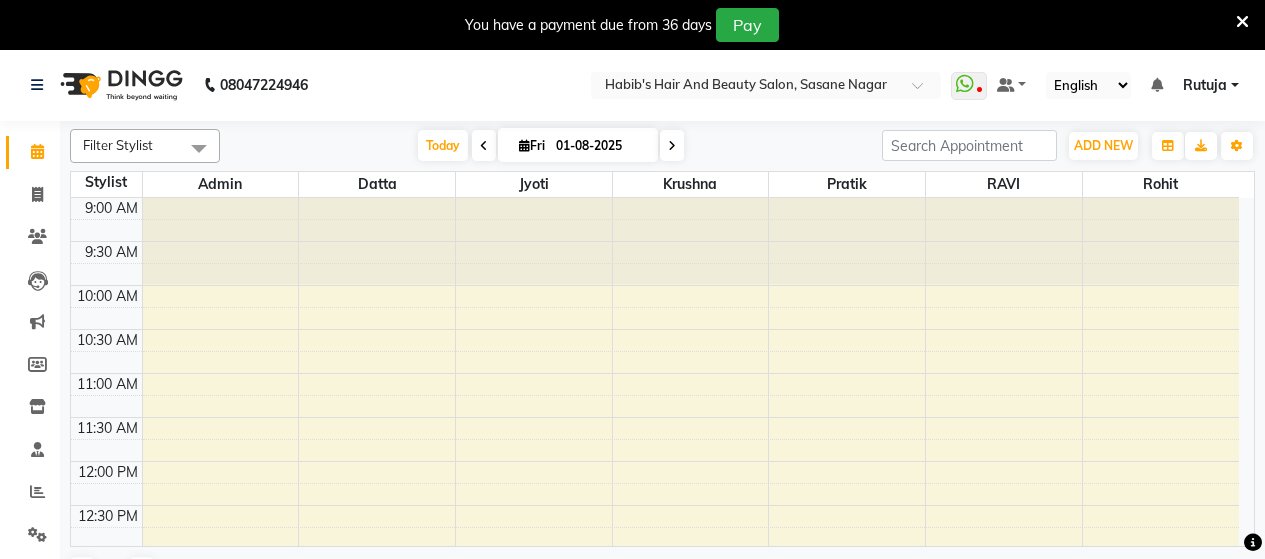 scroll, scrollTop: 0, scrollLeft: 0, axis: both 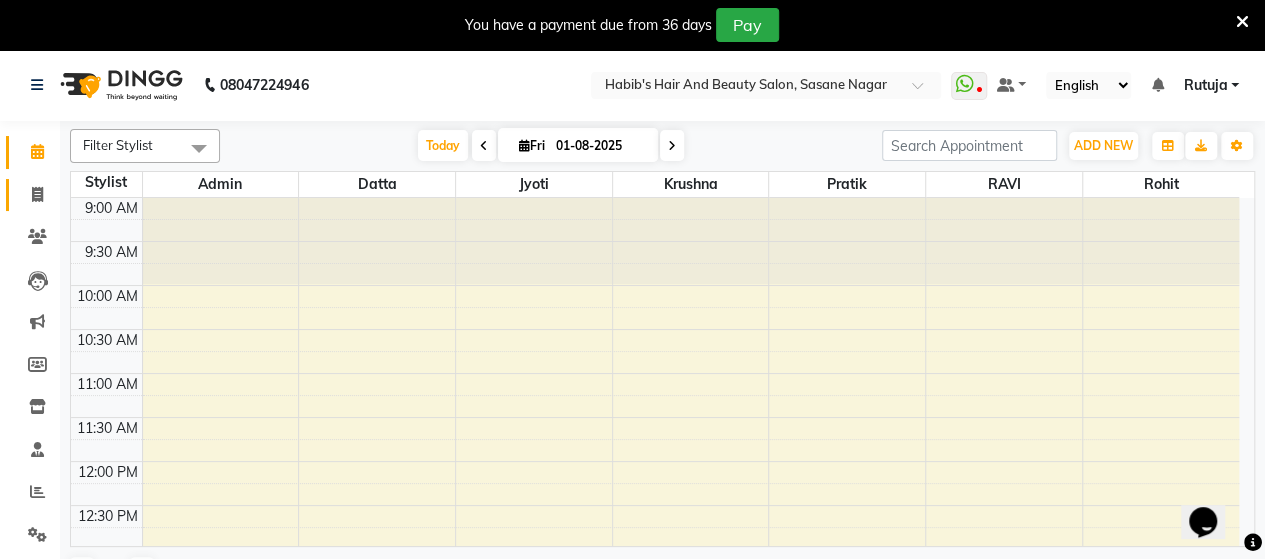 click on "Invoice" 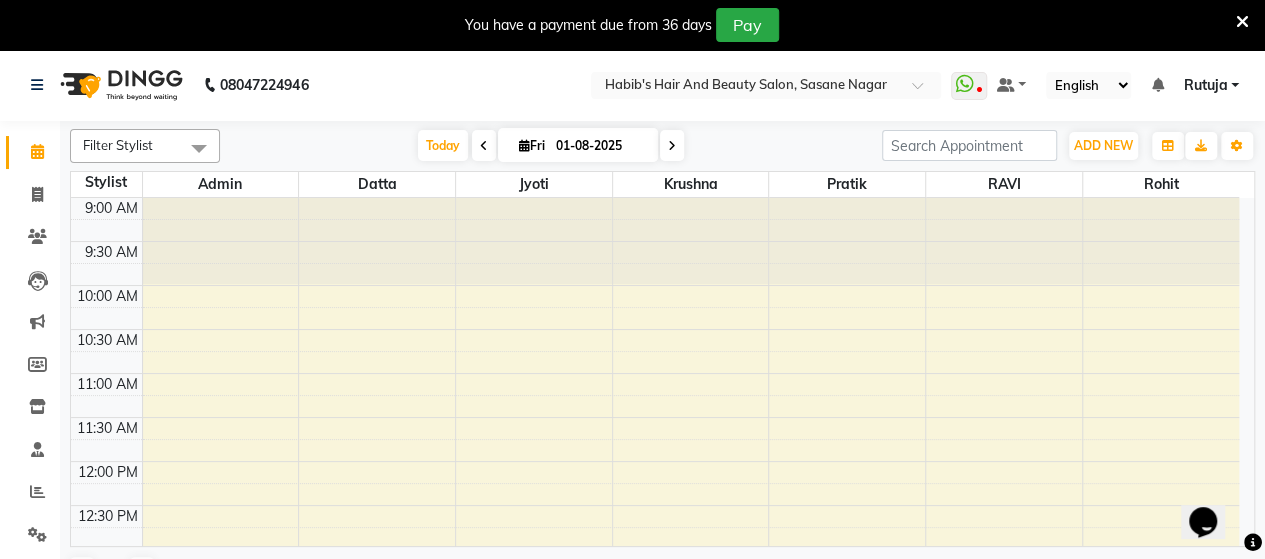 select on "6429" 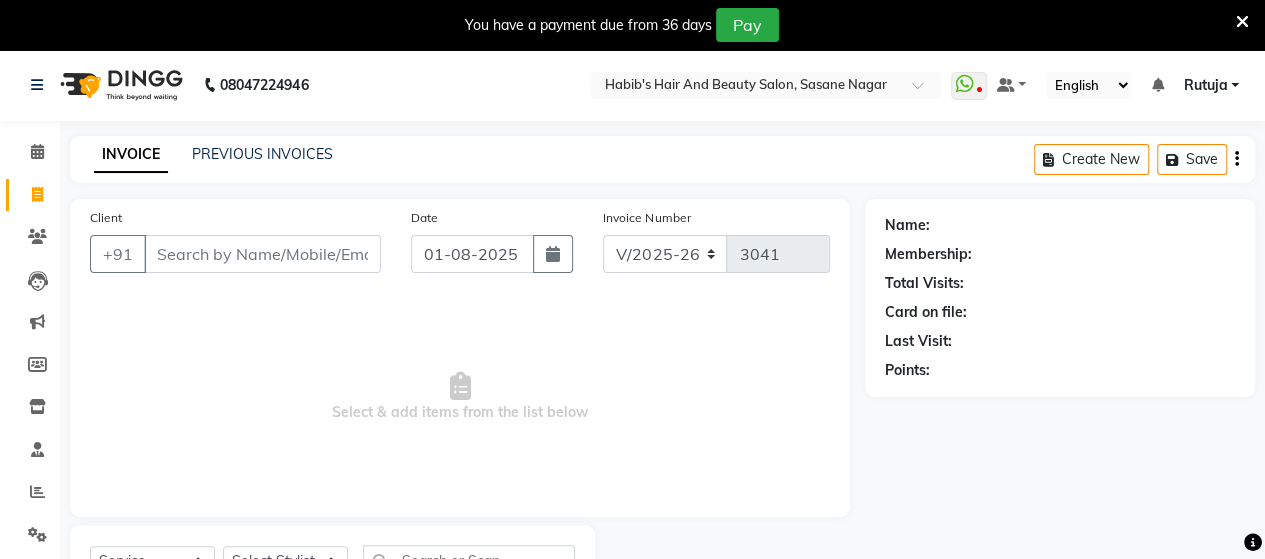click on "Client" at bounding box center (262, 254) 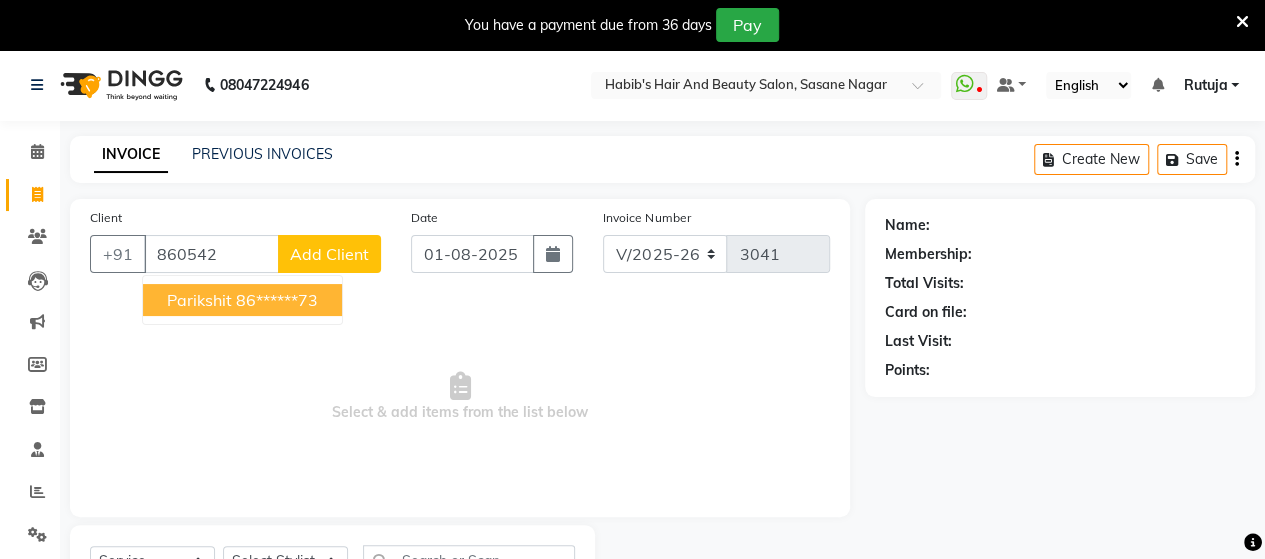 click on "86******73" at bounding box center (277, 300) 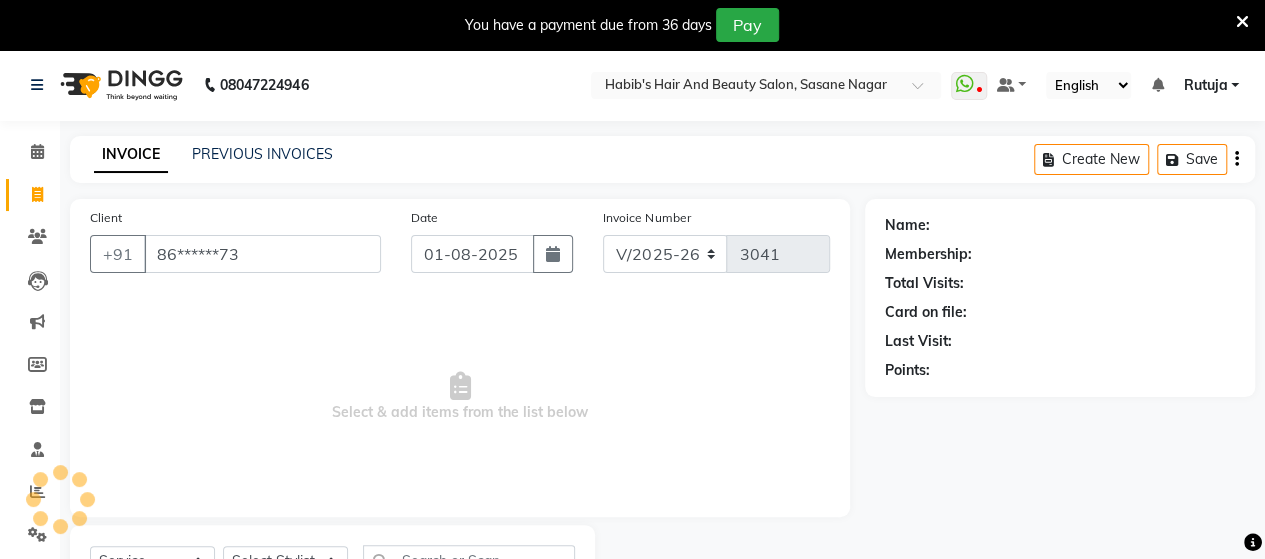 type on "86******73" 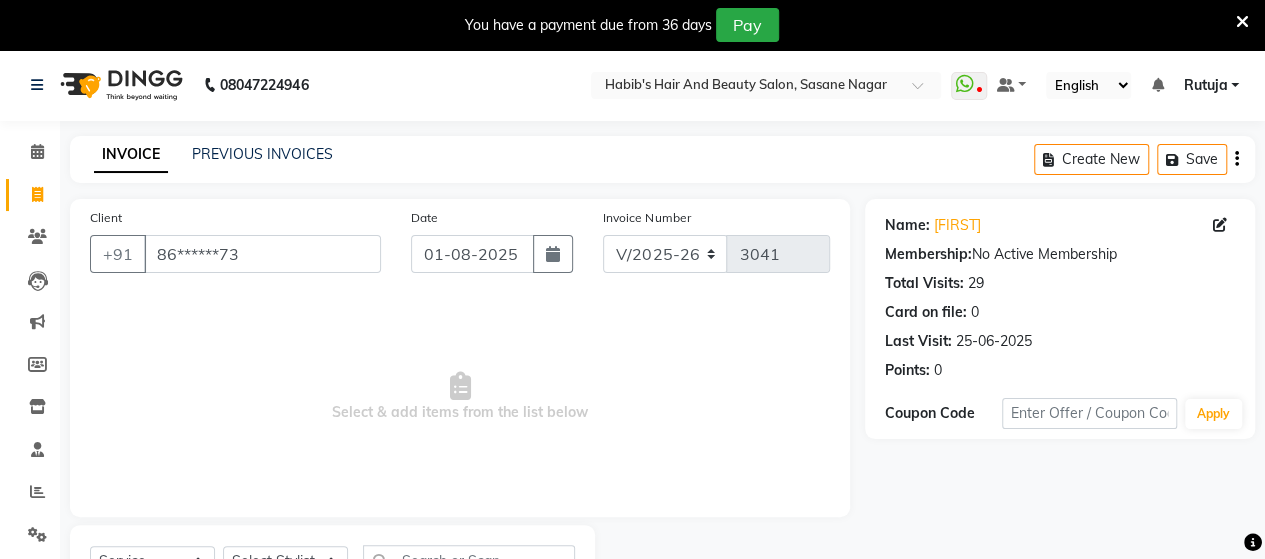 scroll, scrollTop: 90, scrollLeft: 0, axis: vertical 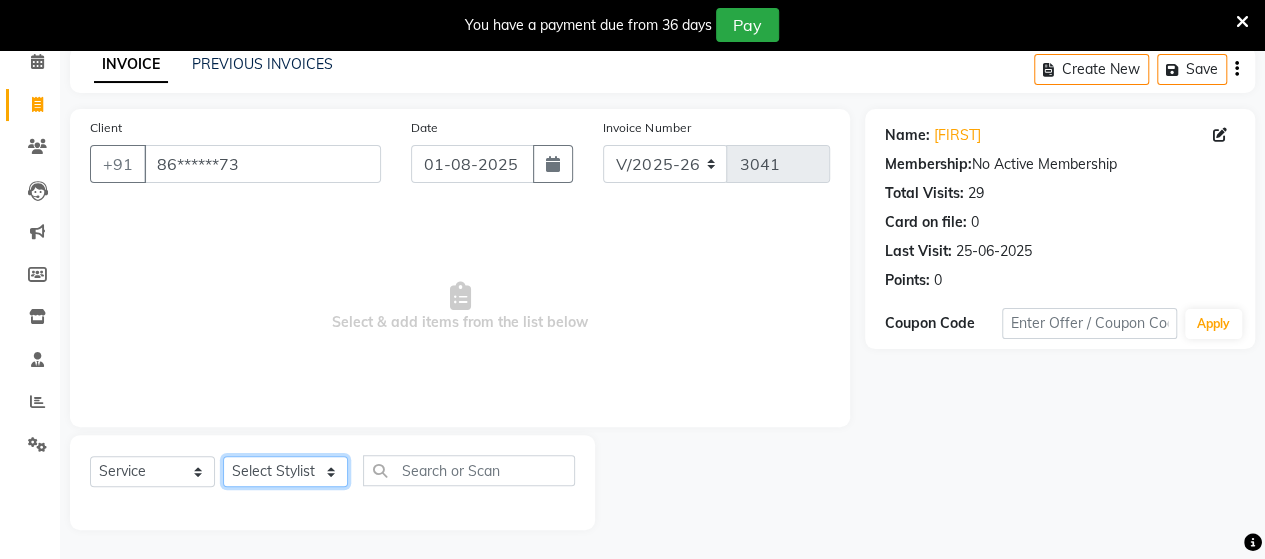click on "Select Stylist Admin Datta  Jyoti  Krushna  Pratik  RAVI Rohit Rutuja" 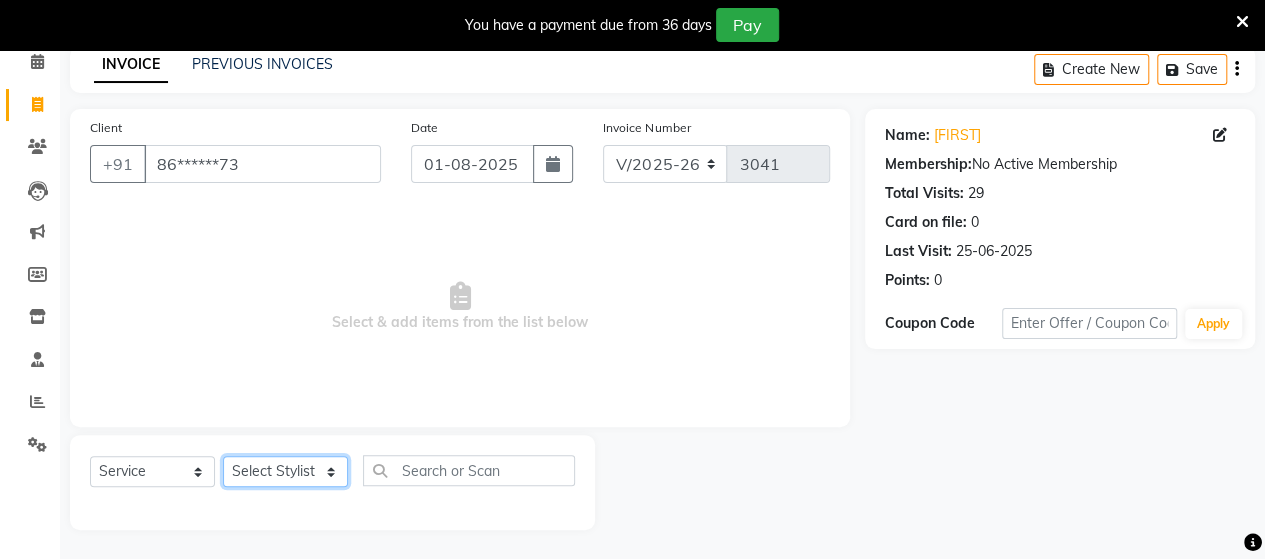 select on "58673" 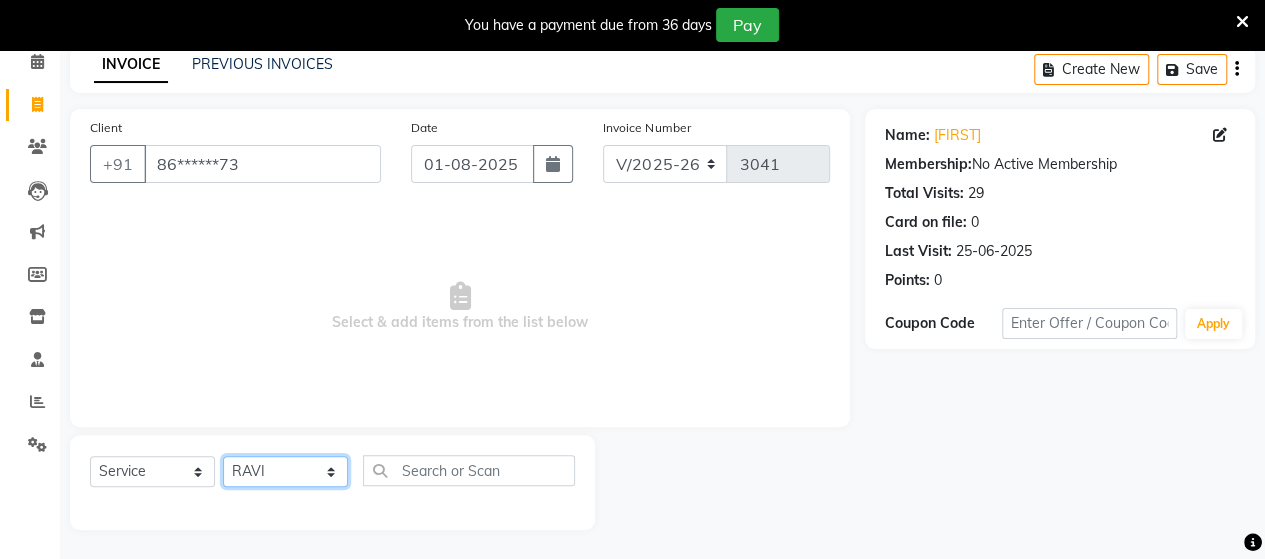 click on "Select Stylist Admin Datta  Jyoti  Krushna  Pratik  RAVI Rohit Rutuja" 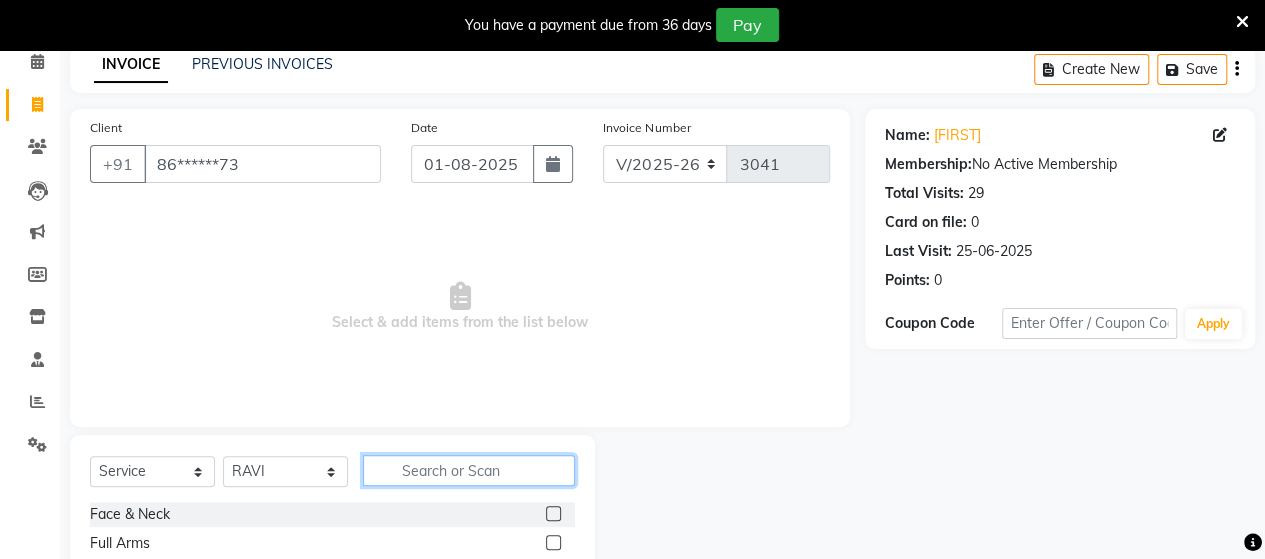 click 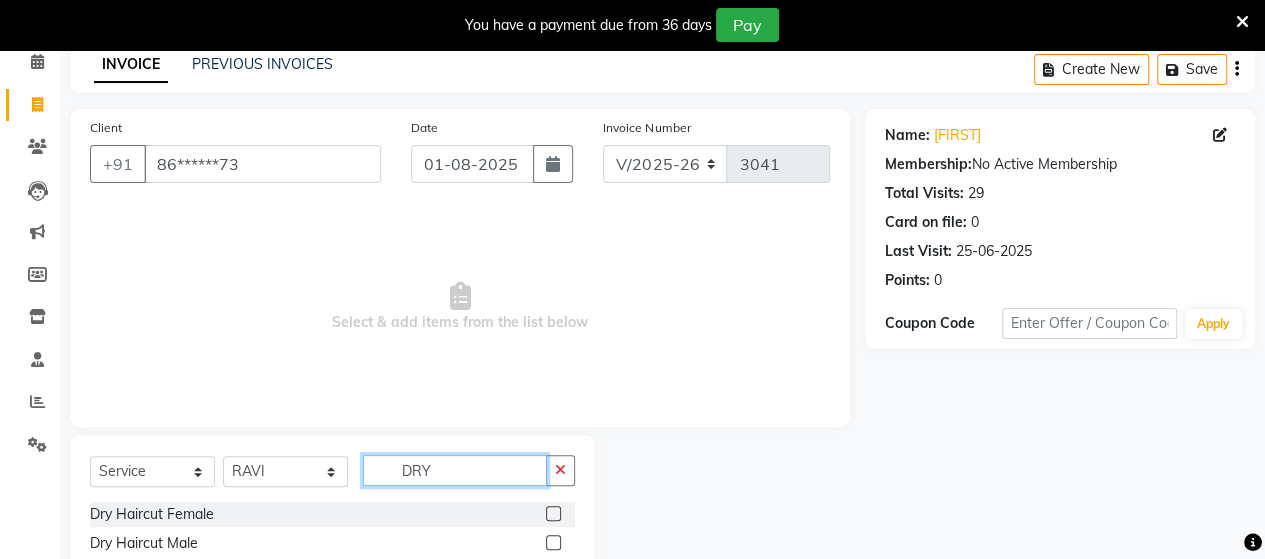 type on "DRY" 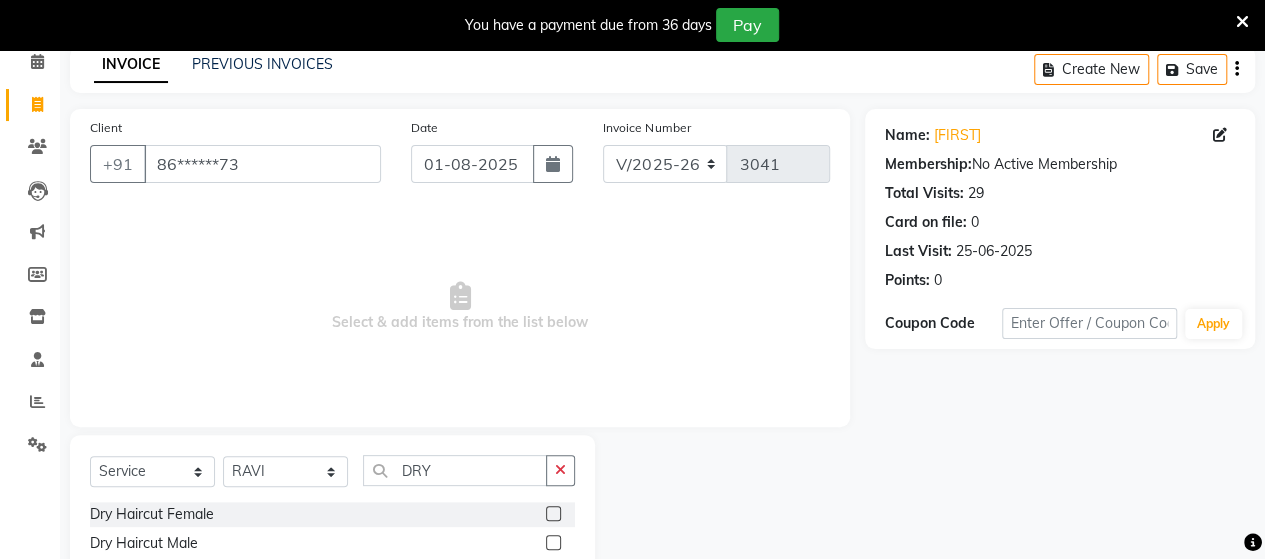 click 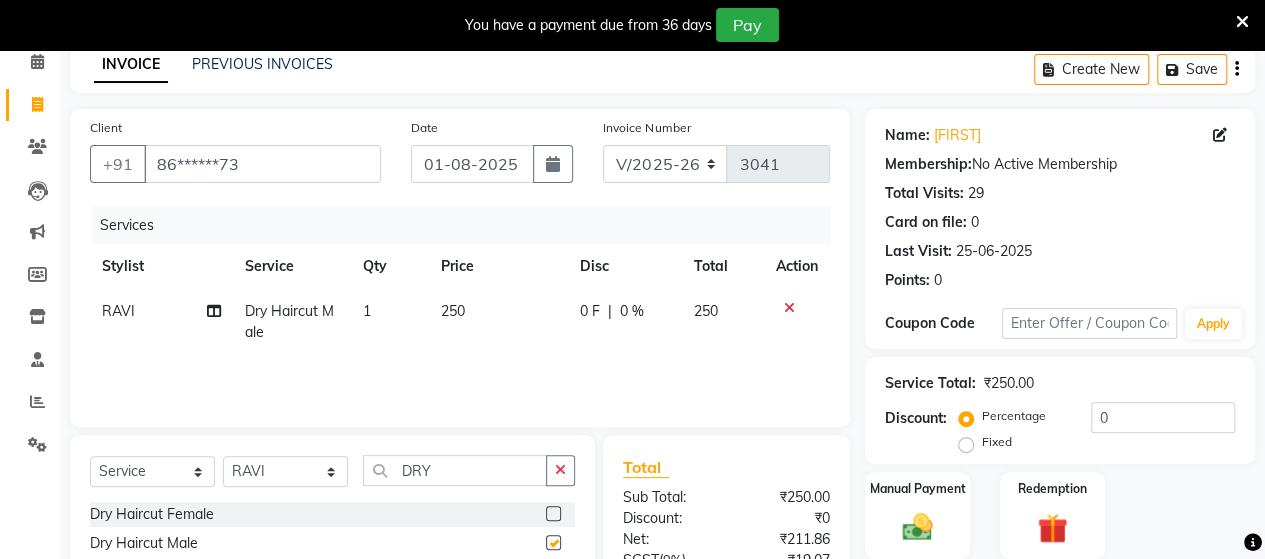 checkbox on "false" 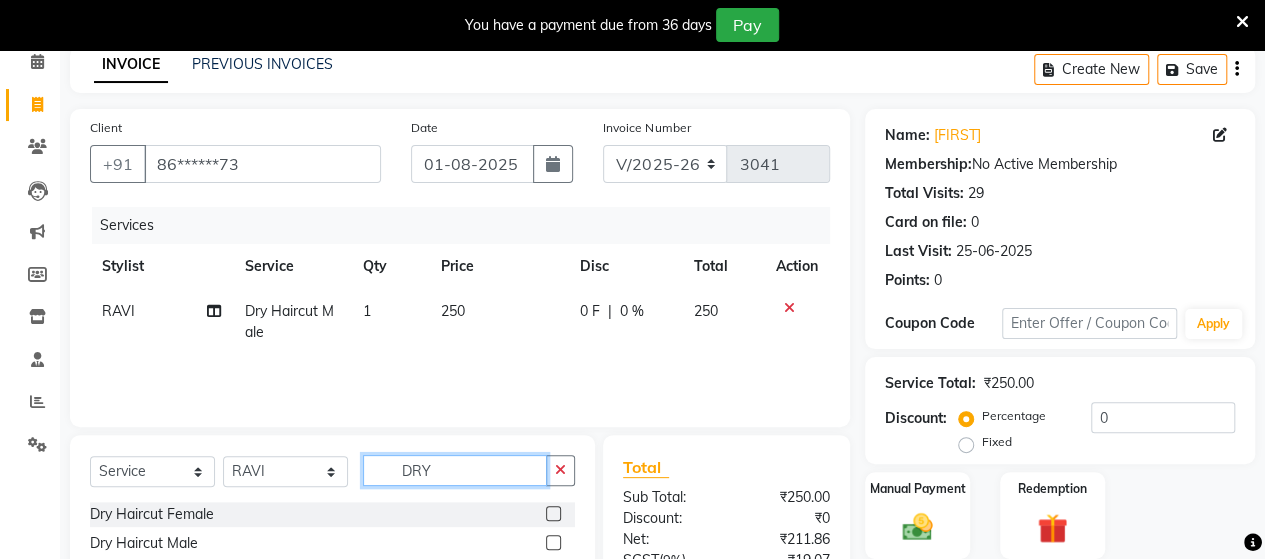 click on "DRY" 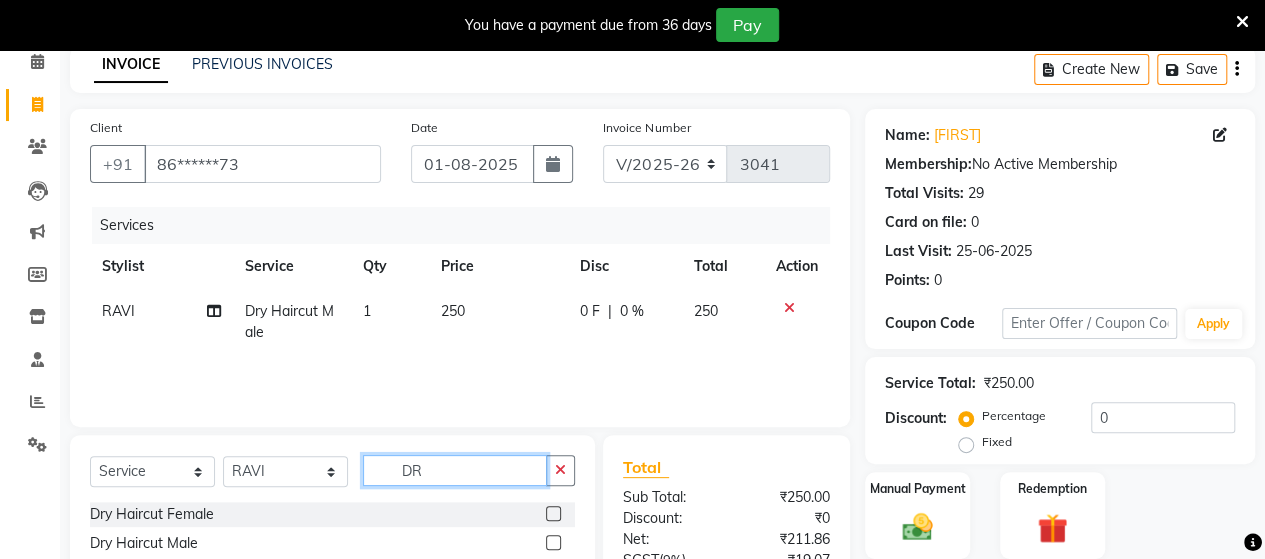 type on "D" 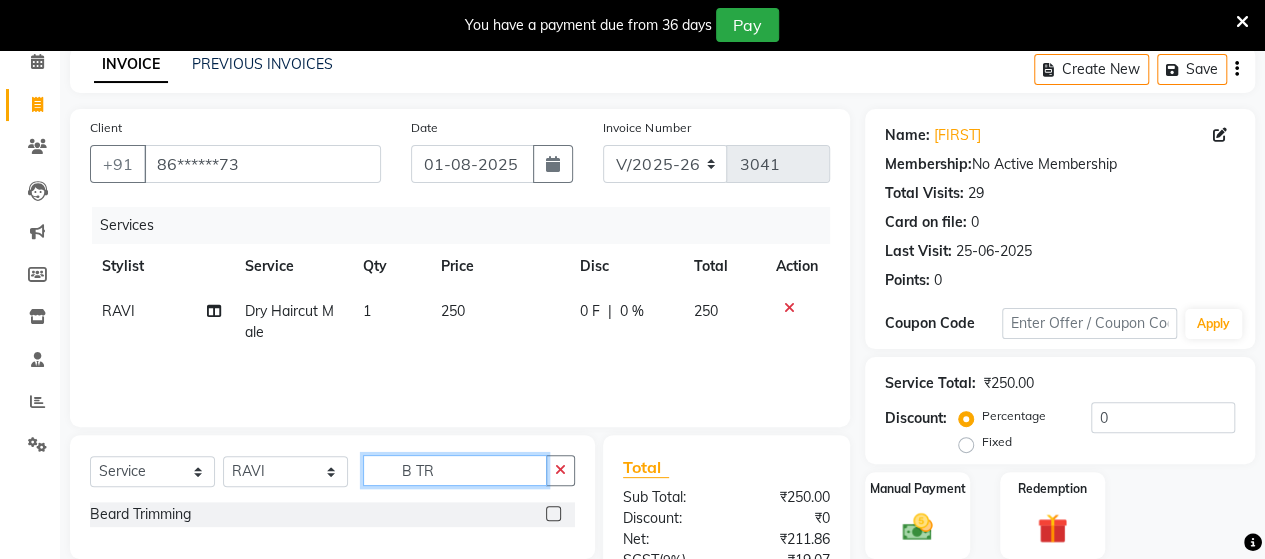 type on "B TR" 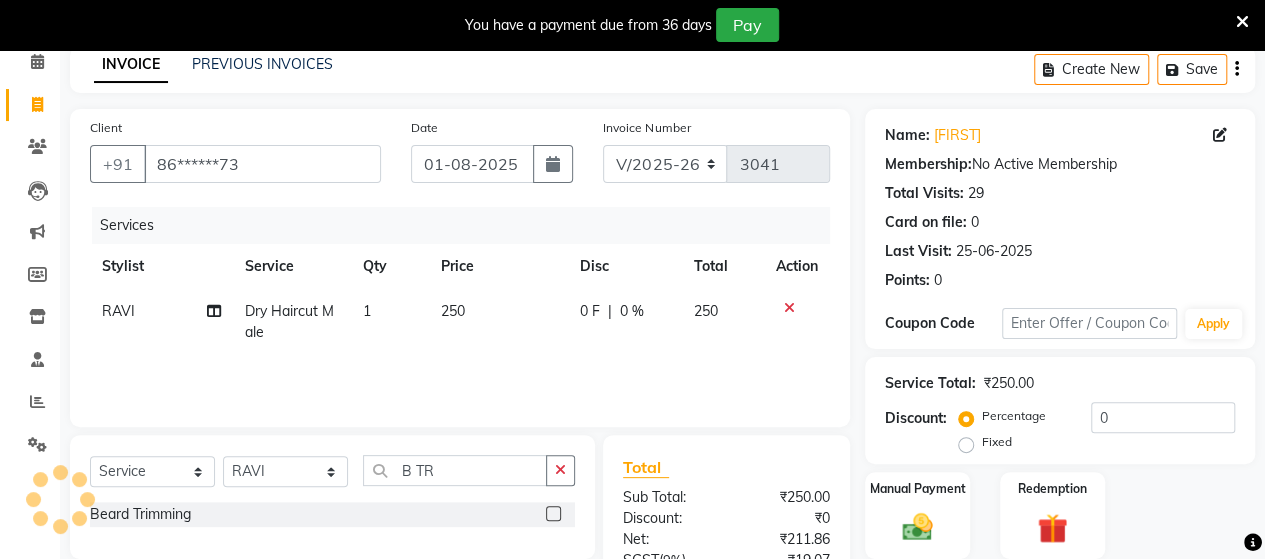click 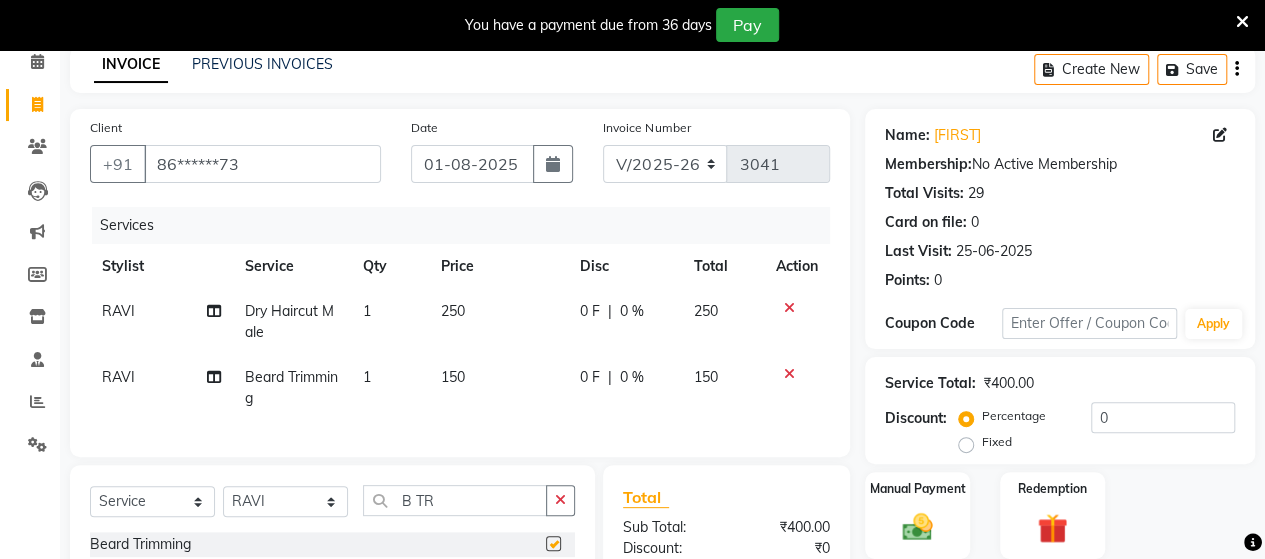 checkbox on "false" 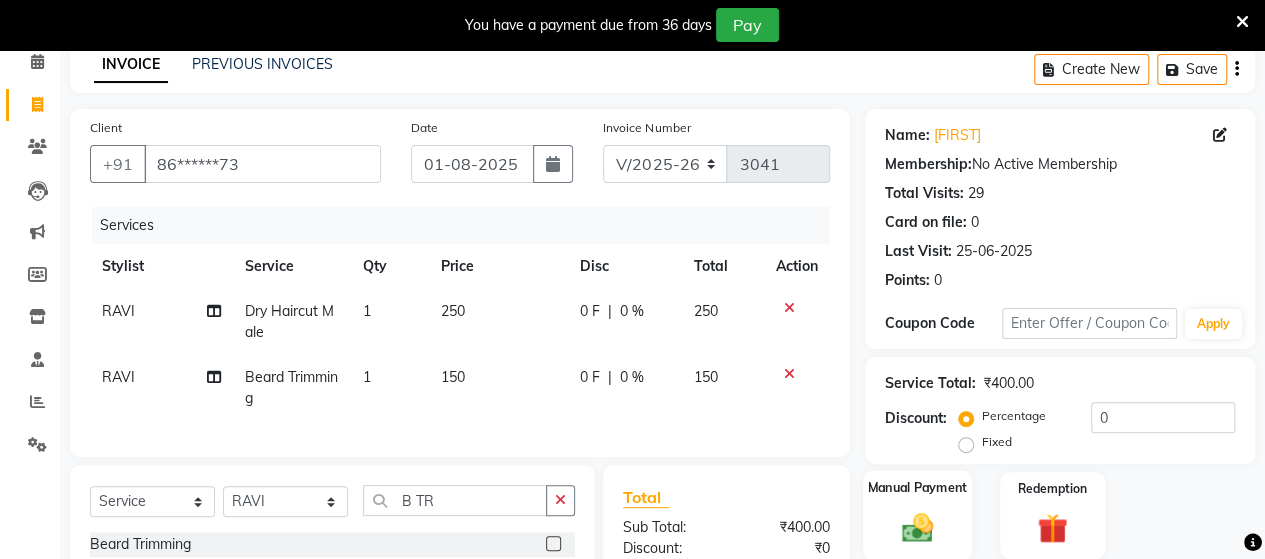 click 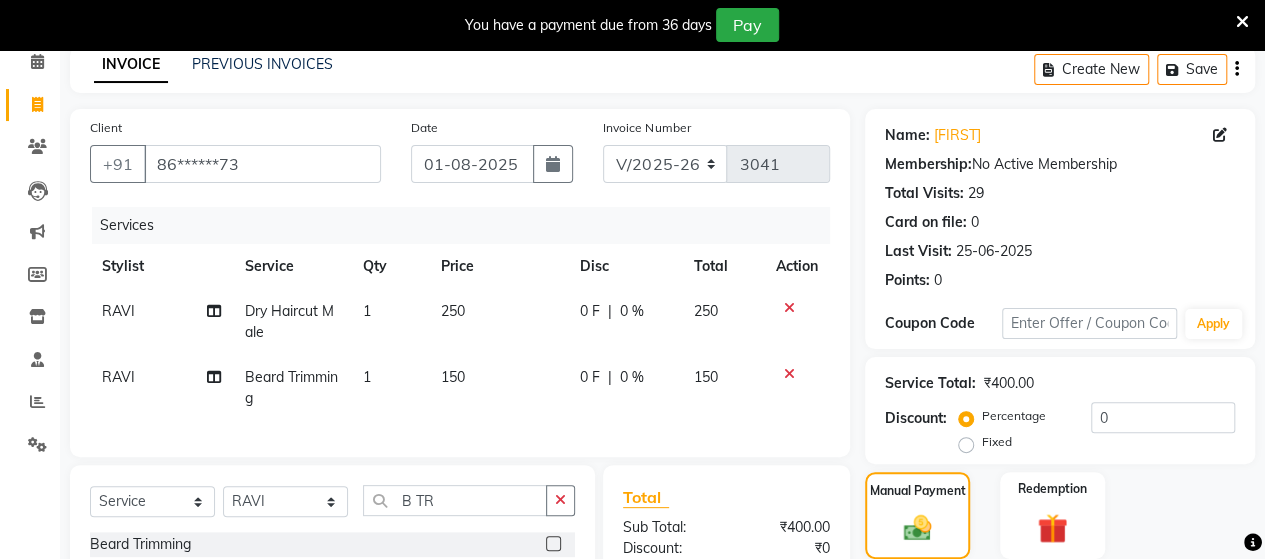 scroll, scrollTop: 334, scrollLeft: 0, axis: vertical 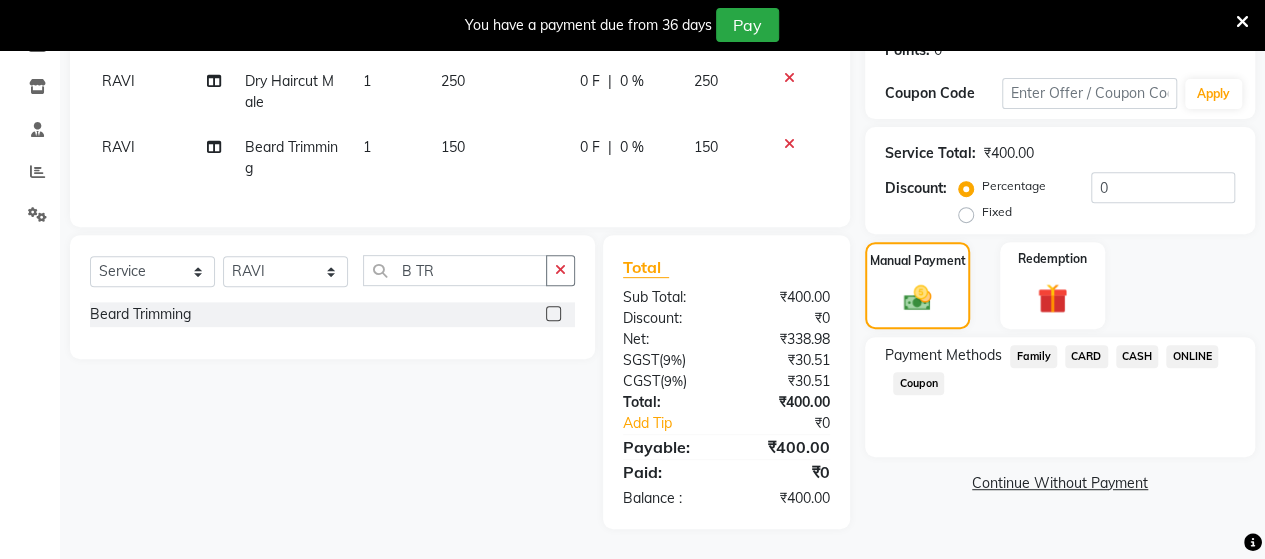 click on "ONLINE" 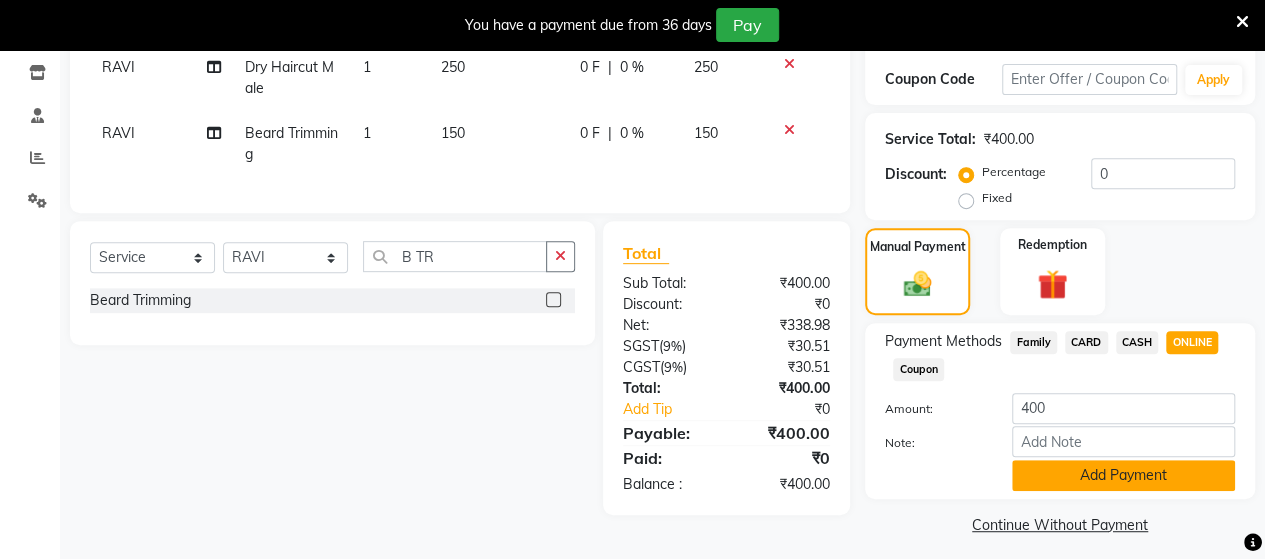 click on "Add Payment" 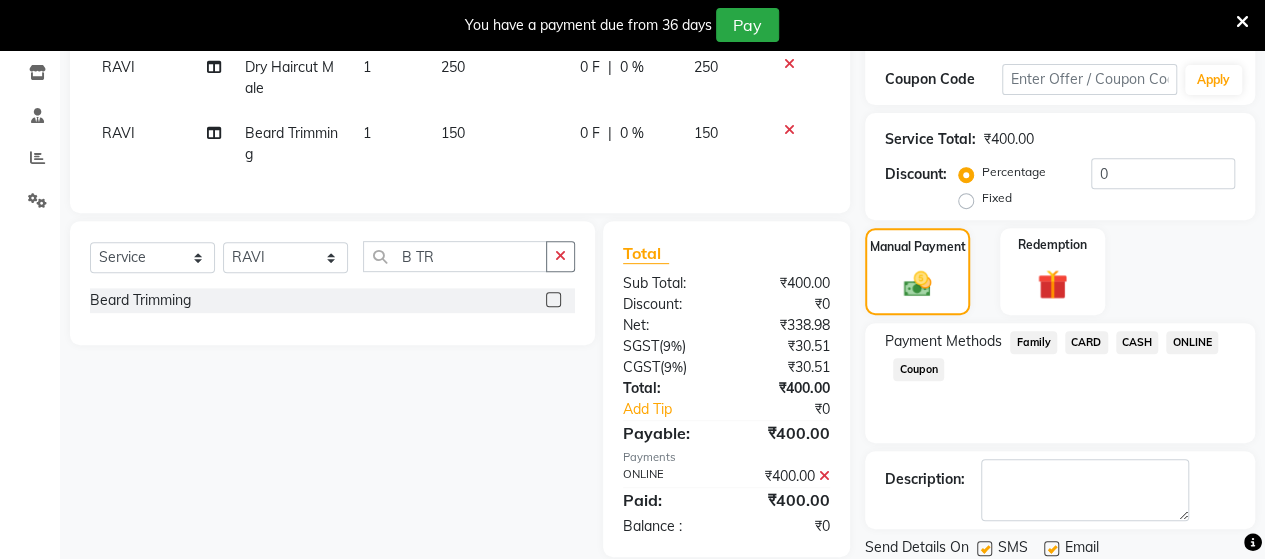 scroll, scrollTop: 400, scrollLeft: 0, axis: vertical 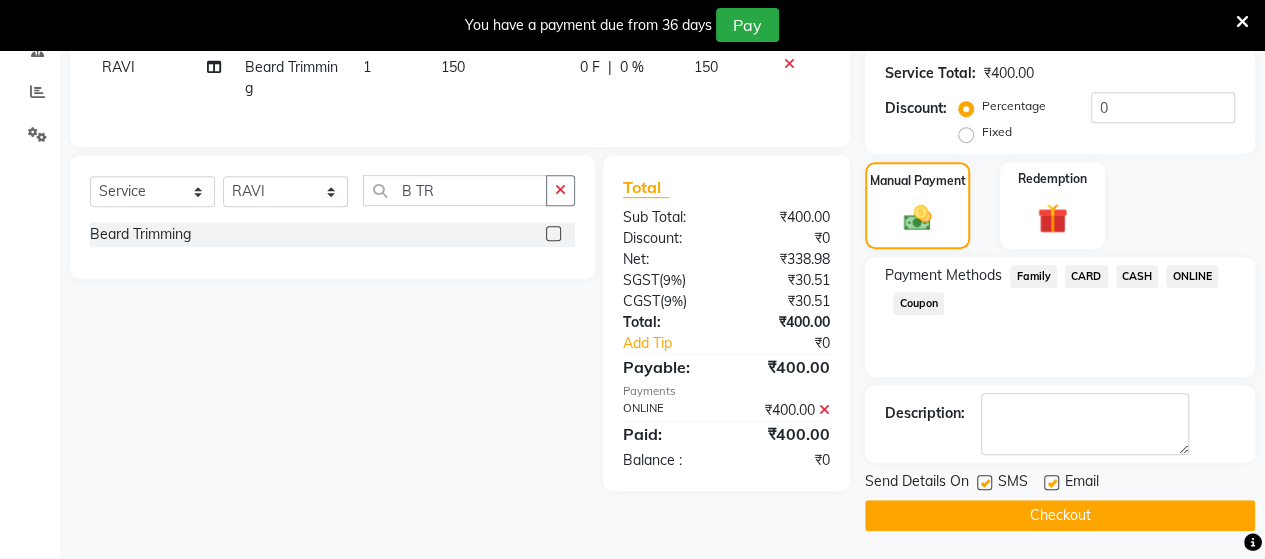 click on "Checkout" 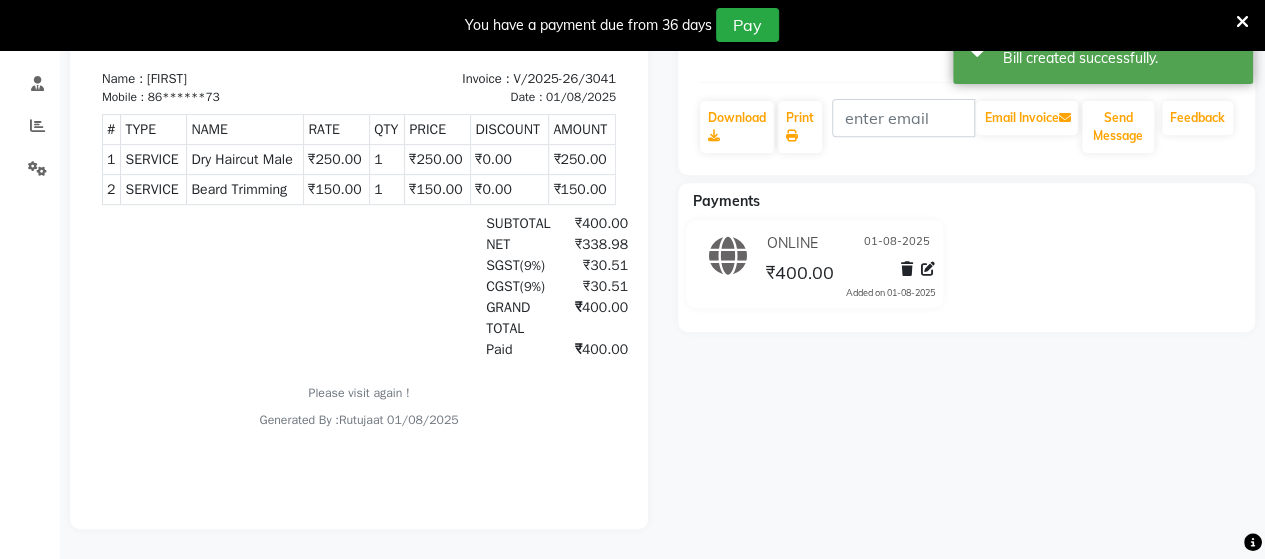 scroll, scrollTop: 0, scrollLeft: 0, axis: both 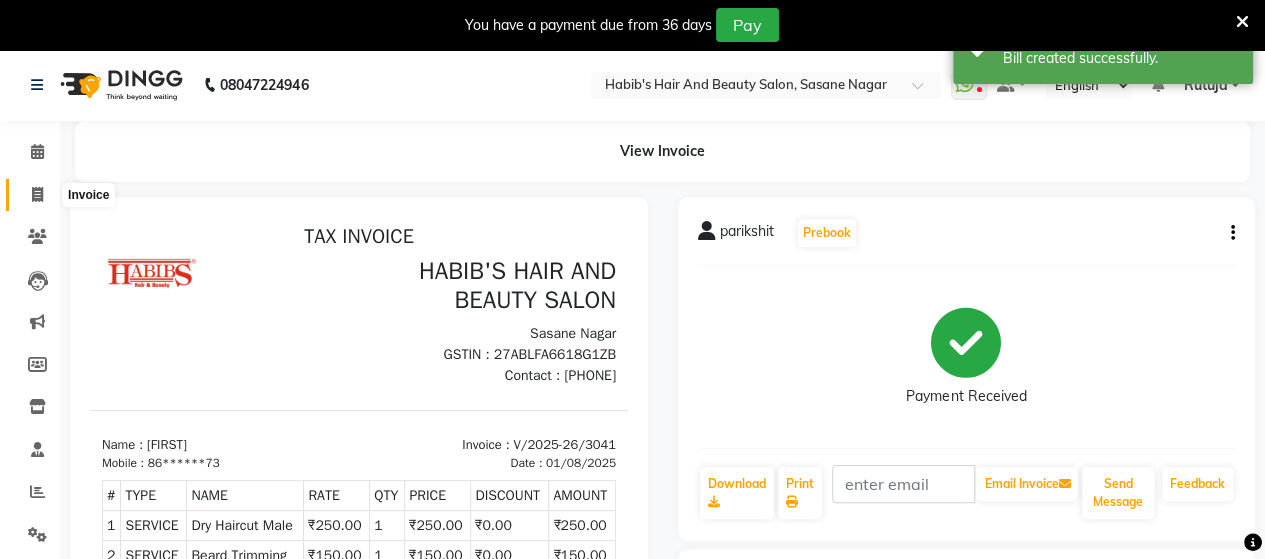 click 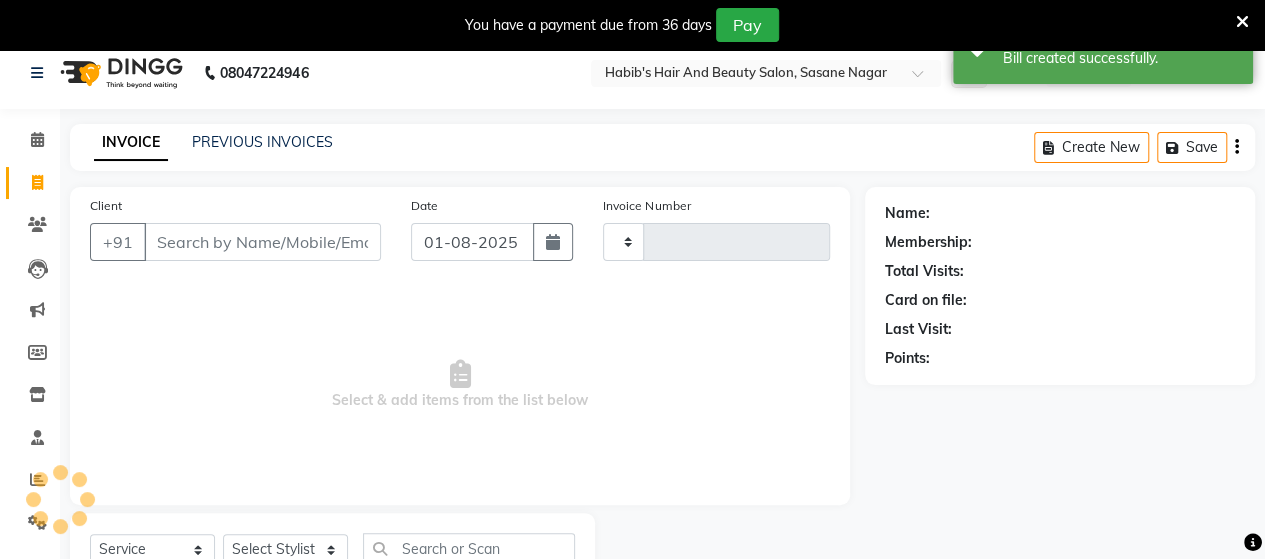 type on "3042" 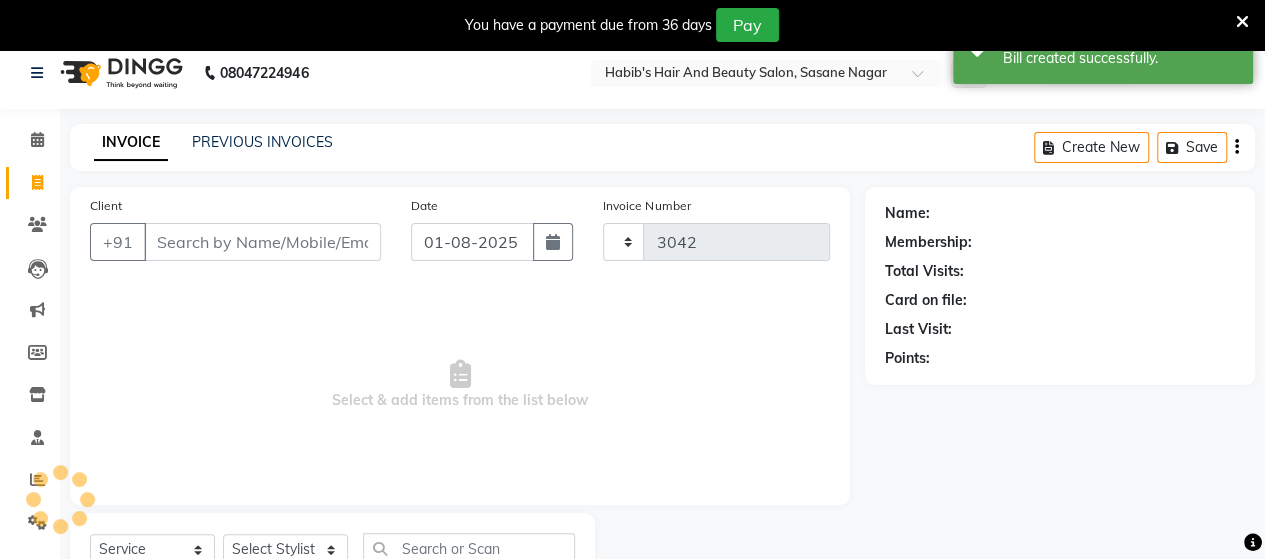 select on "6429" 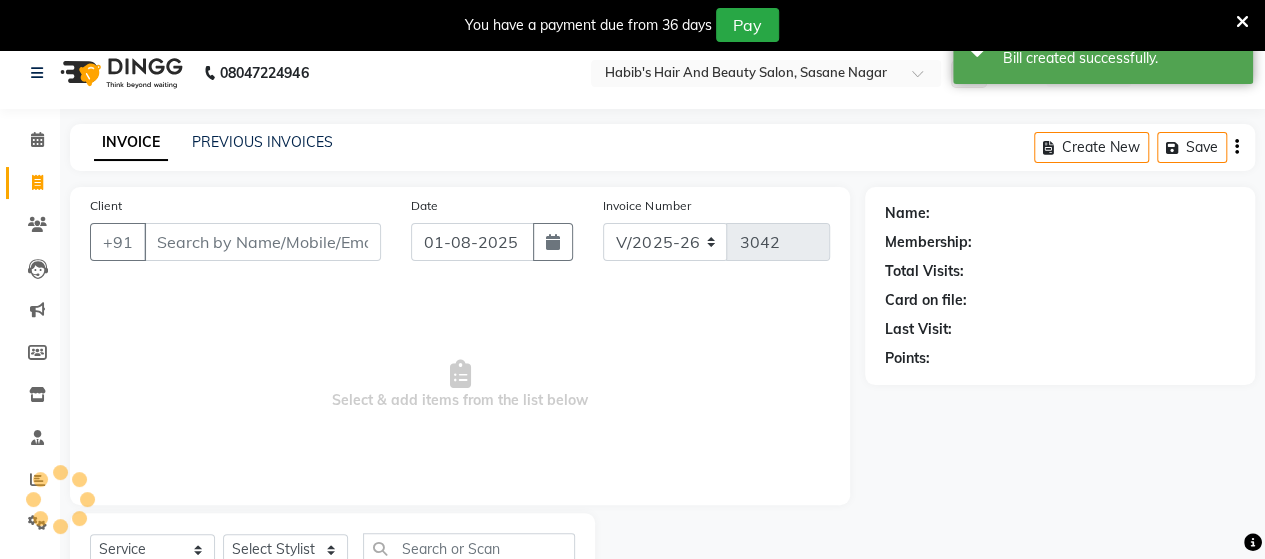 scroll, scrollTop: 90, scrollLeft: 0, axis: vertical 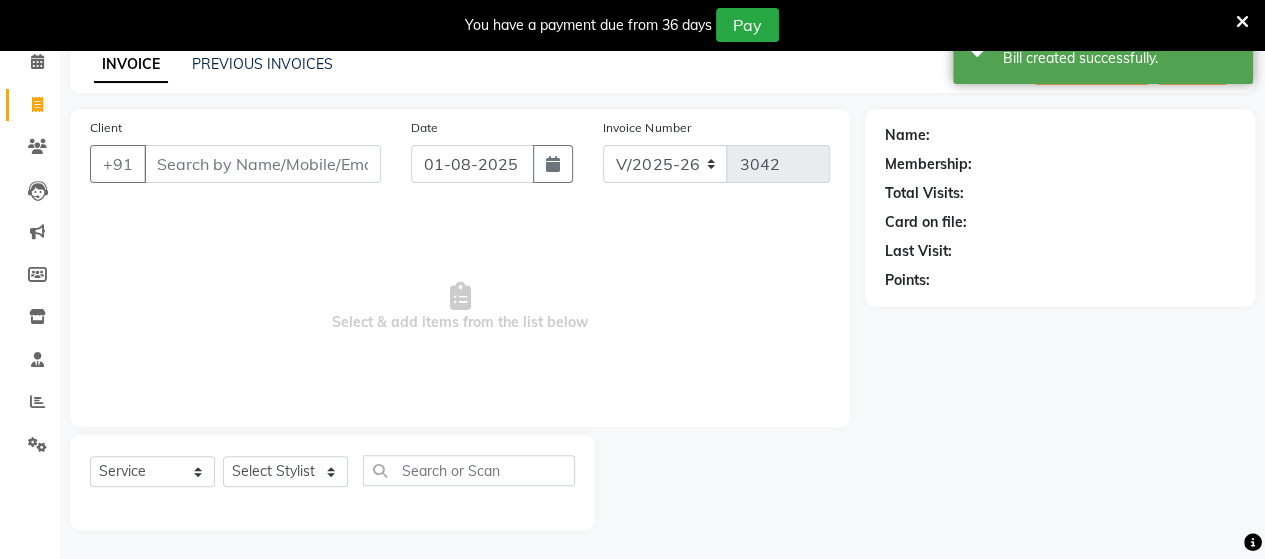 click on "Client" at bounding box center [262, 164] 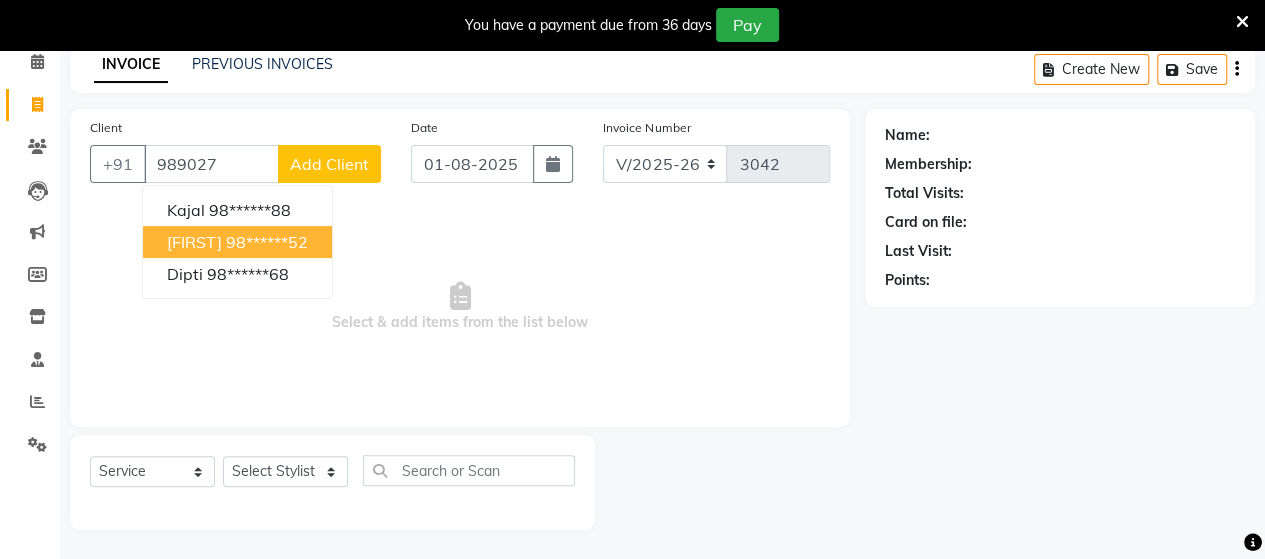 click on "98******52" at bounding box center [267, 242] 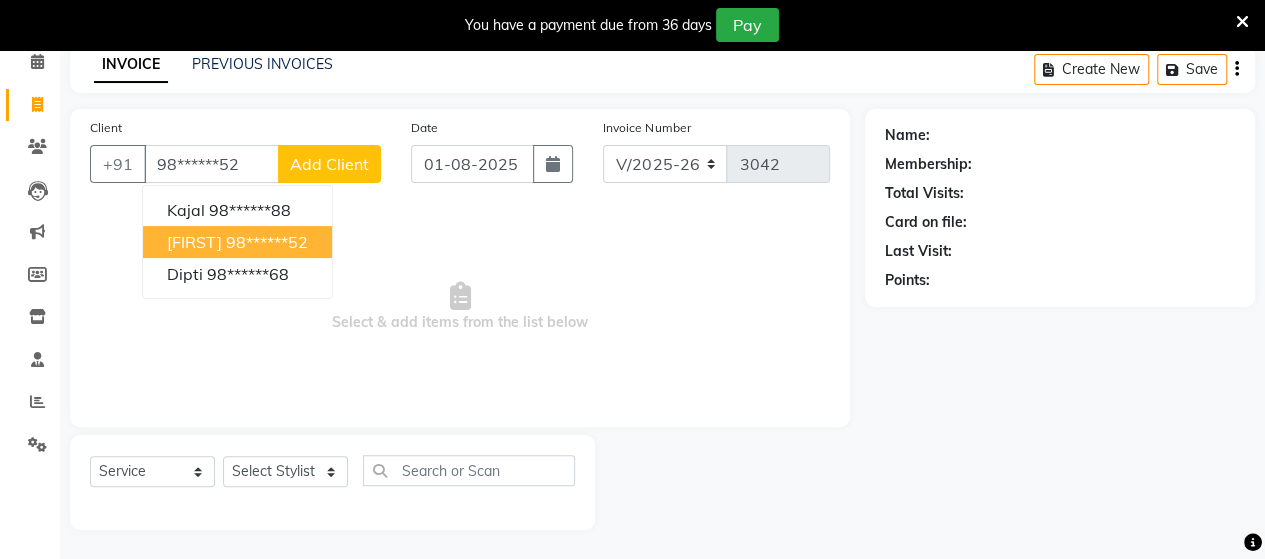 type on "98******52" 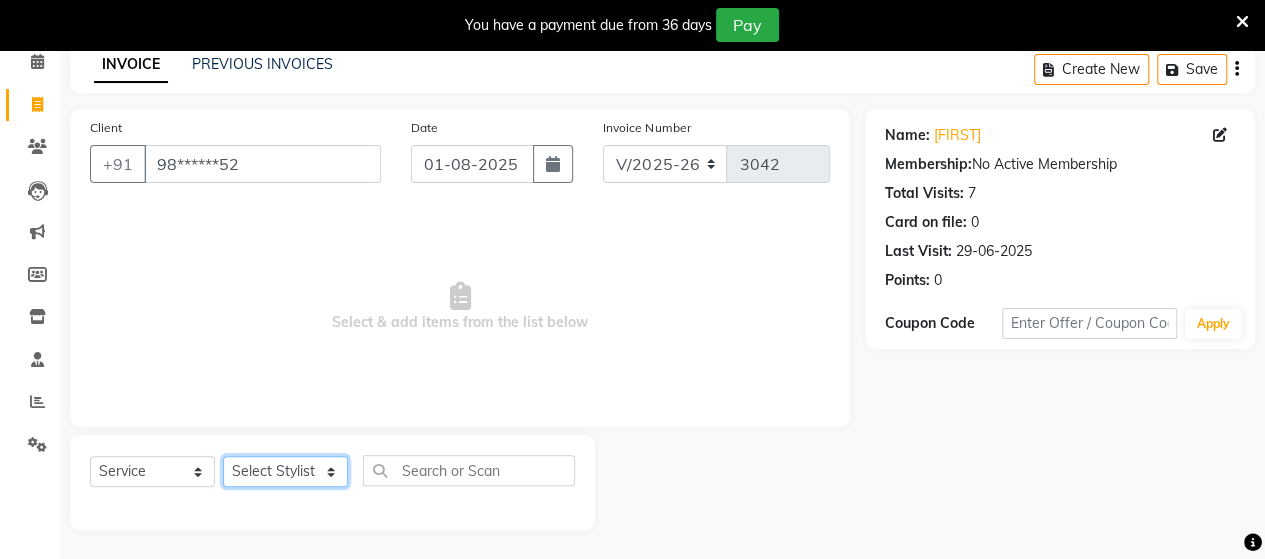 click on "Select Stylist Admin Datta  Jyoti  Krushna  Pratik  RAVI Rohit Rutuja" 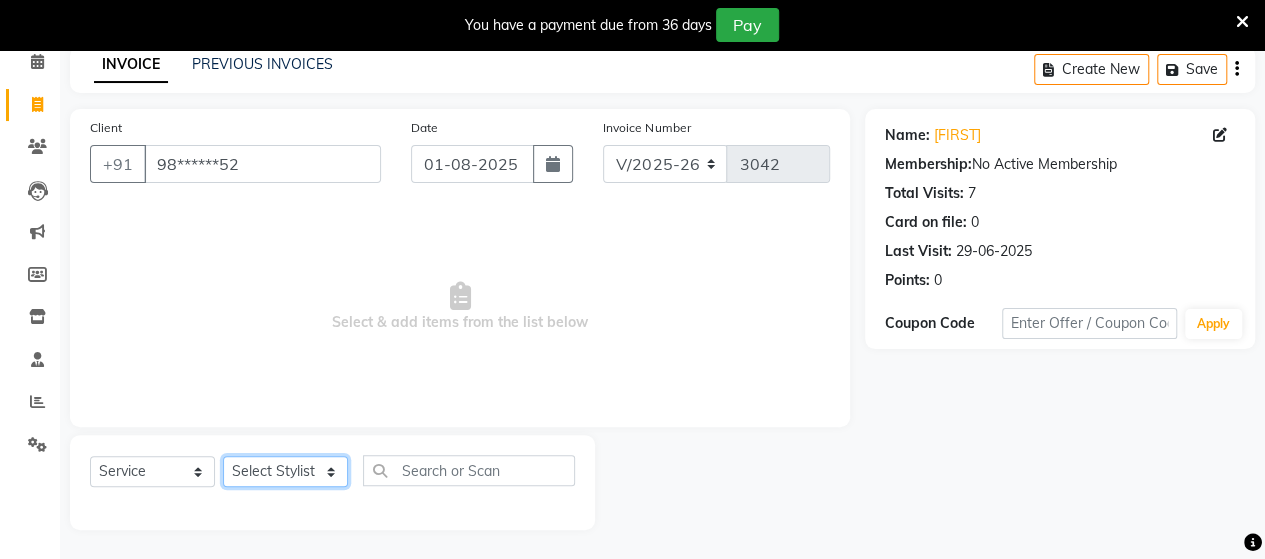 select on "48826" 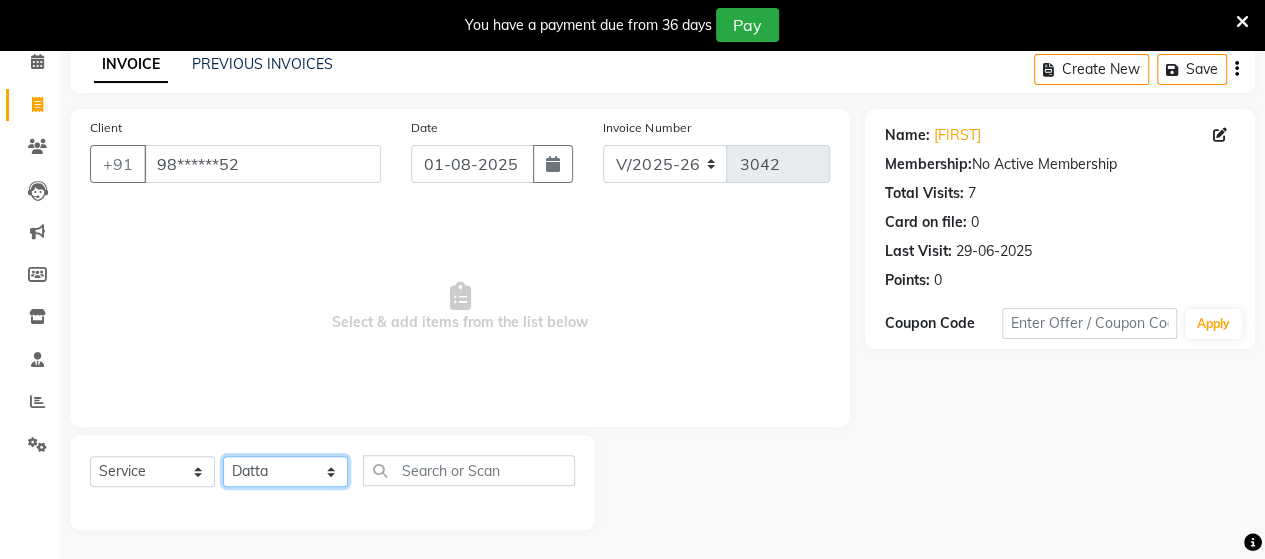 click on "Select Stylist Admin Datta  Jyoti  Krushna  Pratik  RAVI Rohit Rutuja" 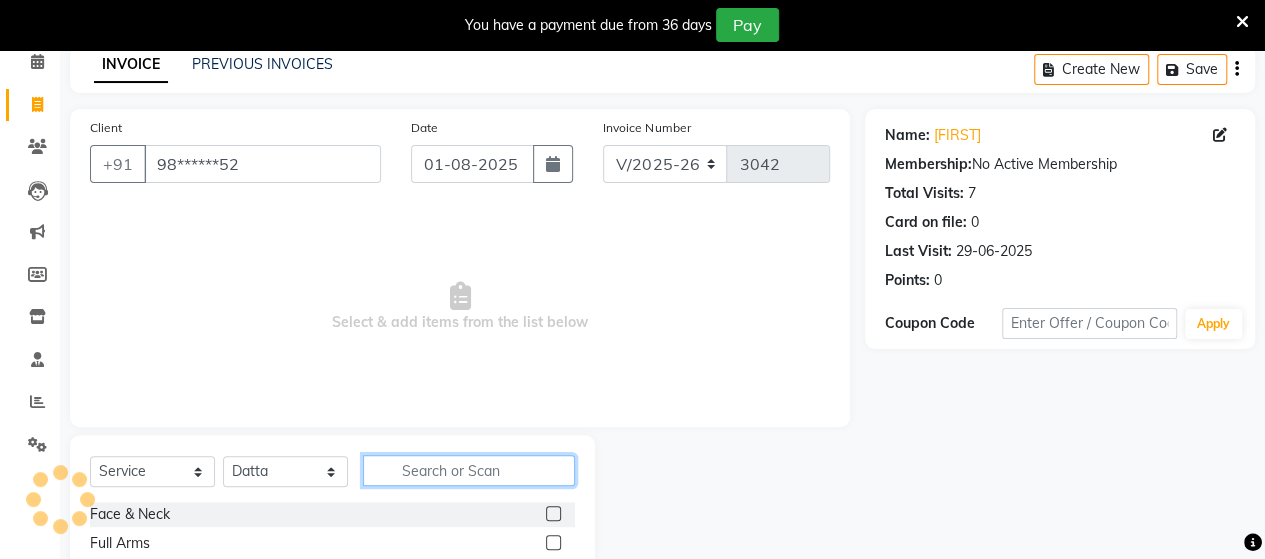 click 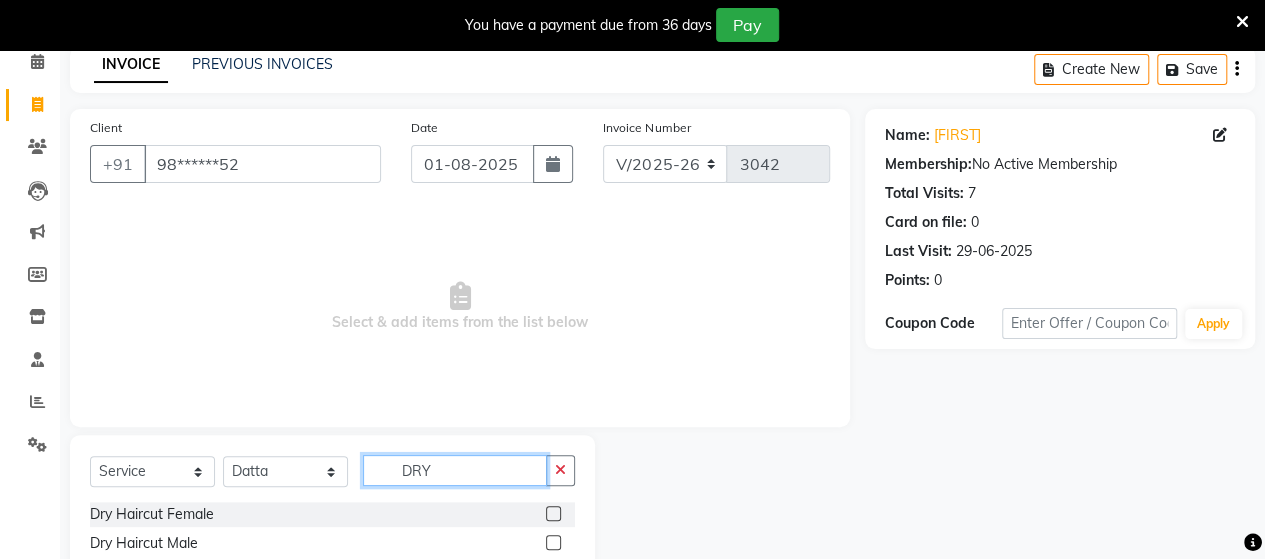 type on "DRY" 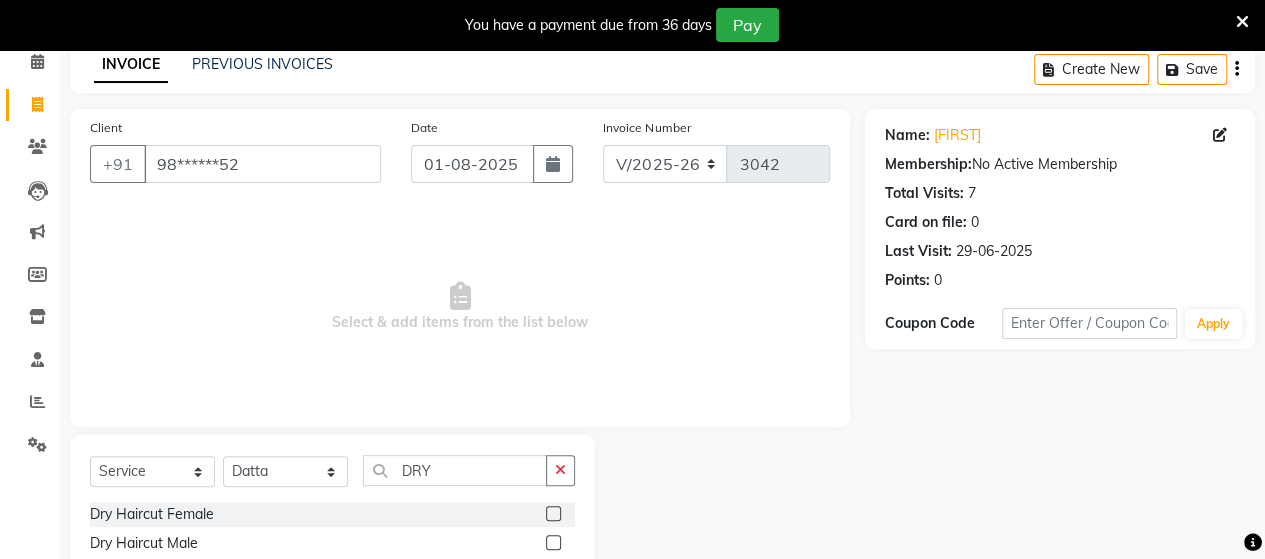click 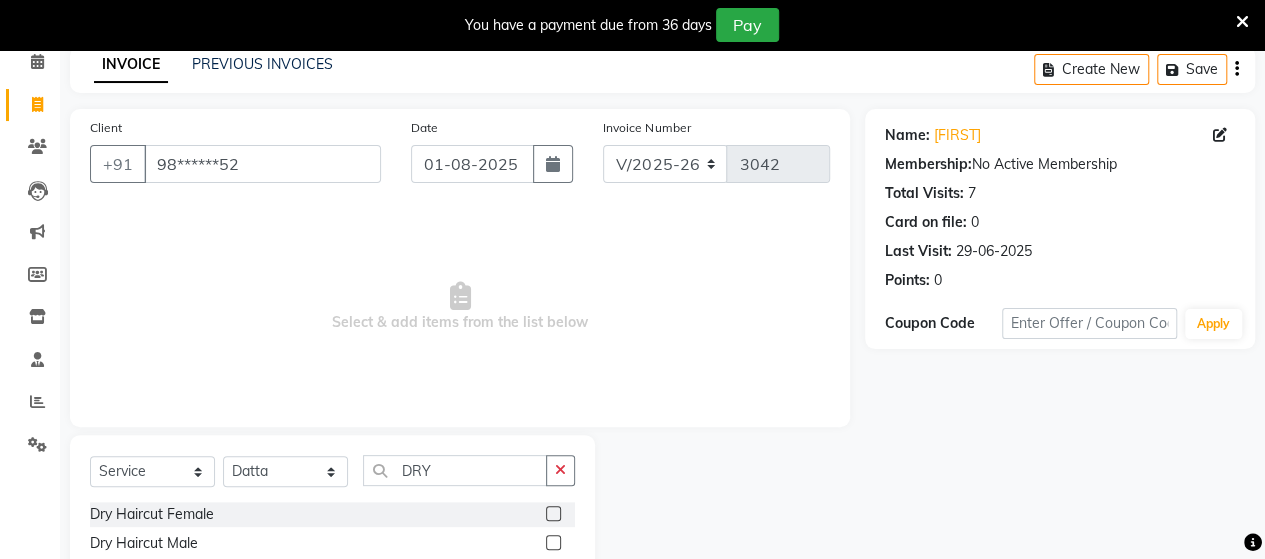 click at bounding box center (552, 543) 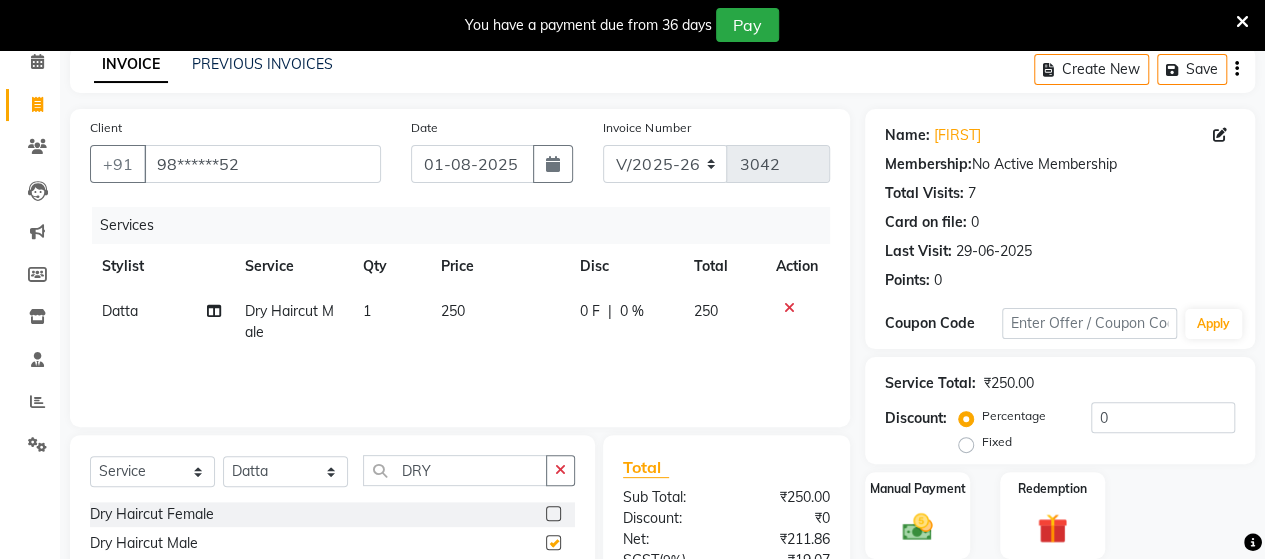 checkbox on "false" 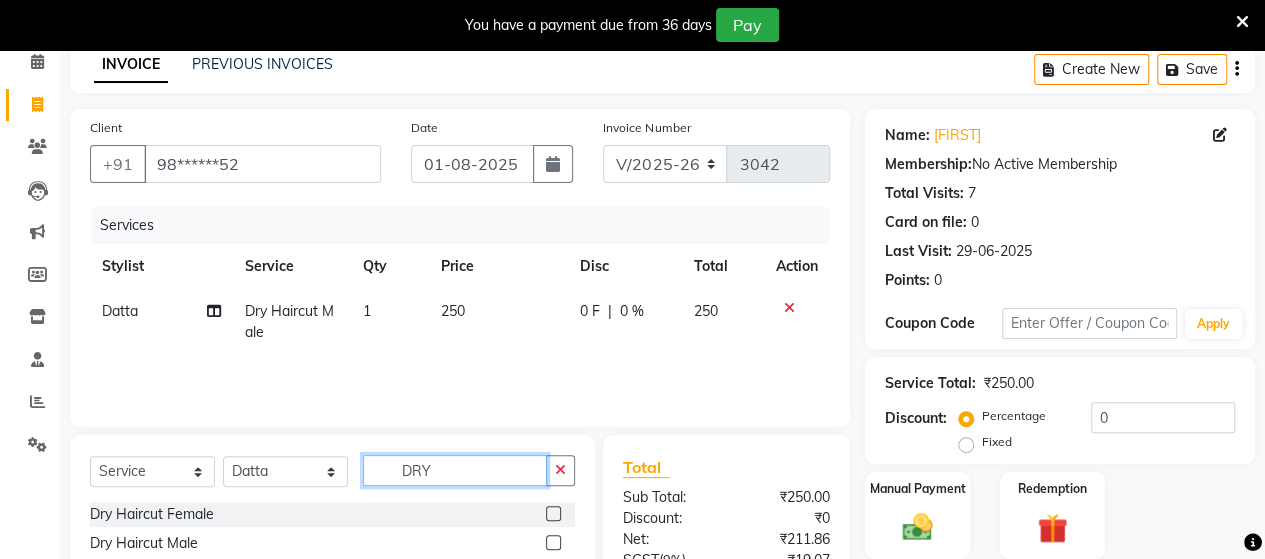 click on "DRY" 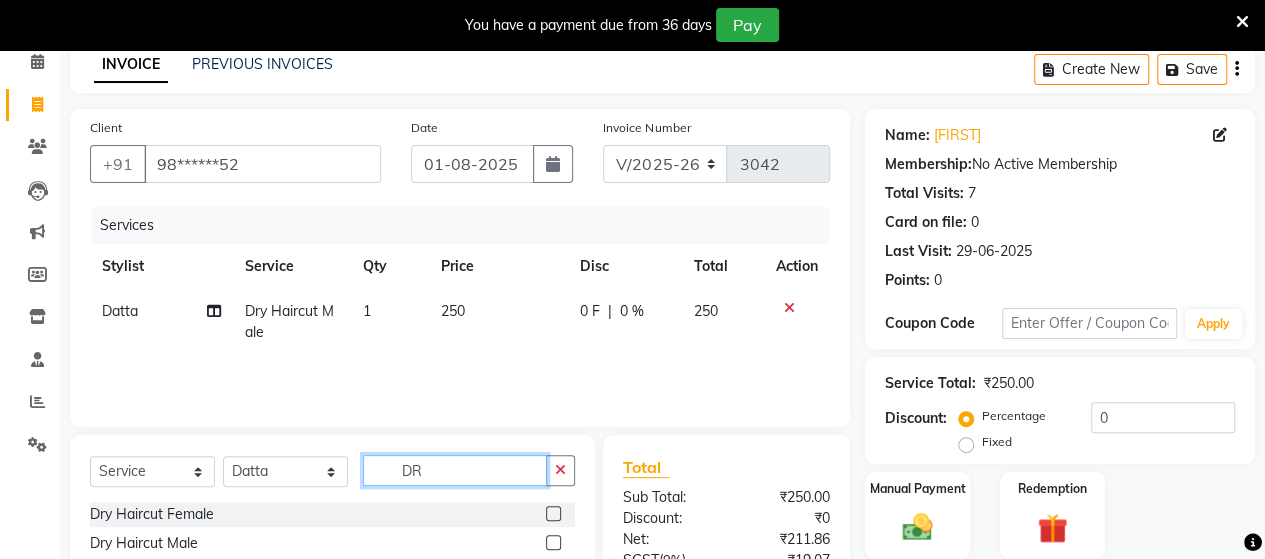 type on "D" 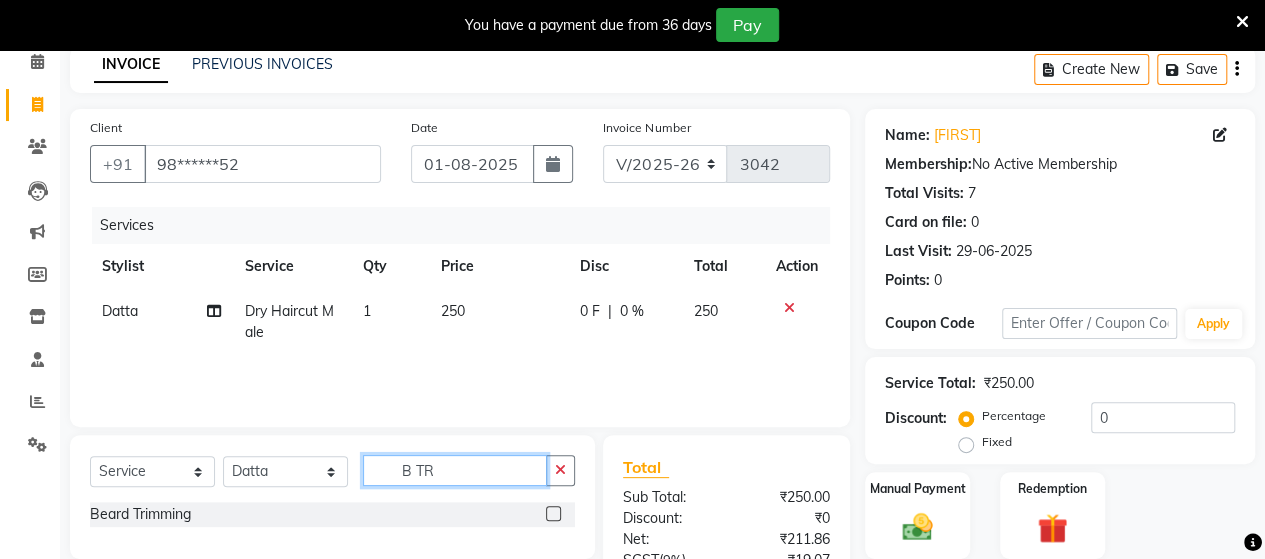 type on "B TR" 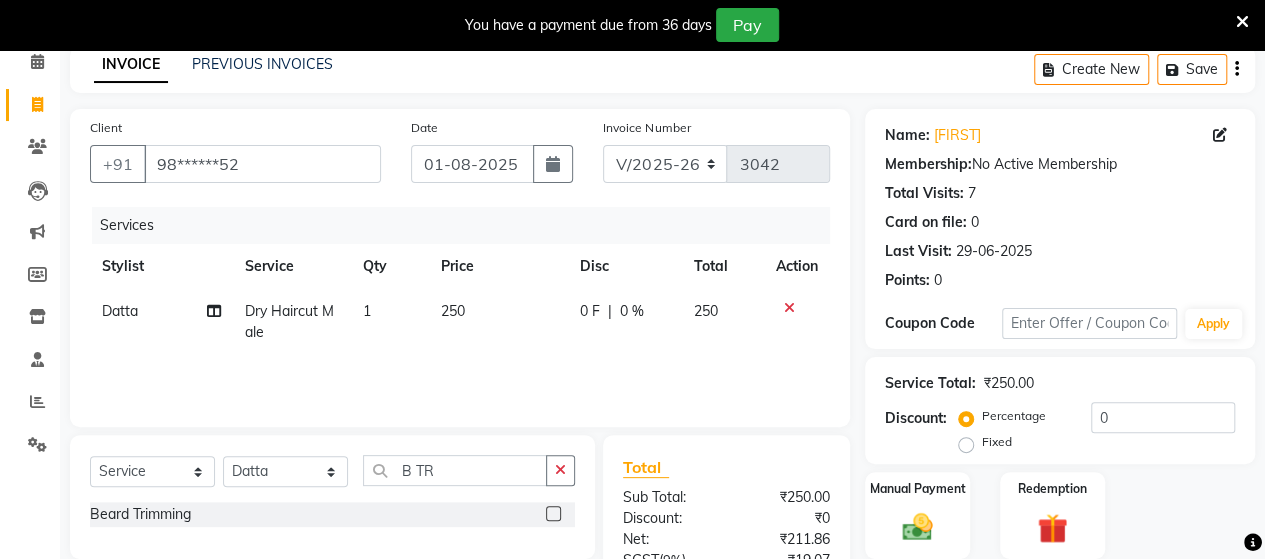 click 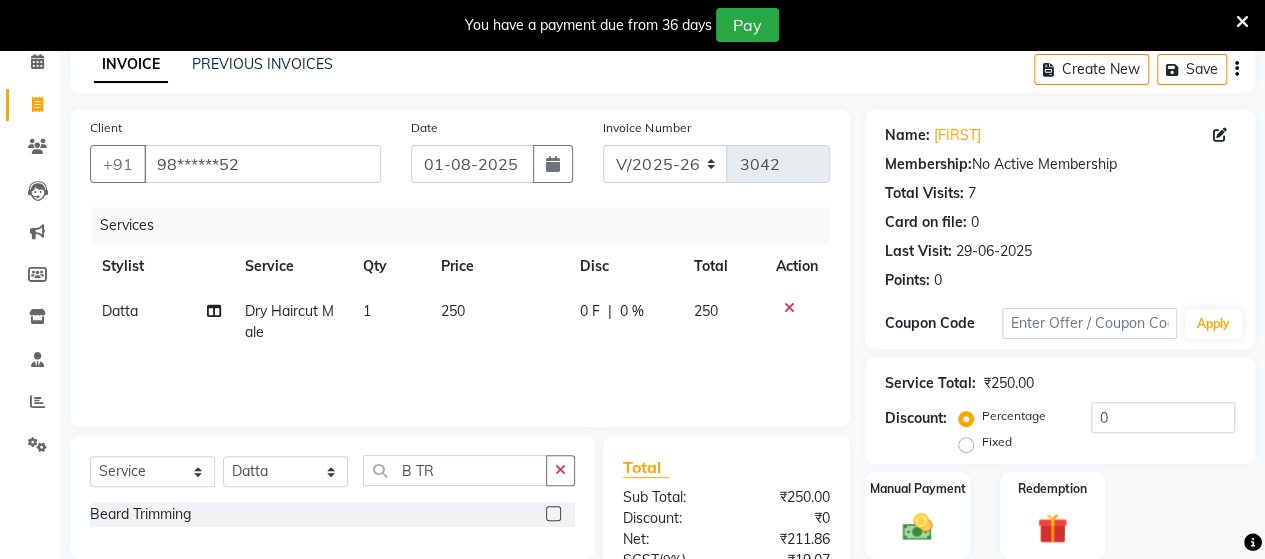click at bounding box center (552, 514) 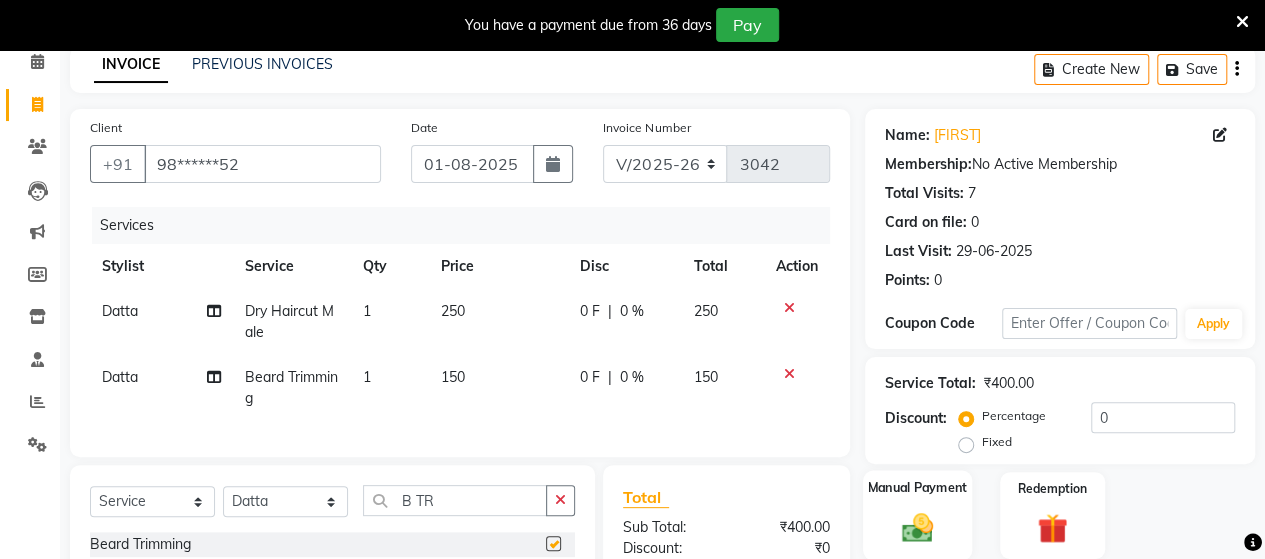 checkbox on "false" 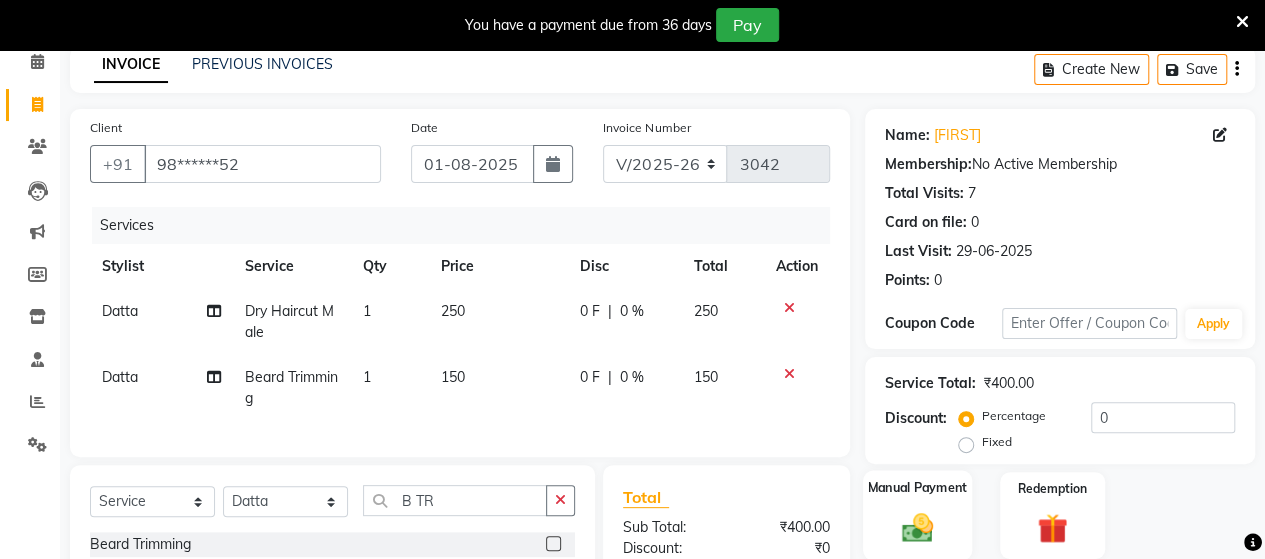 click on "Manual Payment" 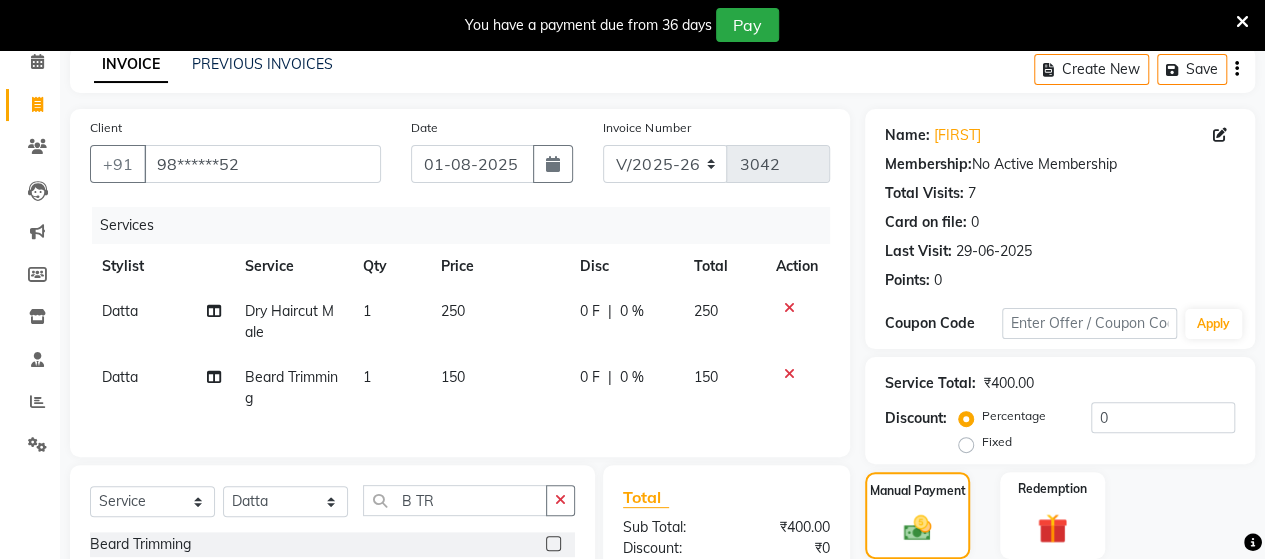 scroll, scrollTop: 334, scrollLeft: 0, axis: vertical 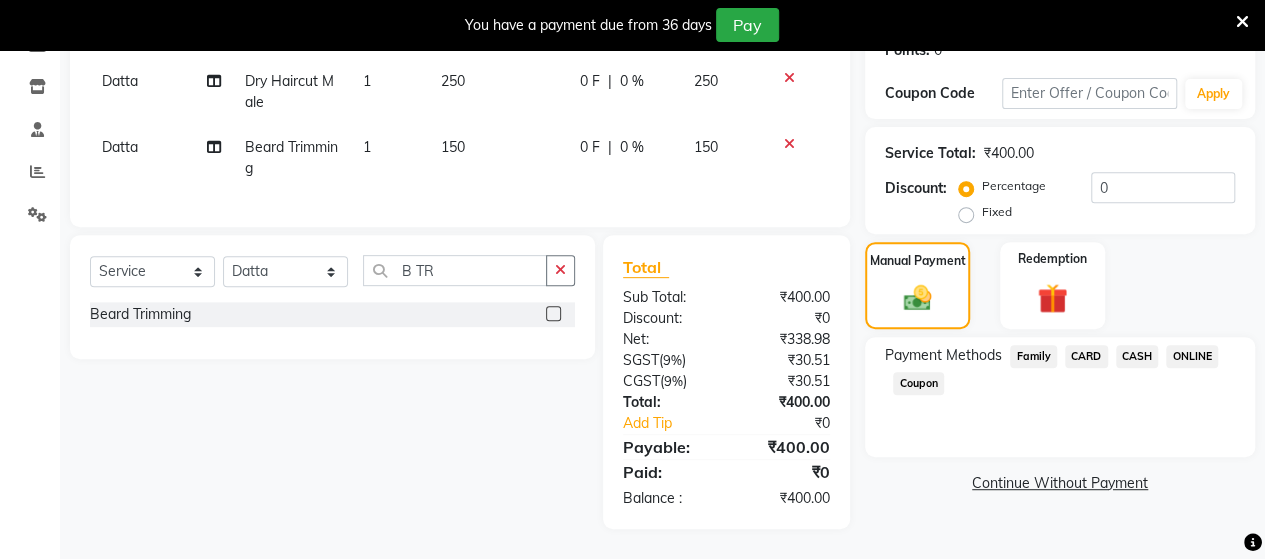 click on "CASH" 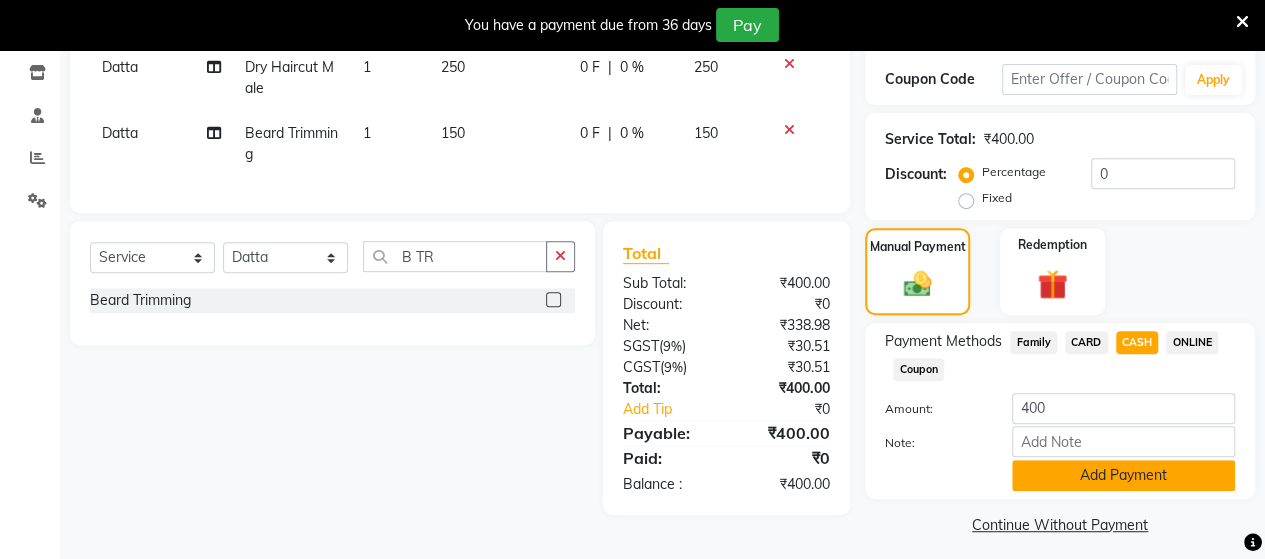 click on "Add Payment" 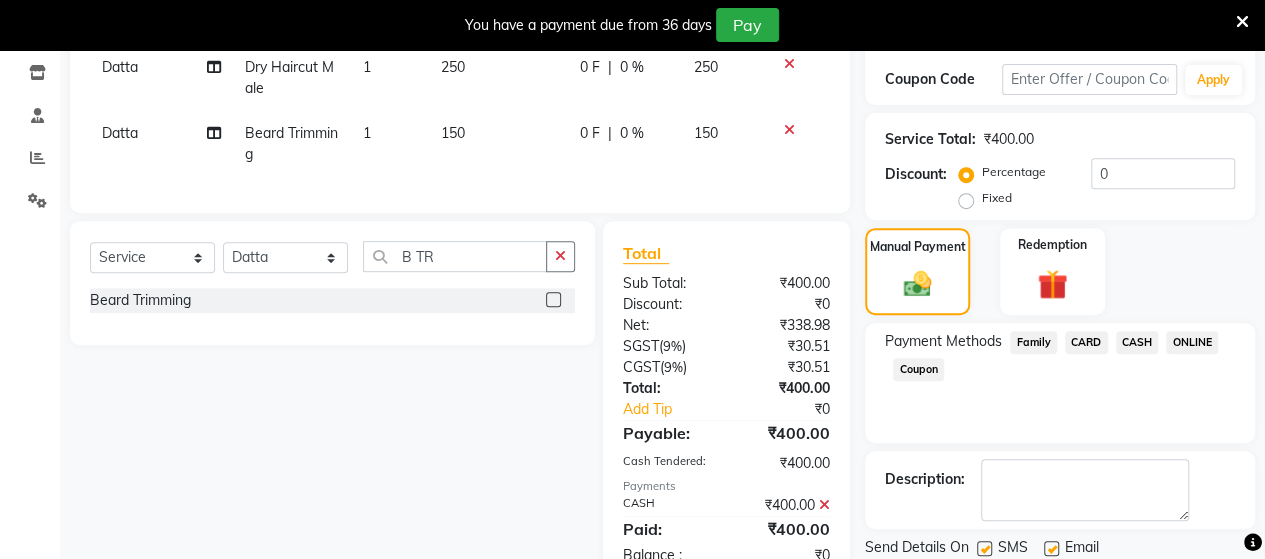 scroll, scrollTop: 404, scrollLeft: 0, axis: vertical 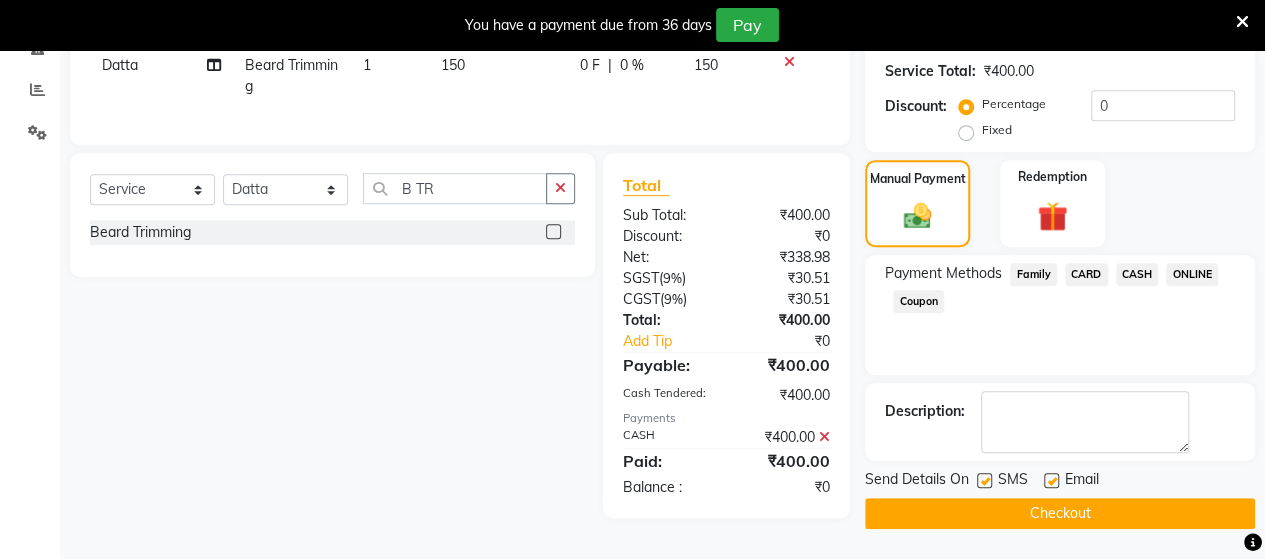 click on "Send Details On SMS Email  Checkout" 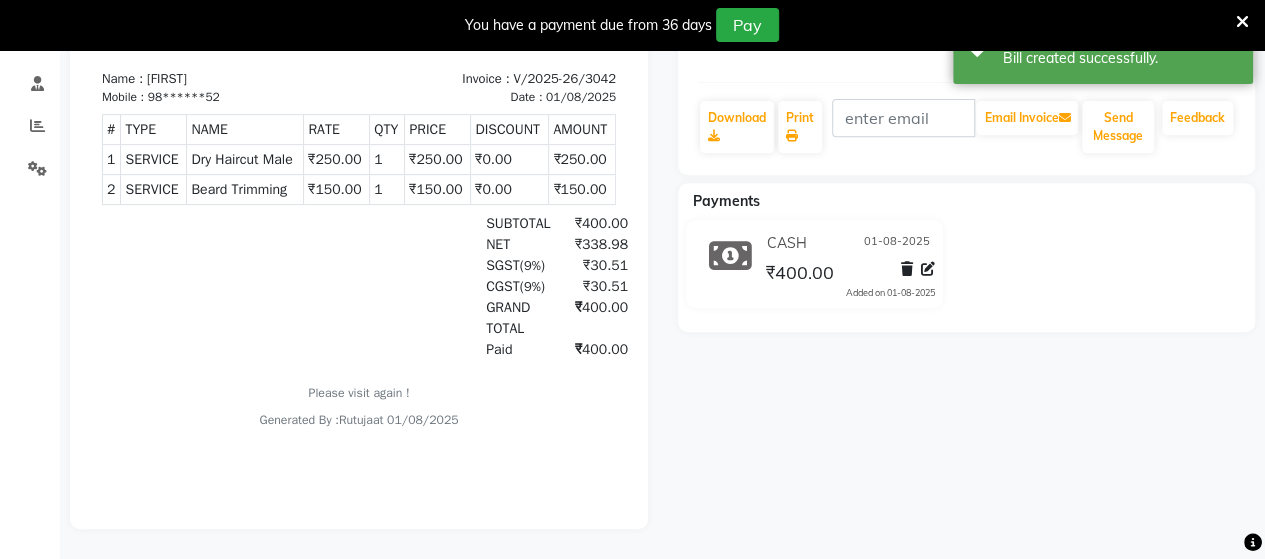 scroll, scrollTop: 0, scrollLeft: 0, axis: both 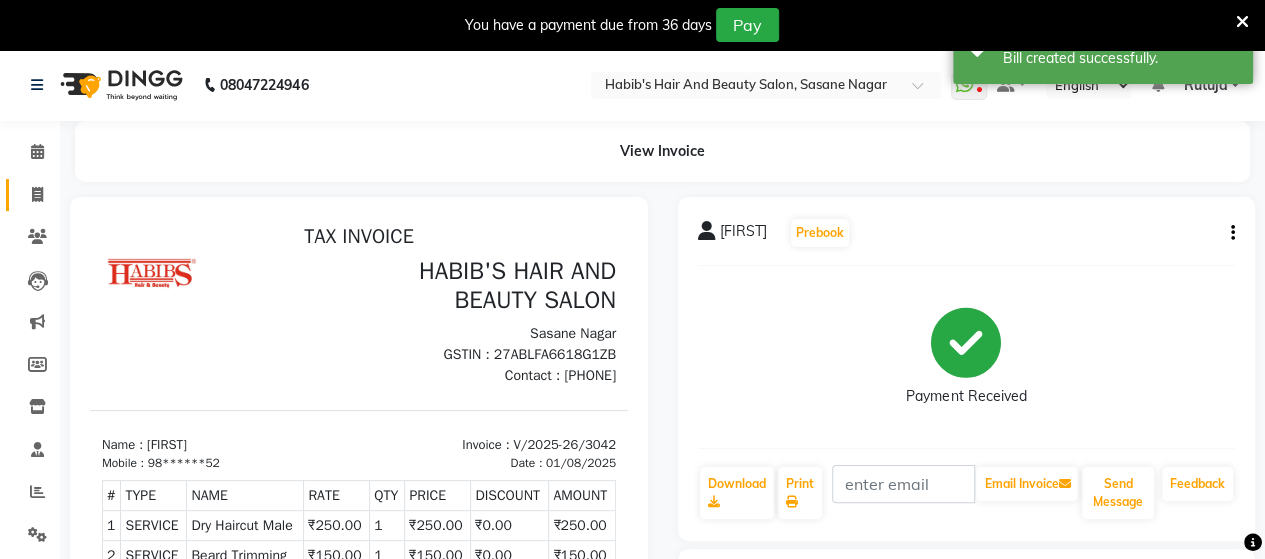 click on "Invoice" 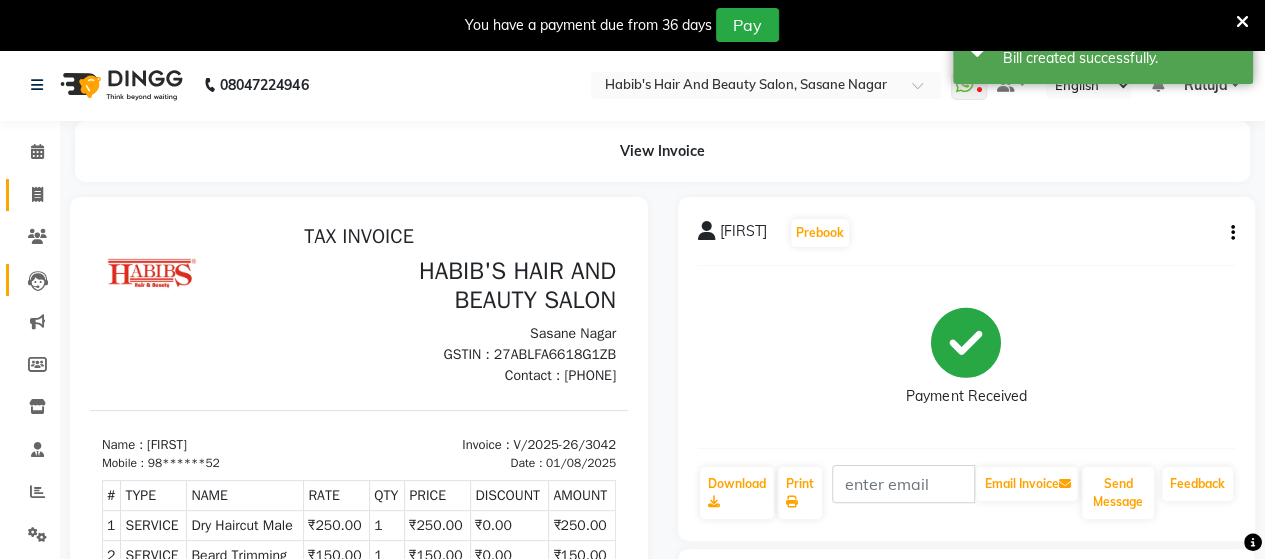 select on "6429" 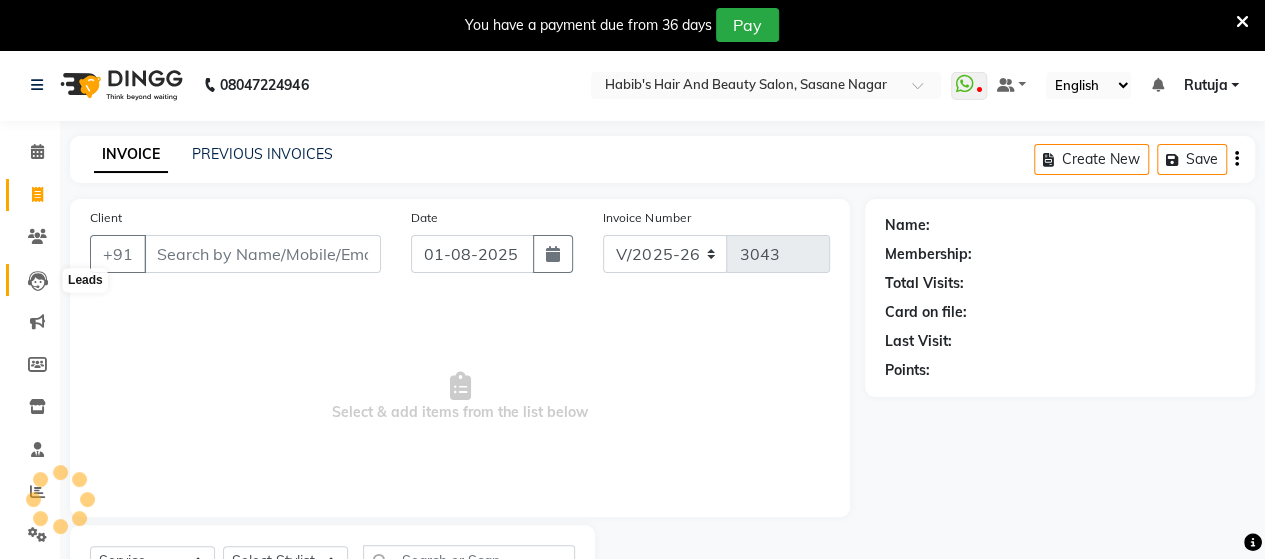 click on "Calendar  Invoice  Clients  Leads   Marketing  Members  Inventory  Staff  Reports  Settings Completed InProgress Upcoming Dropped Tentative Check-In Confirm Bookings Generate Report Segments Page Builder" 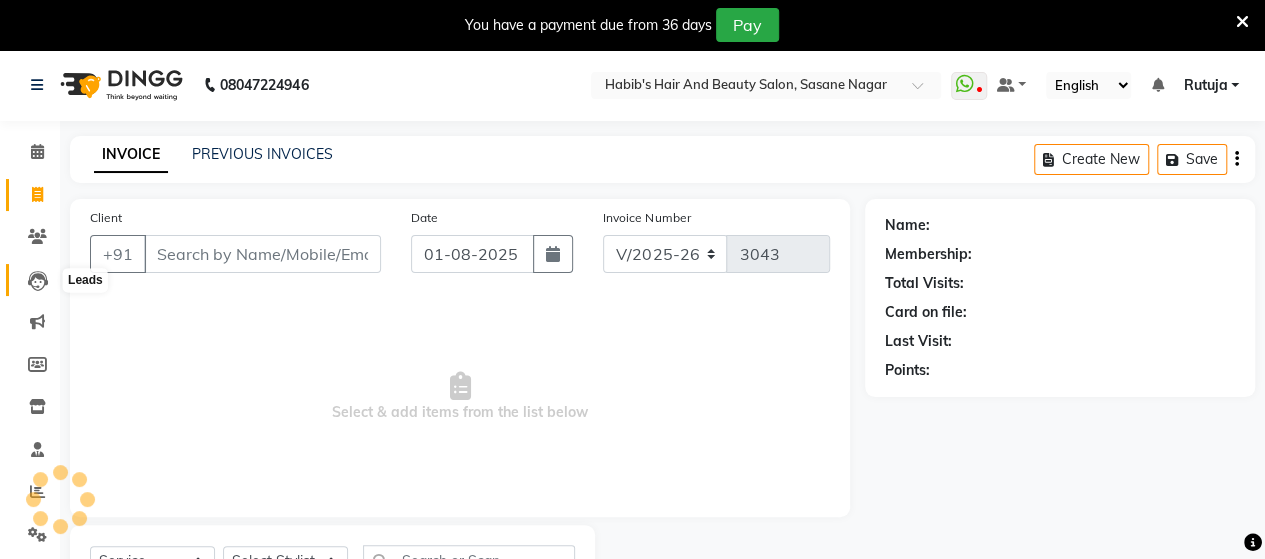 scroll, scrollTop: 90, scrollLeft: 0, axis: vertical 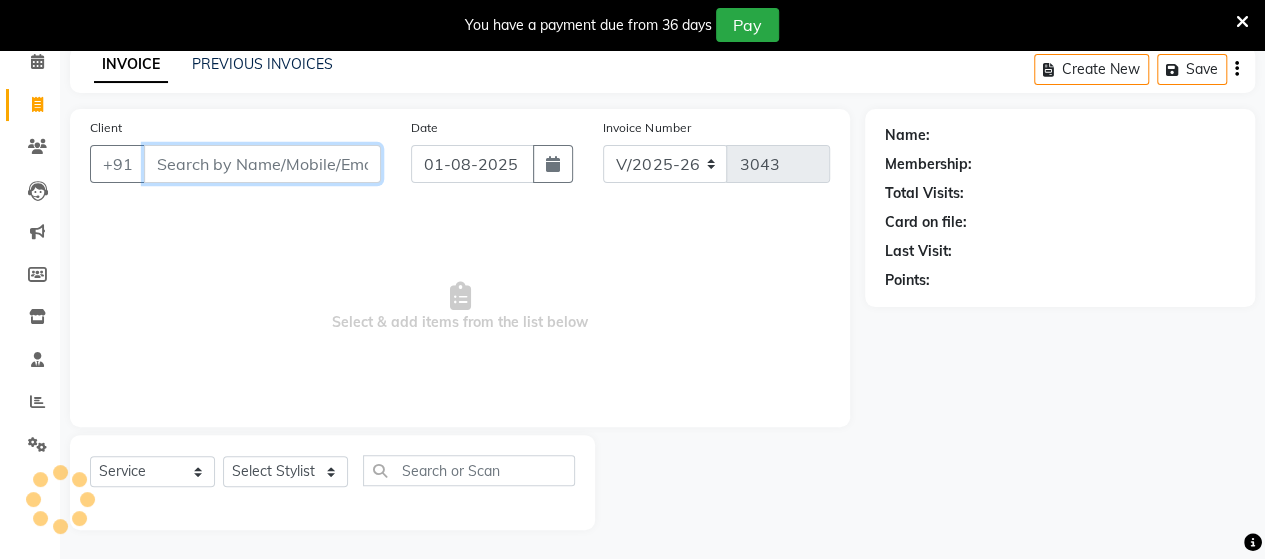 click on "Client" at bounding box center (262, 164) 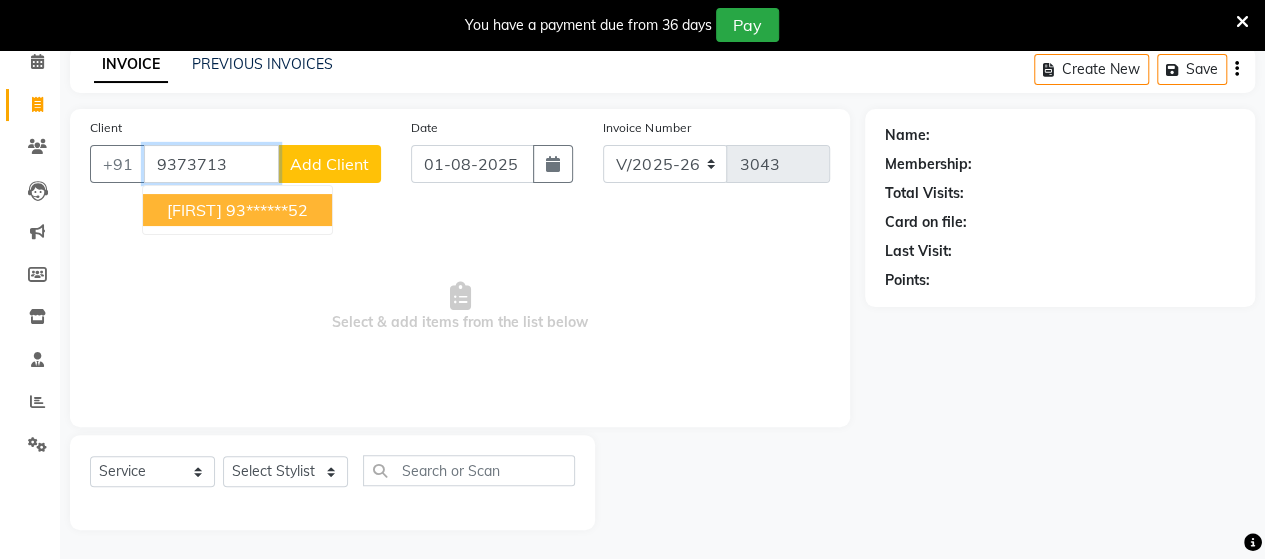 click on "[FIRST] [PHONE]" at bounding box center (237, 210) 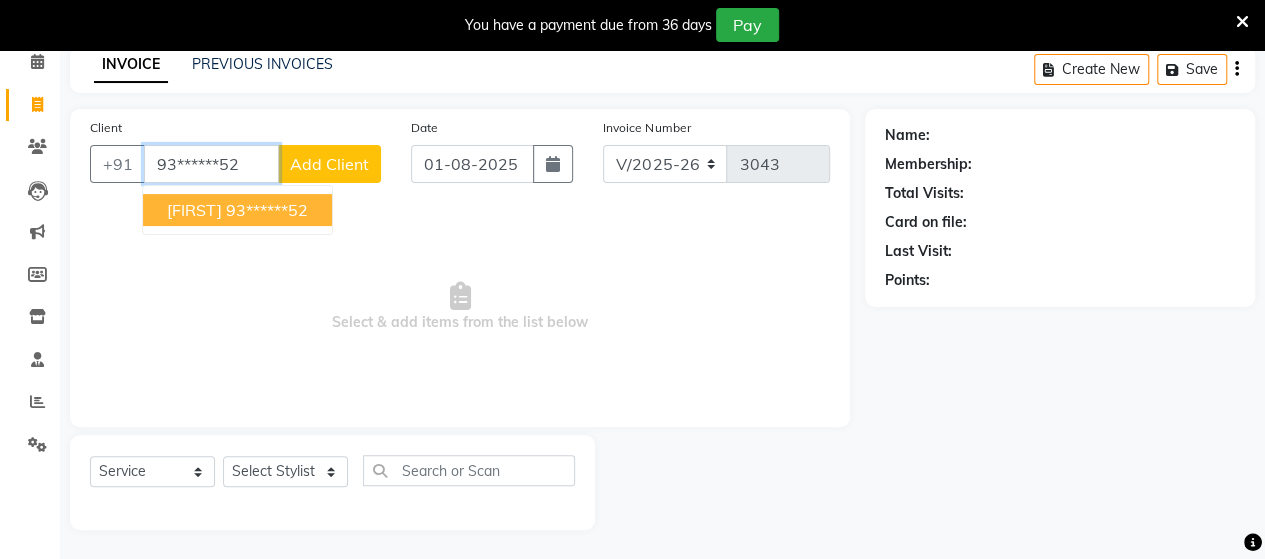 type on "93******52" 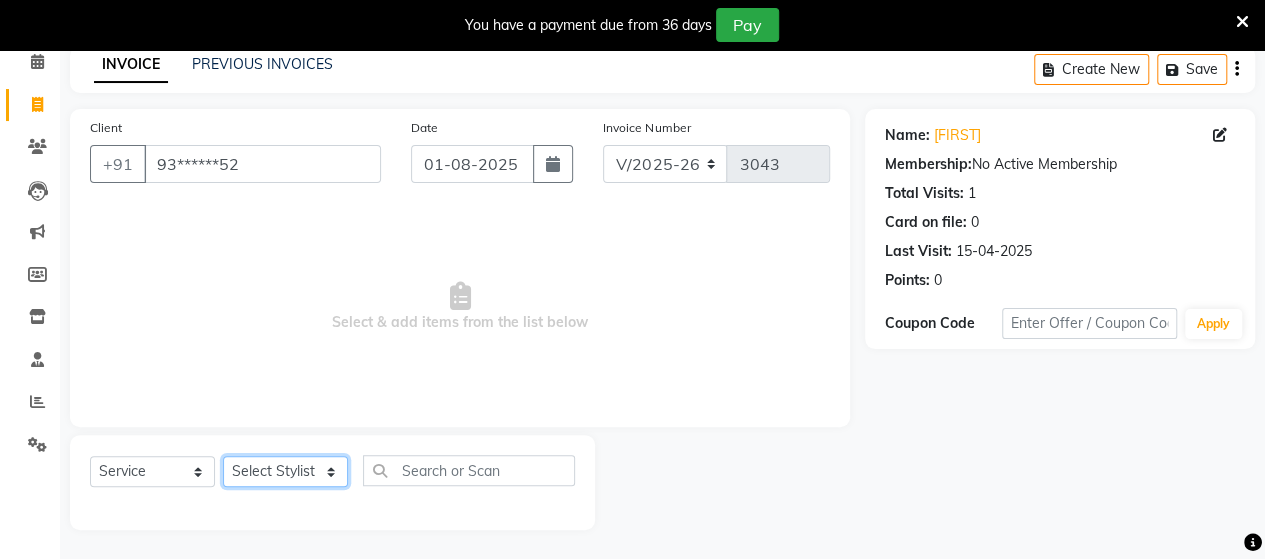 click on "Select Stylist Admin Datta  Jyoti  Krushna  Pratik  RAVI Rohit Rutuja" 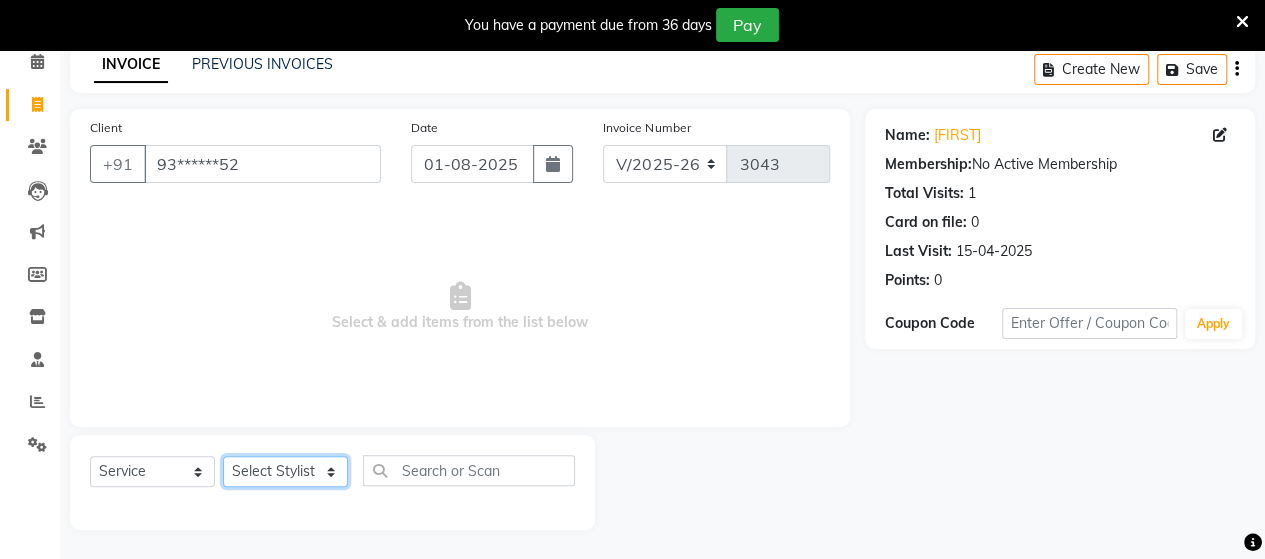 select on "58673" 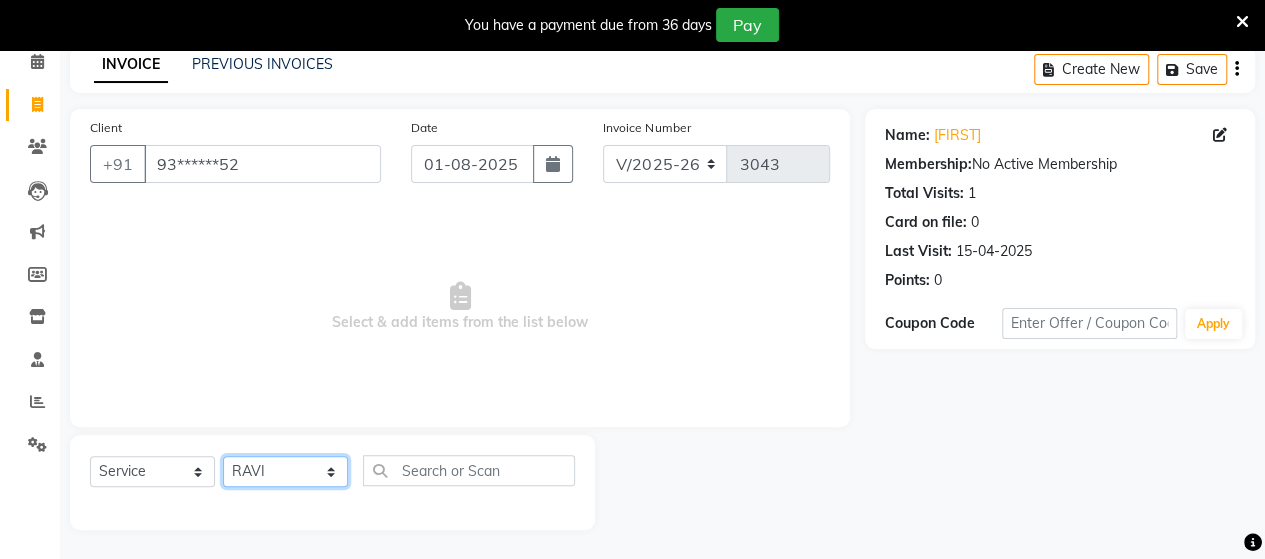 click on "Select Stylist Admin Datta  Jyoti  Krushna  Pratik  RAVI Rohit Rutuja" 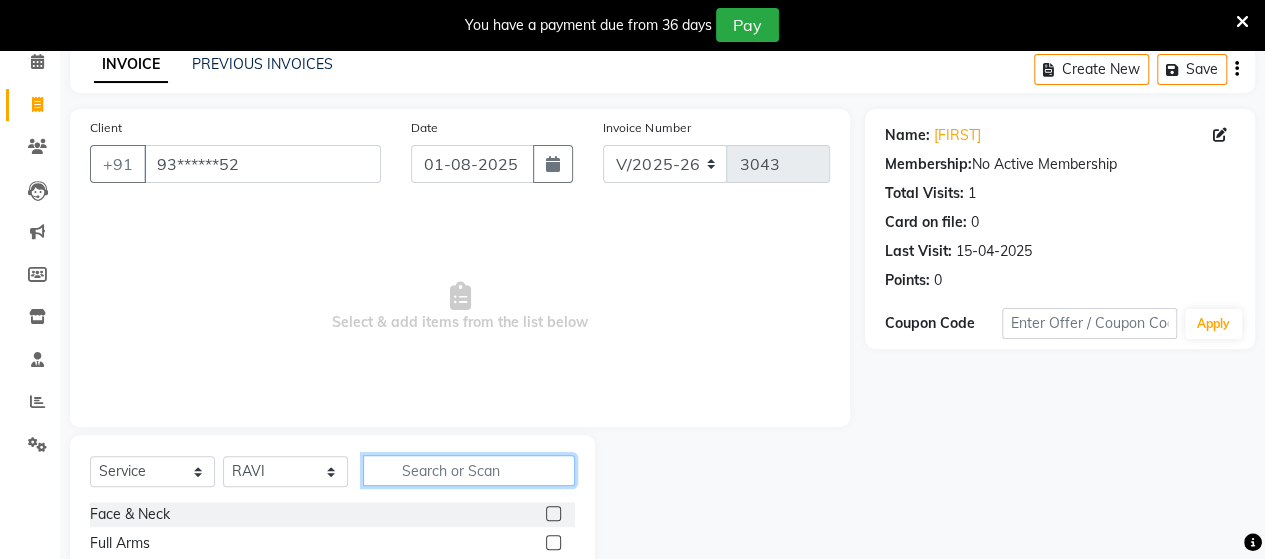 click 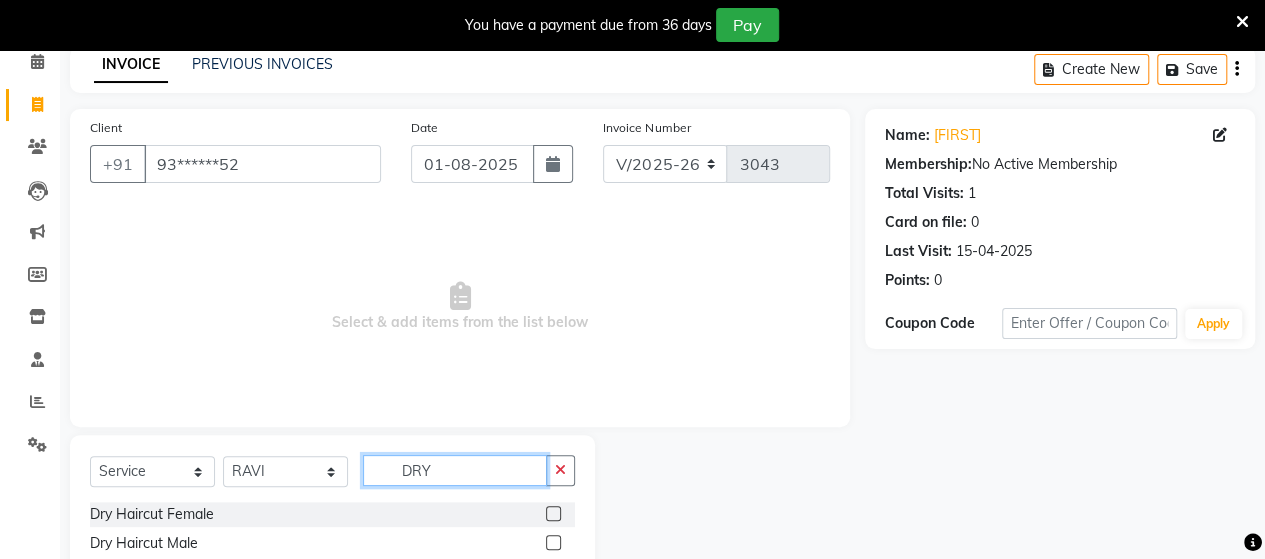 type on "DRY" 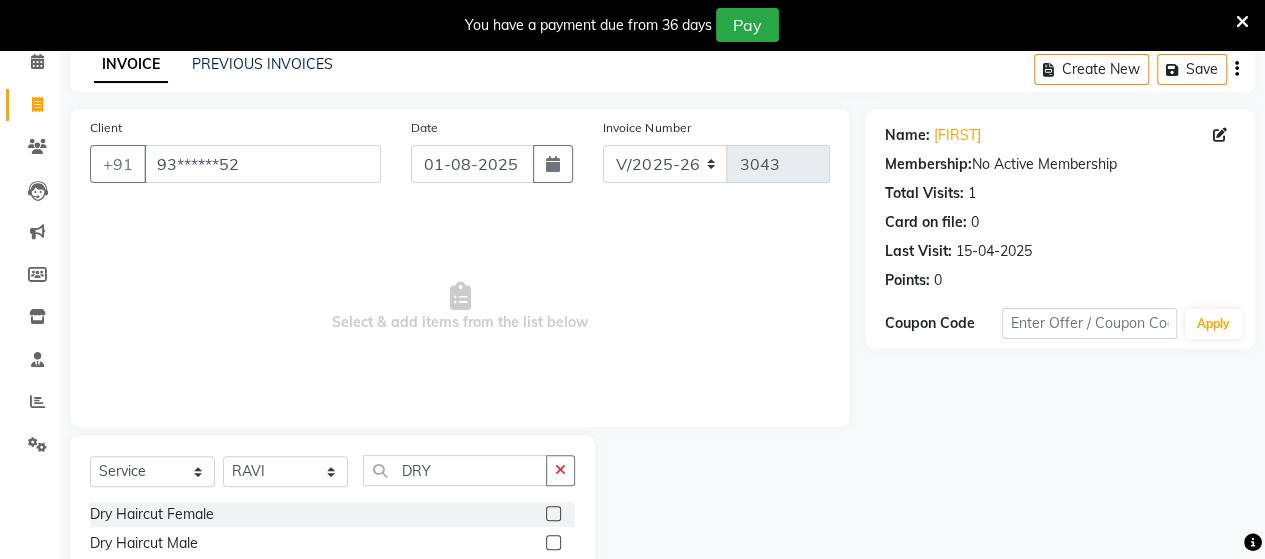 click 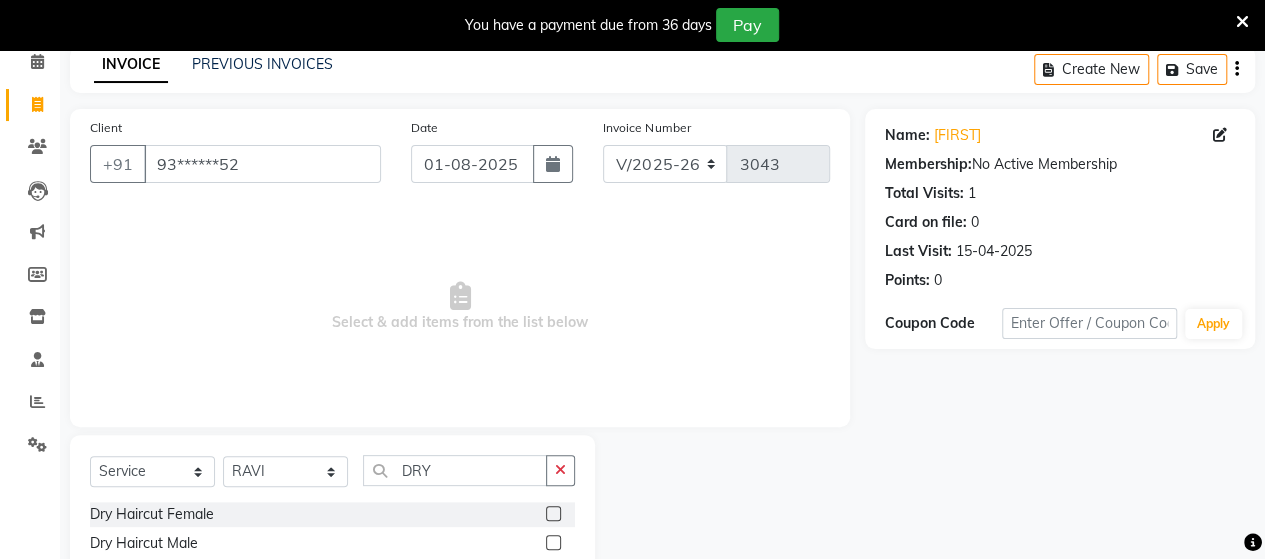 click at bounding box center [552, 514] 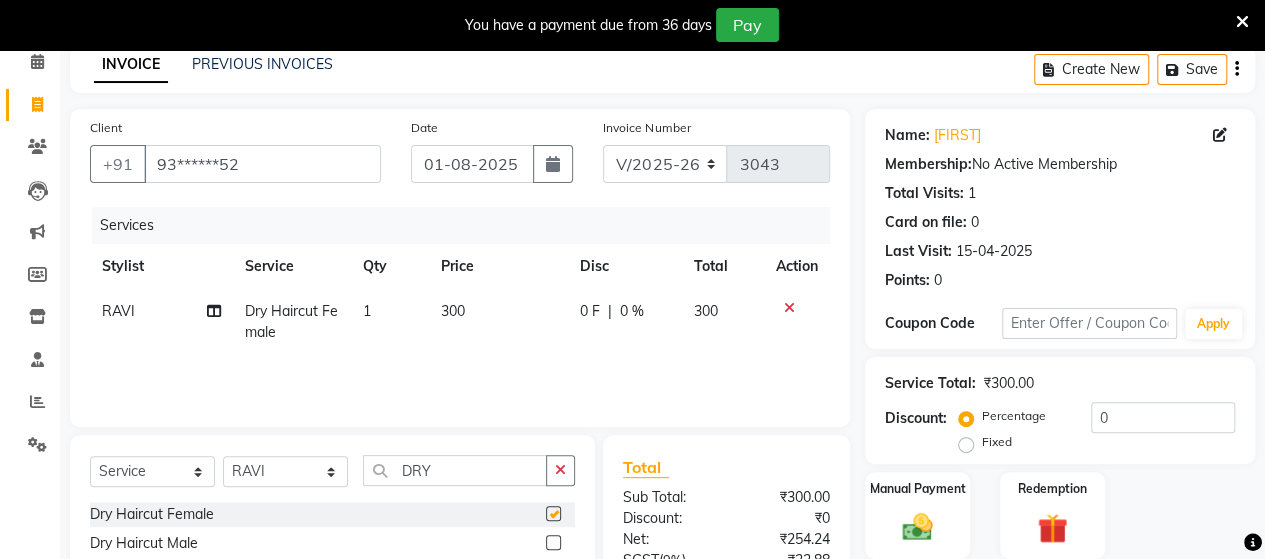 checkbox on "false" 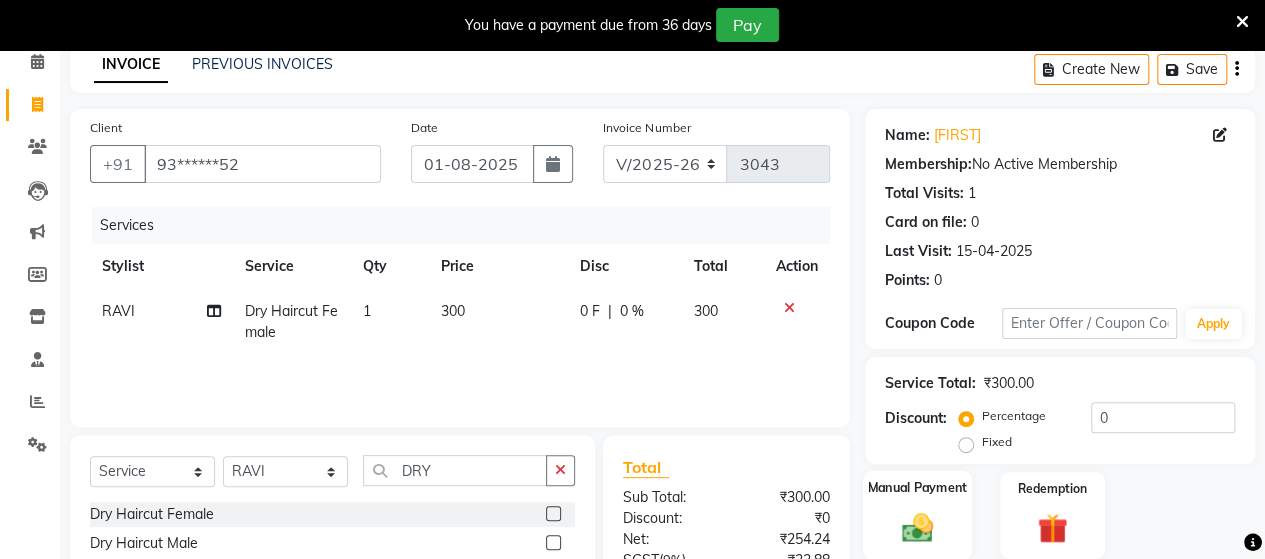 click on "Manual Payment" 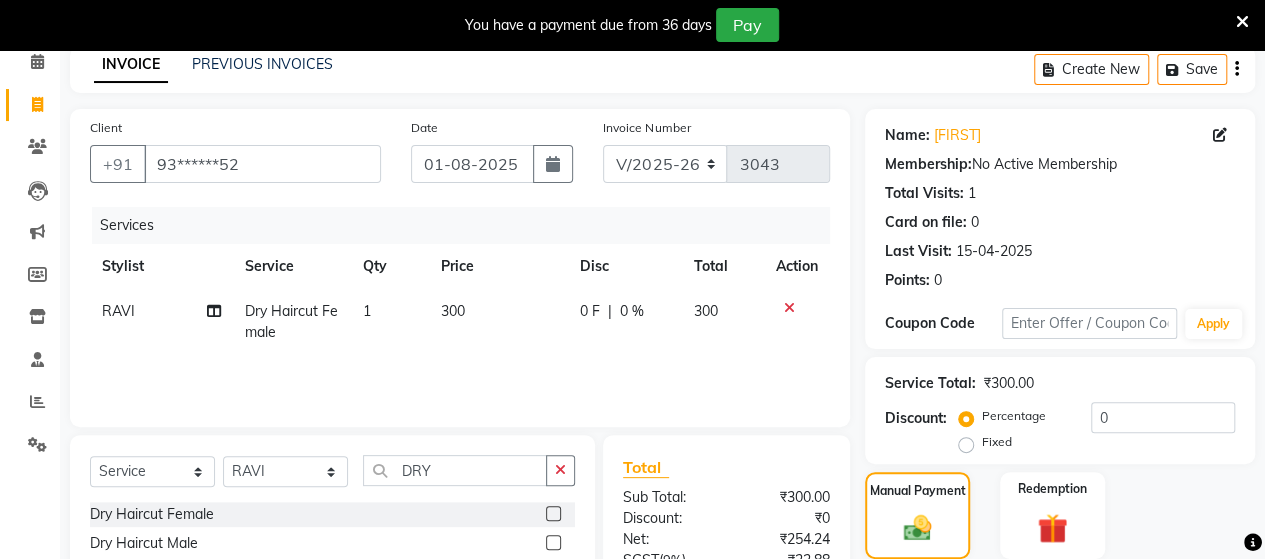 scroll, scrollTop: 288, scrollLeft: 0, axis: vertical 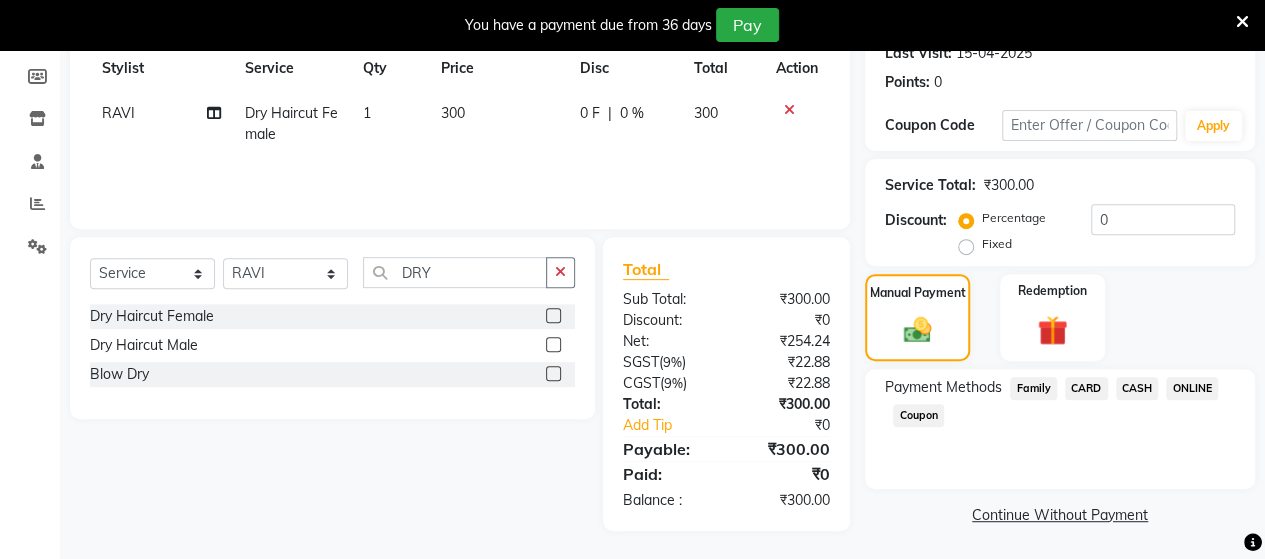 click on "ONLINE" 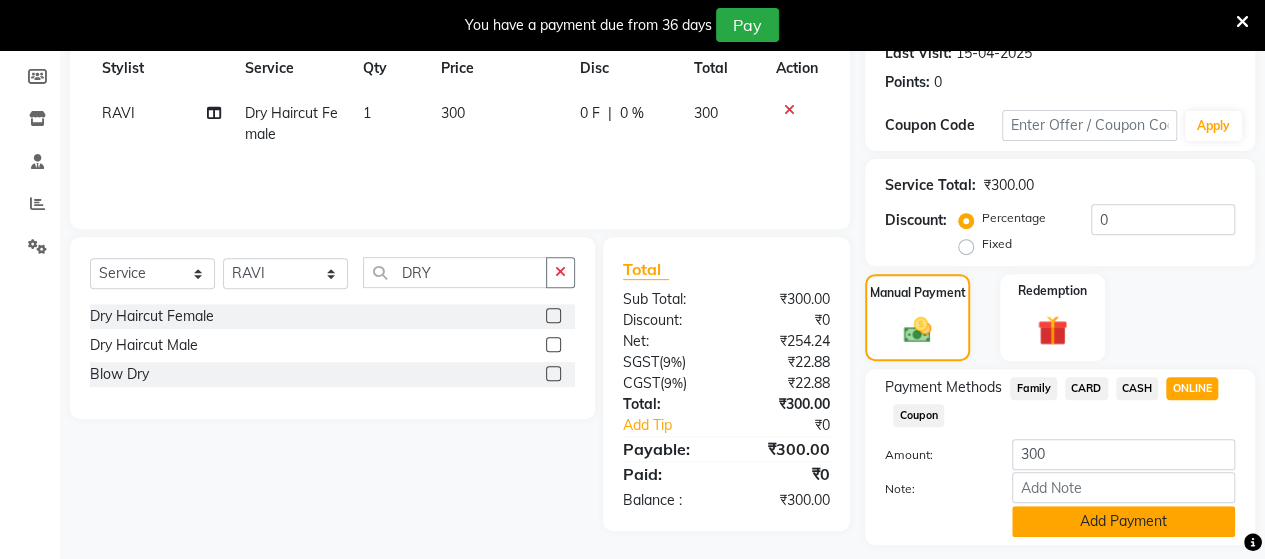 click on "Add Payment" 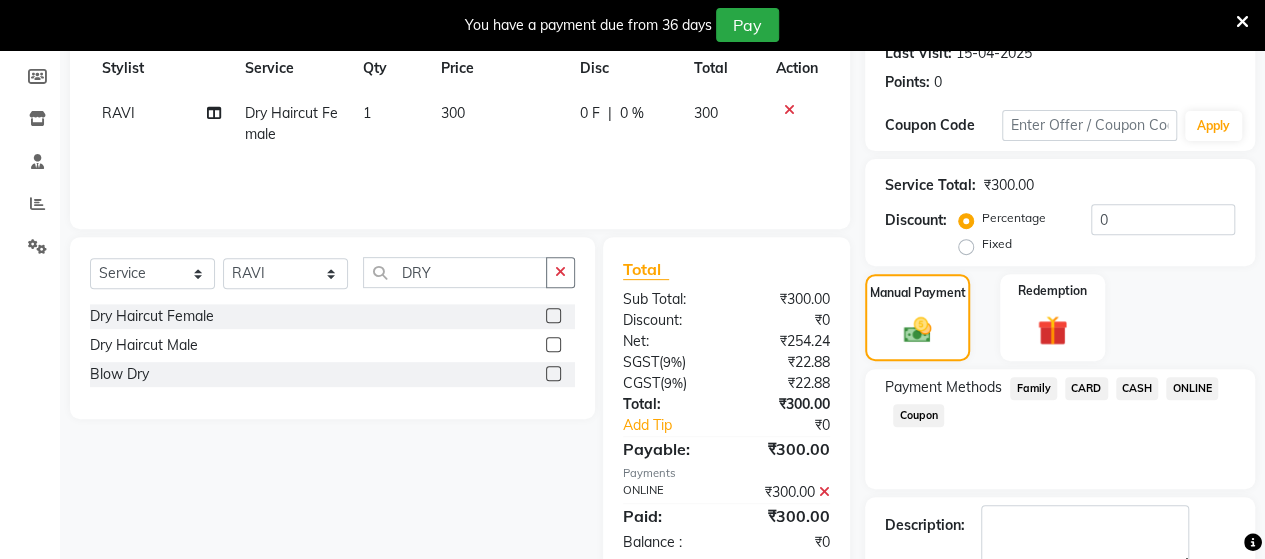 scroll, scrollTop: 400, scrollLeft: 0, axis: vertical 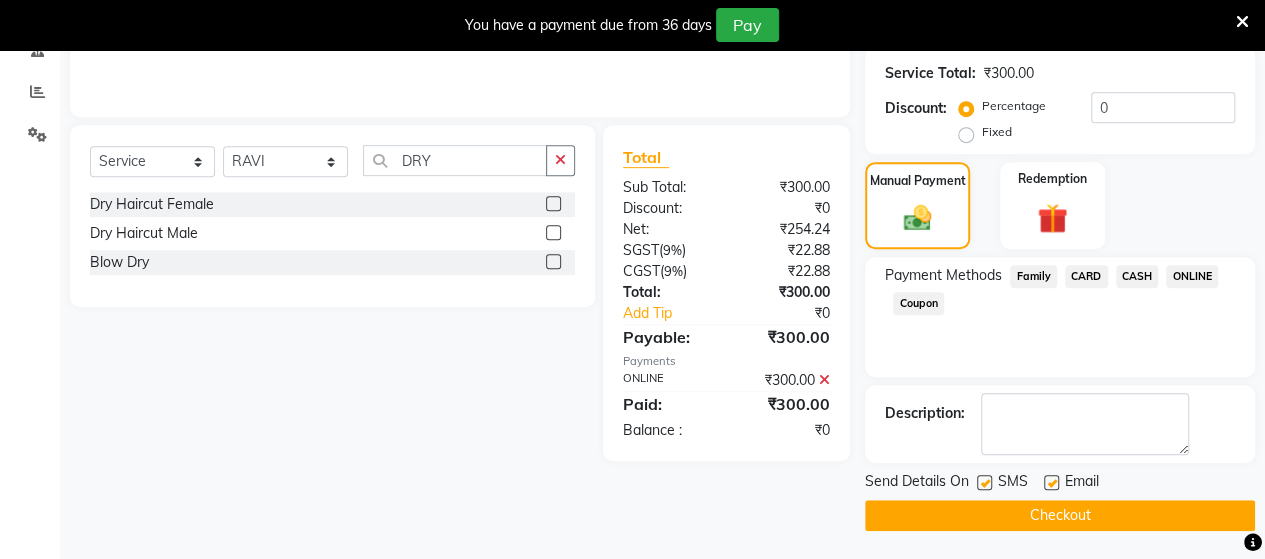click on "Checkout" 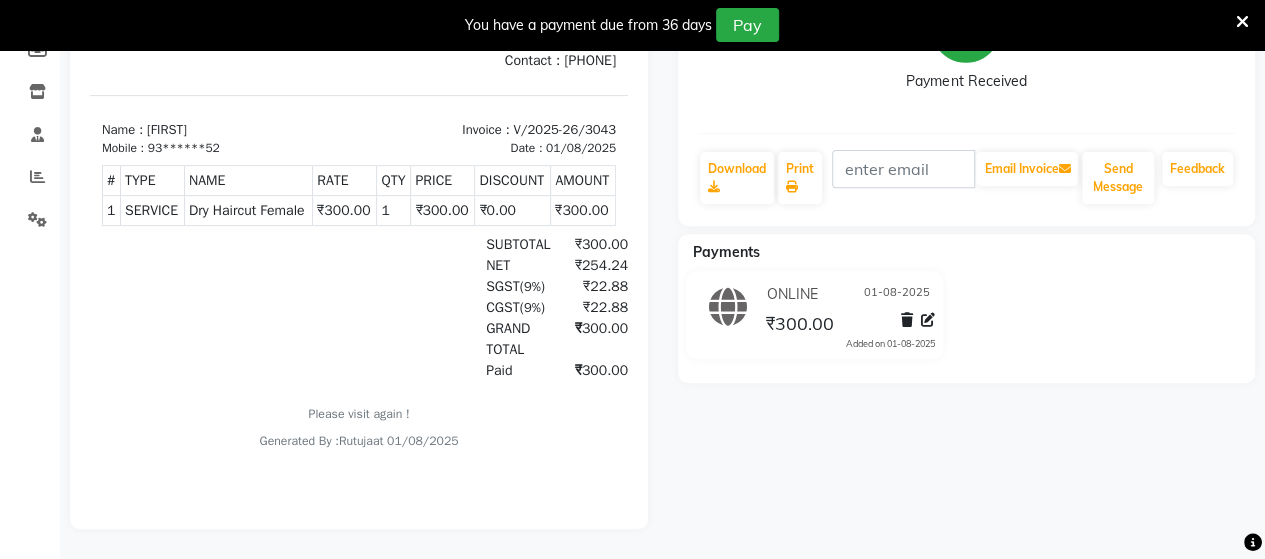 scroll, scrollTop: 0, scrollLeft: 0, axis: both 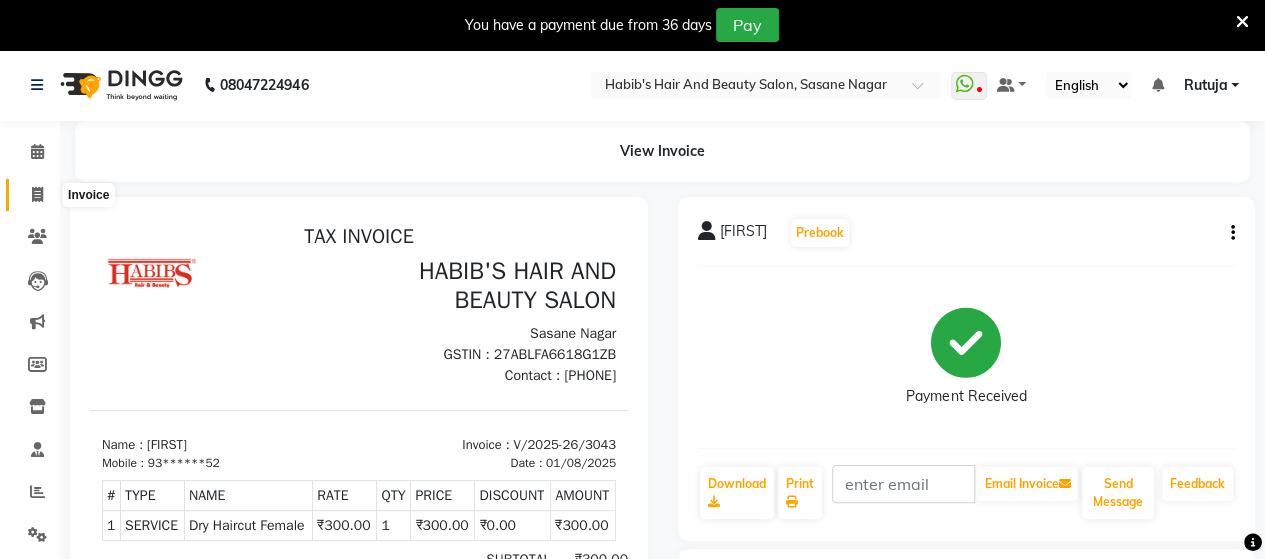 click 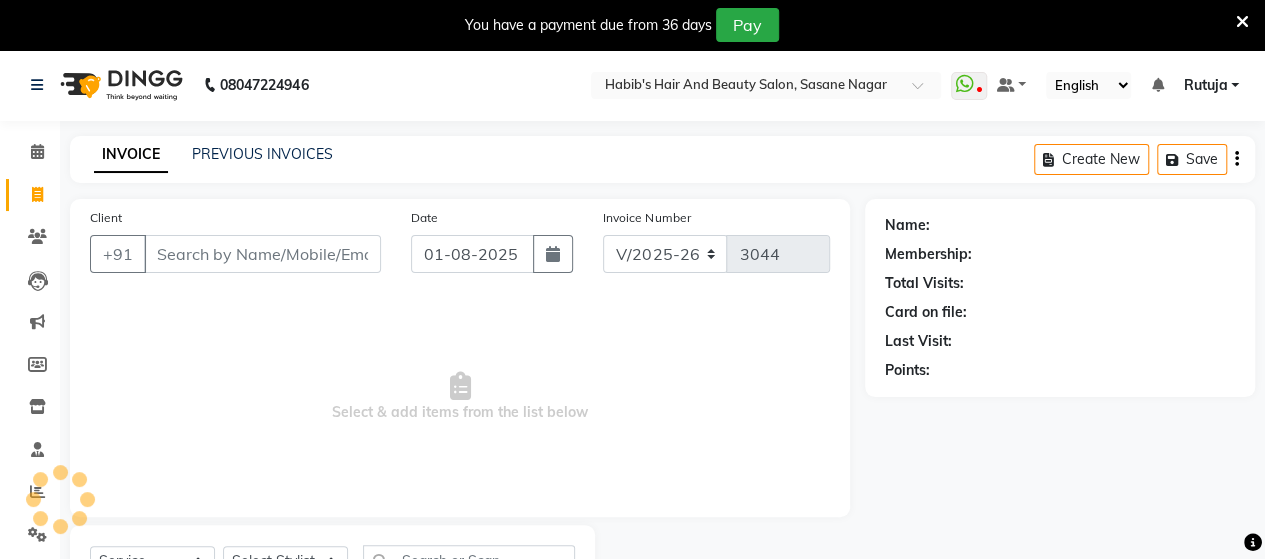 scroll, scrollTop: 90, scrollLeft: 0, axis: vertical 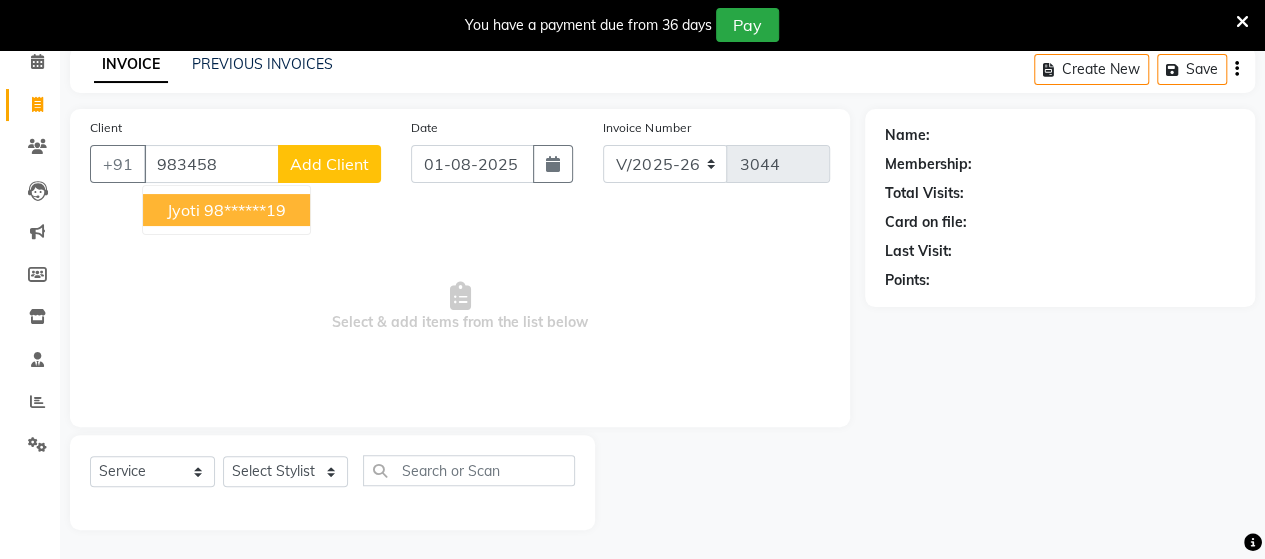 click on "98******19" at bounding box center (245, 210) 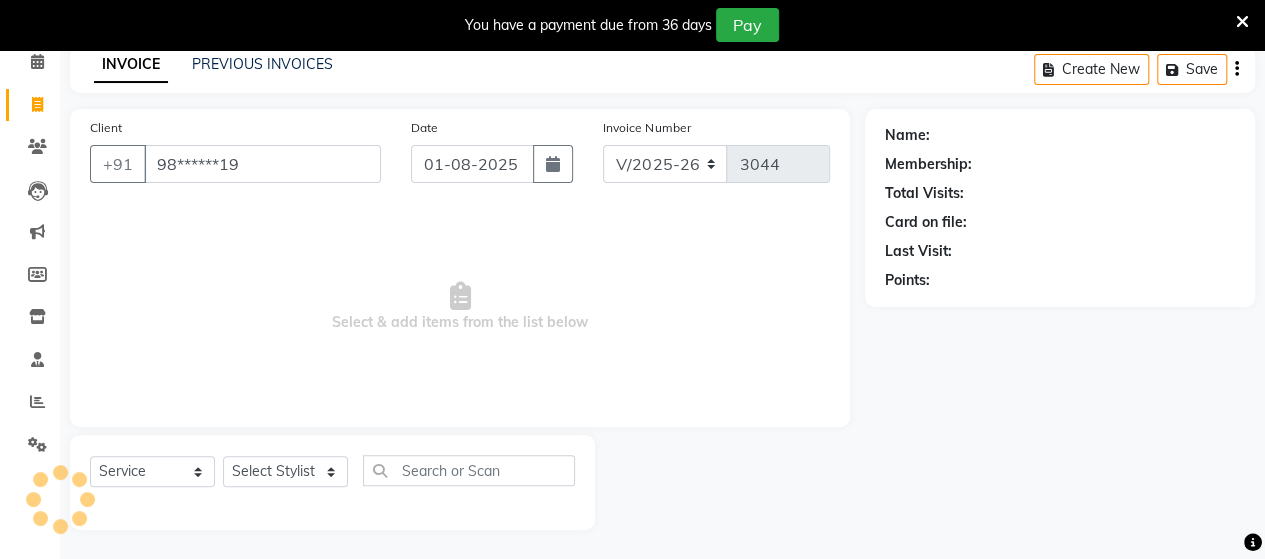 type on "98******19" 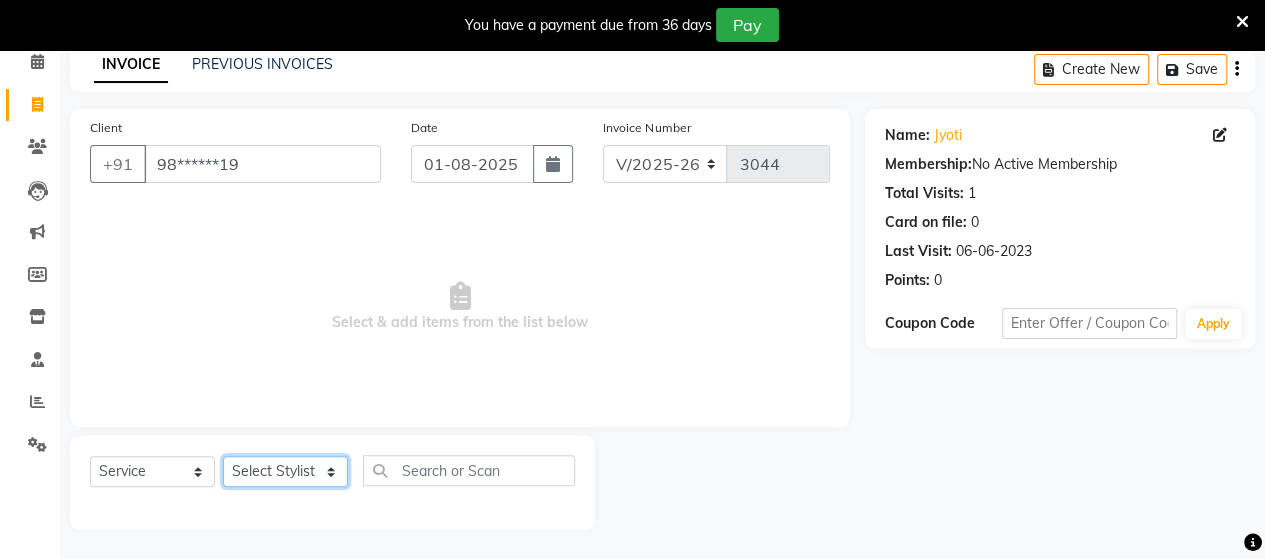 click on "Select Stylist Admin Datta  Jyoti  Krushna  Pratik  RAVI Rohit Rutuja" 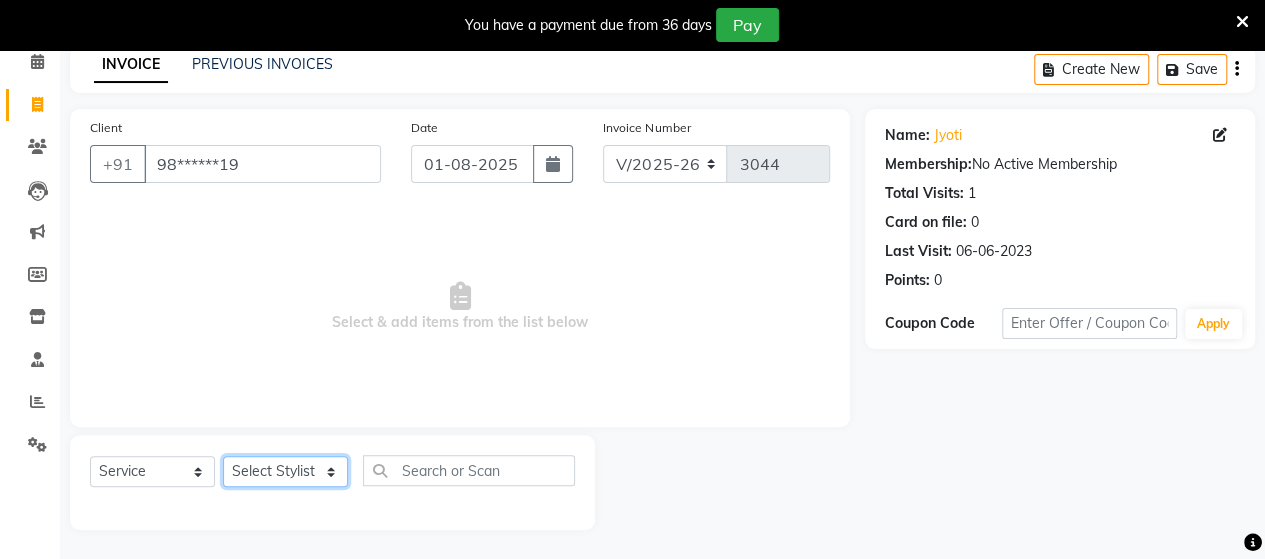 select on "62464" 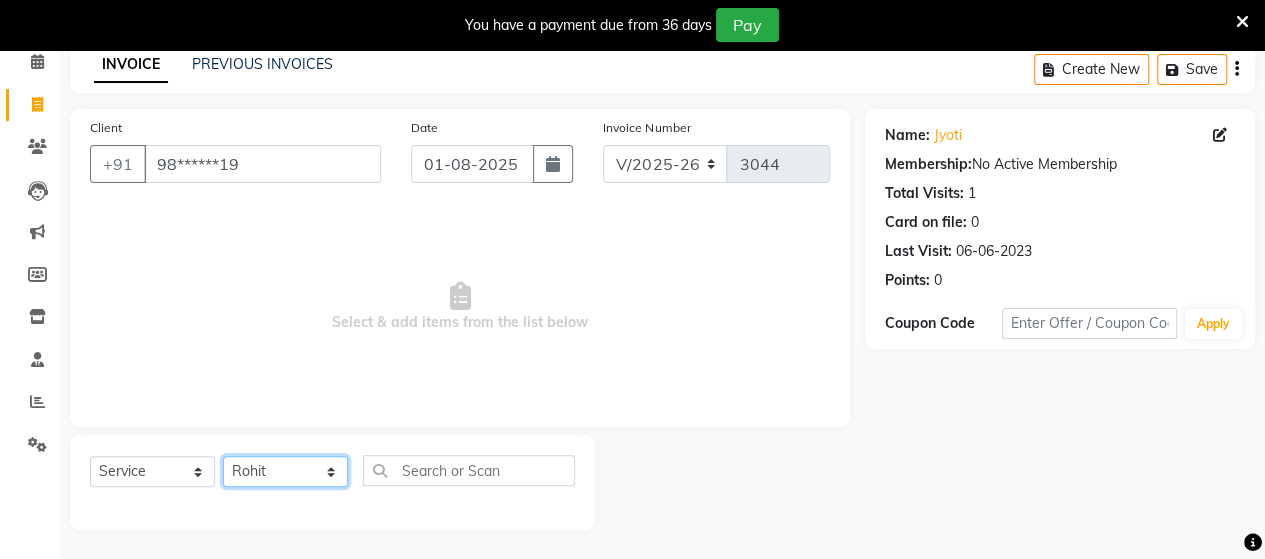 click on "Select Stylist Admin Datta  Jyoti  Krushna  Pratik  RAVI Rohit Rutuja" 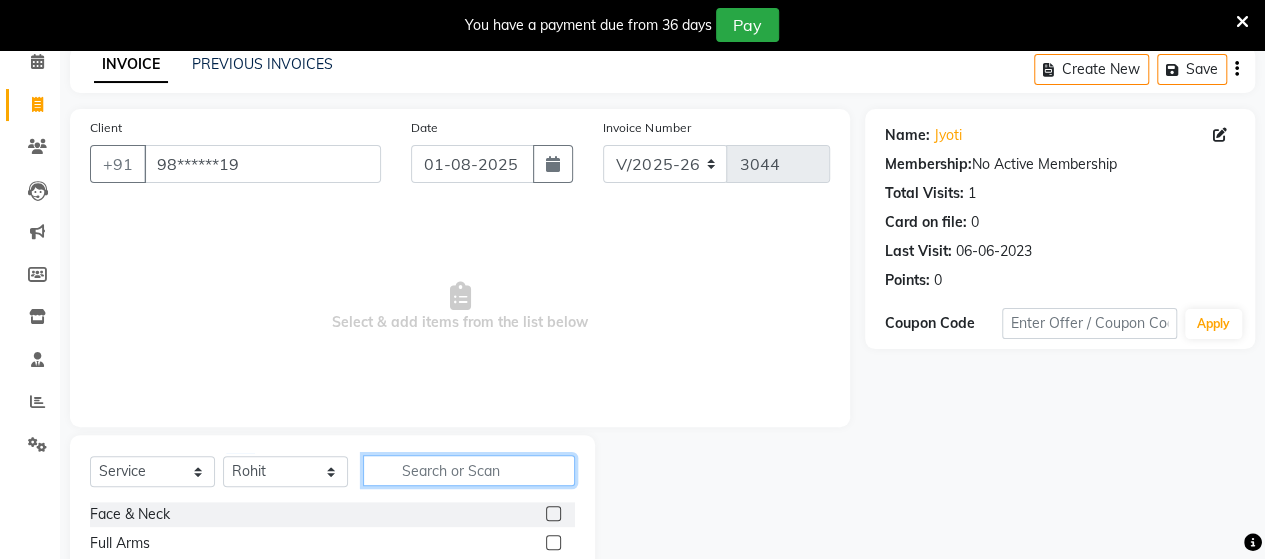 click 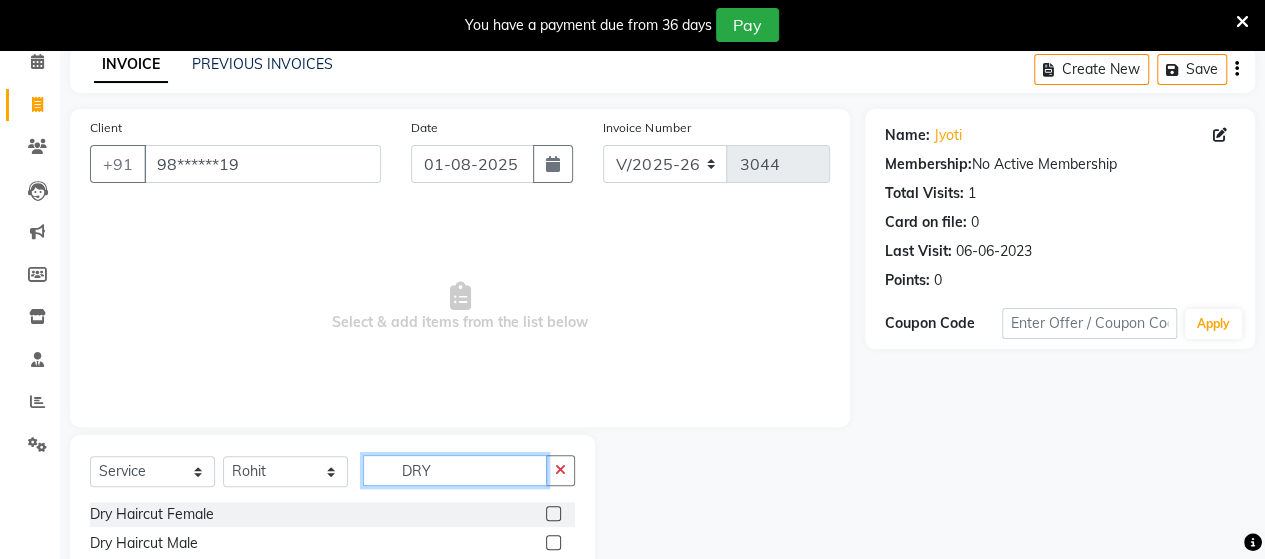 type on "DRY" 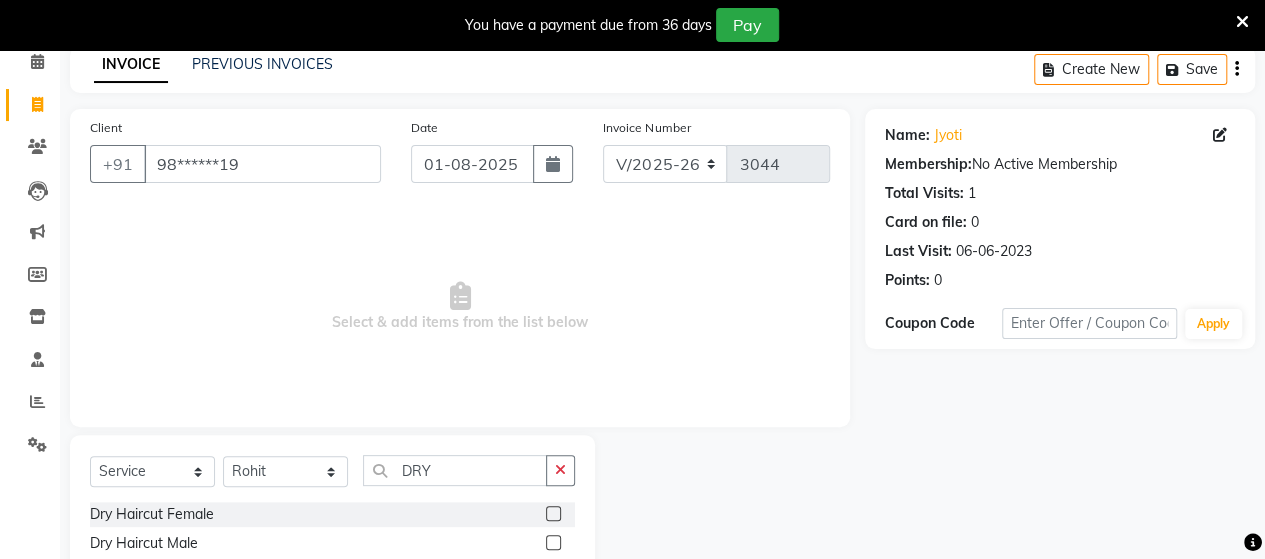 click 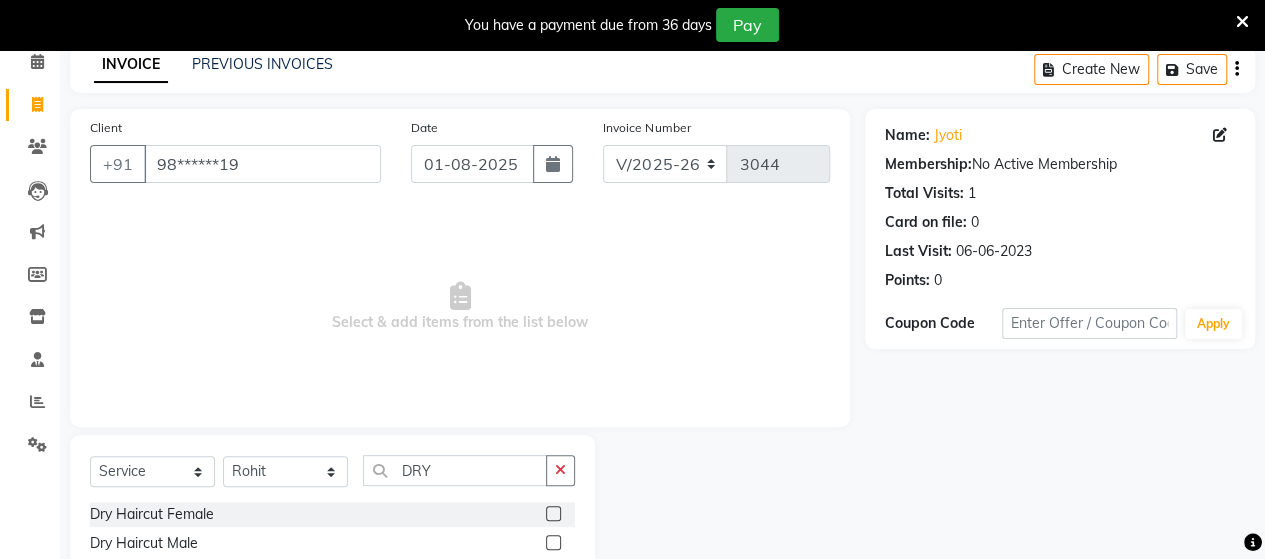 click at bounding box center (552, 514) 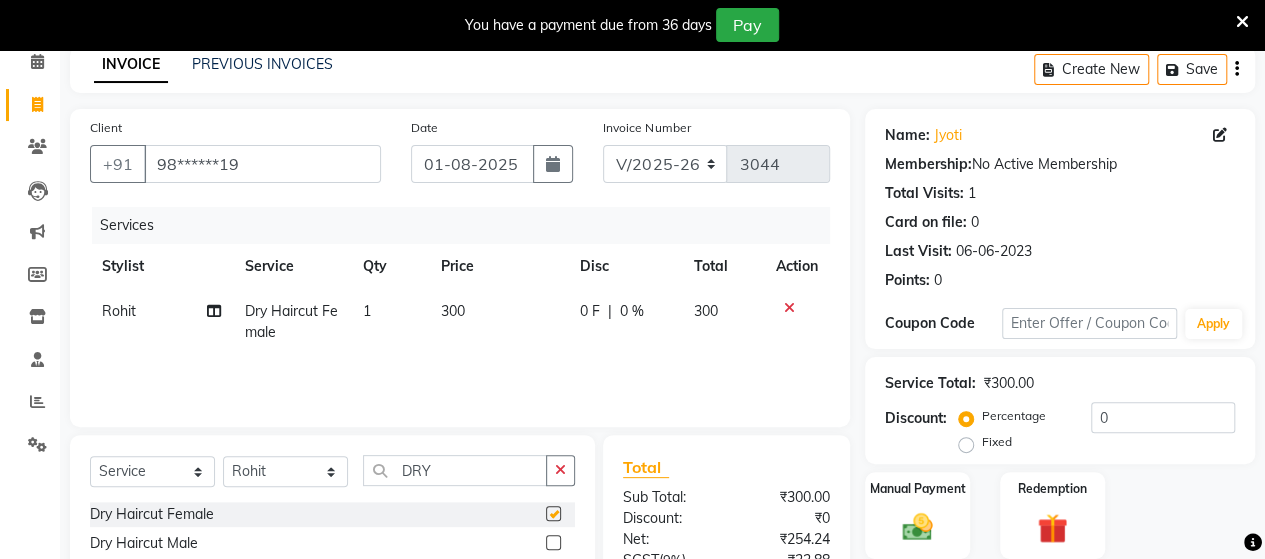 checkbox on "false" 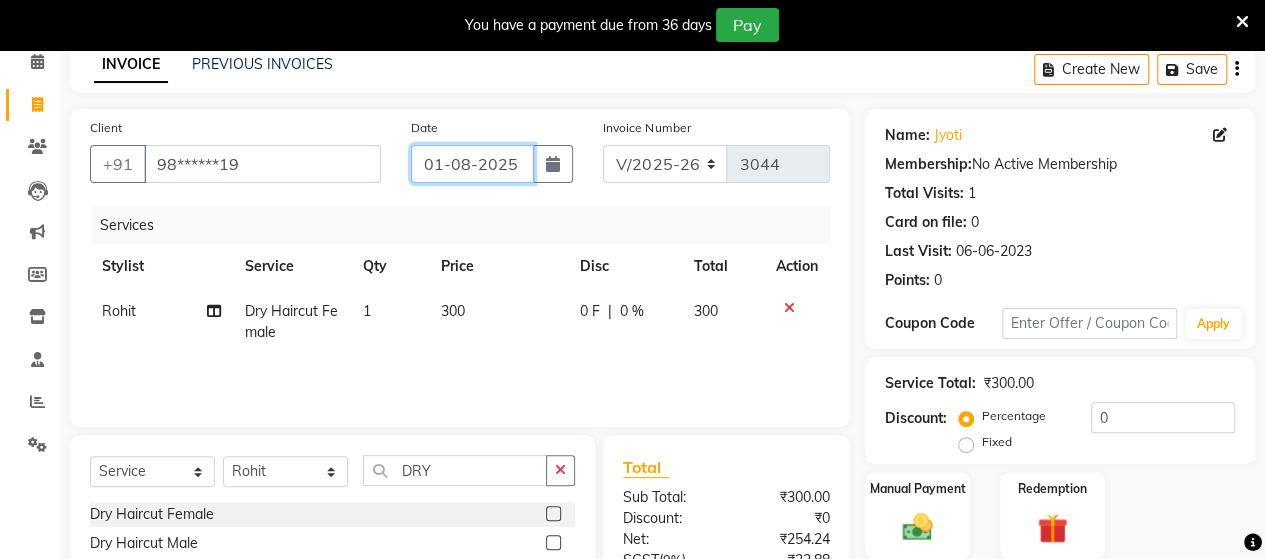 click on "01-08-2025" 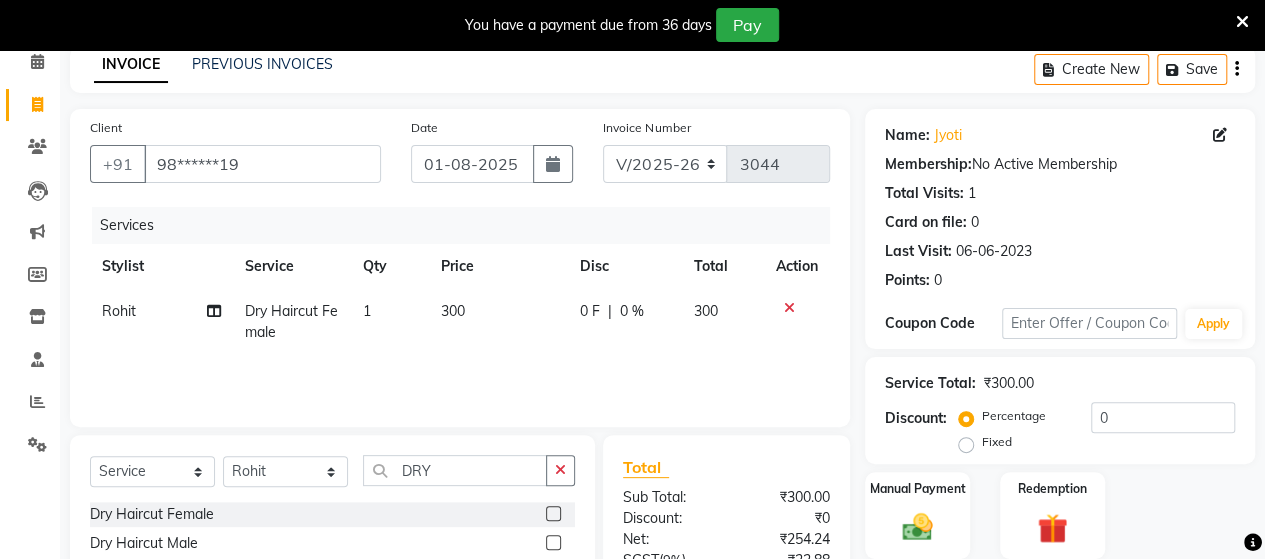 select on "8" 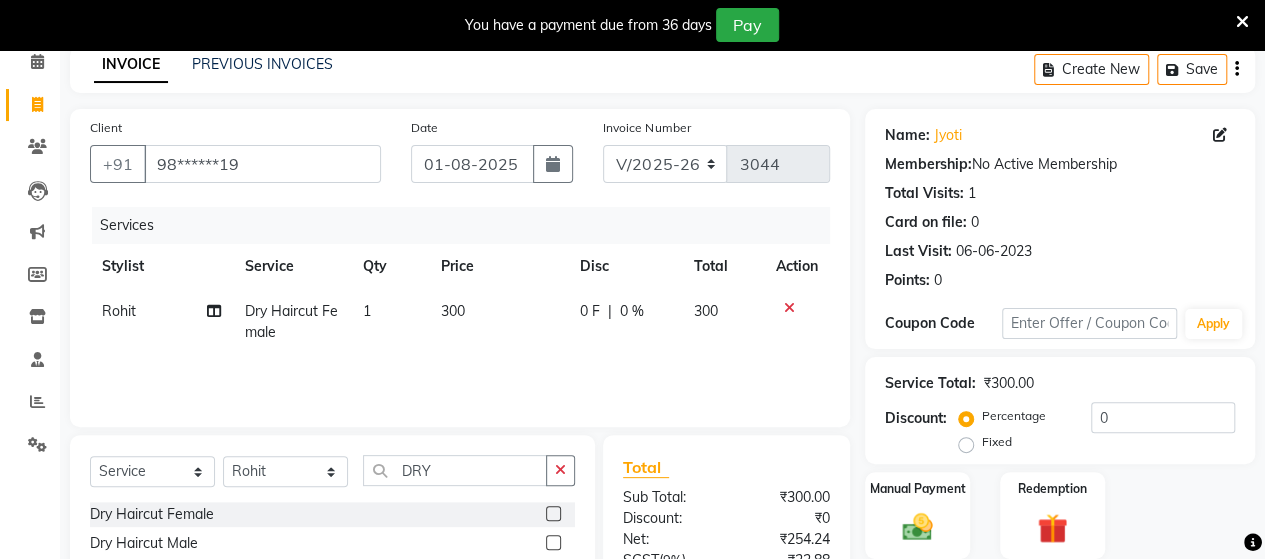 select on "2025" 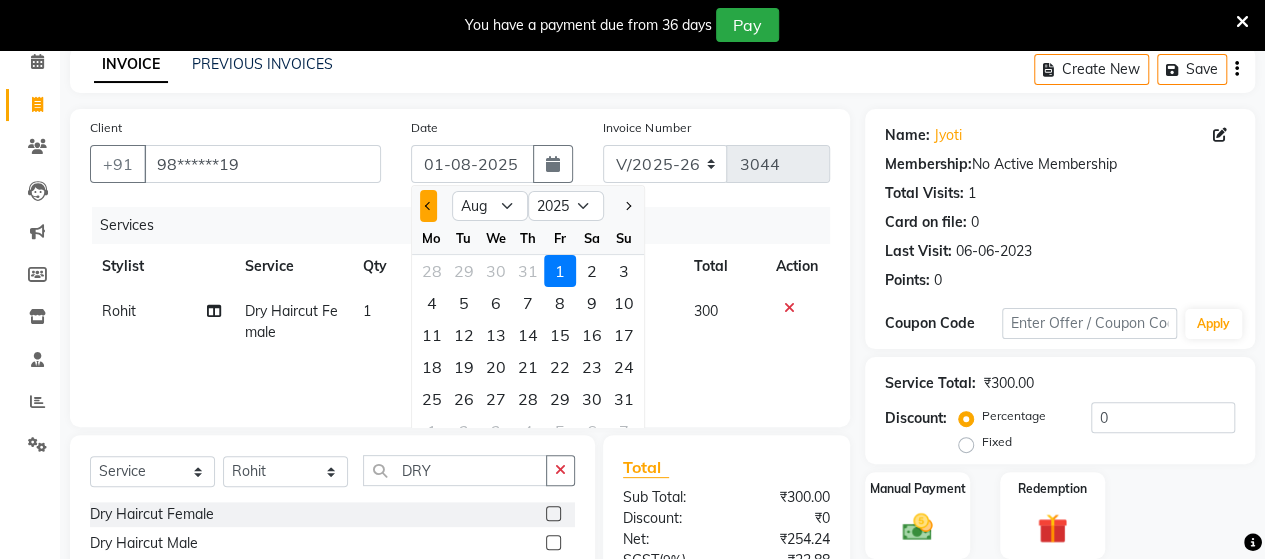 click 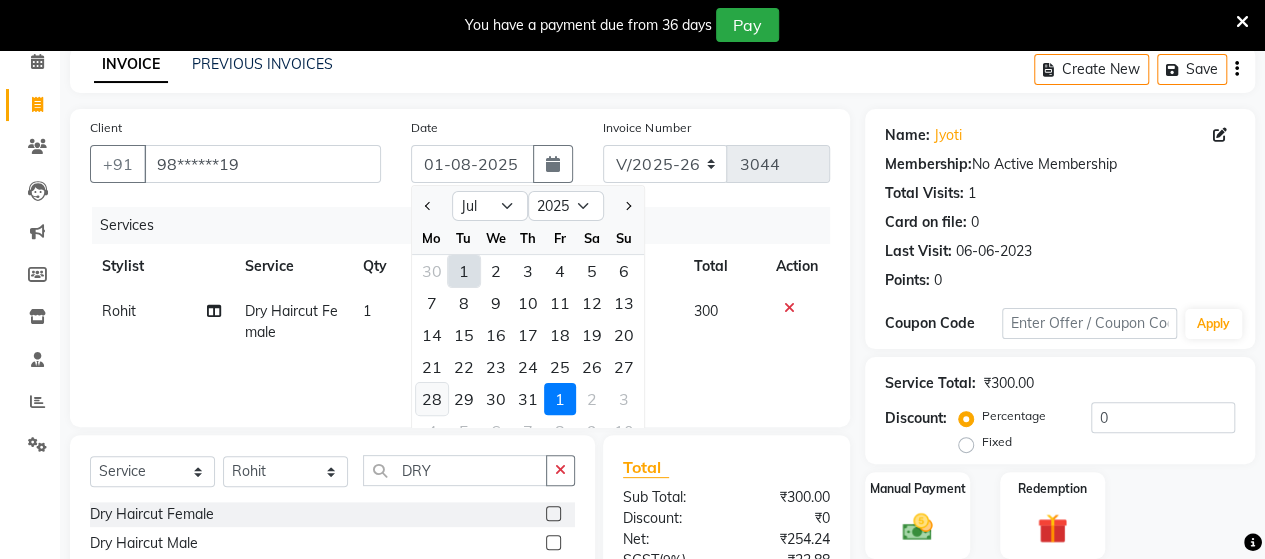 click on "28" 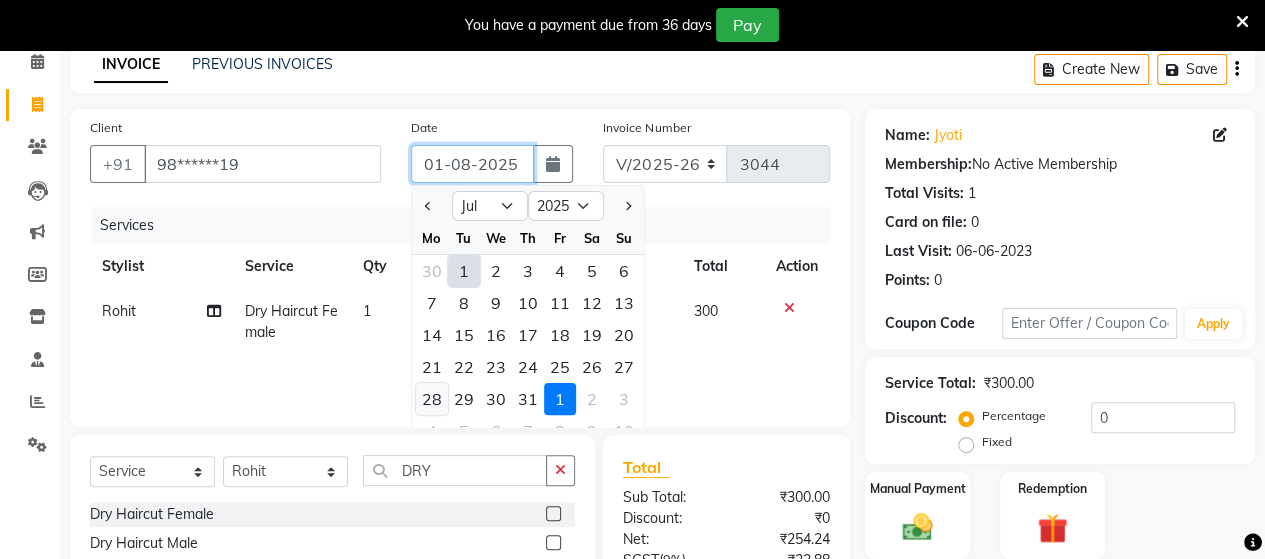 type on "28-07-2025" 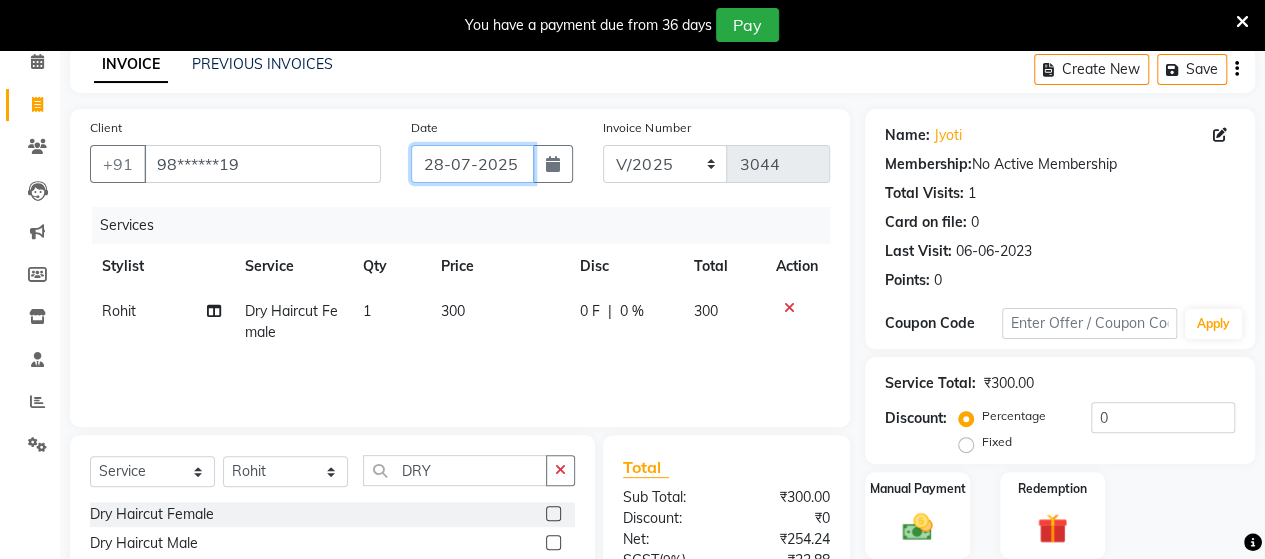 scroll, scrollTop: 288, scrollLeft: 0, axis: vertical 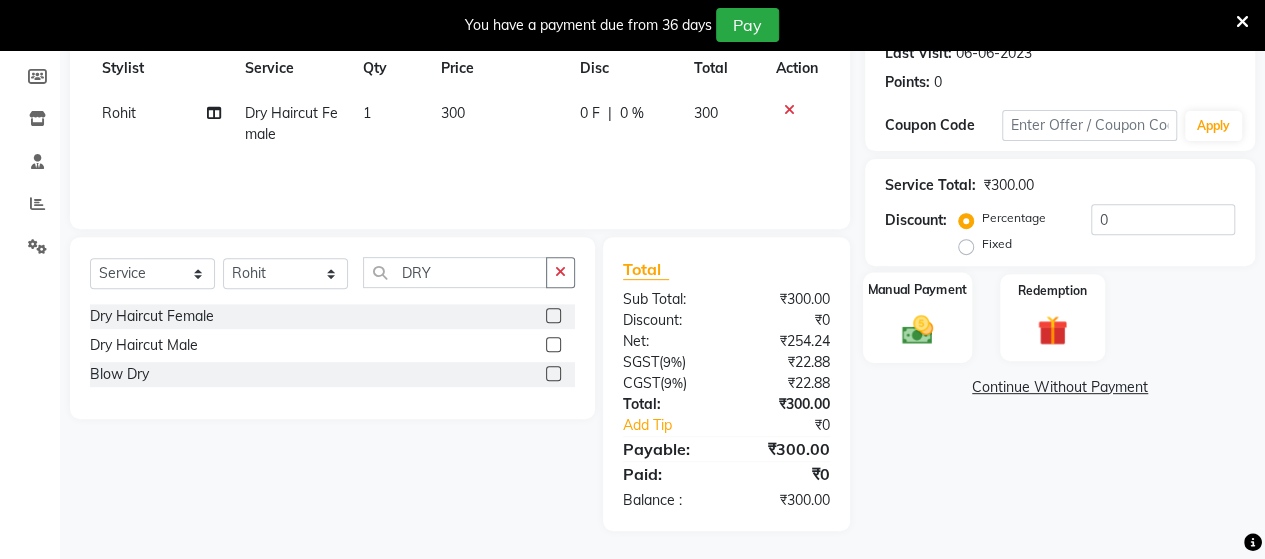 click 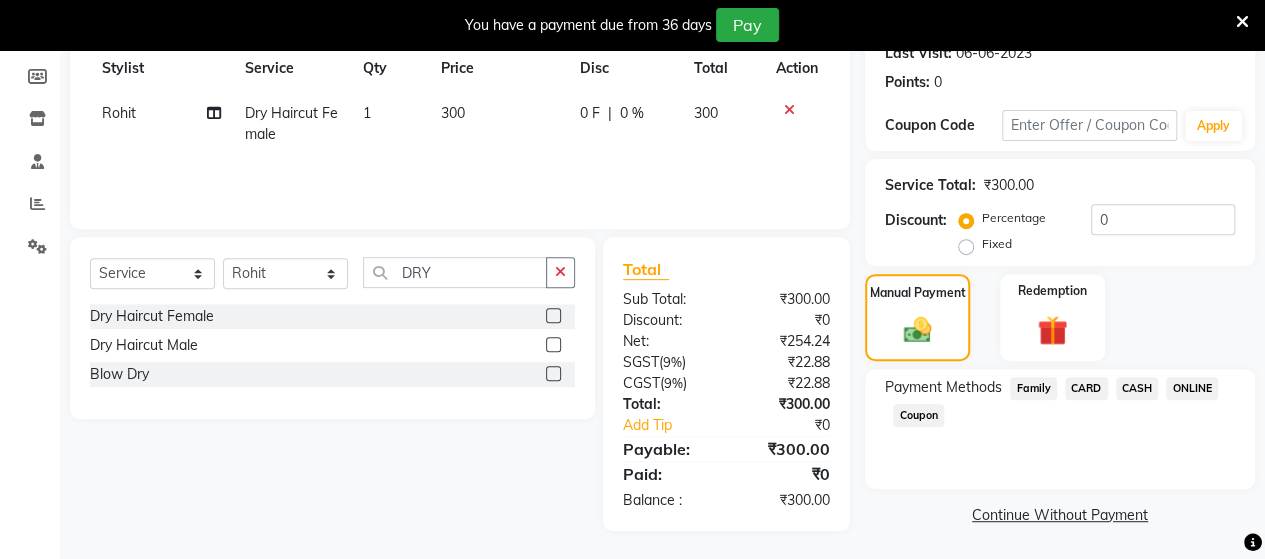 click on "ONLINE" 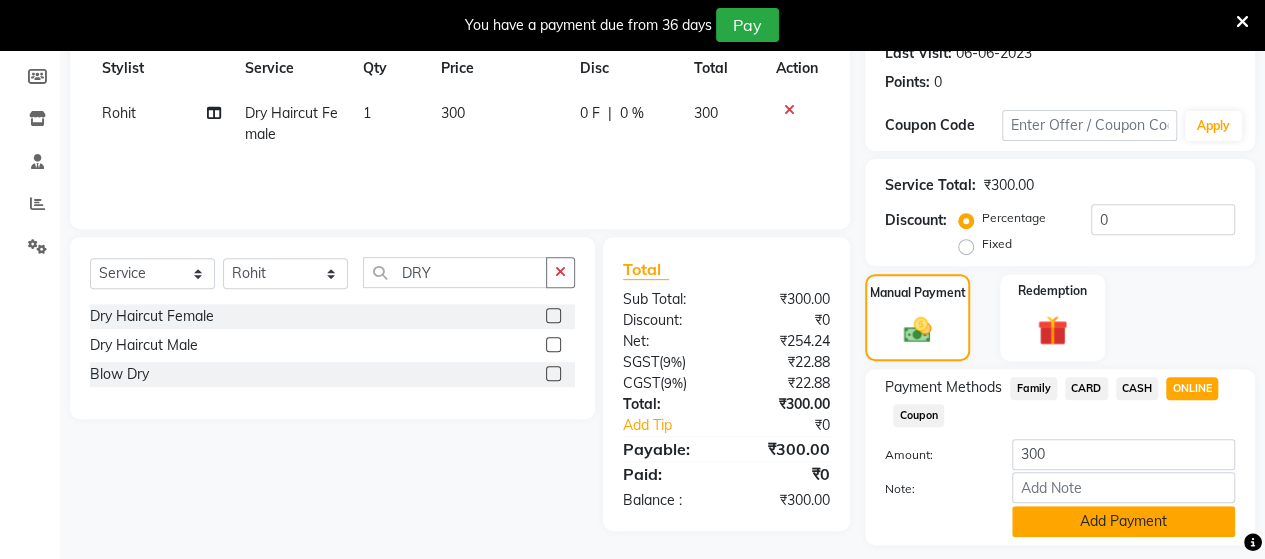 click on "Add Payment" 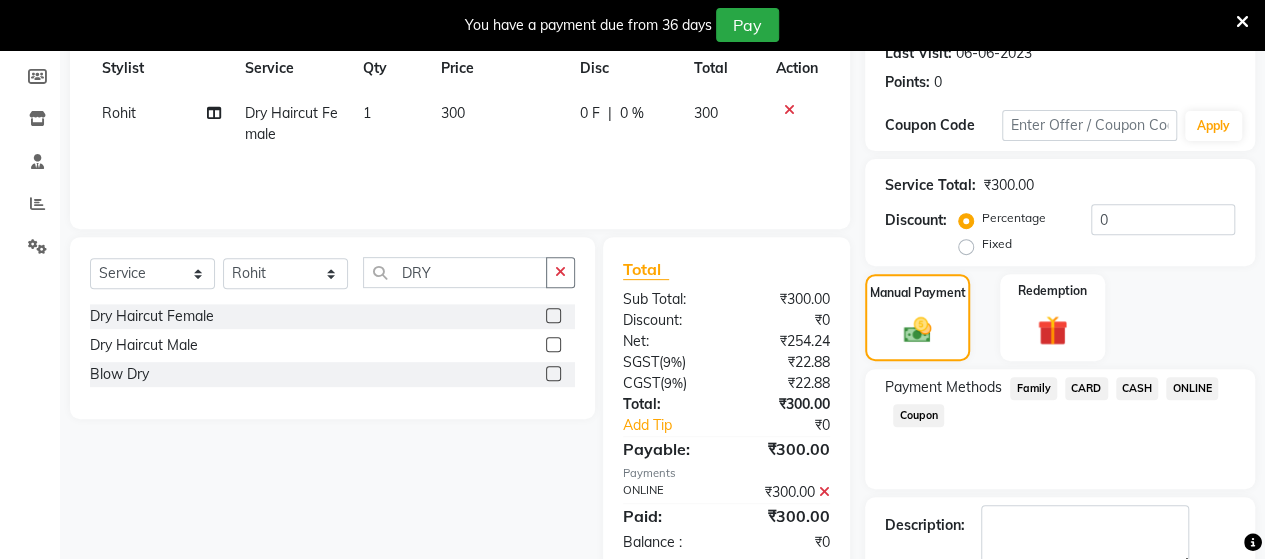 scroll, scrollTop: 400, scrollLeft: 0, axis: vertical 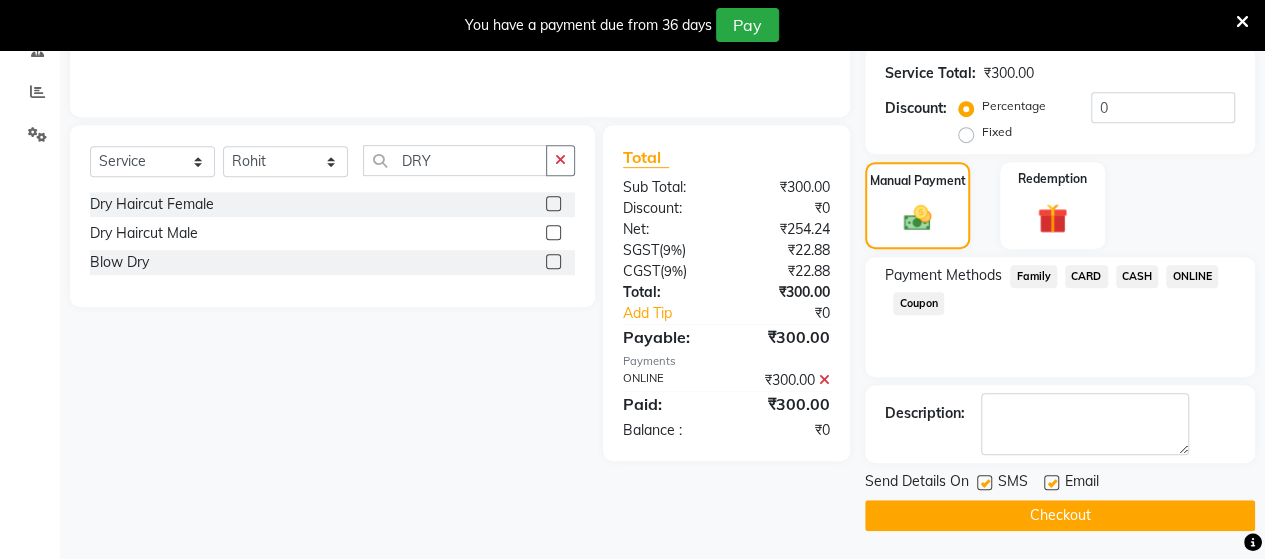 click on "Checkout" 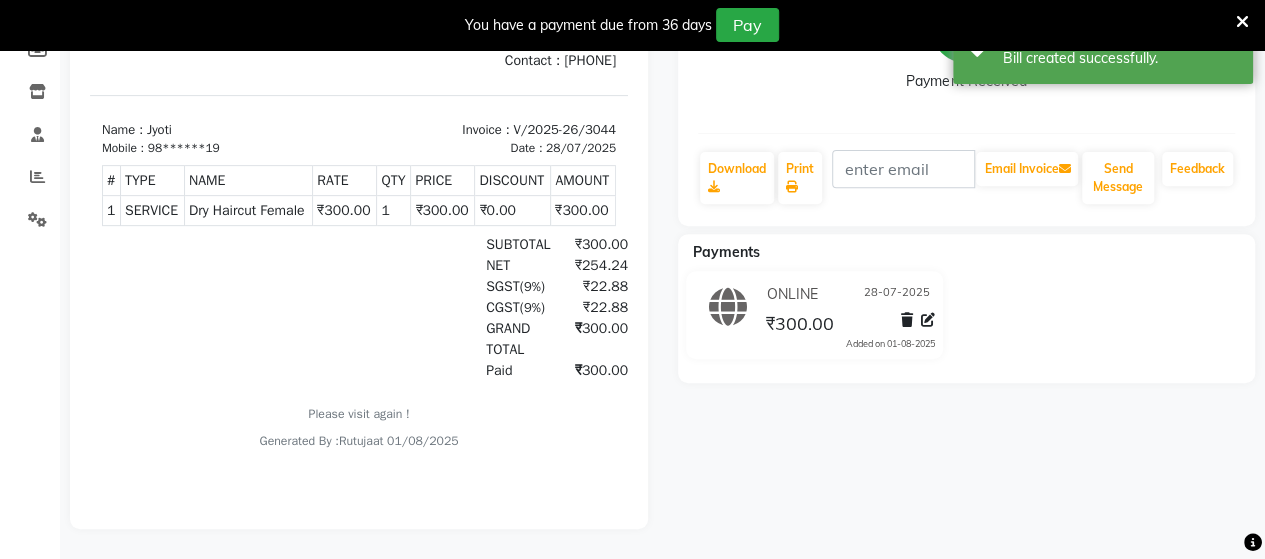 scroll, scrollTop: 117, scrollLeft: 0, axis: vertical 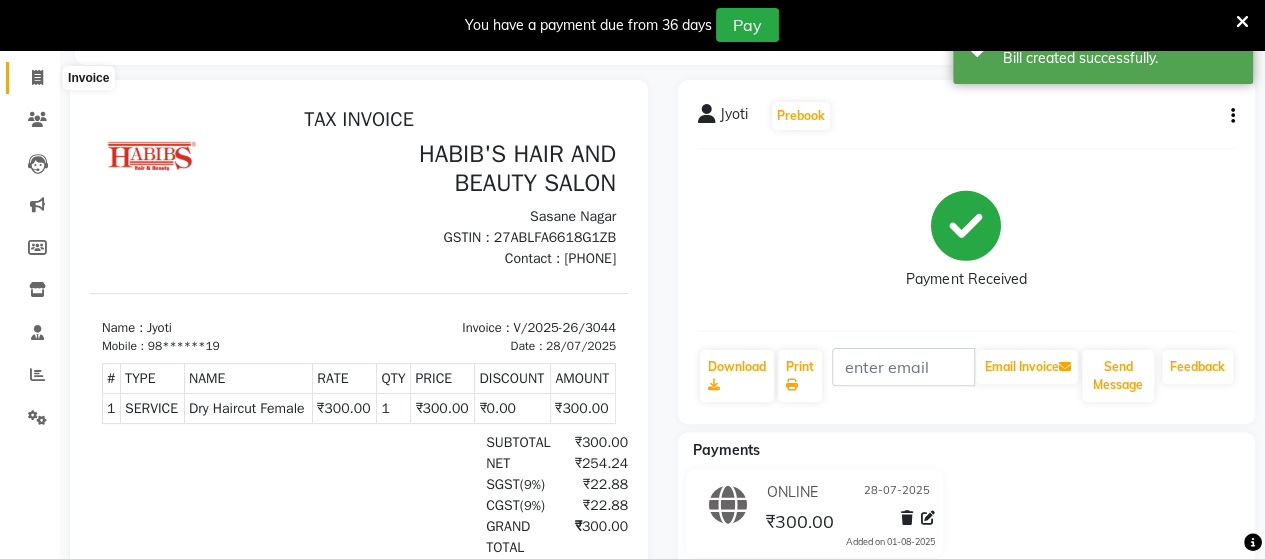 click 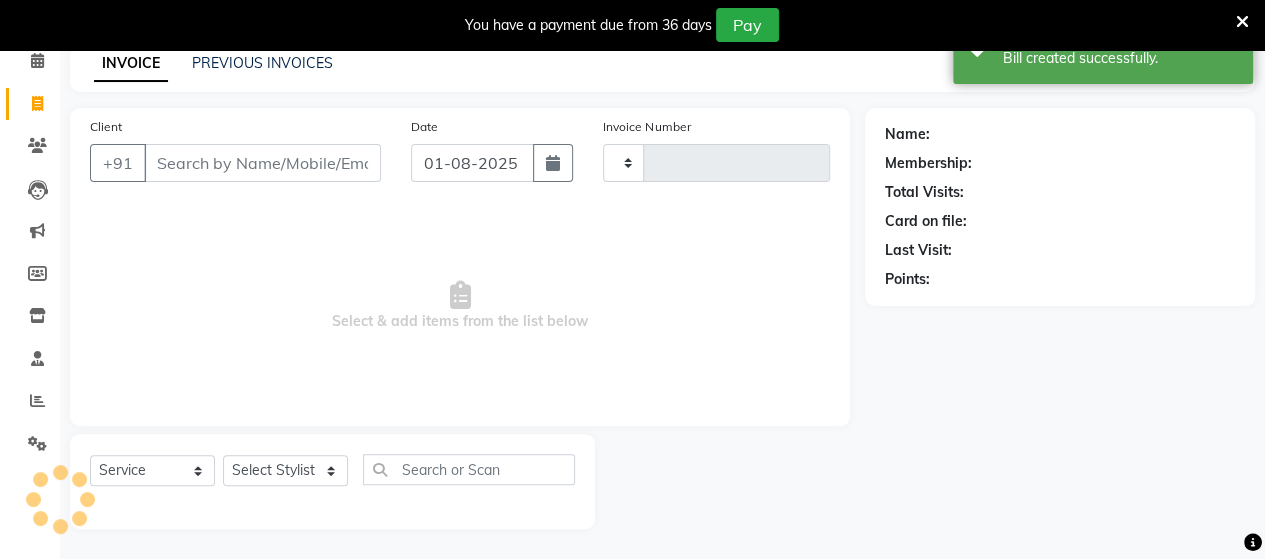 type on "3045" 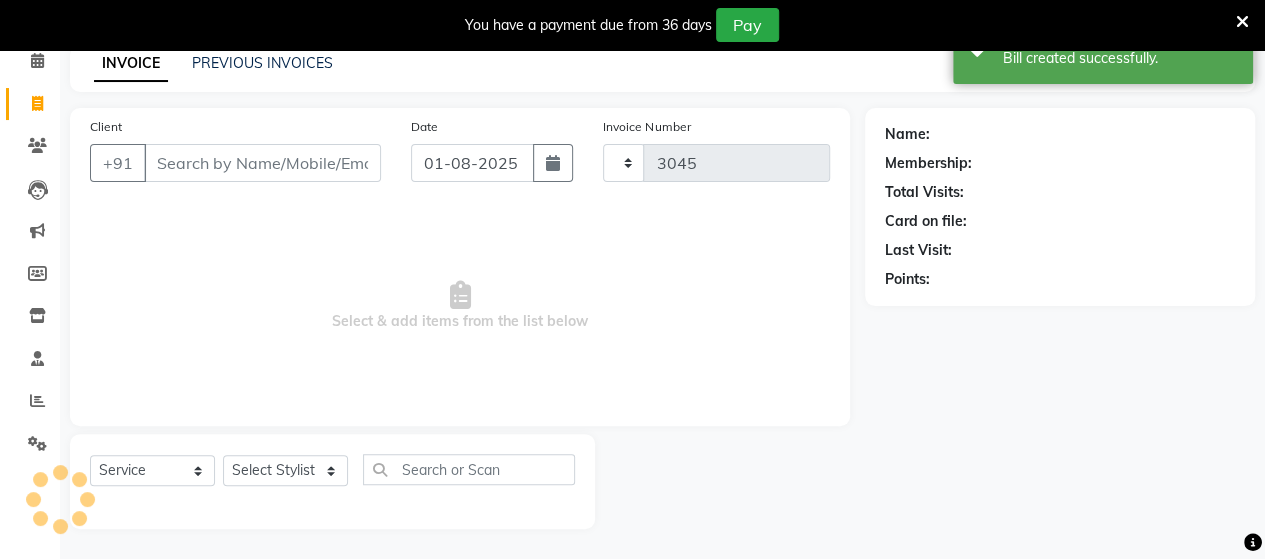 scroll, scrollTop: 90, scrollLeft: 0, axis: vertical 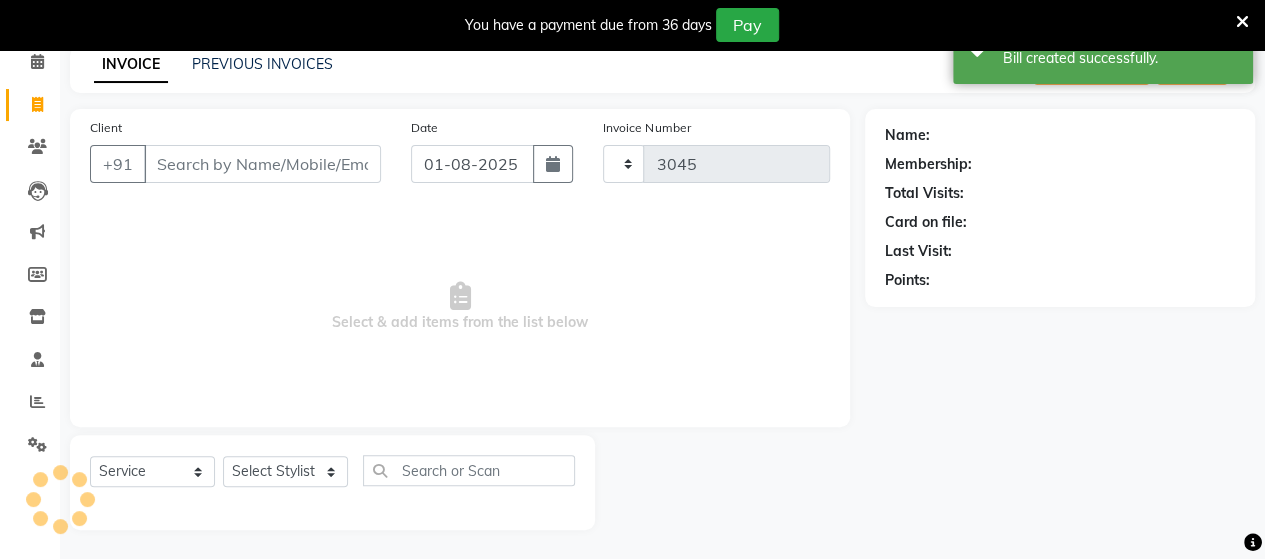 select on "6429" 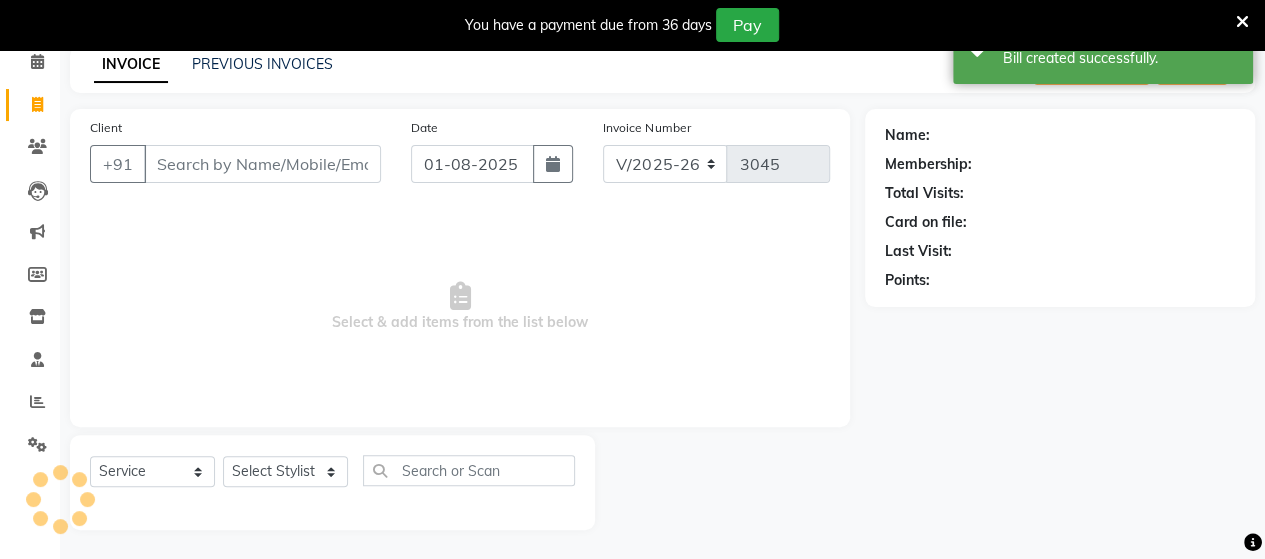 click on "Client" at bounding box center (262, 164) 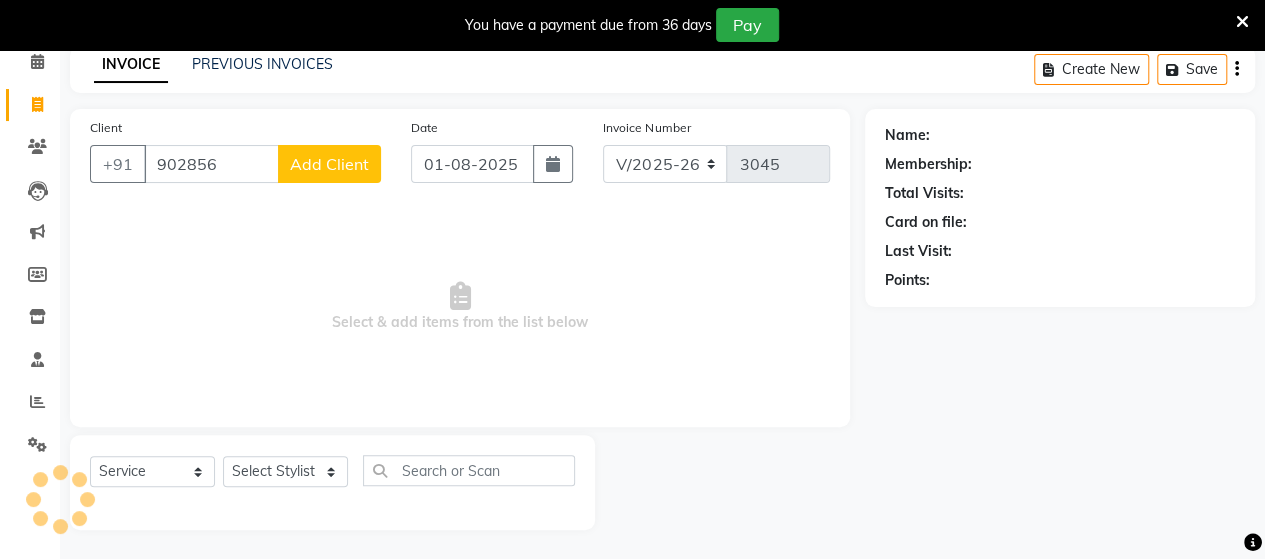 scroll, scrollTop: 90, scrollLeft: 0, axis: vertical 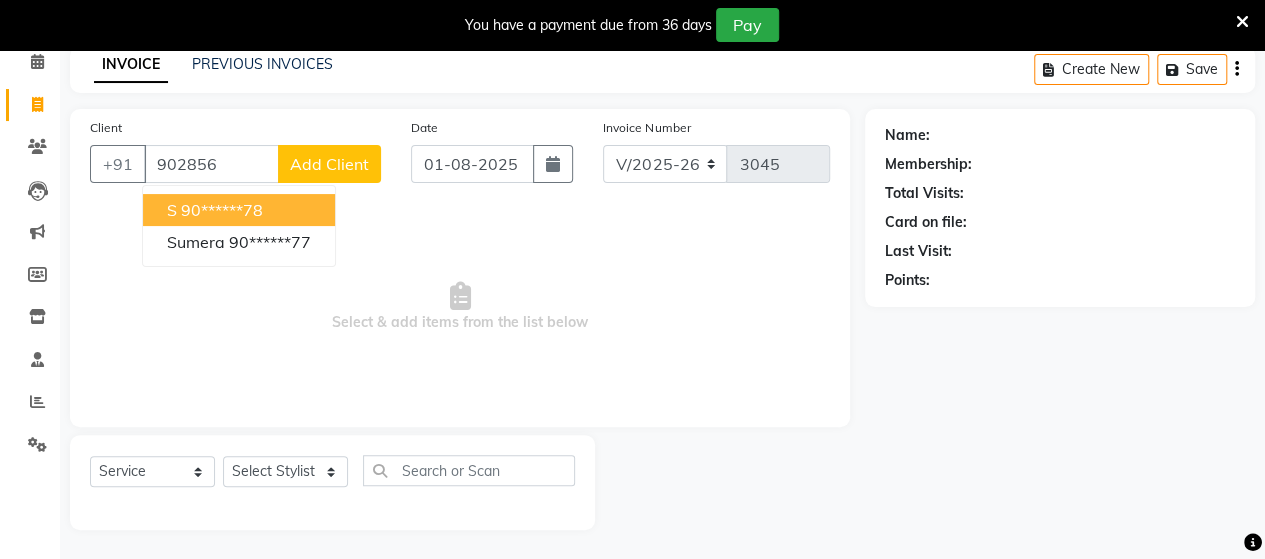 click on "90******78" at bounding box center [222, 210] 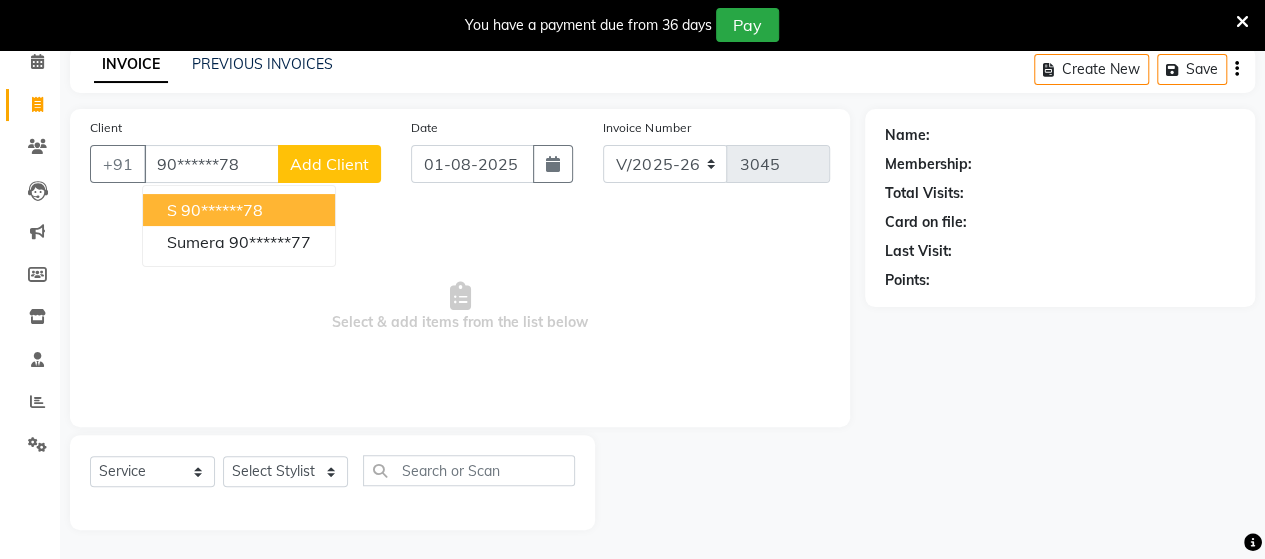 type on "90******78" 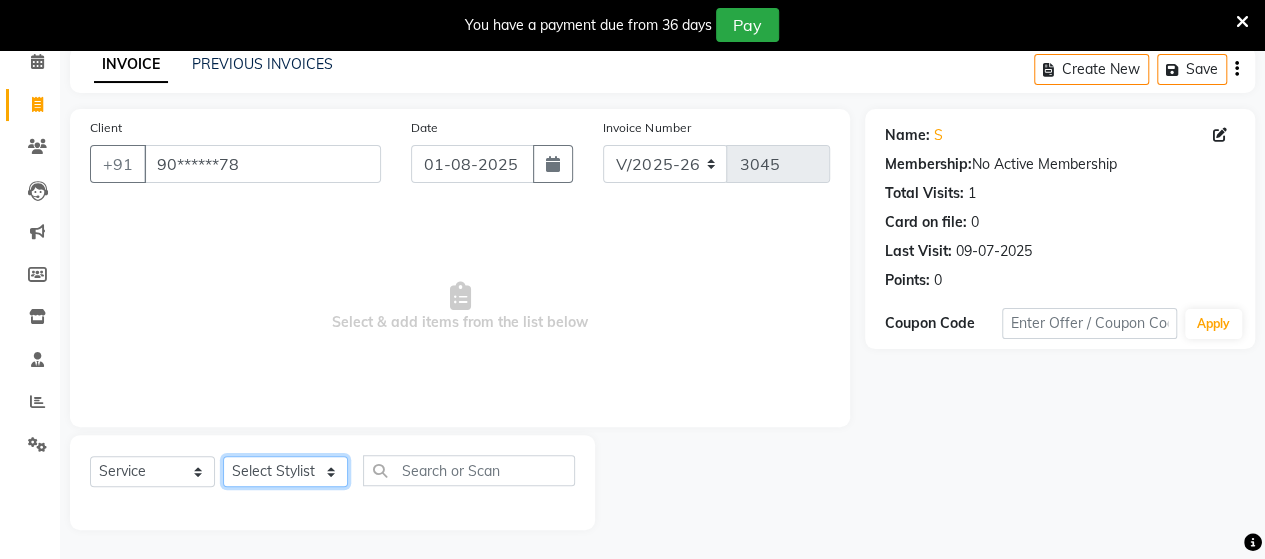 click on "Select Stylist Admin Datta  Jyoti  Krushna  Pratik  RAVI Rohit Rutuja" 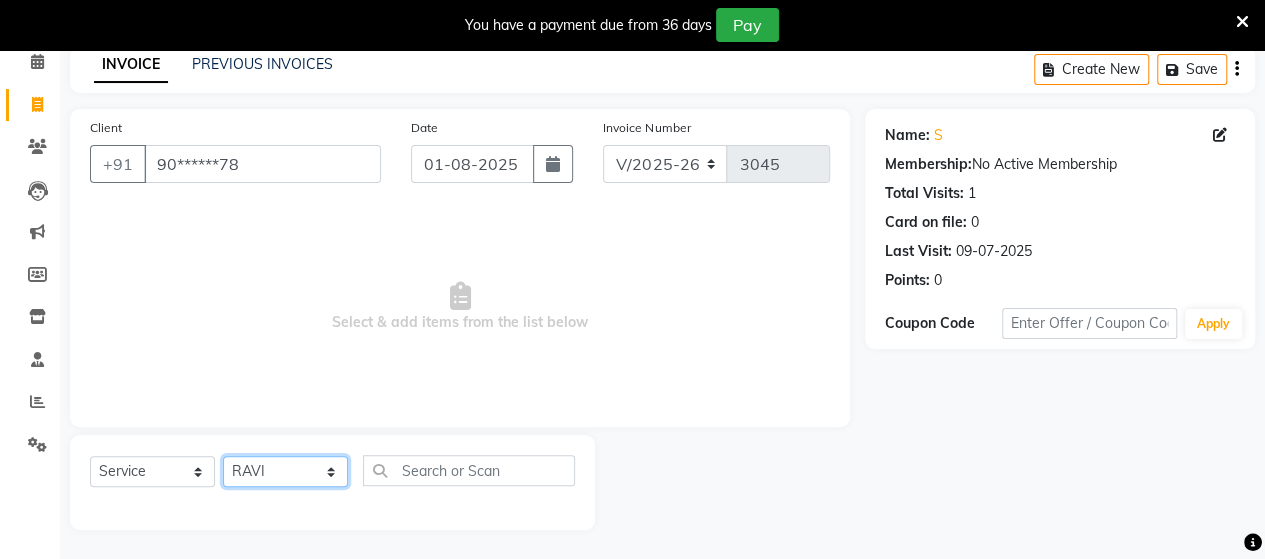click on "Select Stylist Admin Datta  Jyoti  Krushna  Pratik  RAVI Rohit Rutuja" 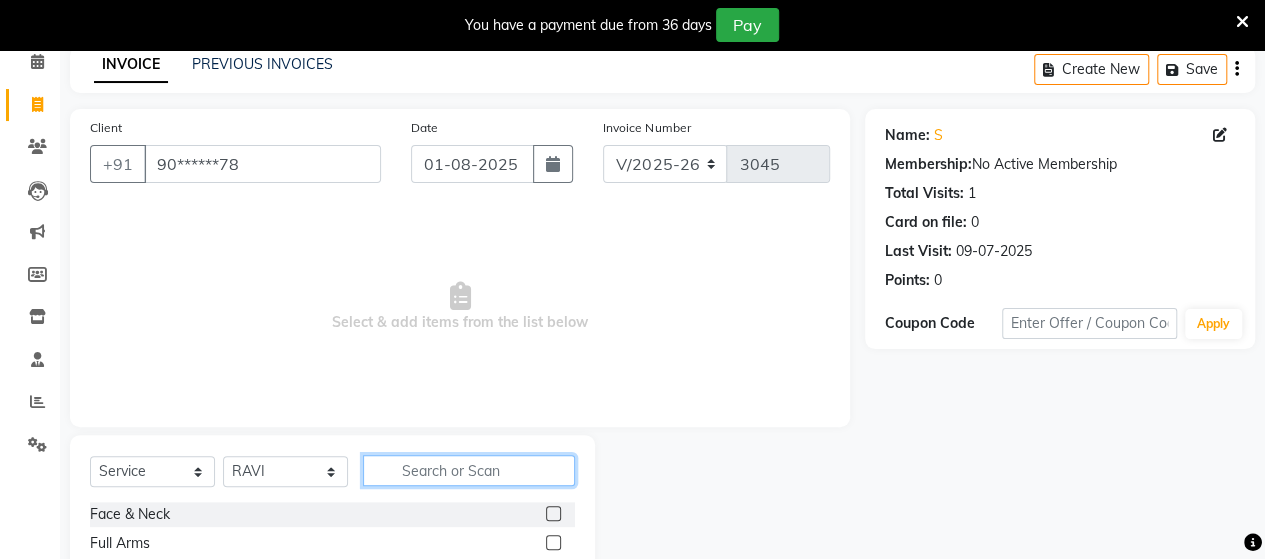 click 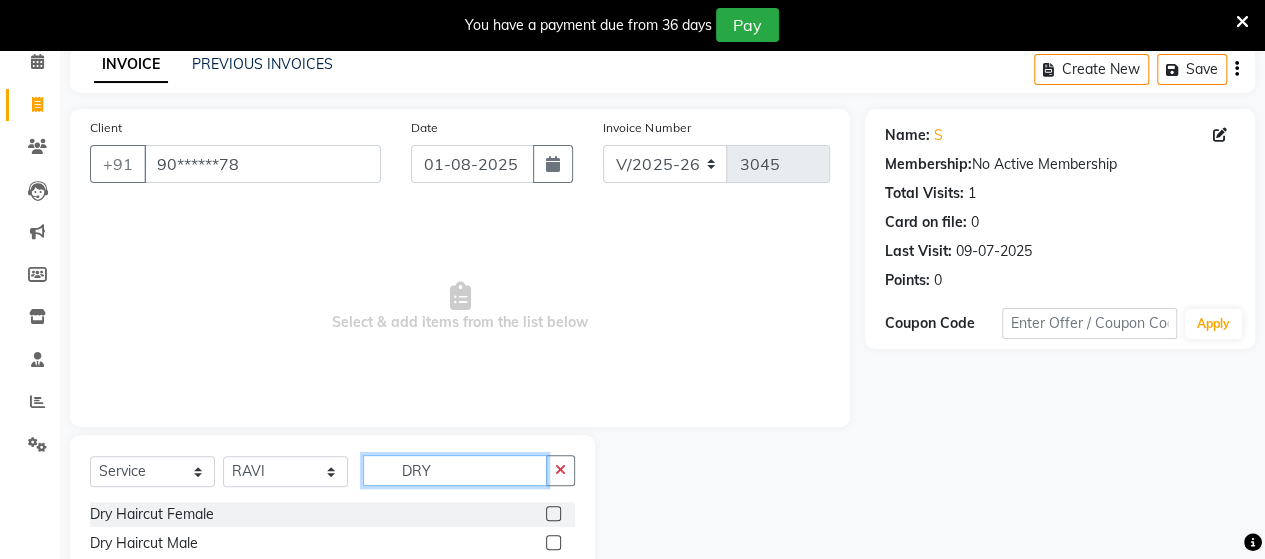 type on "DRY" 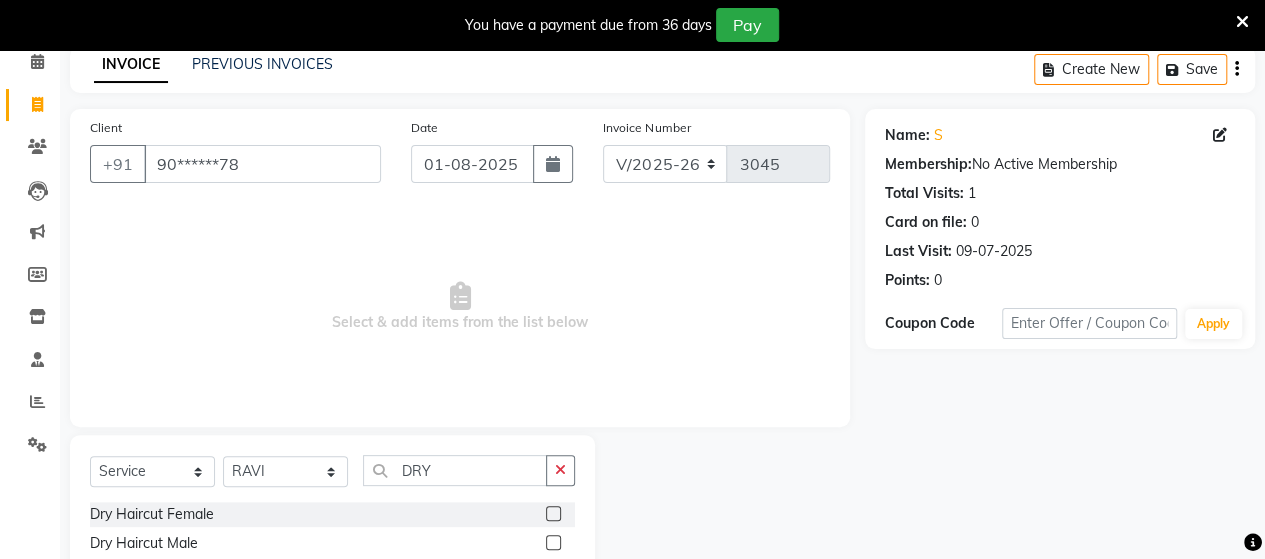 click 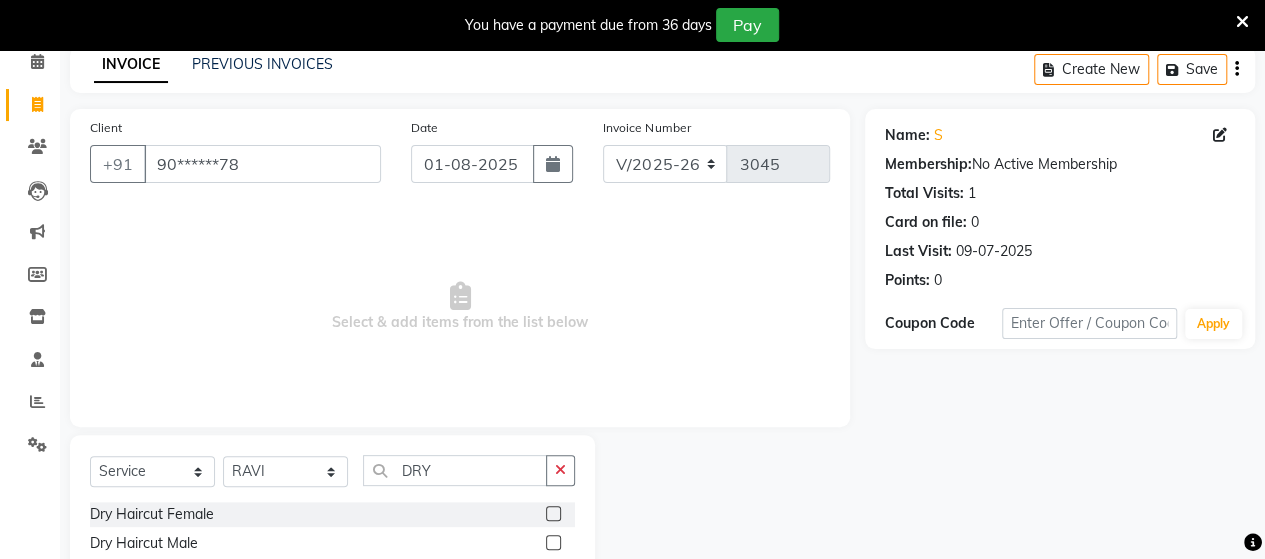 click at bounding box center [552, 514] 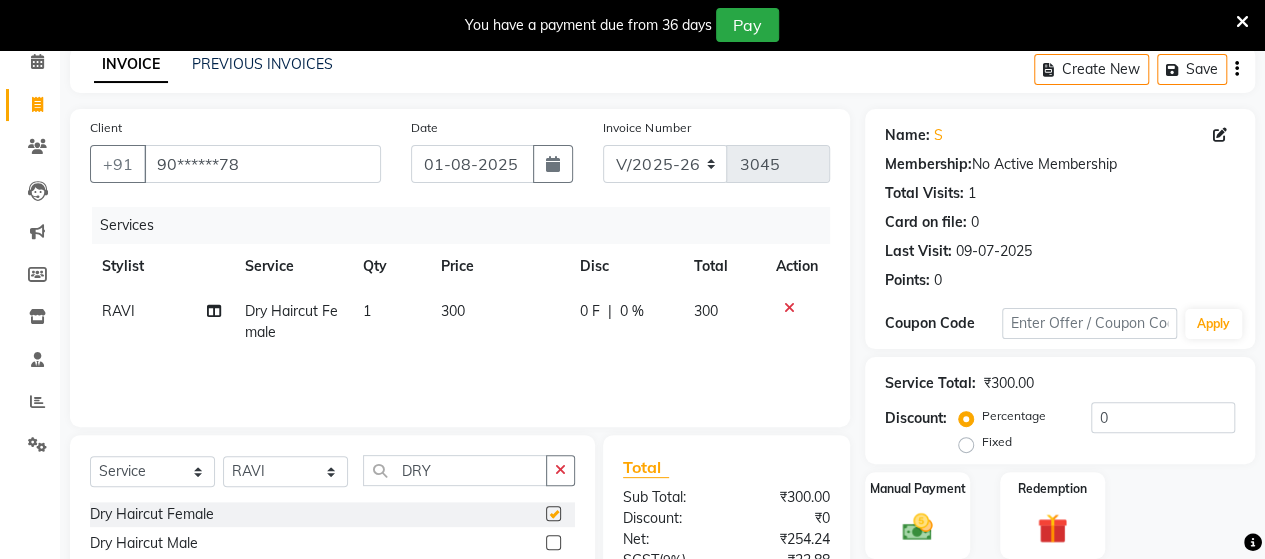 checkbox on "false" 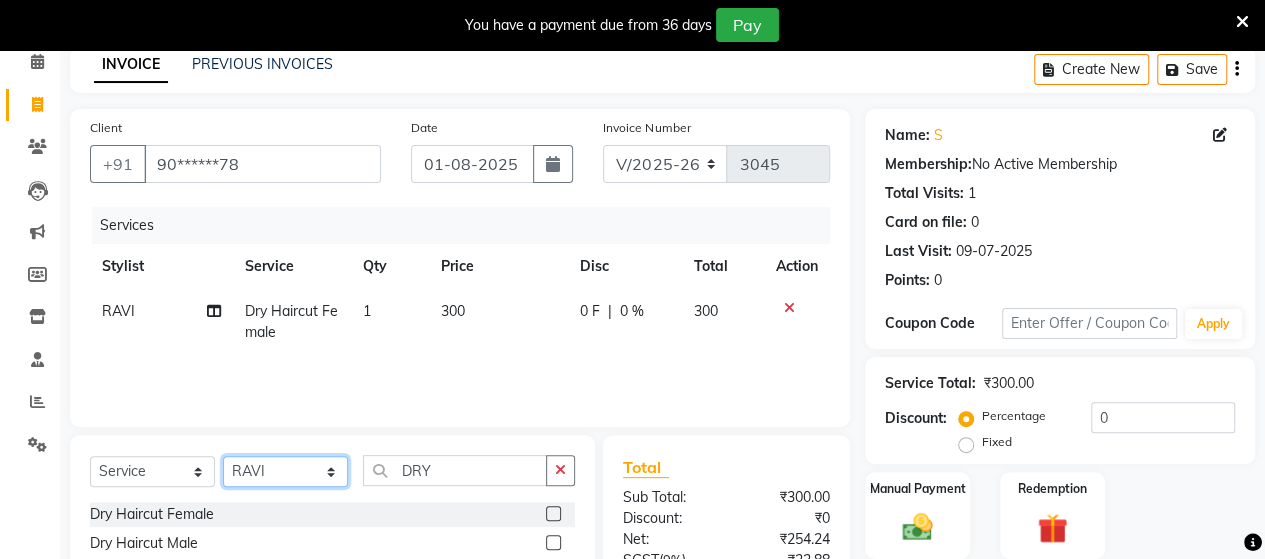 click on "Select Stylist Admin Datta  Jyoti  Krushna  Pratik  RAVI Rohit Rutuja" 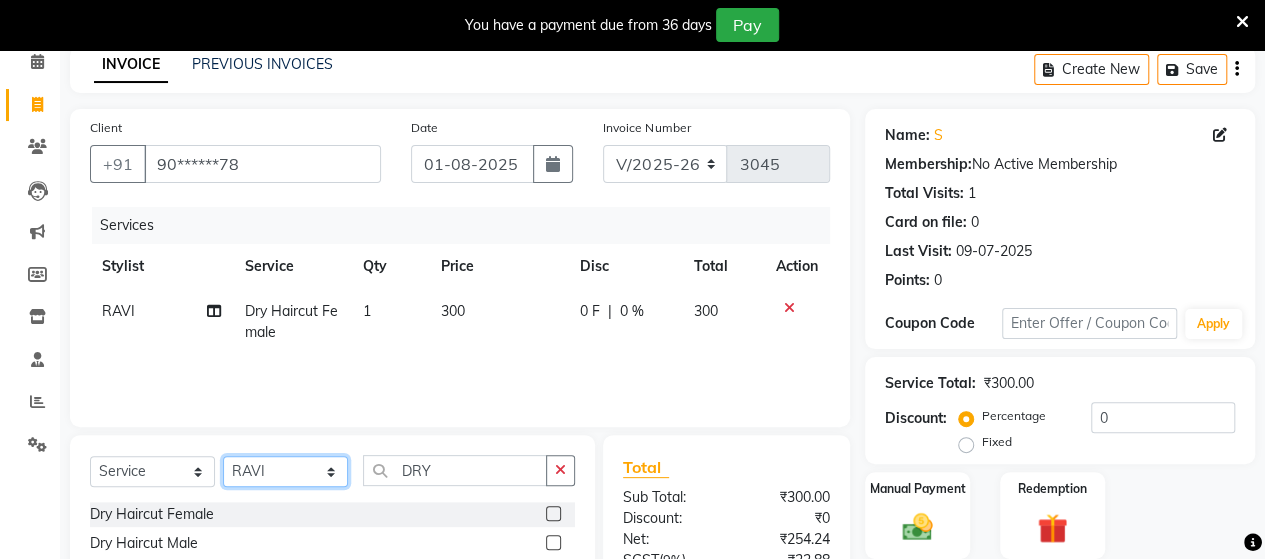 select on "62464" 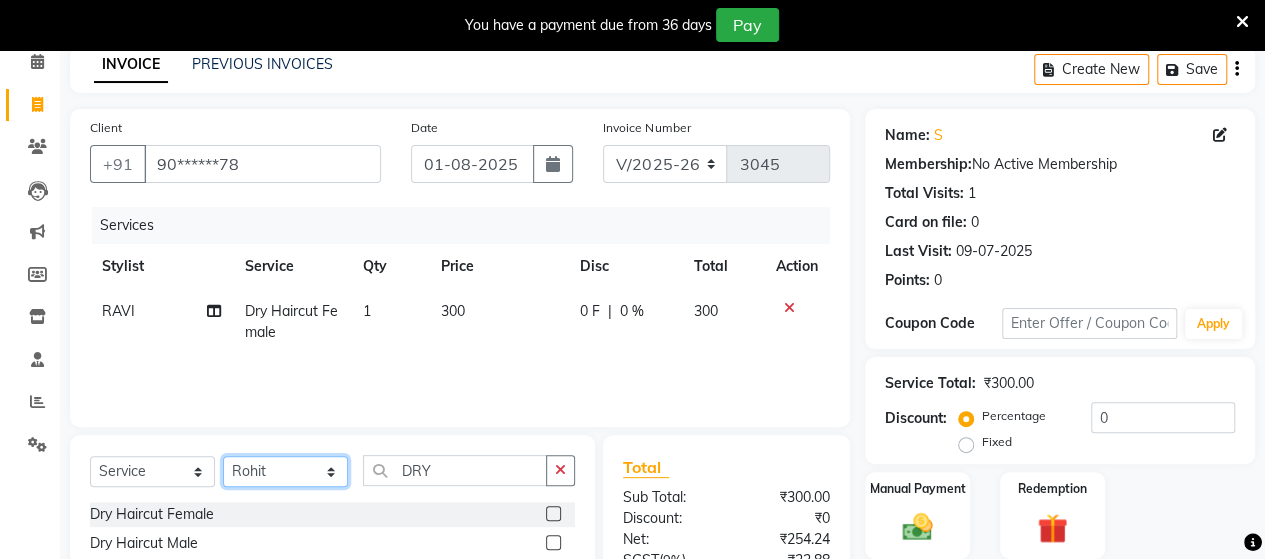 click on "Select Stylist Admin Datta  Jyoti  Krushna  Pratik  RAVI Rohit Rutuja" 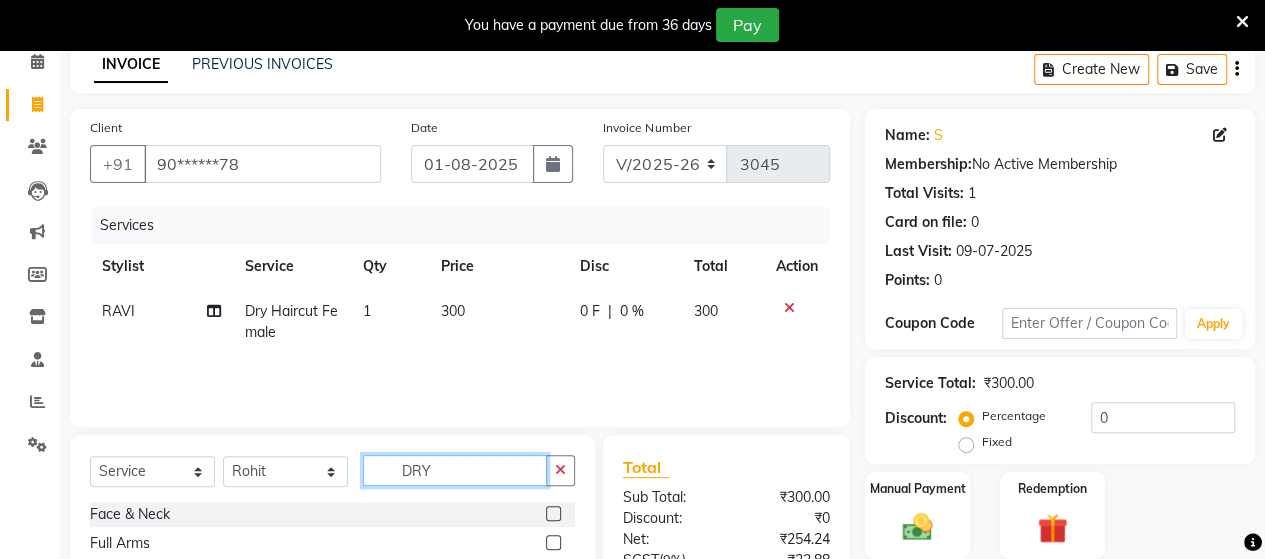 click on "DRY" 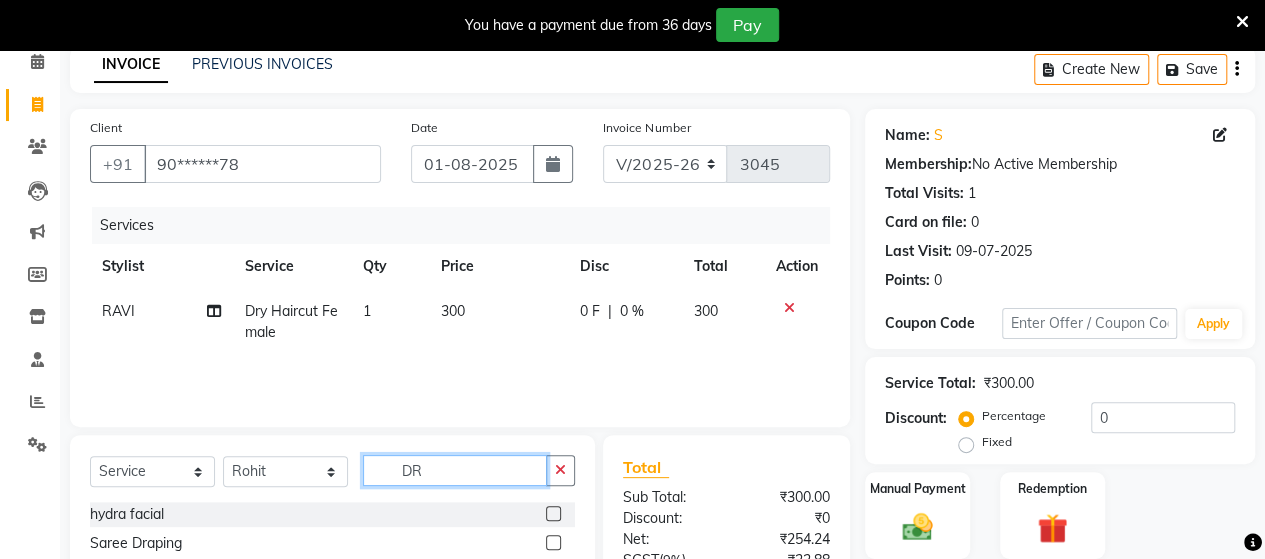 type on "D" 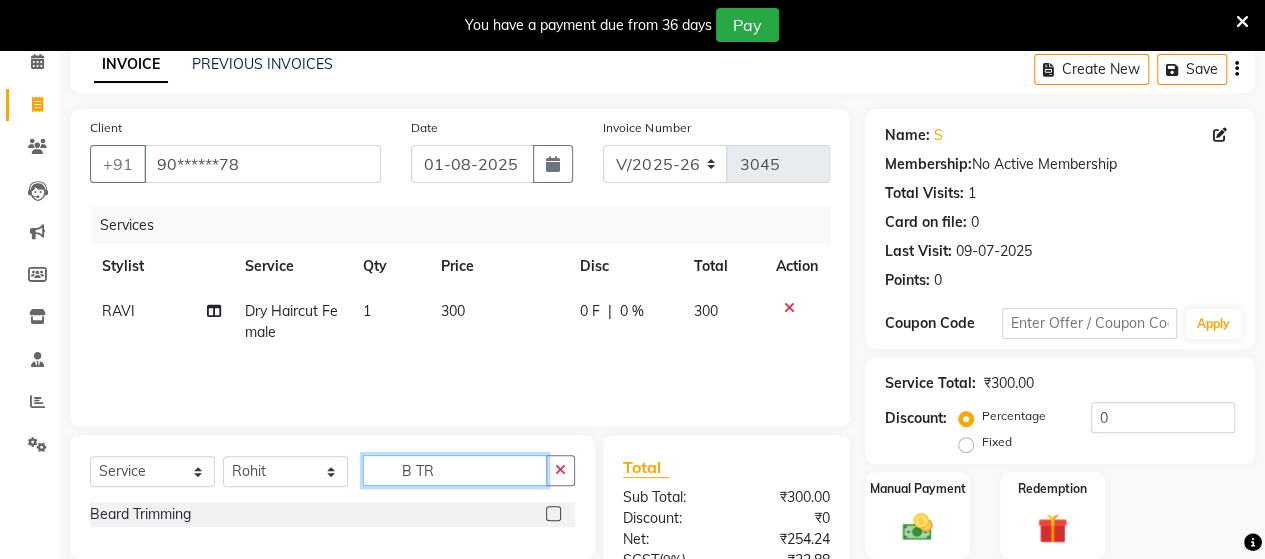 type on "B TR" 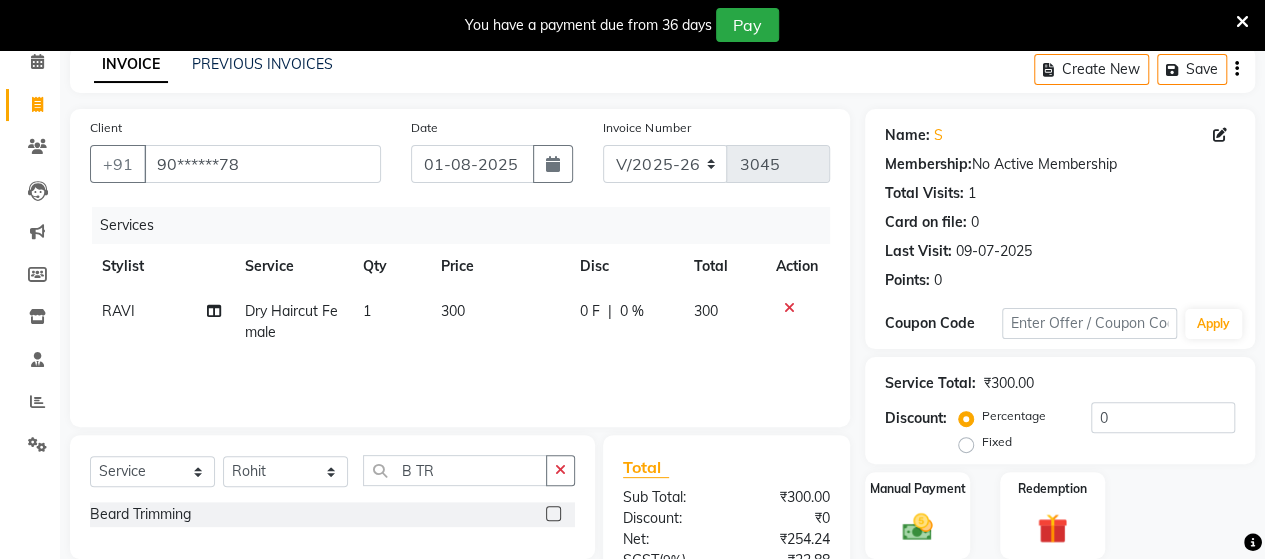 click 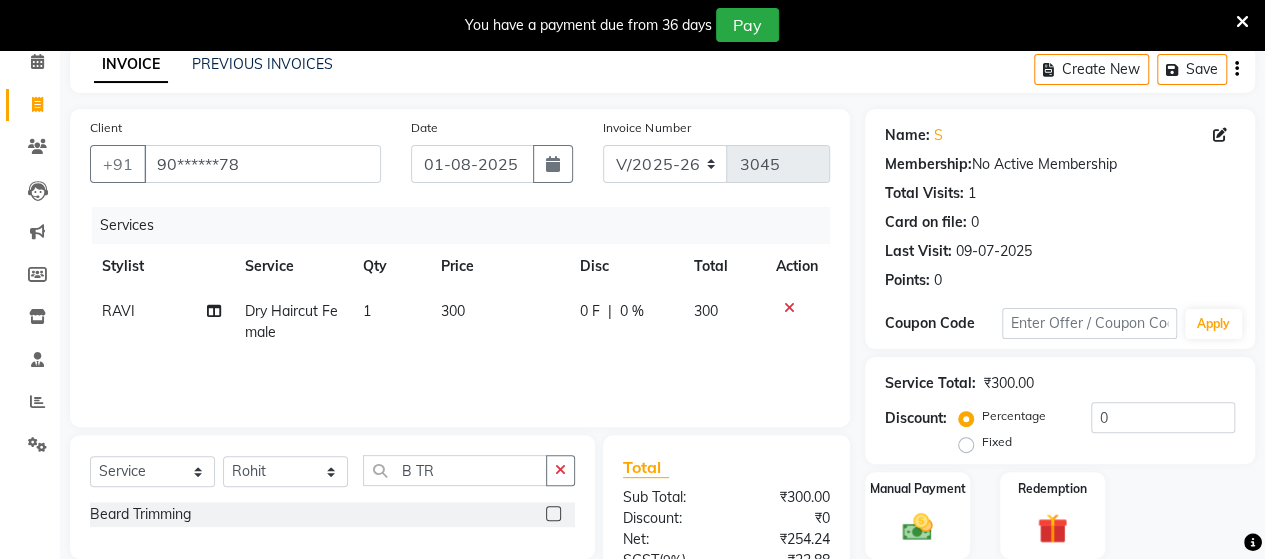 click at bounding box center (552, 514) 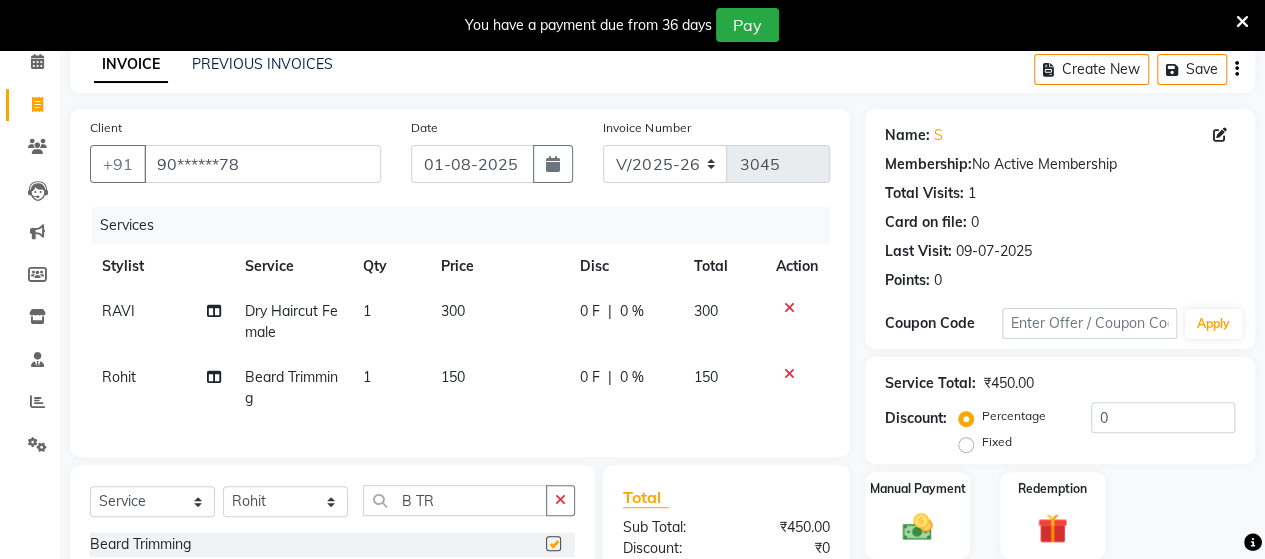 checkbox on "false" 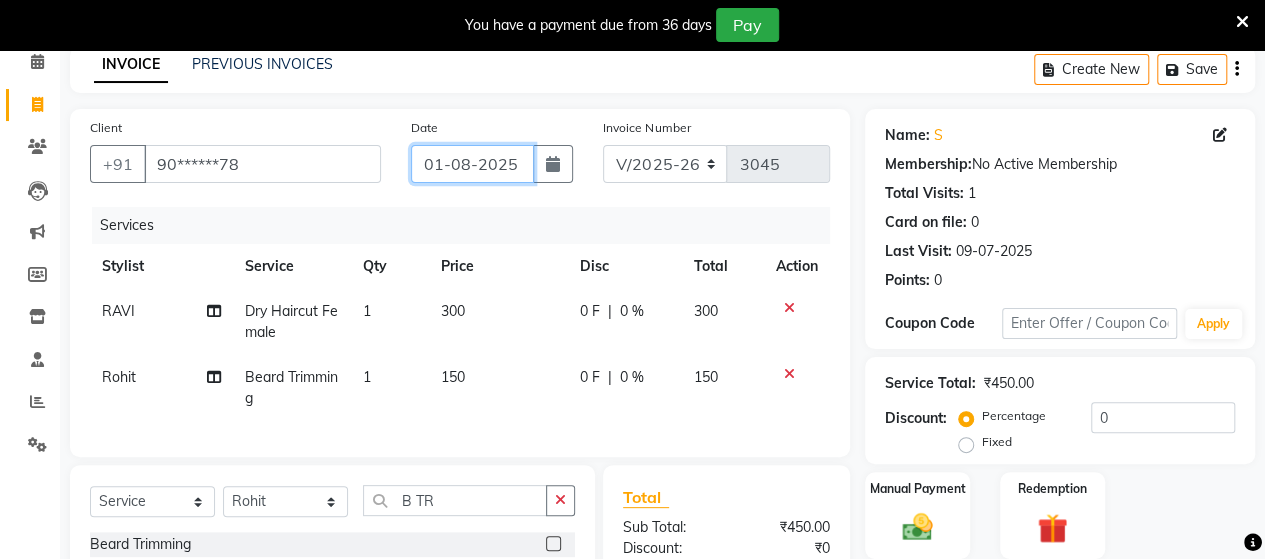 click on "01-08-2025" 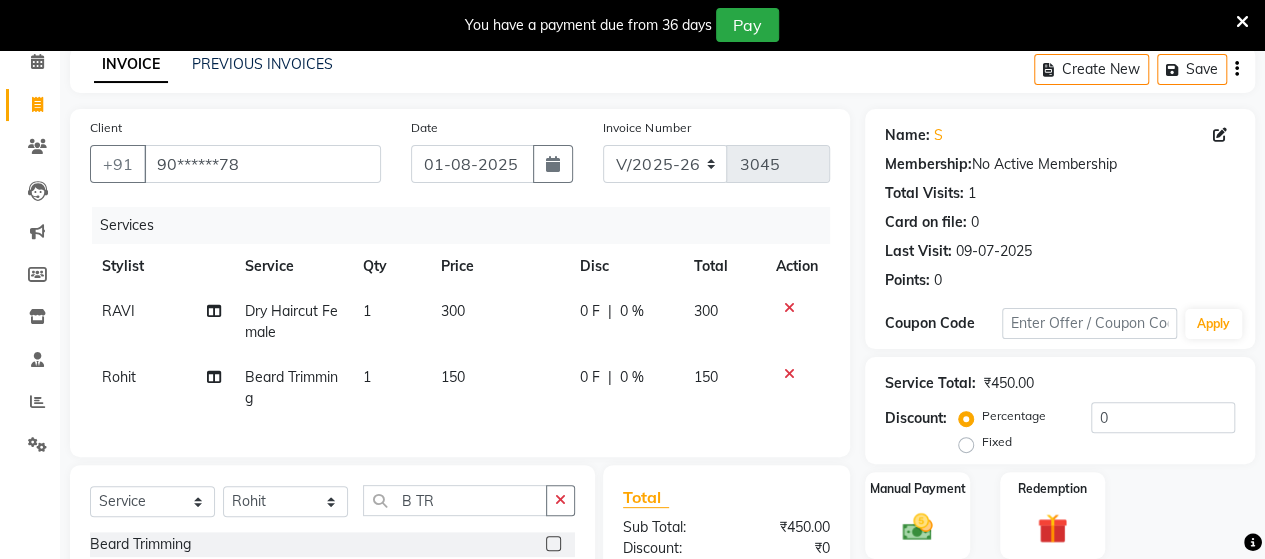 select on "8" 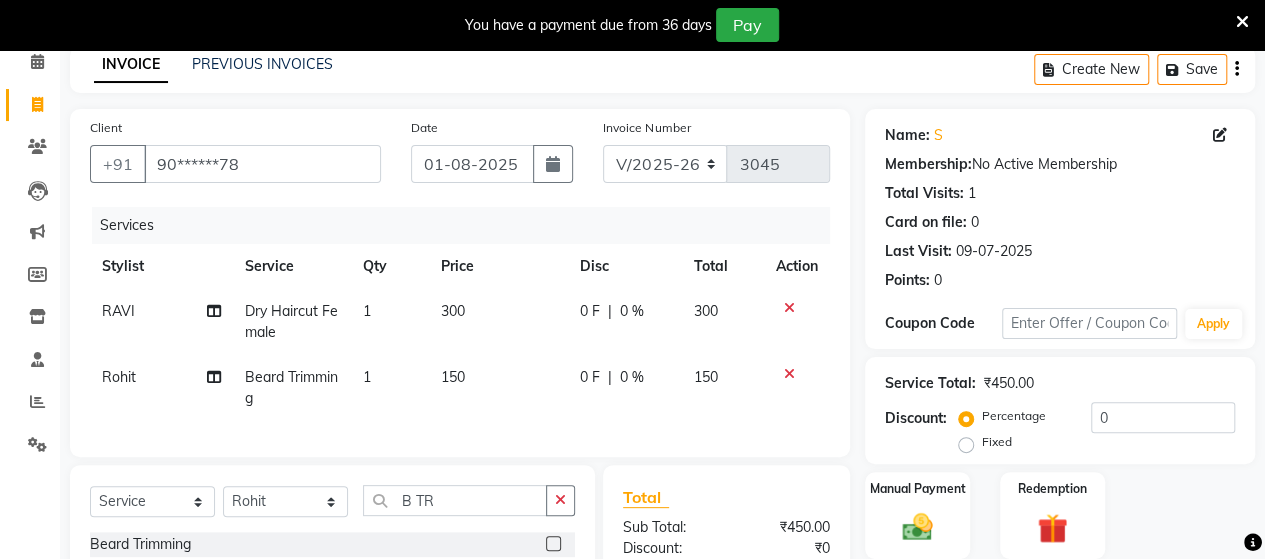 select on "2025" 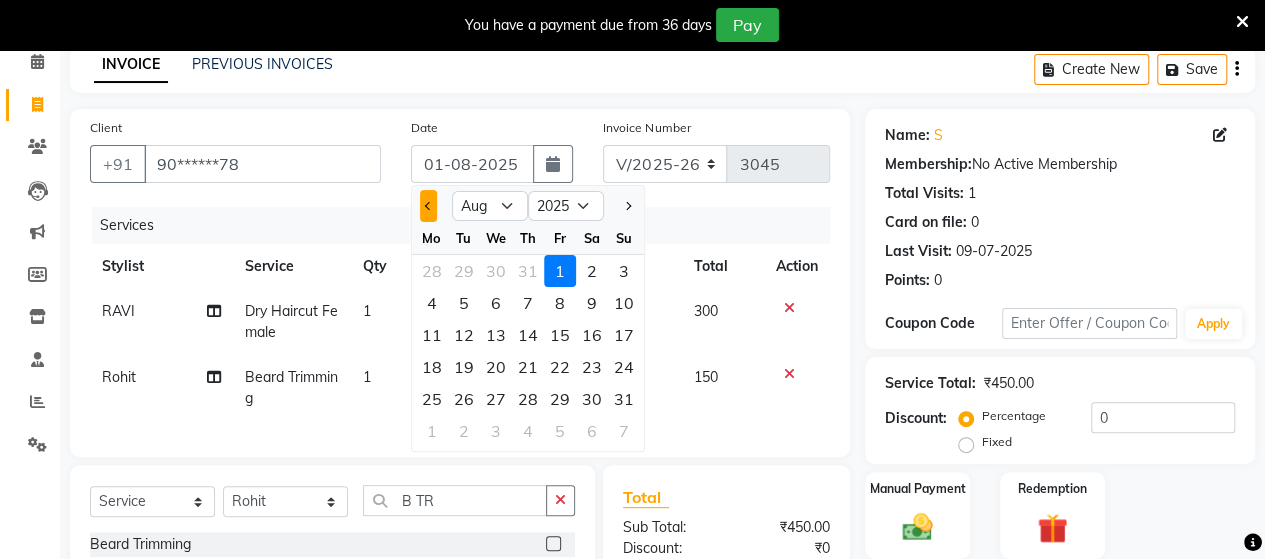 click 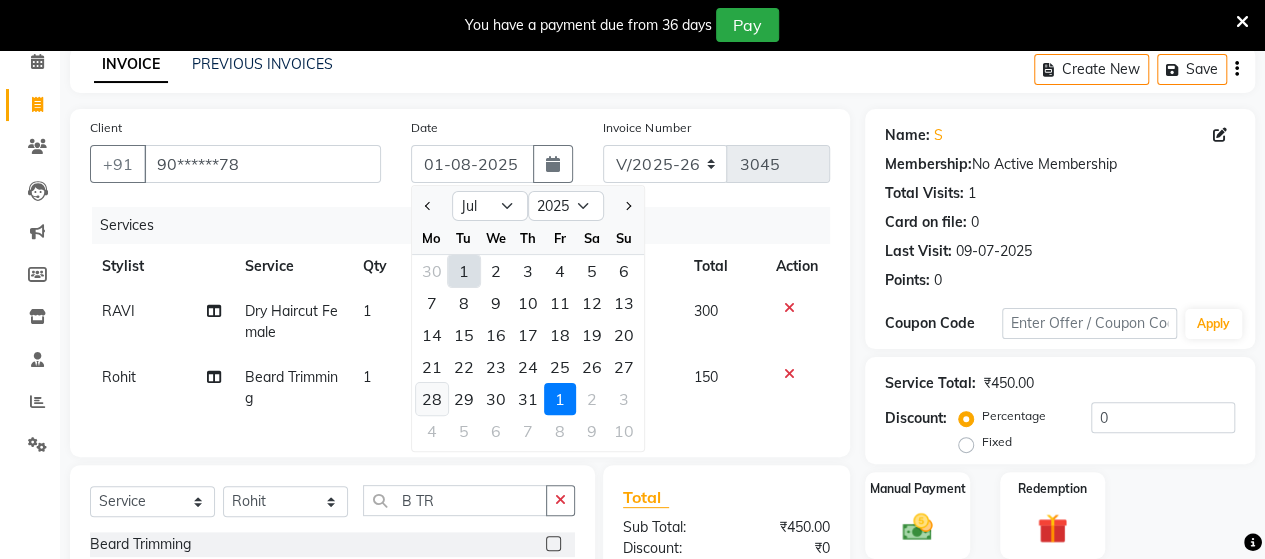 click on "28" 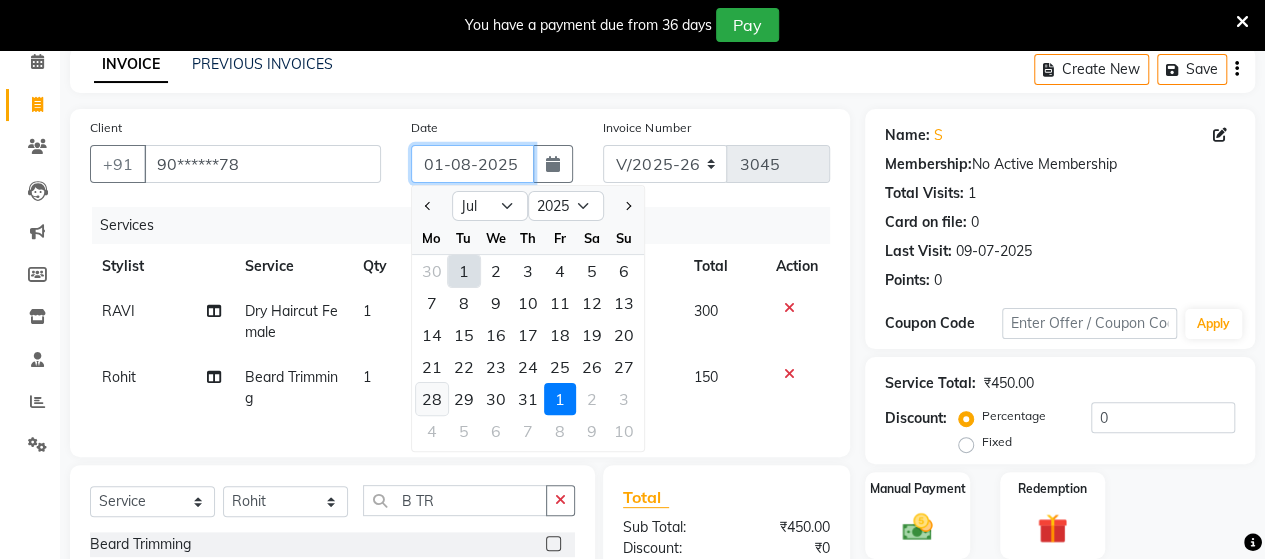 type on "28-07-2025" 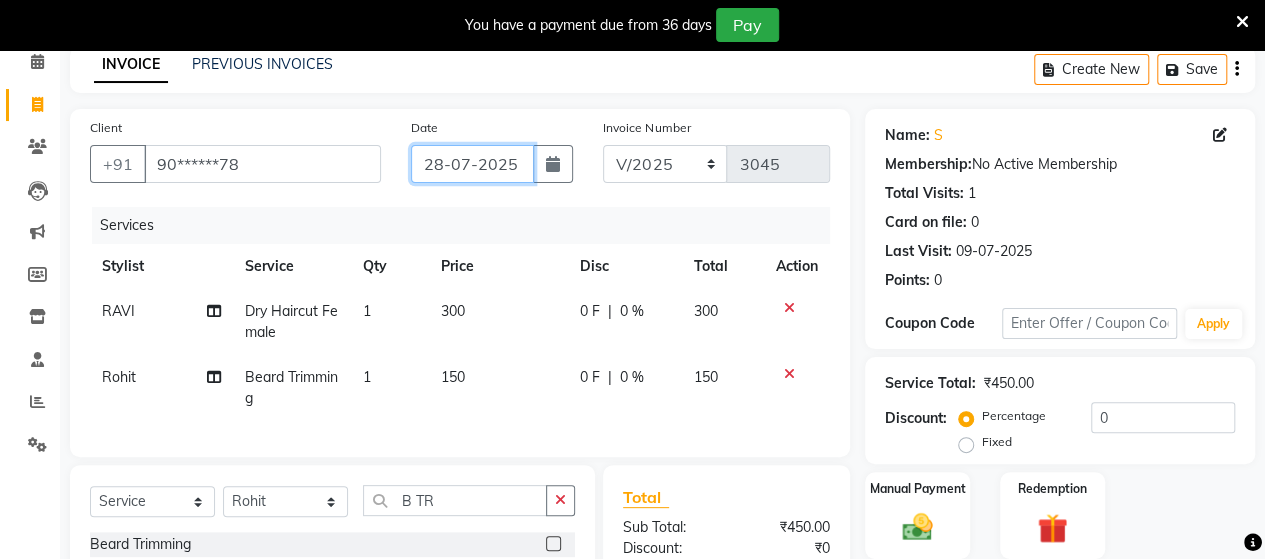 scroll, scrollTop: 334, scrollLeft: 0, axis: vertical 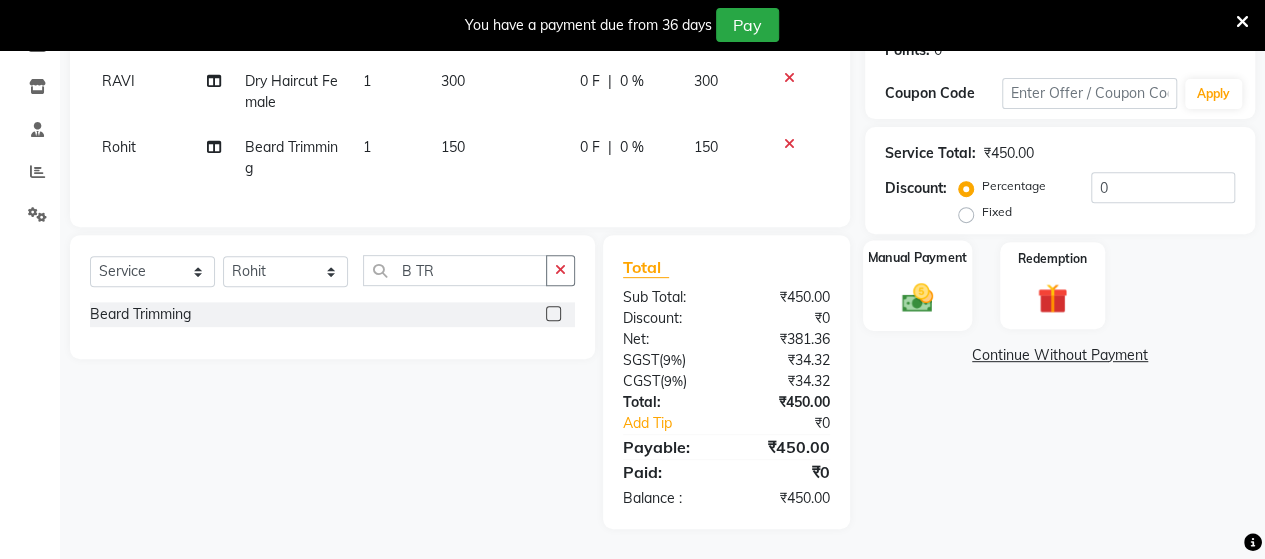 click 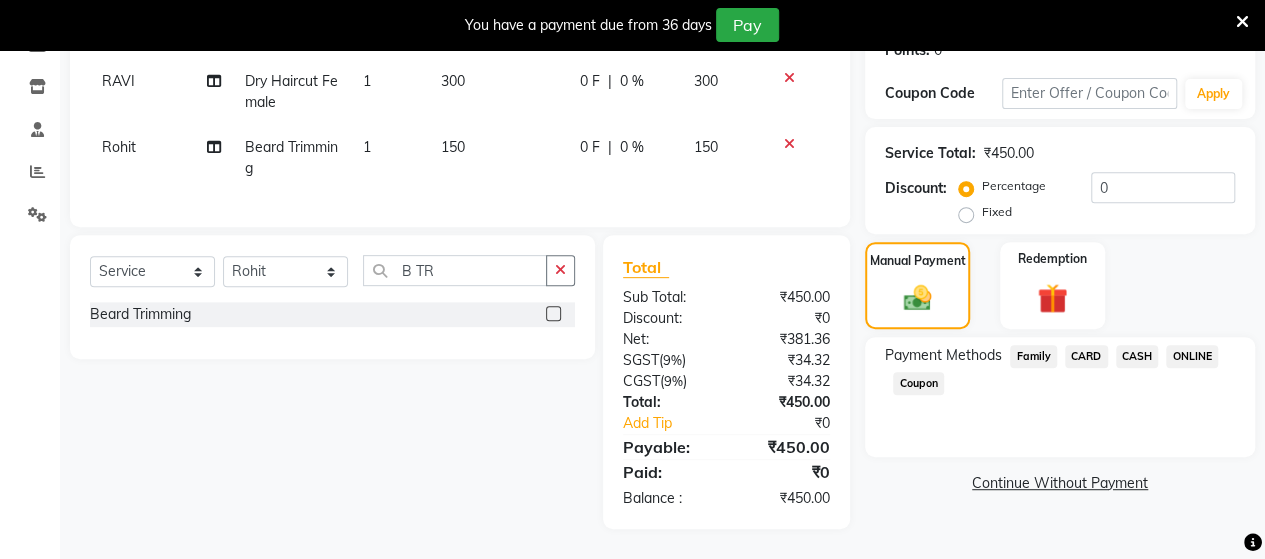 click on "ONLINE" 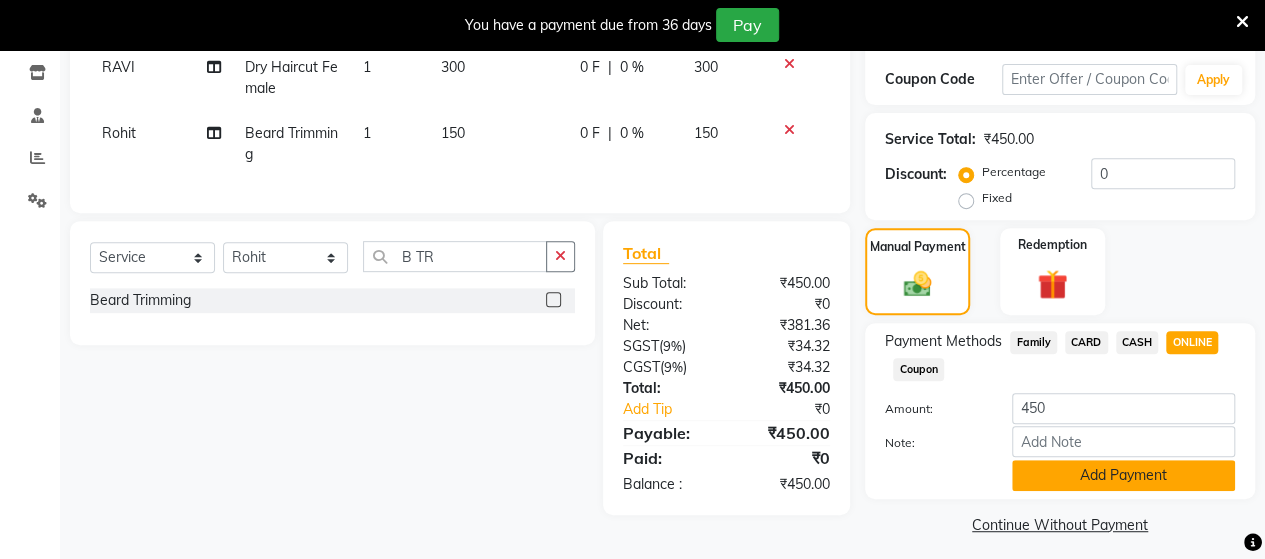 click on "Add Payment" 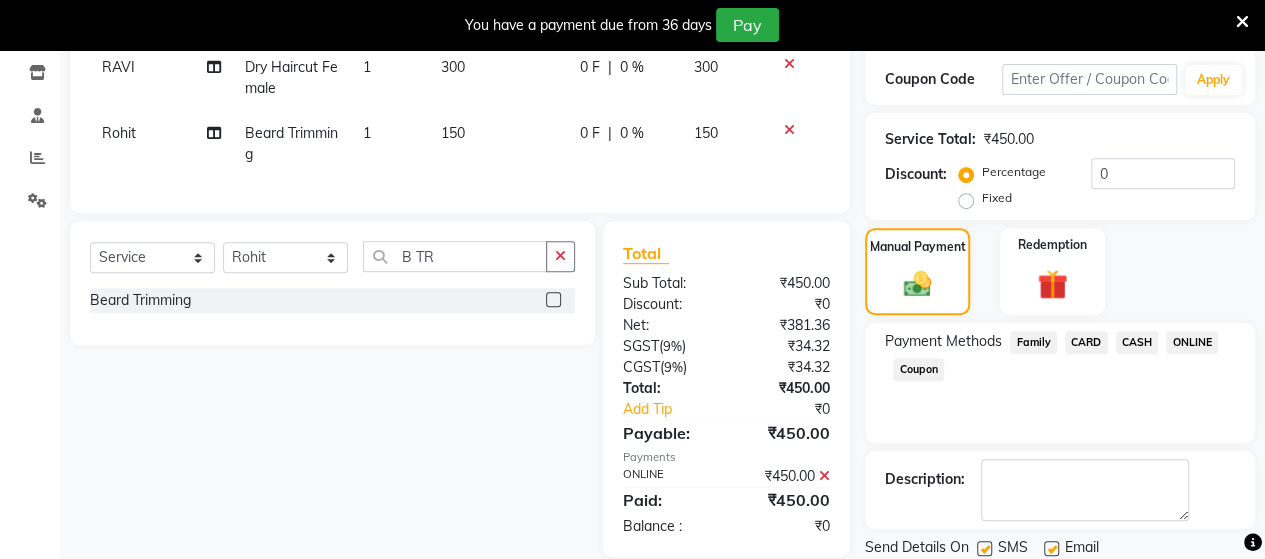 scroll, scrollTop: 400, scrollLeft: 0, axis: vertical 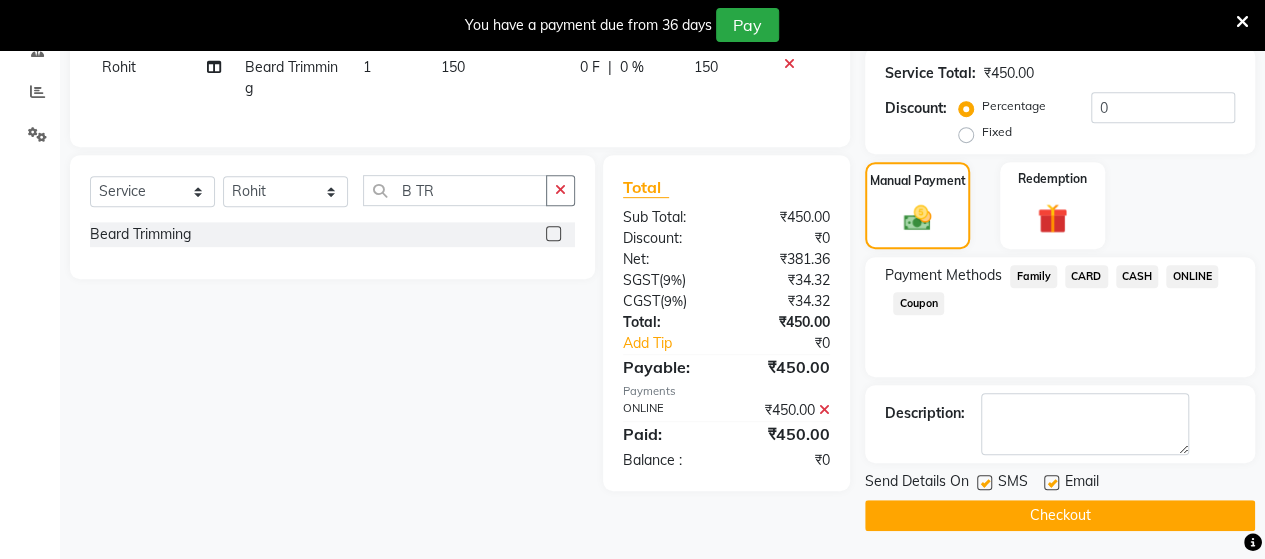 click on "Checkout" 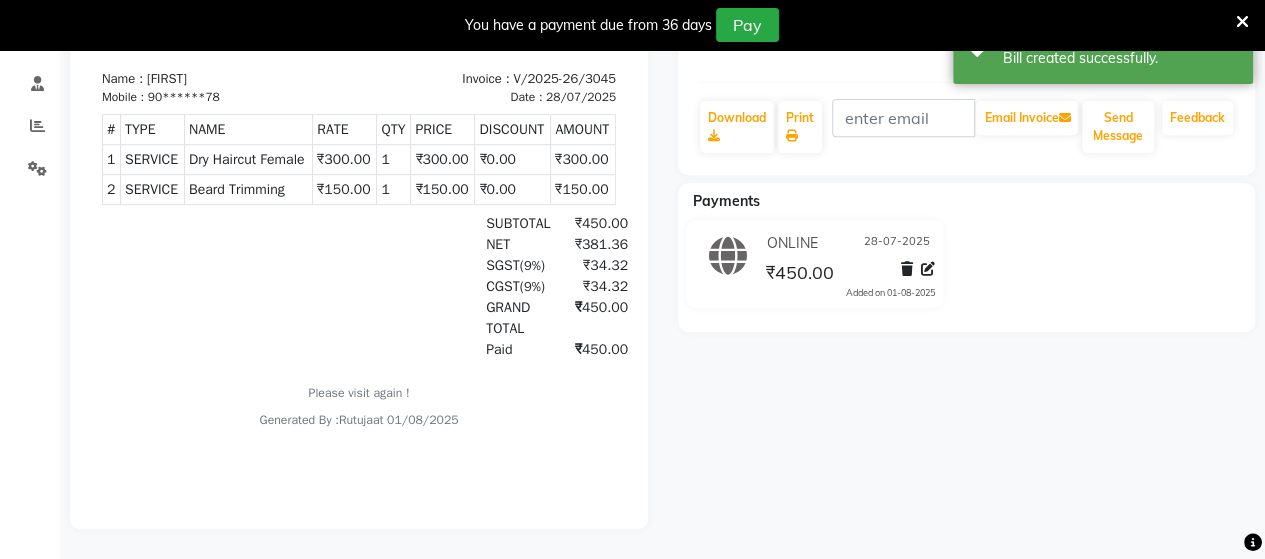 scroll, scrollTop: 0, scrollLeft: 0, axis: both 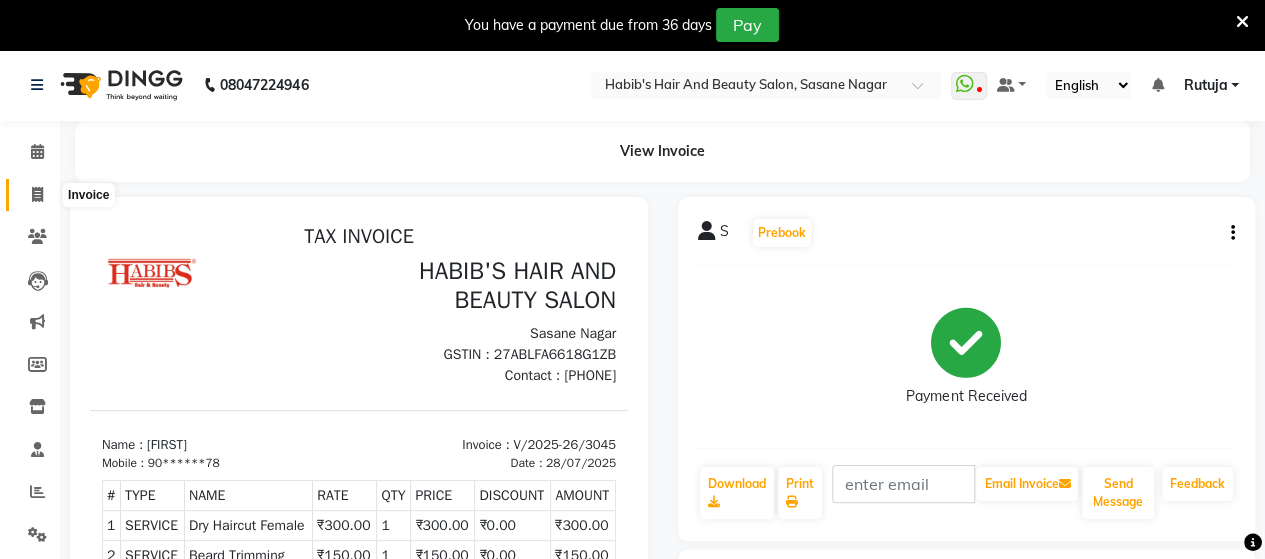 click 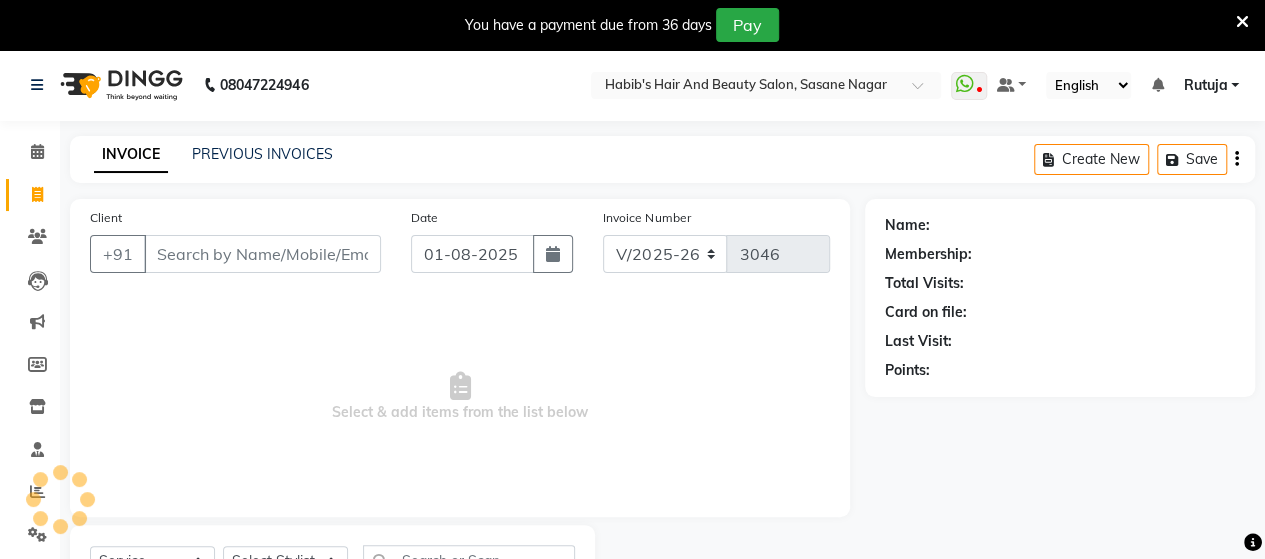scroll, scrollTop: 90, scrollLeft: 0, axis: vertical 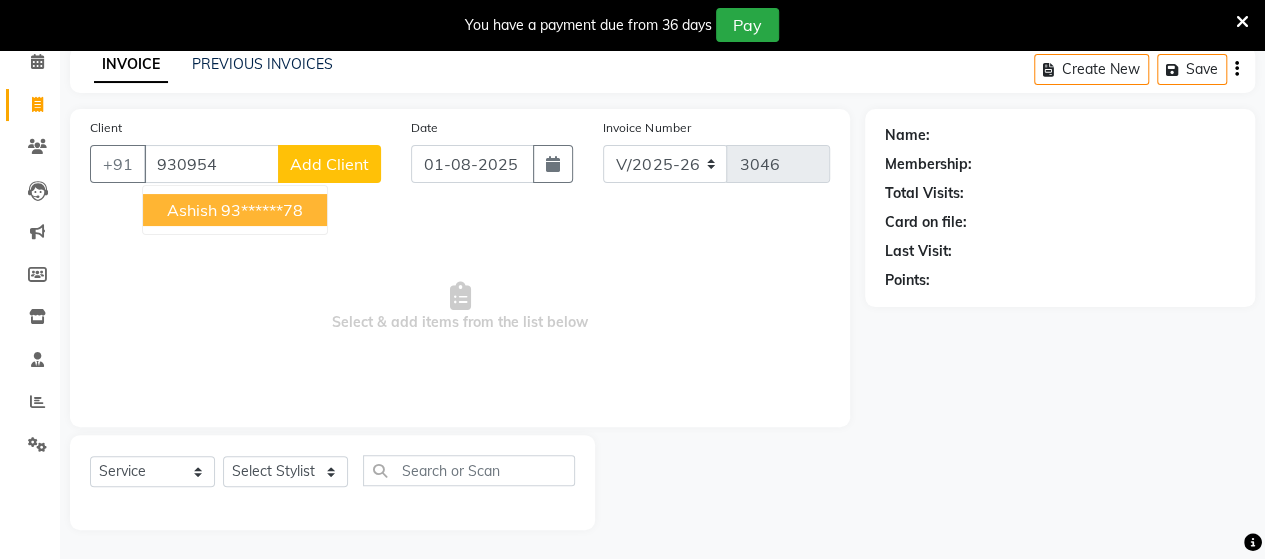 click on "93******78" at bounding box center (262, 210) 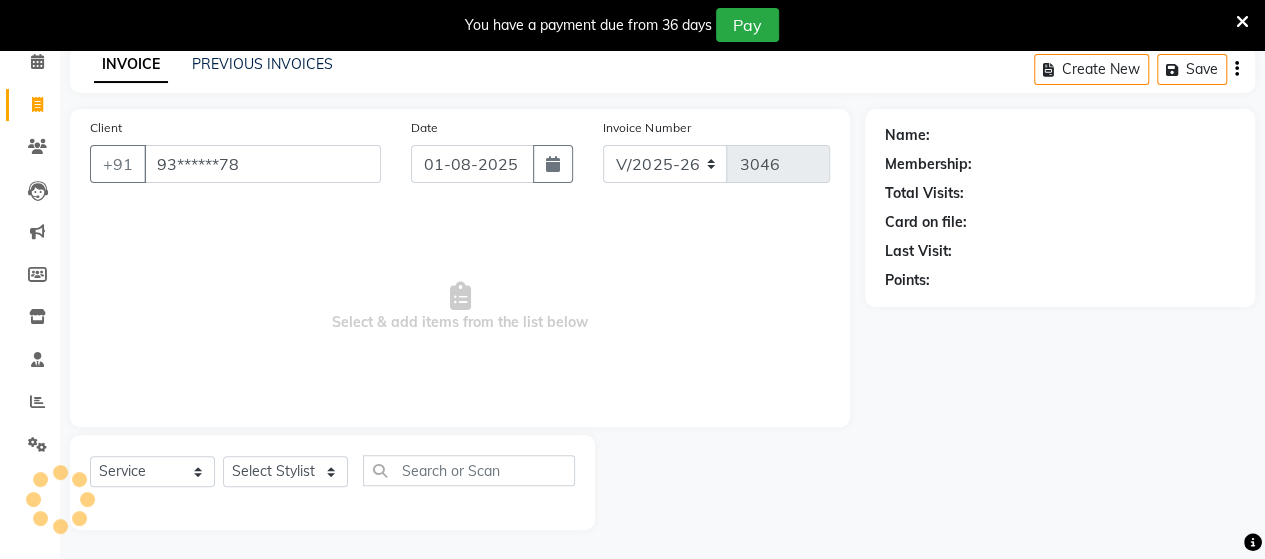 type on "93******78" 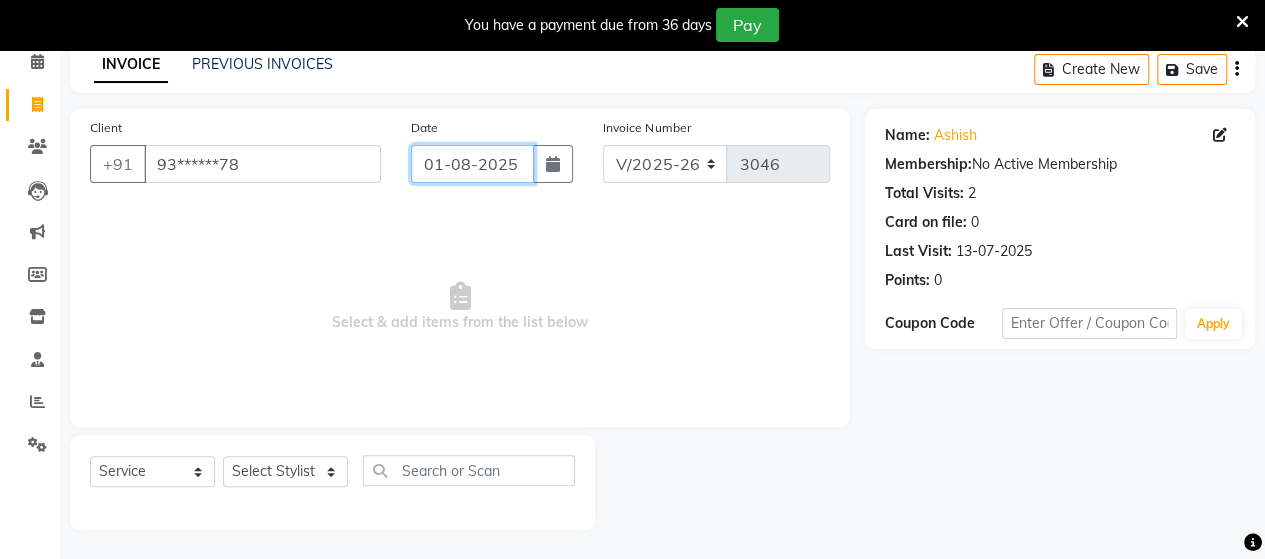 click on "01-08-2025" 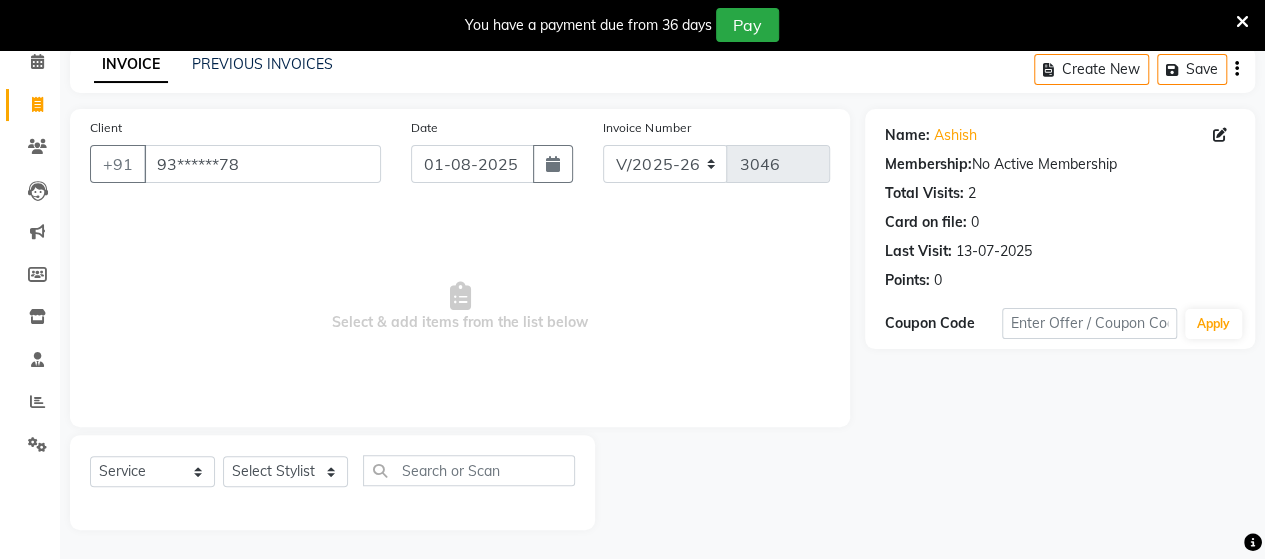 select on "8" 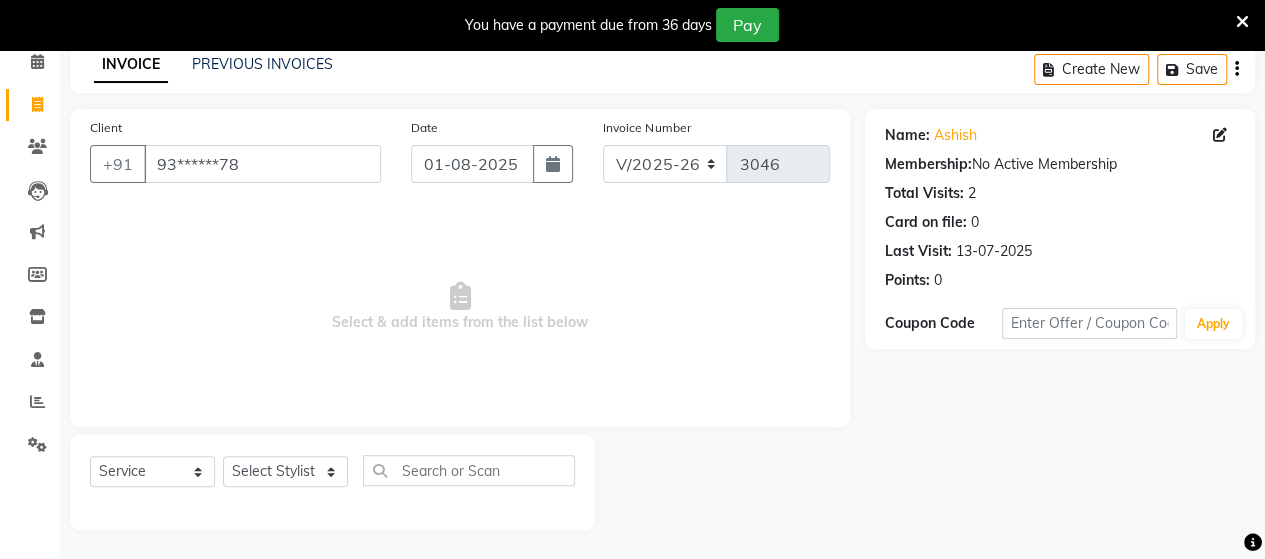 select on "2025" 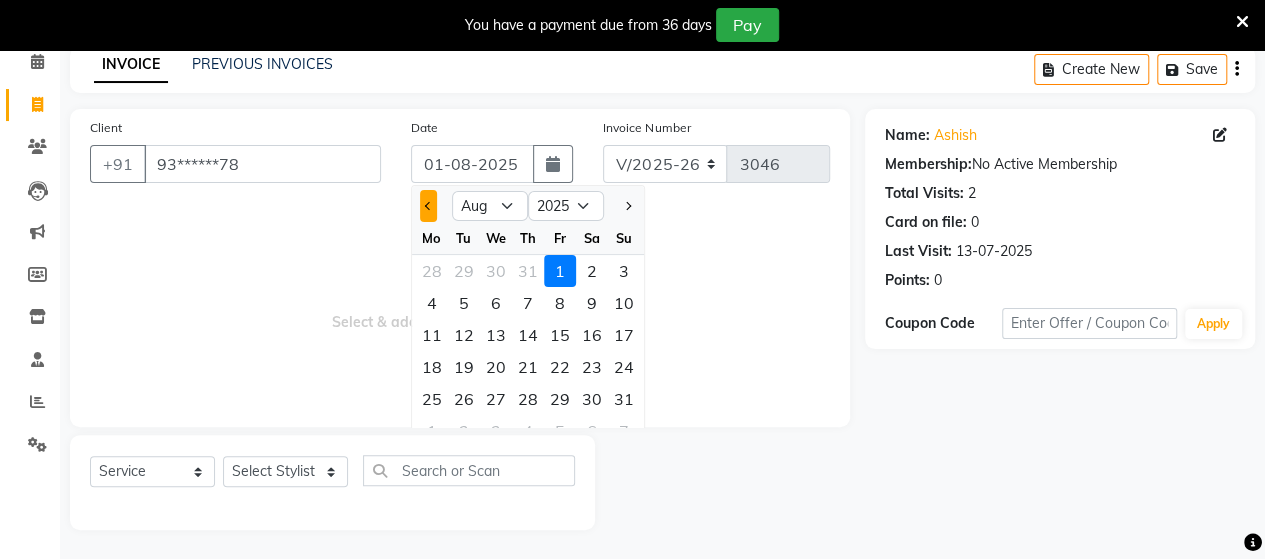 click 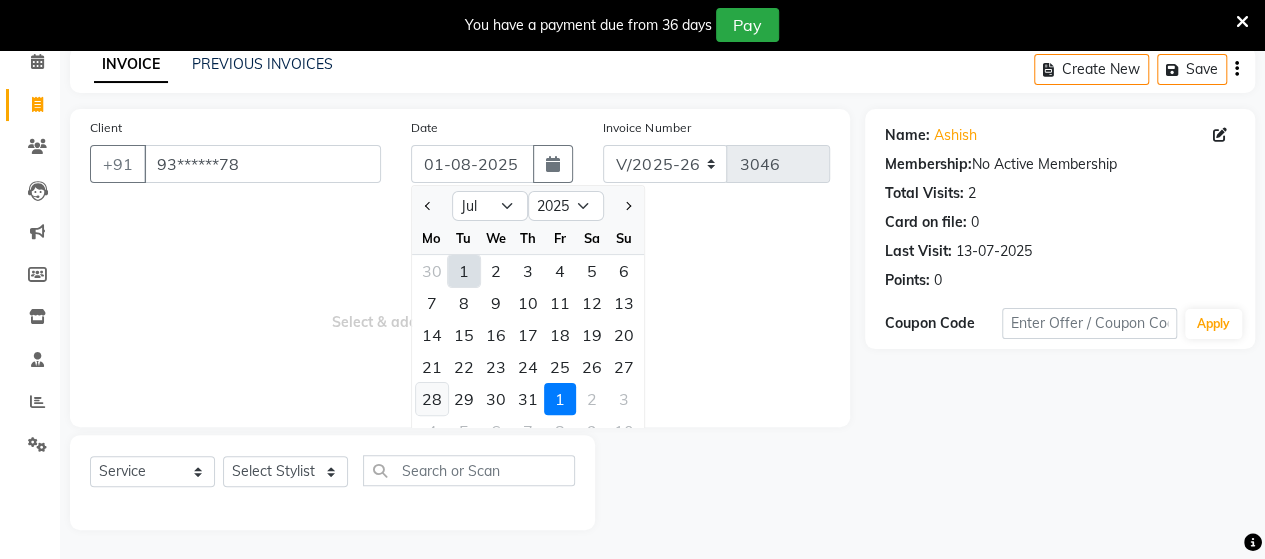 click on "28" 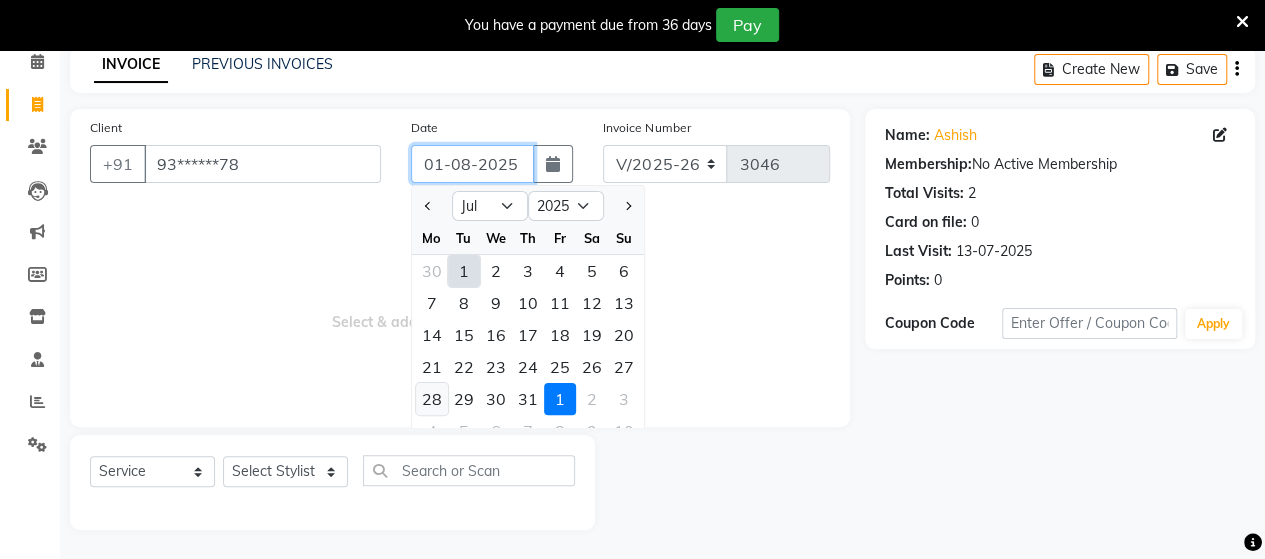 type on "28-07-2025" 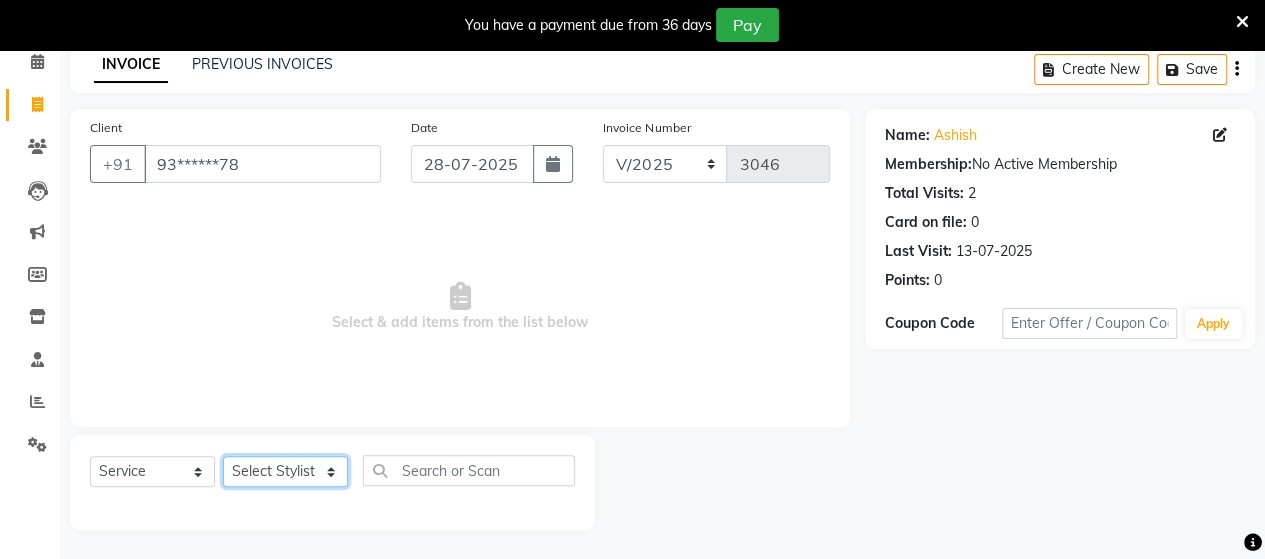 click on "Select Stylist Admin Datta  Jyoti  Krushna  Pratik  RAVI Rohit Rutuja" 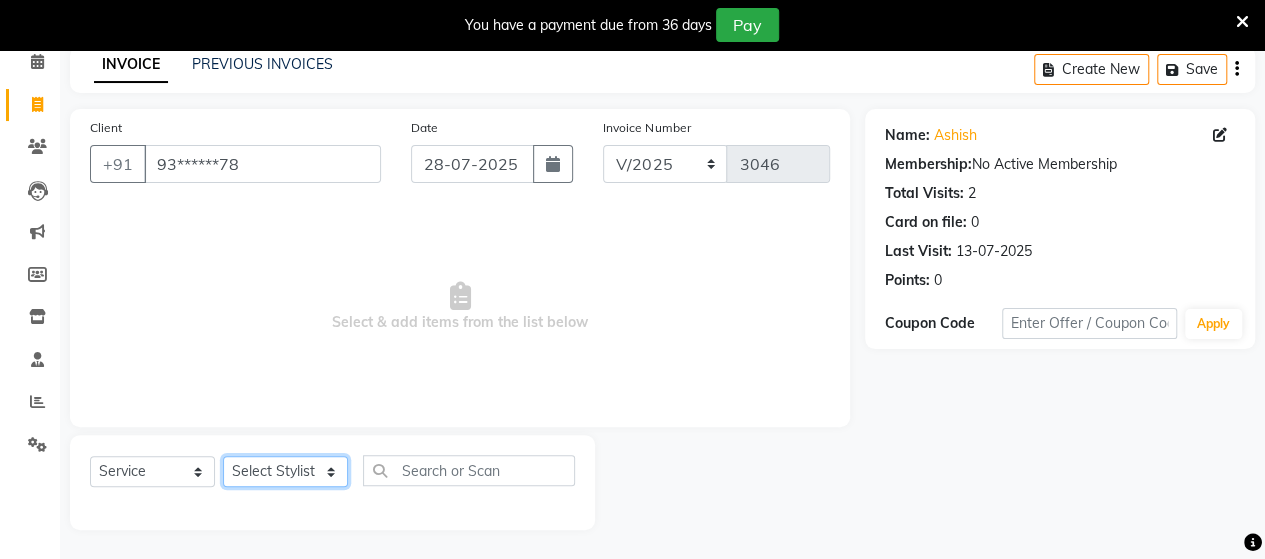 select on "48826" 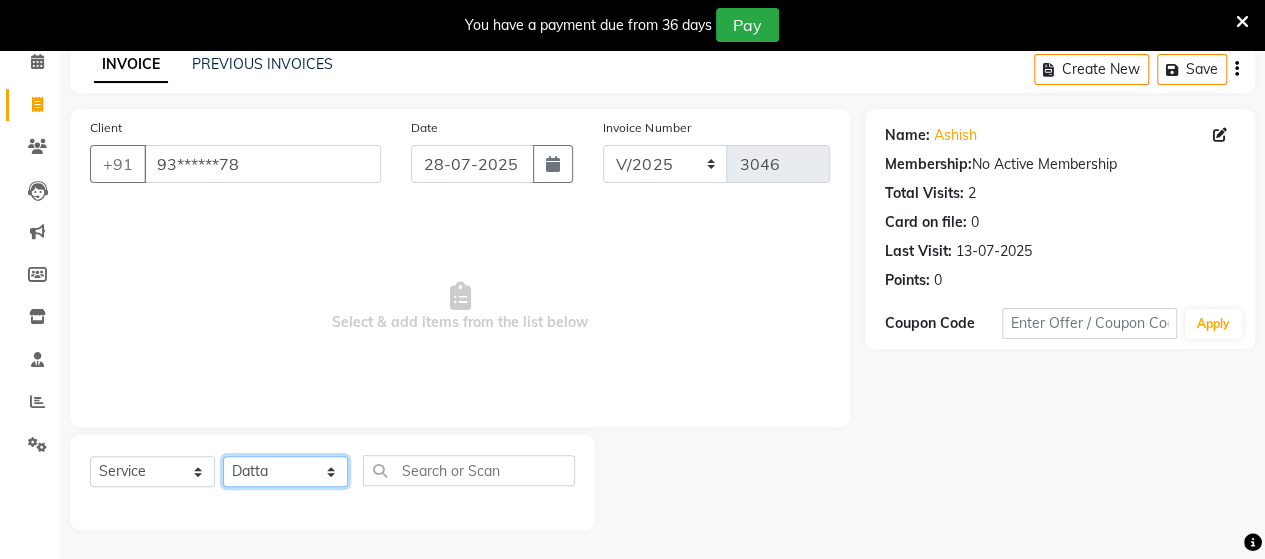 click on "Select Stylist Admin Datta  Jyoti  Krushna  Pratik  RAVI Rohit Rutuja" 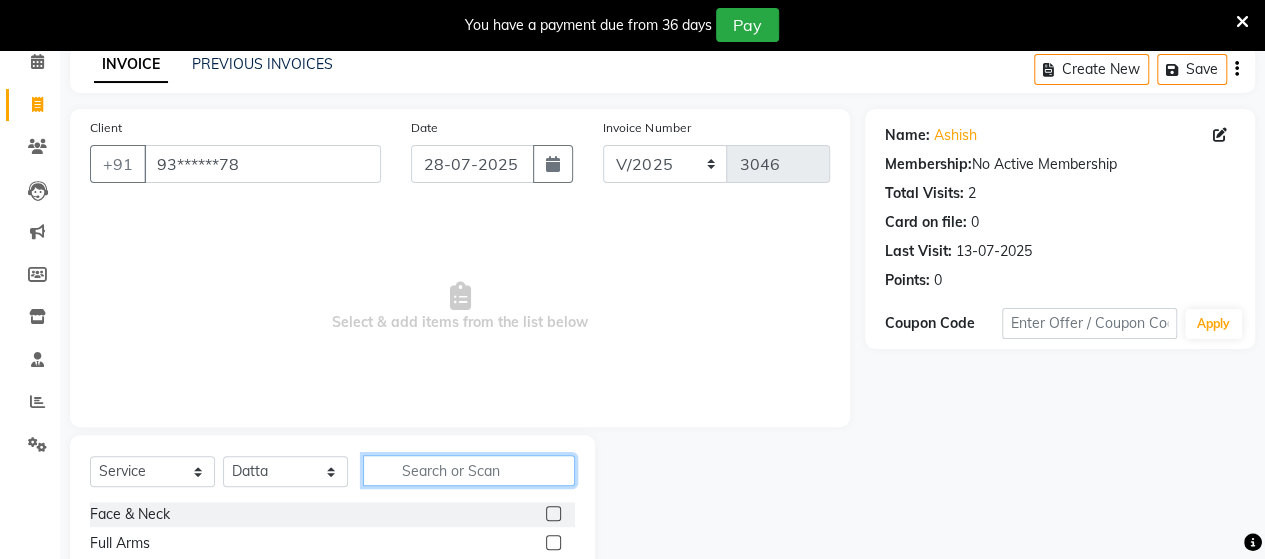 click 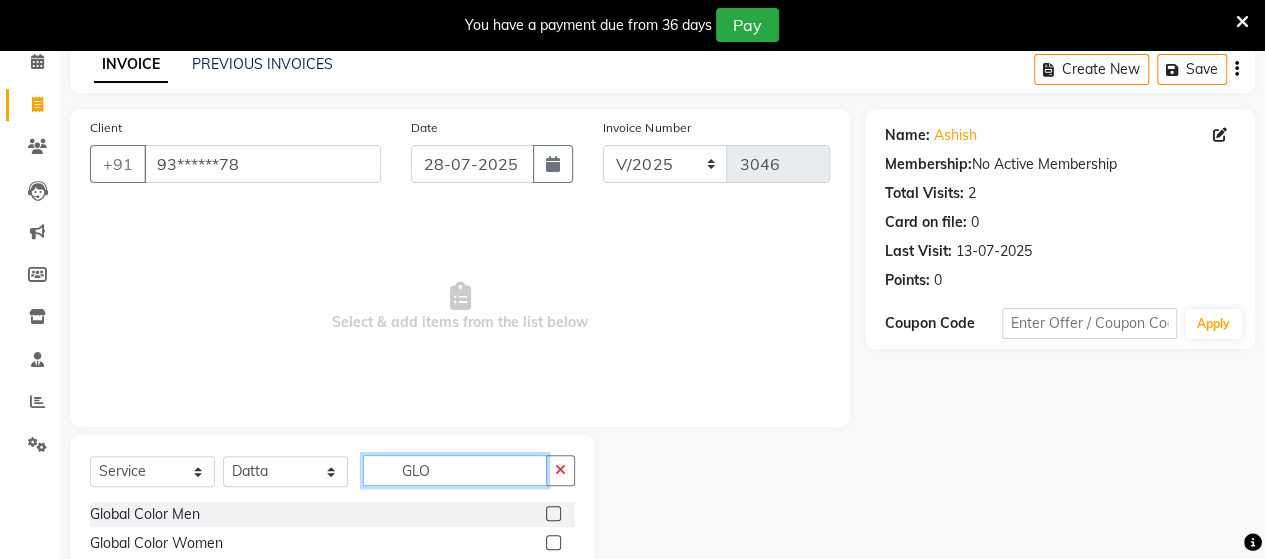 type on "GLO" 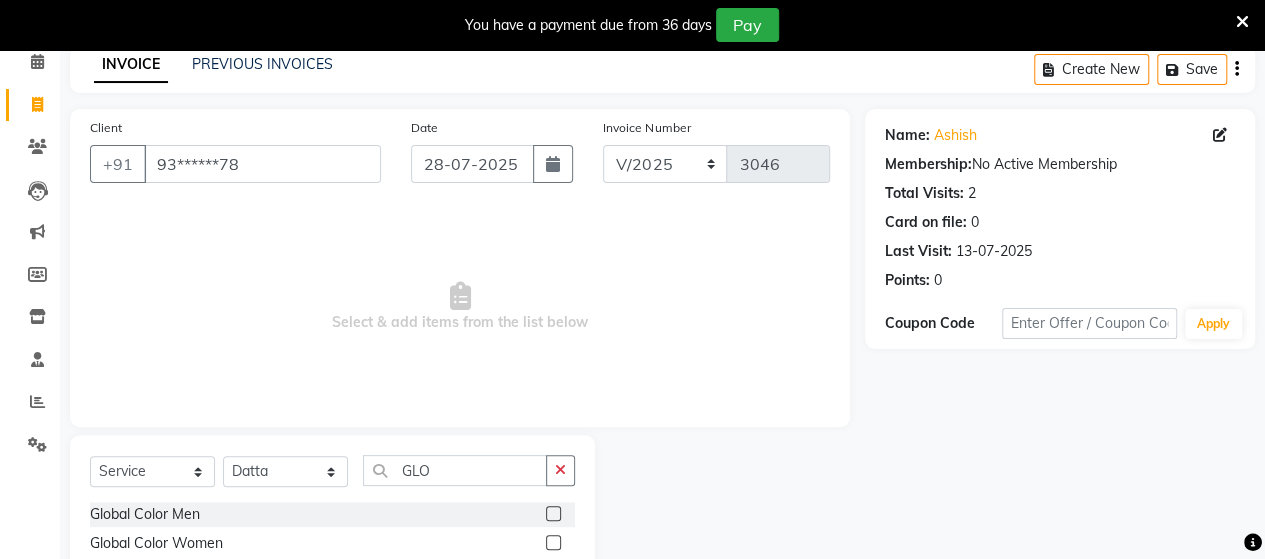 click 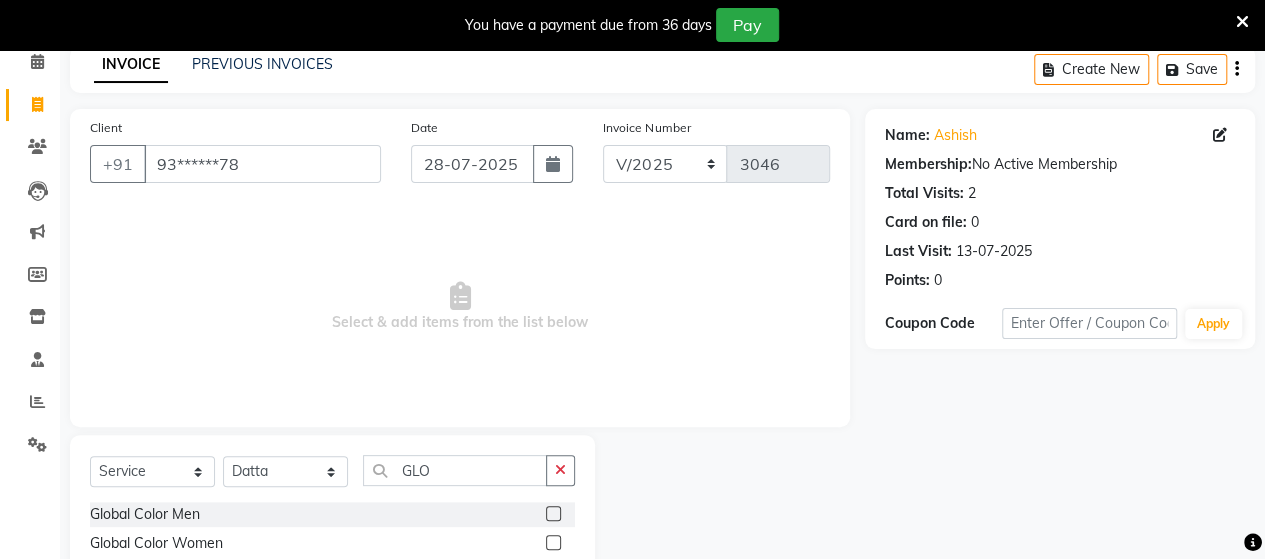click at bounding box center [552, 543] 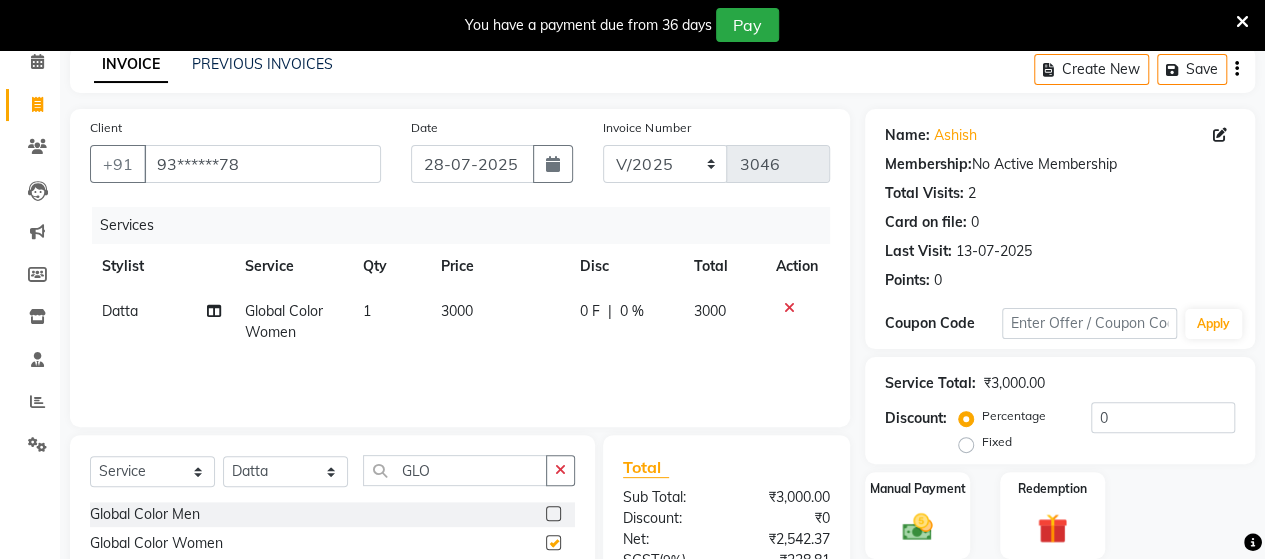 checkbox on "false" 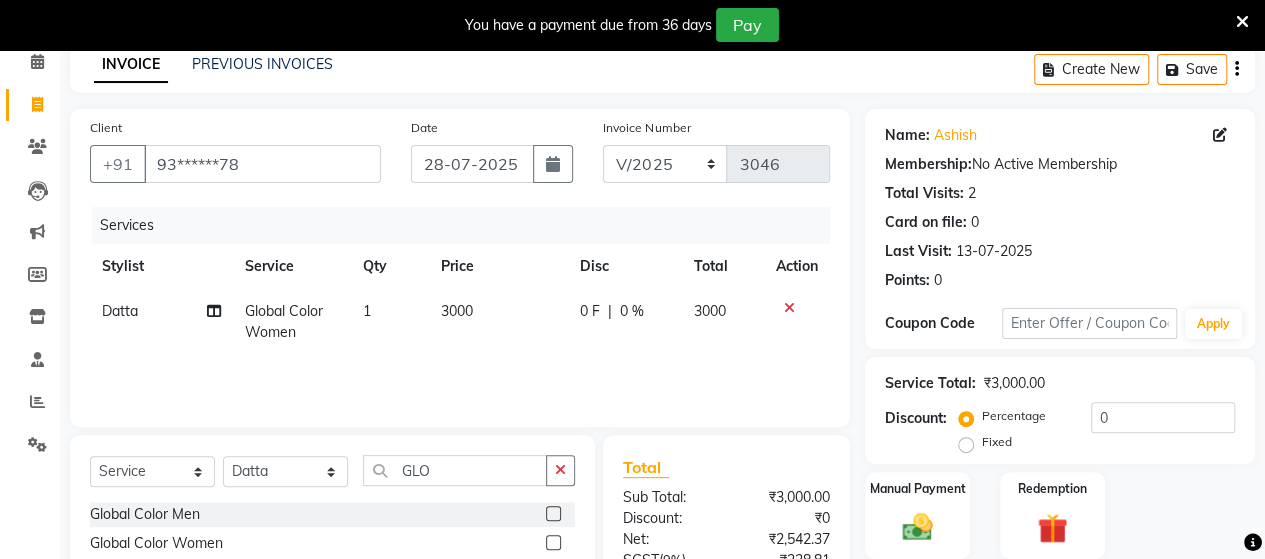 click on "Services" 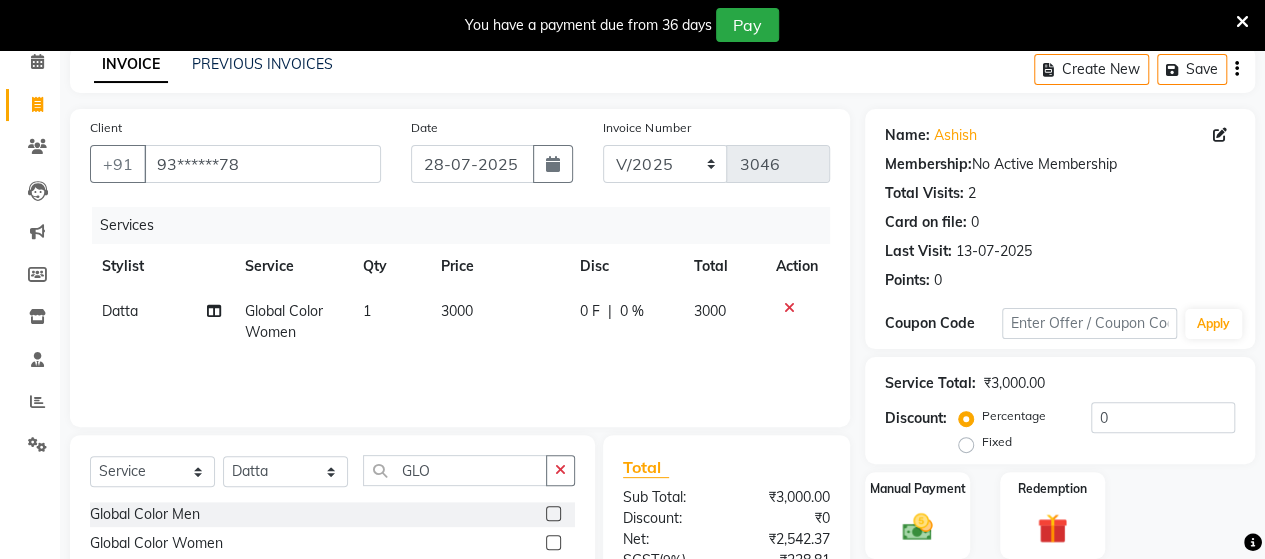 select on "48826" 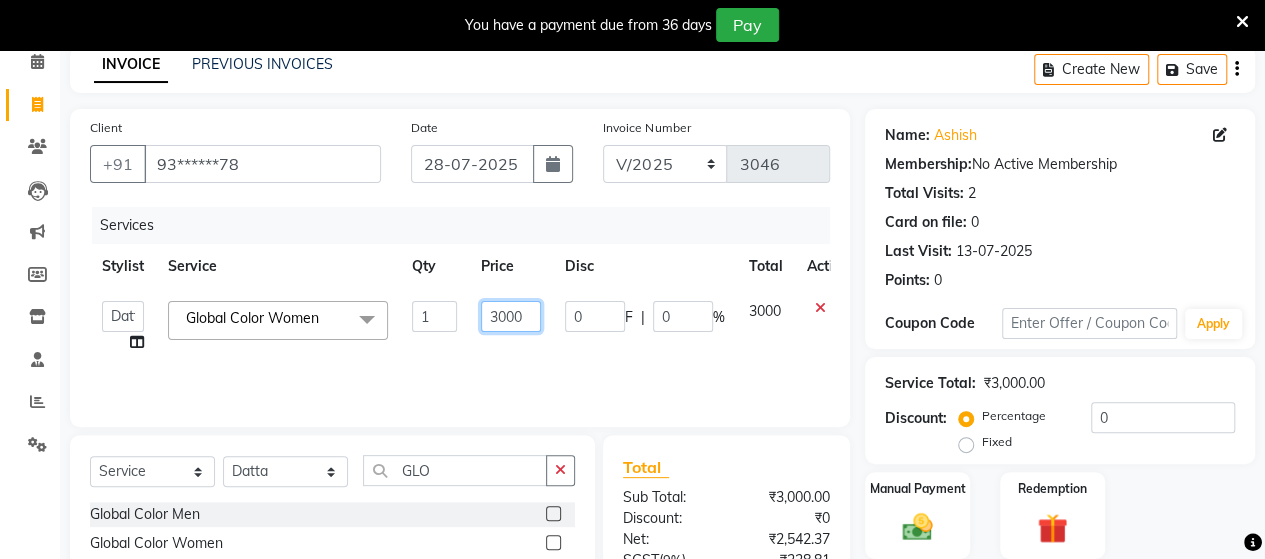 click on "3000" 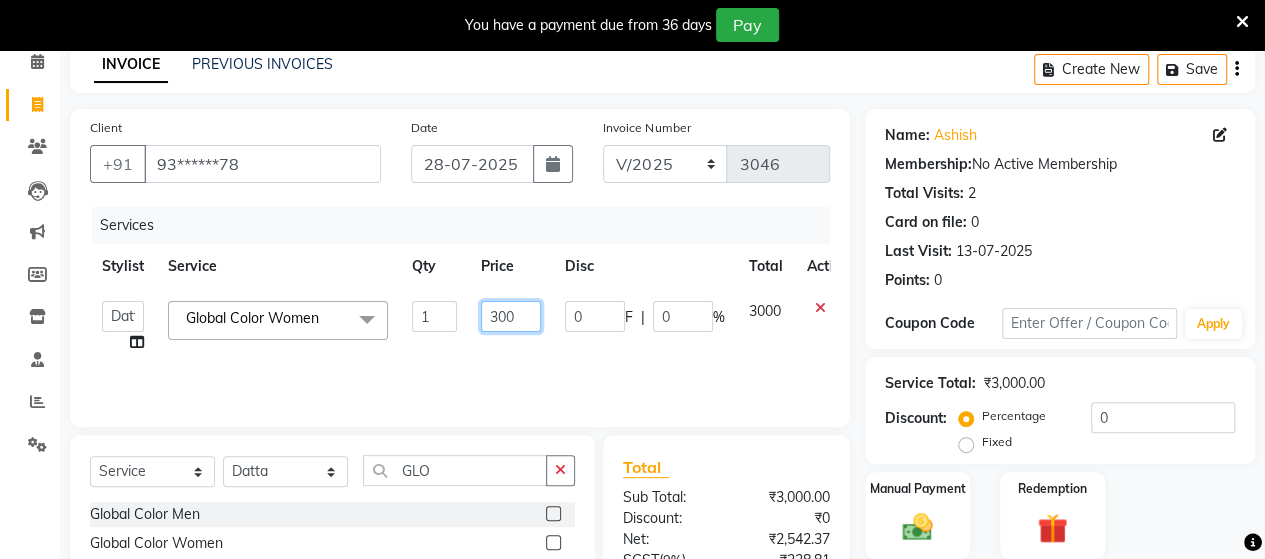 type on "3500" 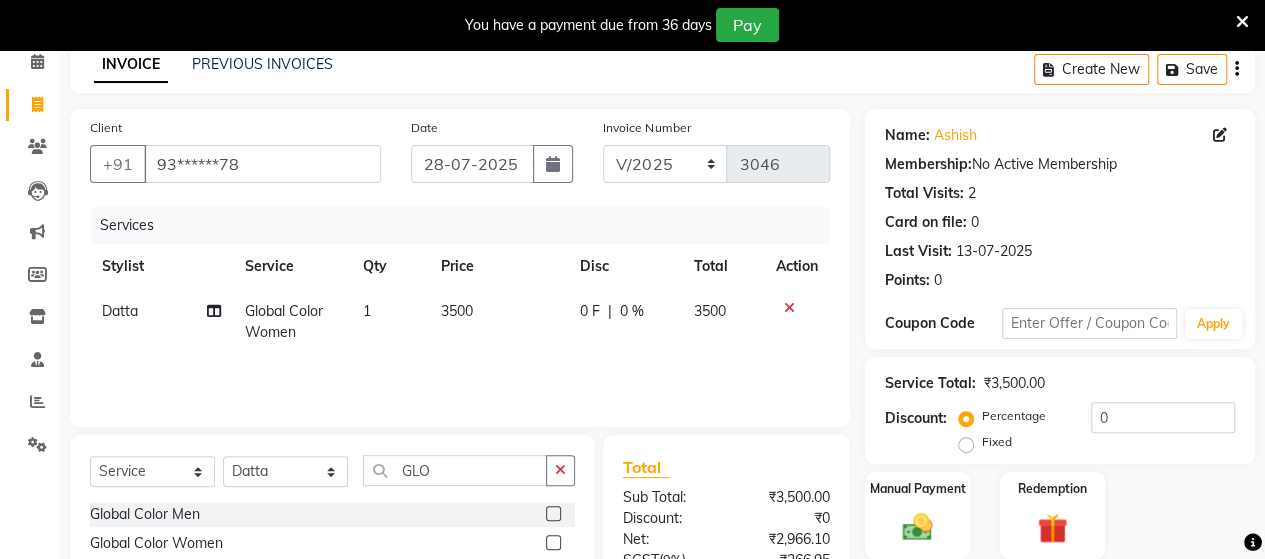 click on "3500" 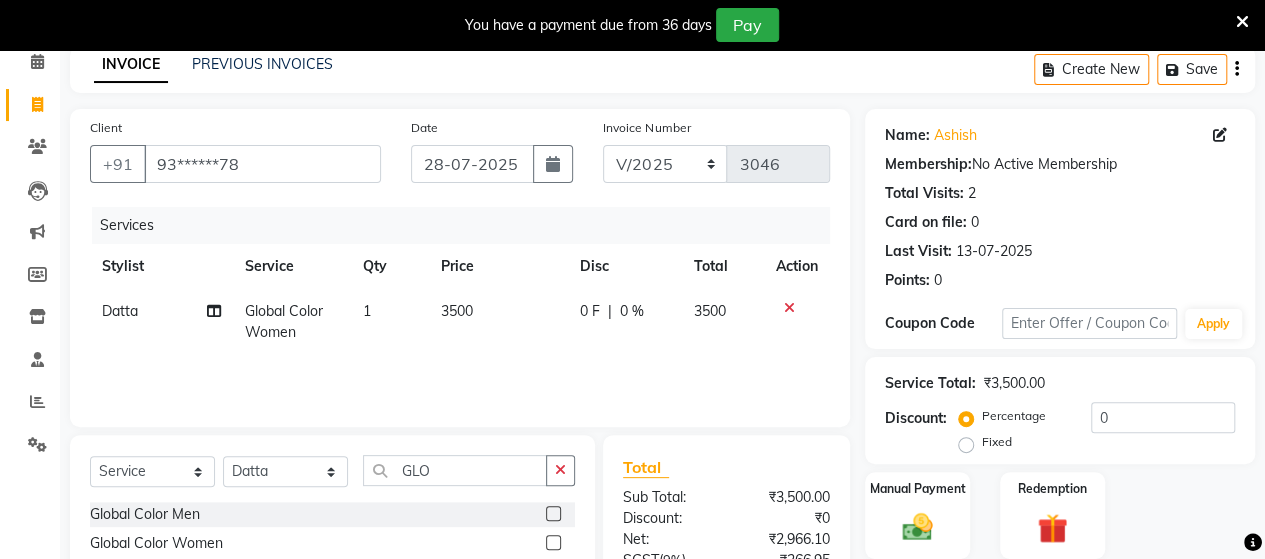 select on "48826" 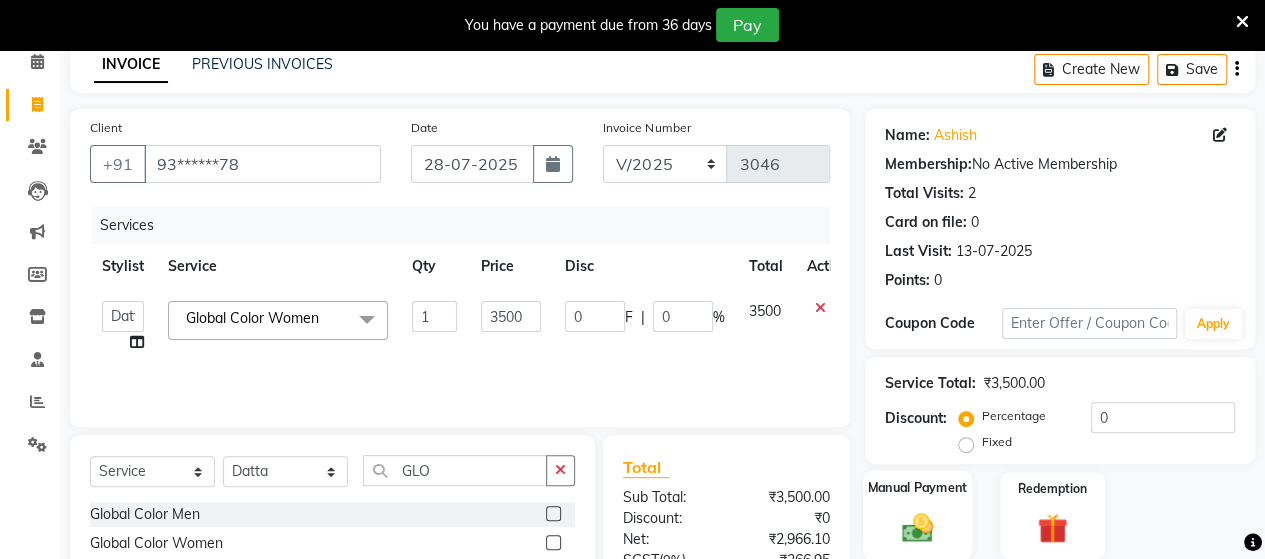 click 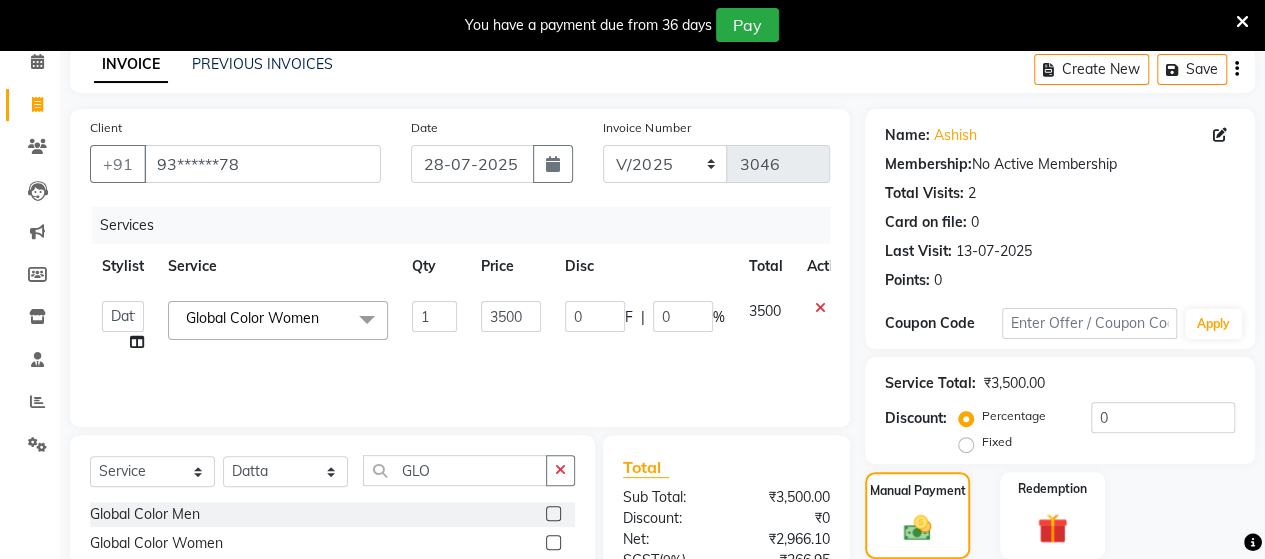 scroll, scrollTop: 288, scrollLeft: 0, axis: vertical 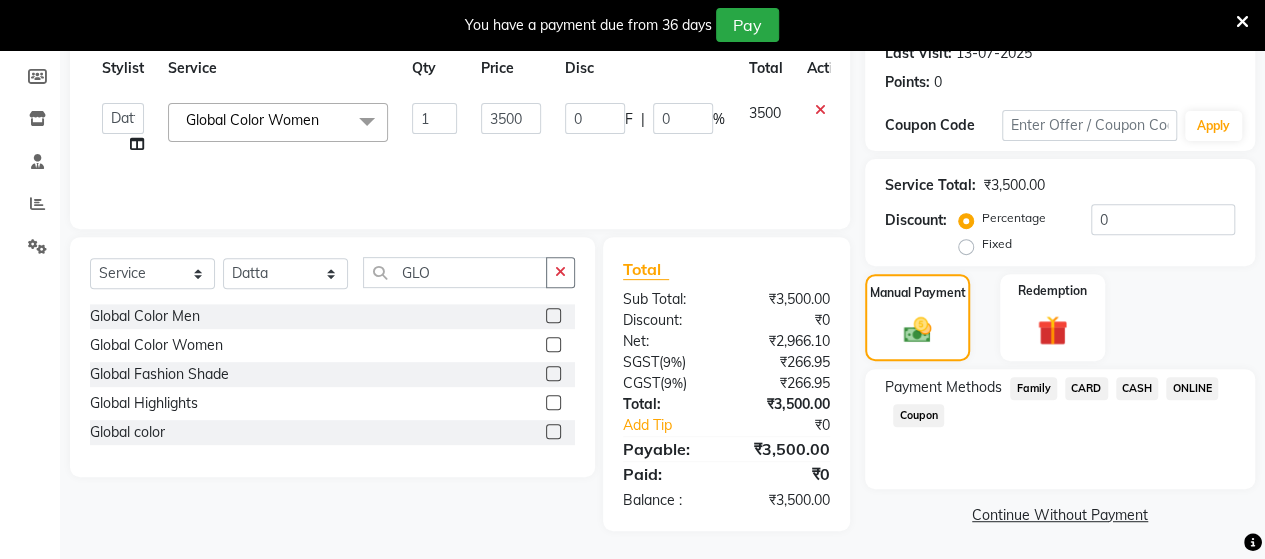 click on "ONLINE" 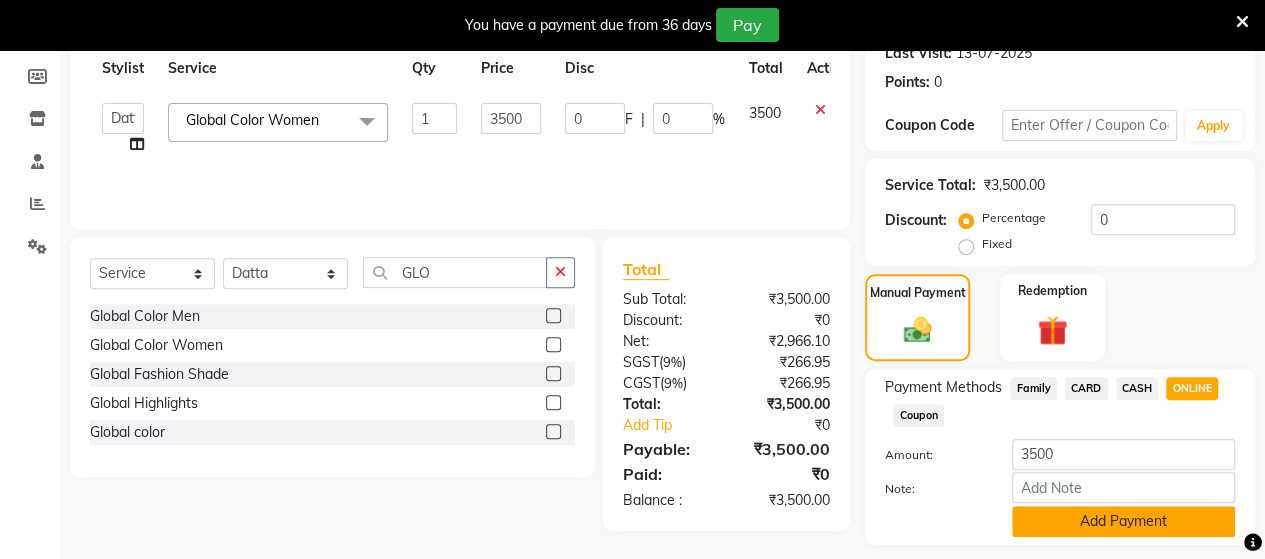 click on "Add Payment" 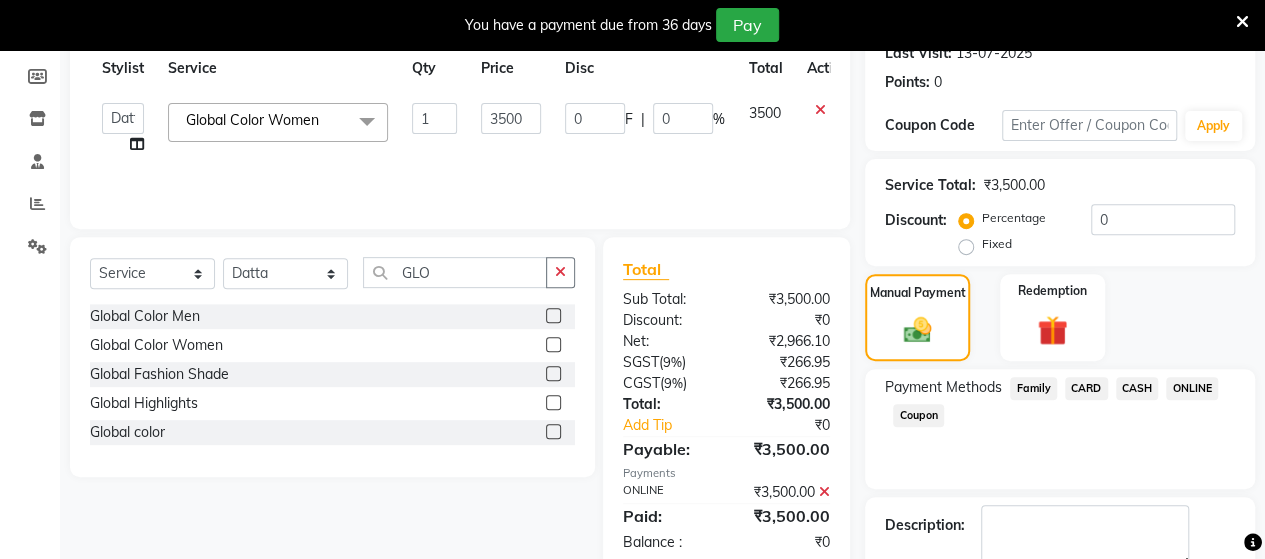 scroll, scrollTop: 400, scrollLeft: 0, axis: vertical 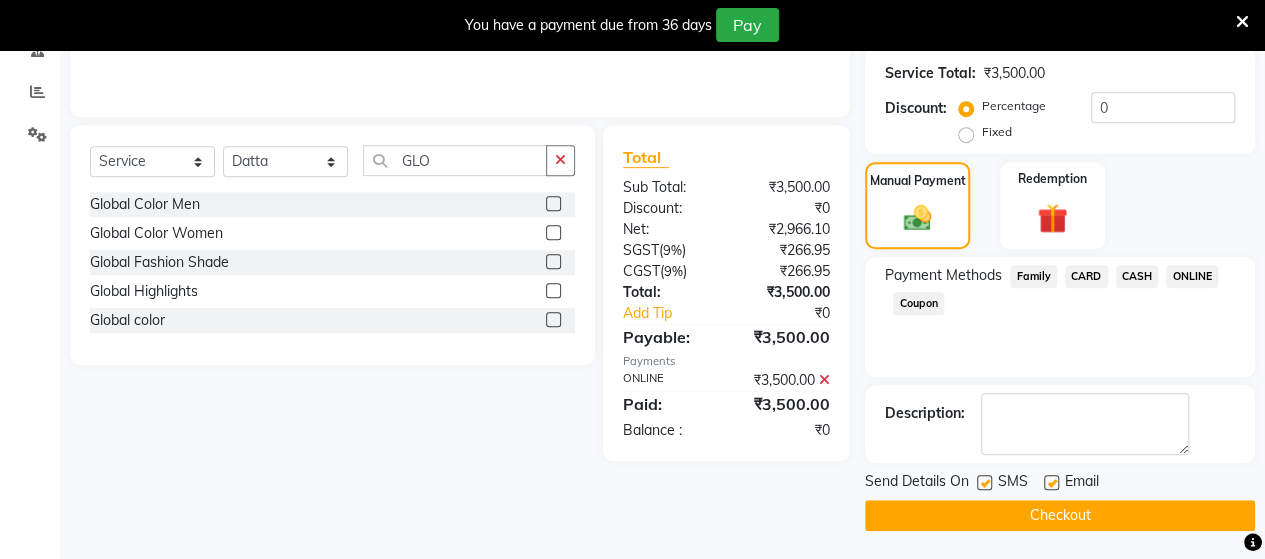 click on "Checkout" 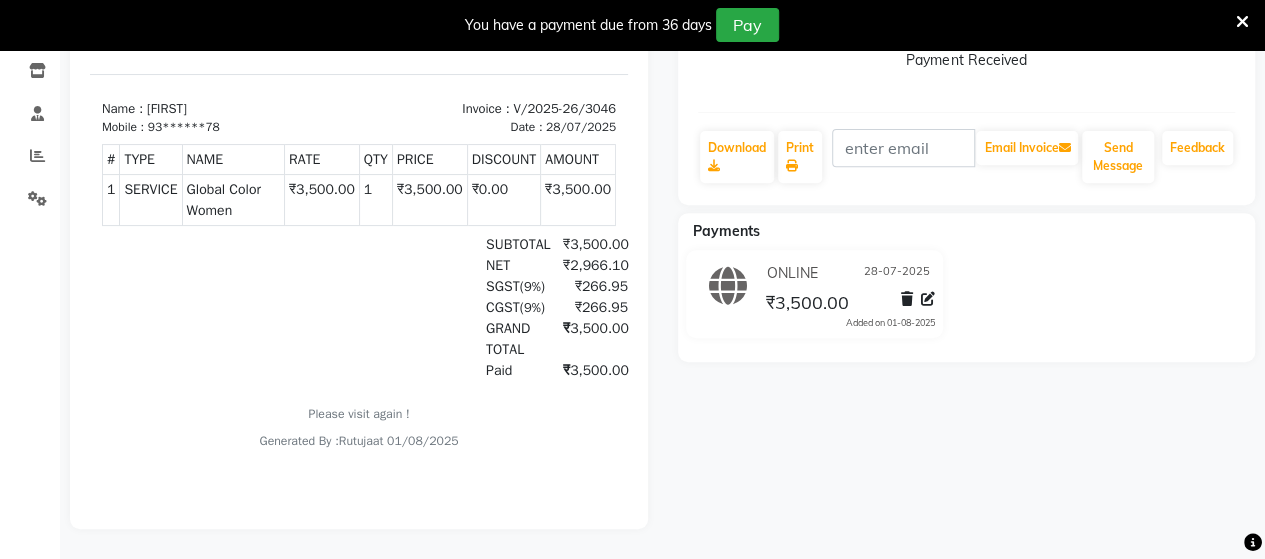 scroll, scrollTop: 0, scrollLeft: 0, axis: both 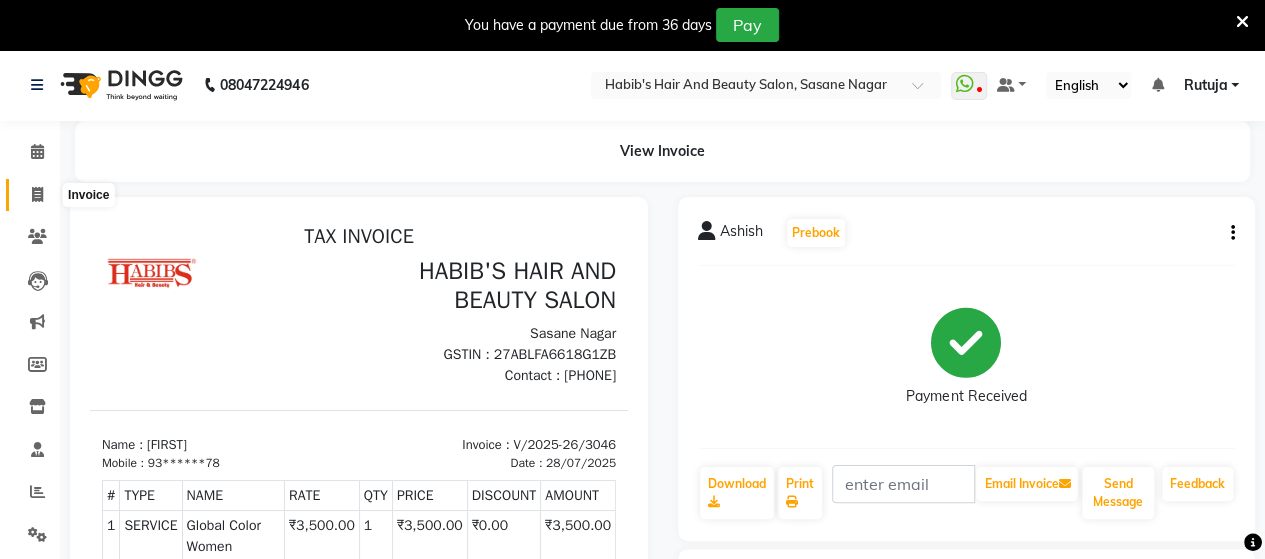 click 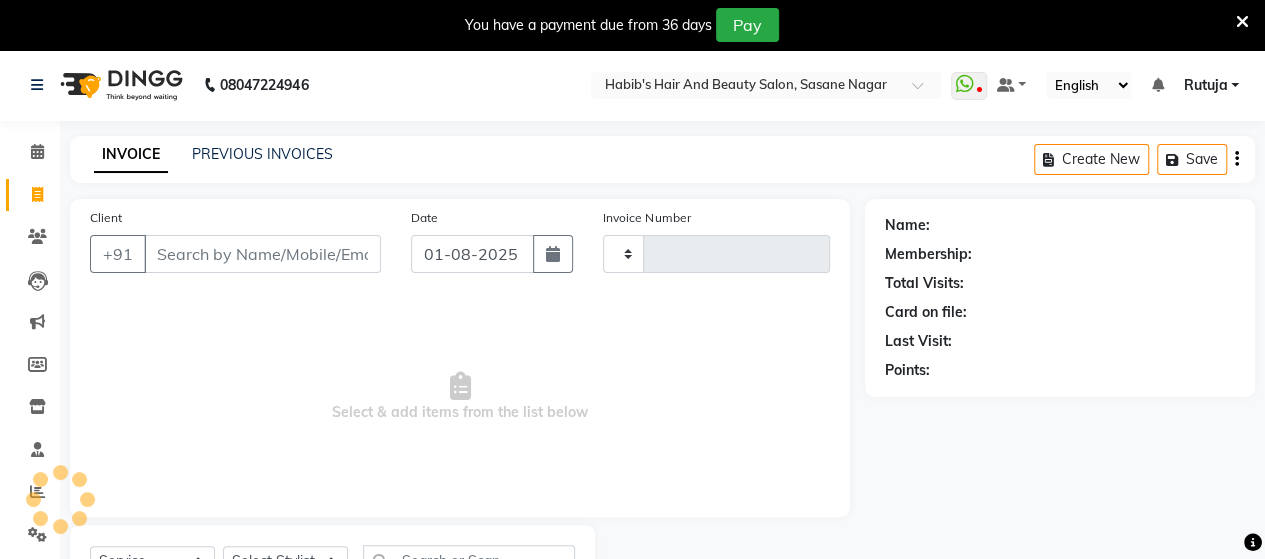 scroll, scrollTop: 90, scrollLeft: 0, axis: vertical 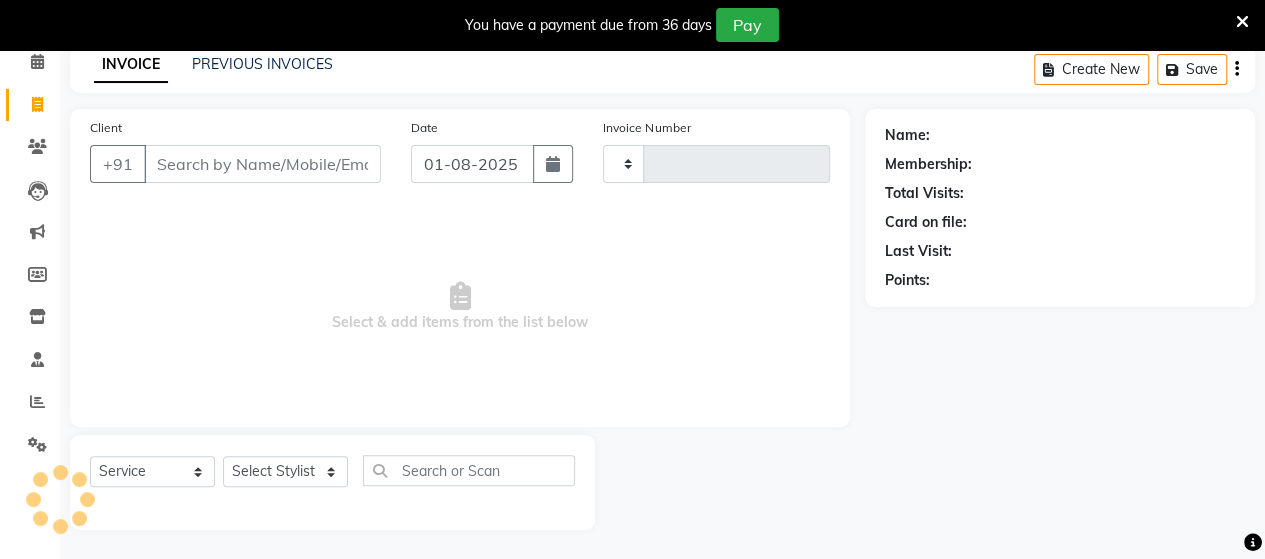 type on "3047" 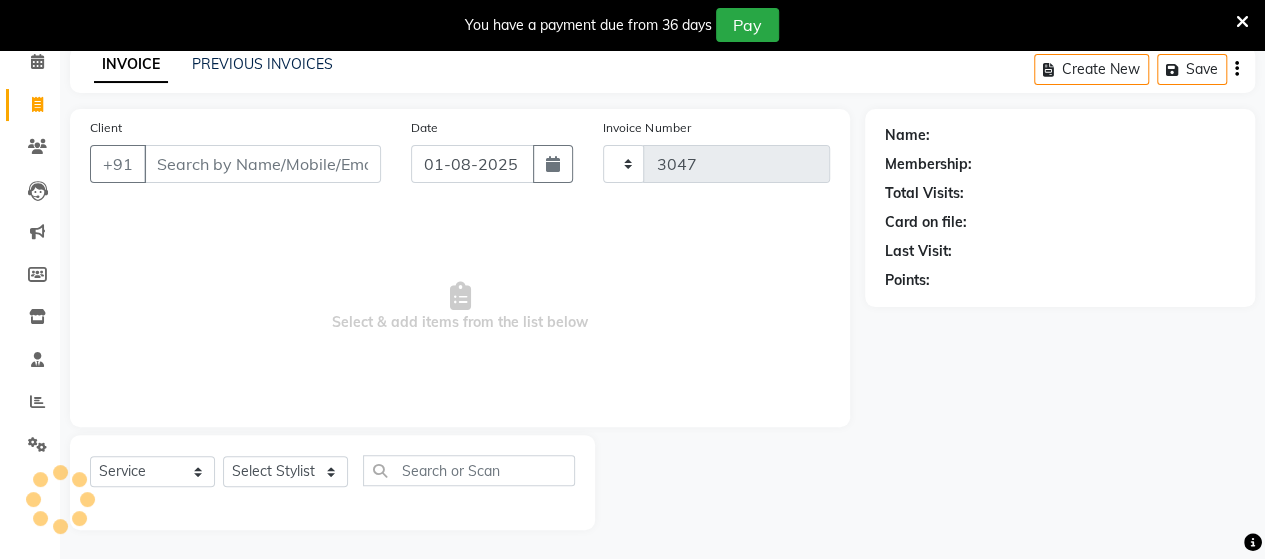 select on "6429" 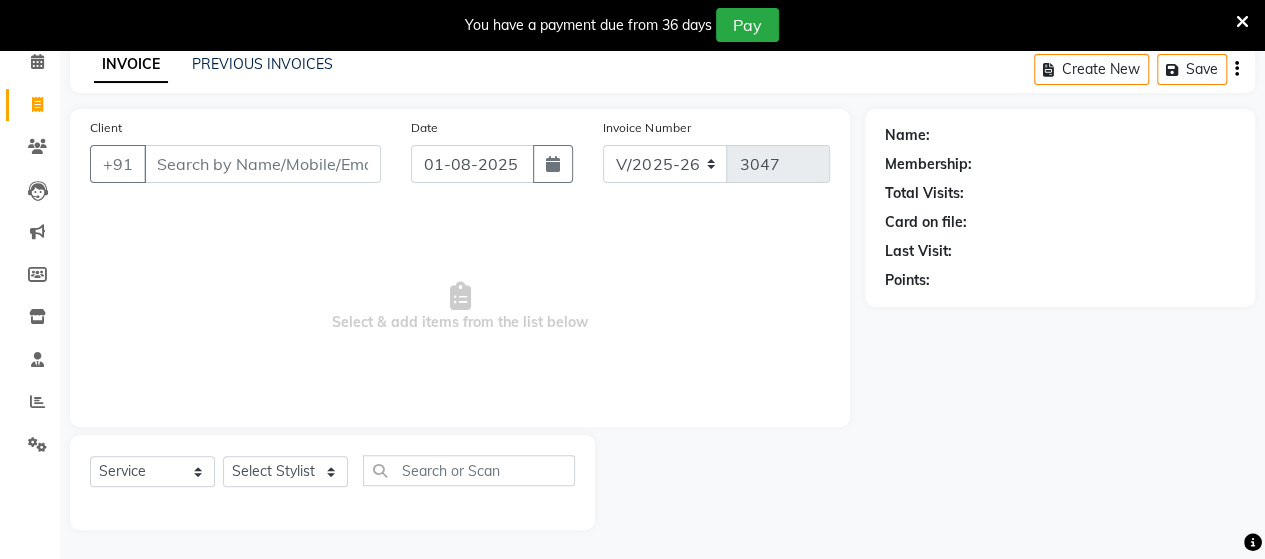 click on "Client" at bounding box center [262, 164] 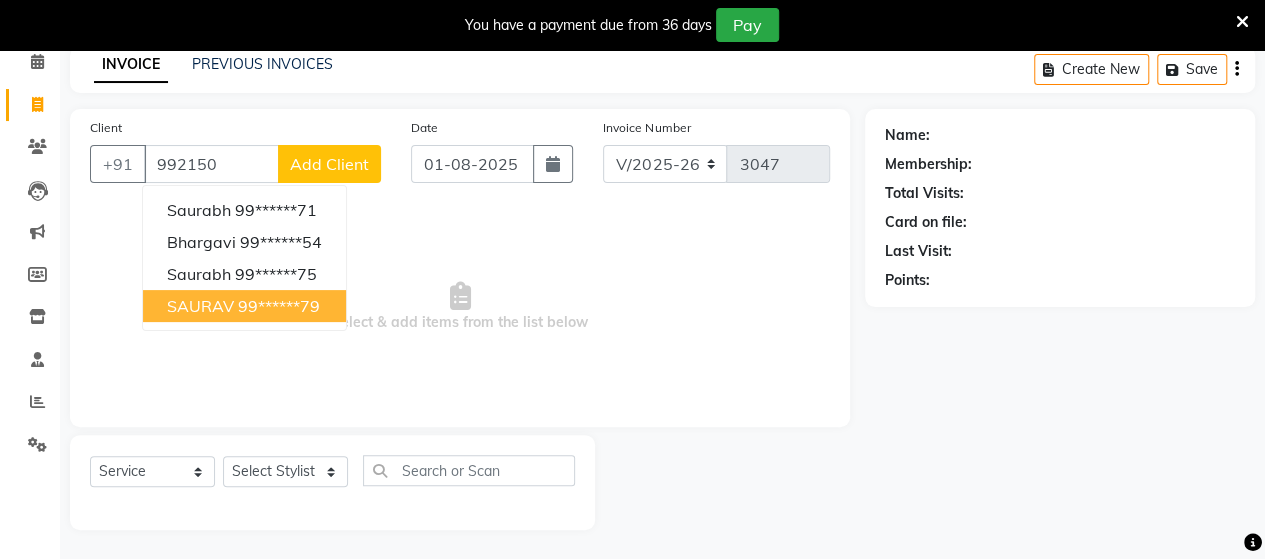 click on "99******79" at bounding box center [279, 306] 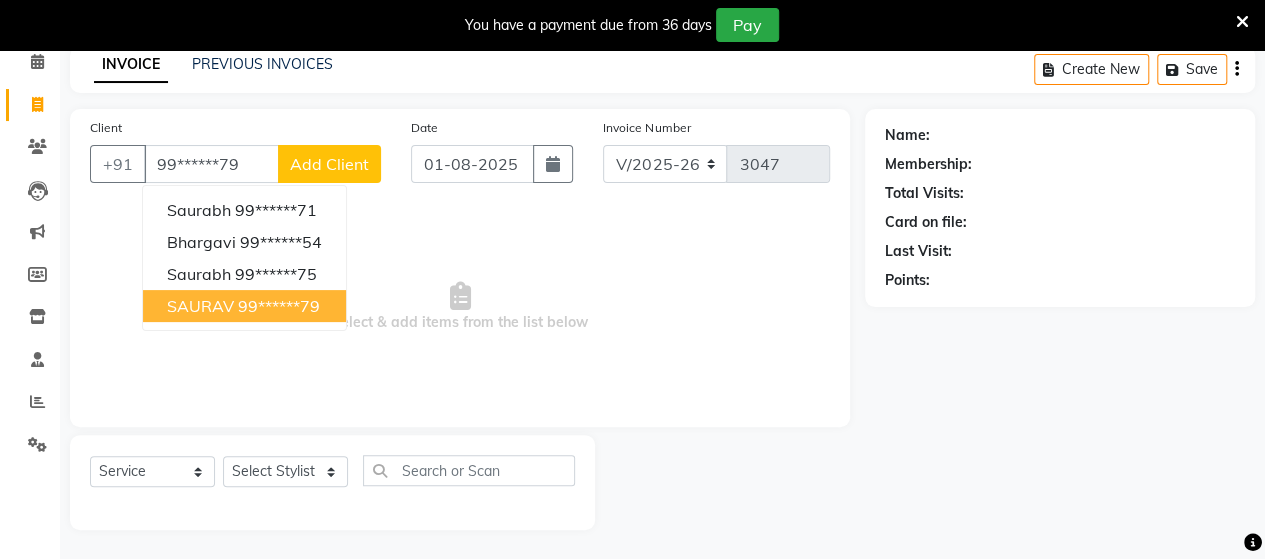 type on "99******79" 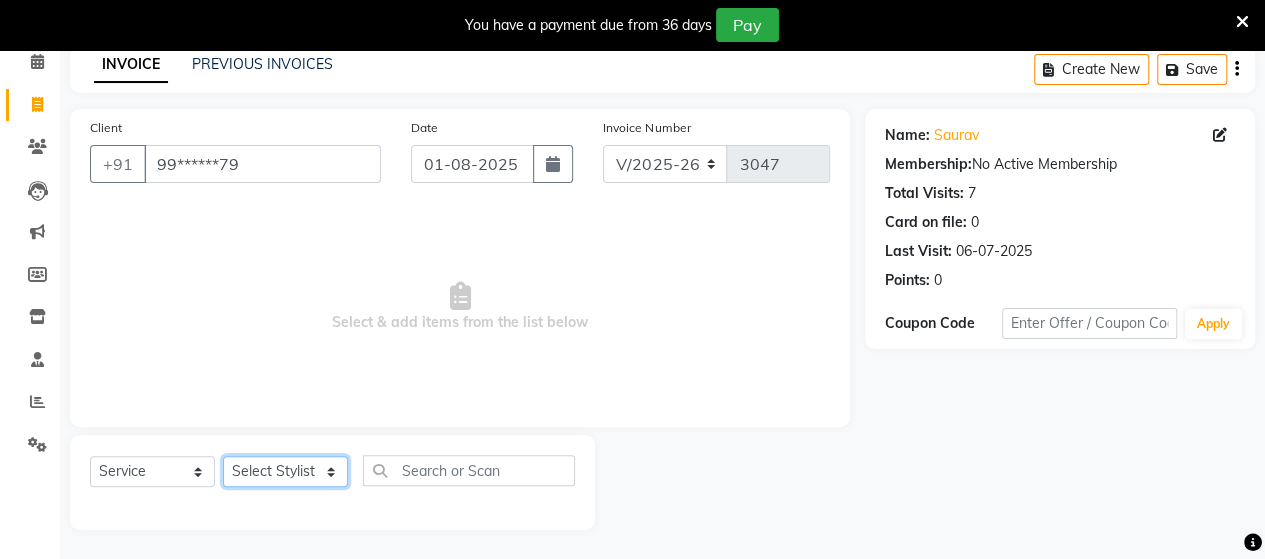 click on "Select Stylist Admin Datta  Jyoti  Krushna  Pratik  RAVI Rohit Rutuja" 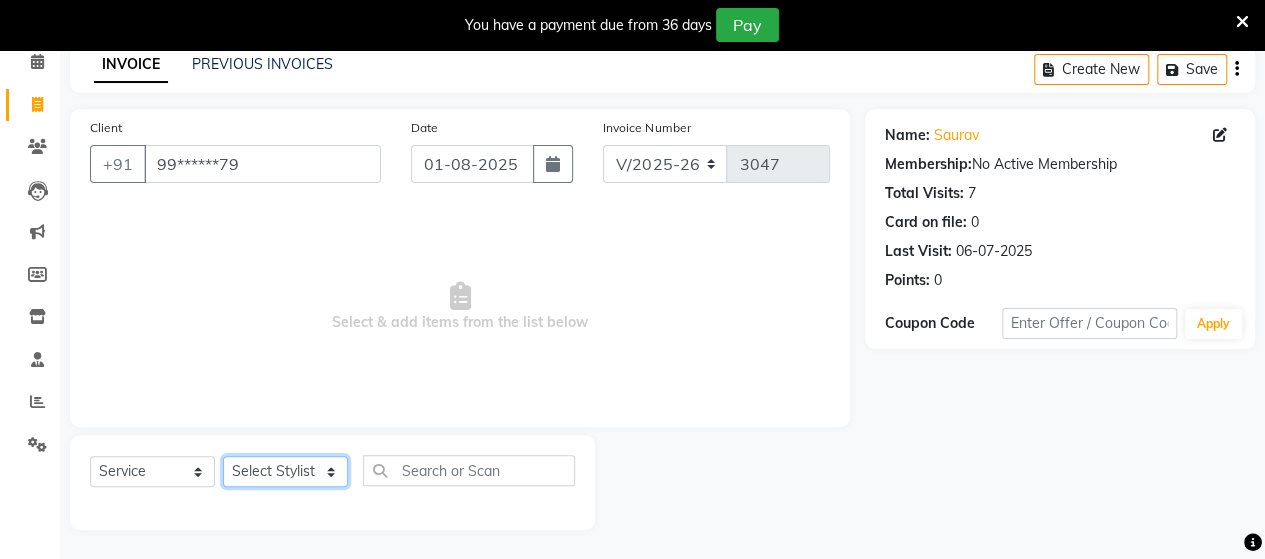 select on "48826" 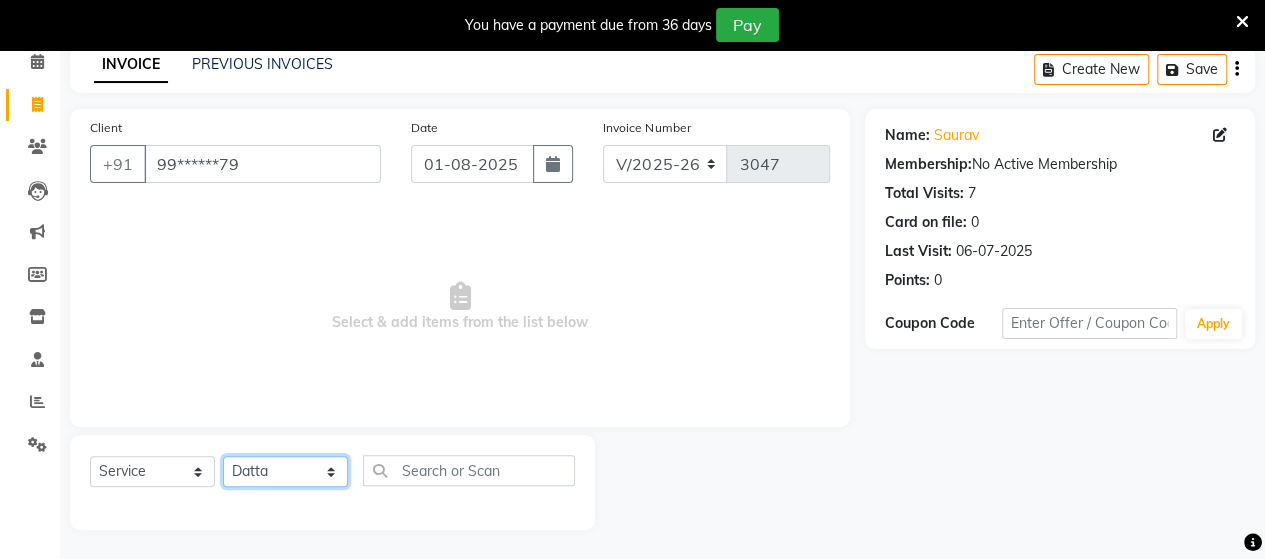 click on "Select Stylist Admin Datta  Jyoti  Krushna  Pratik  RAVI Rohit Rutuja" 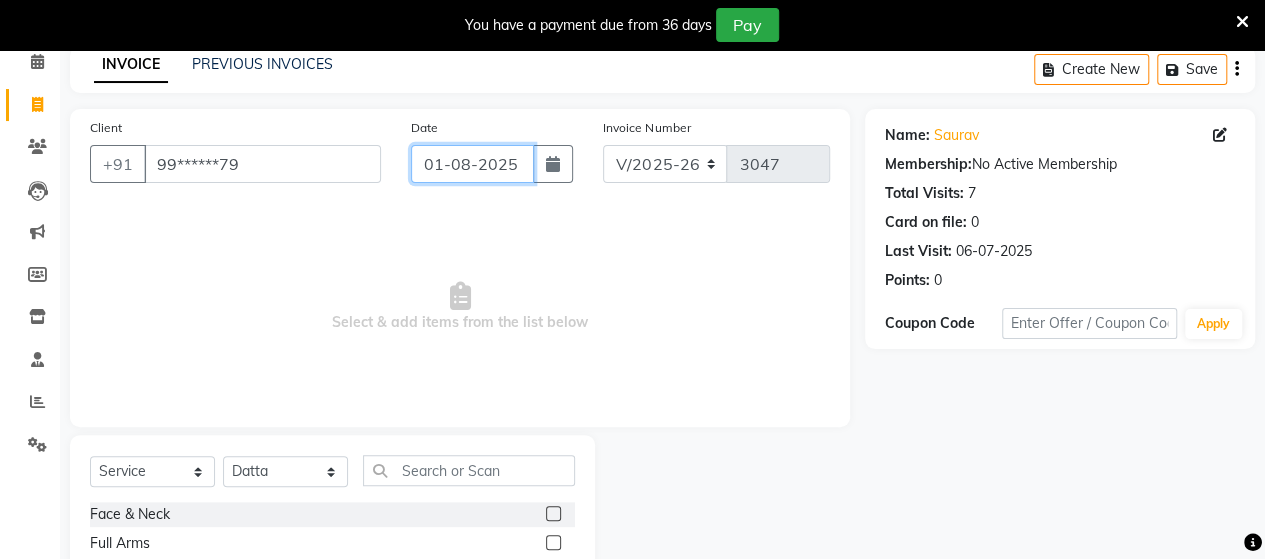 click on "01-08-2025" 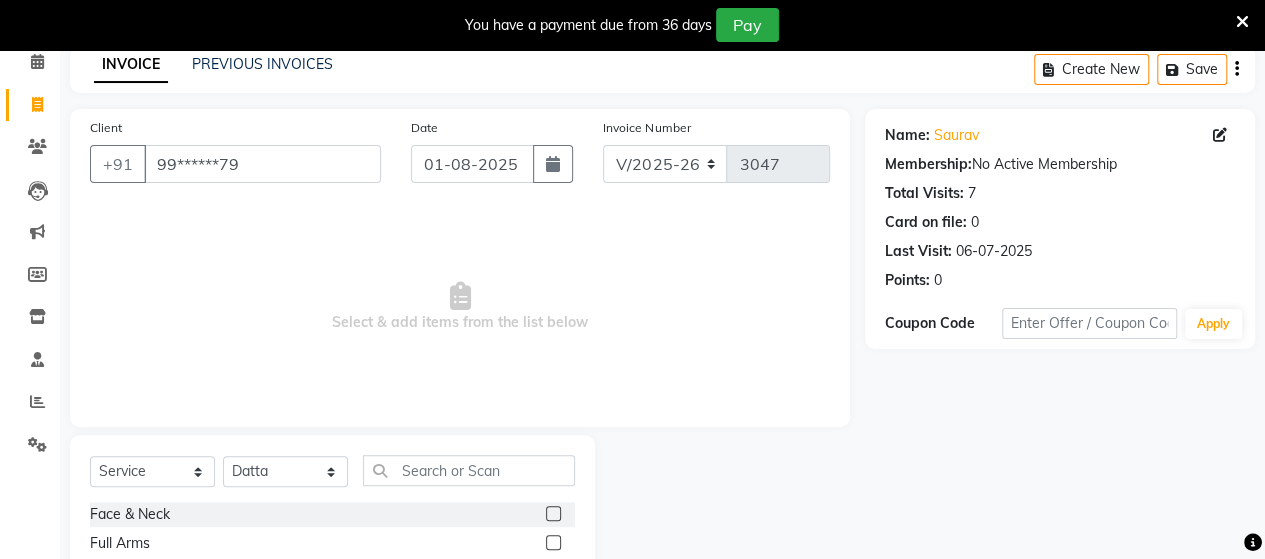 select on "8" 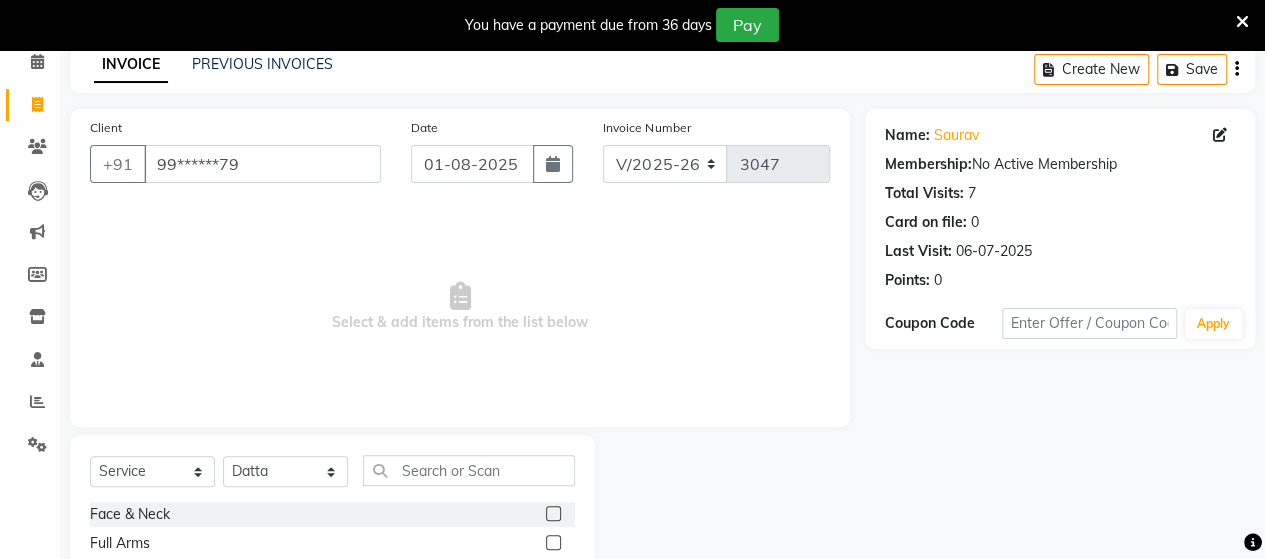 select on "2025" 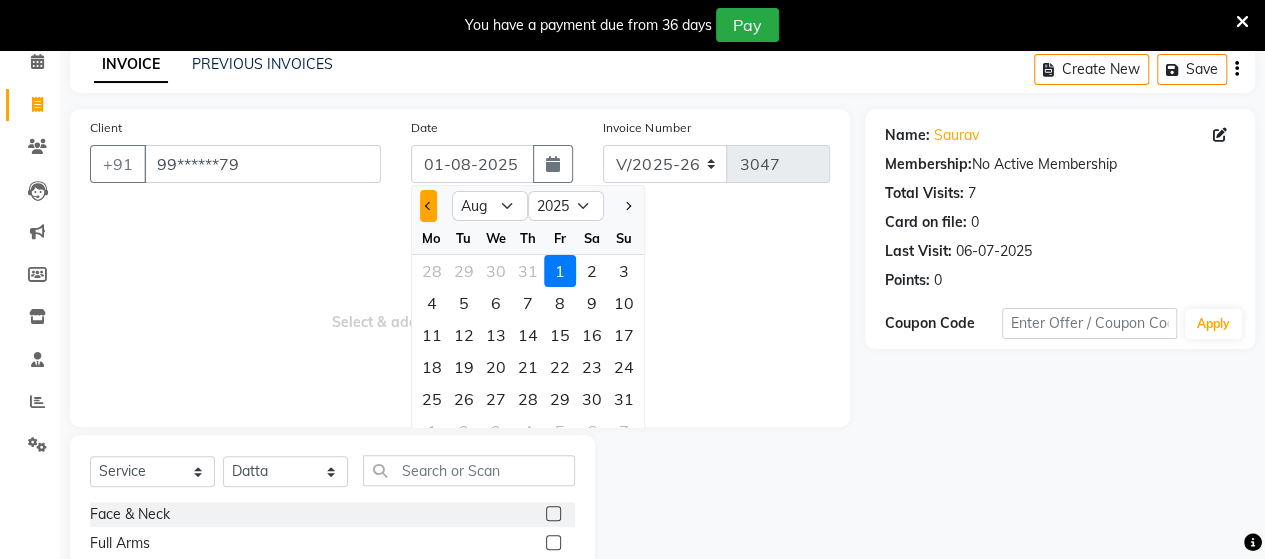 click 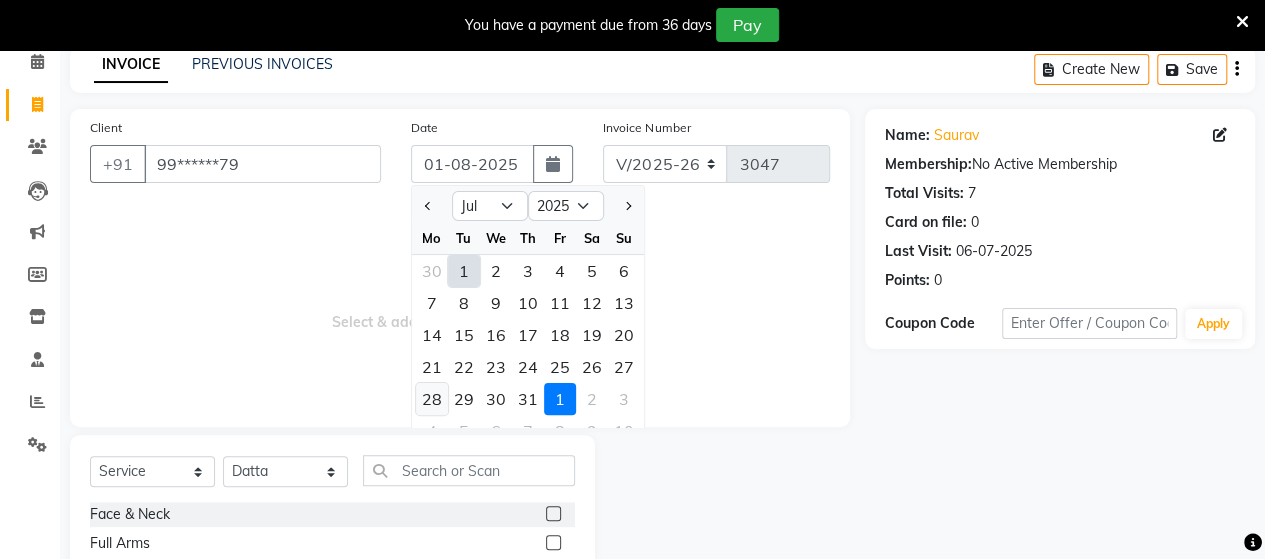 click on "28" 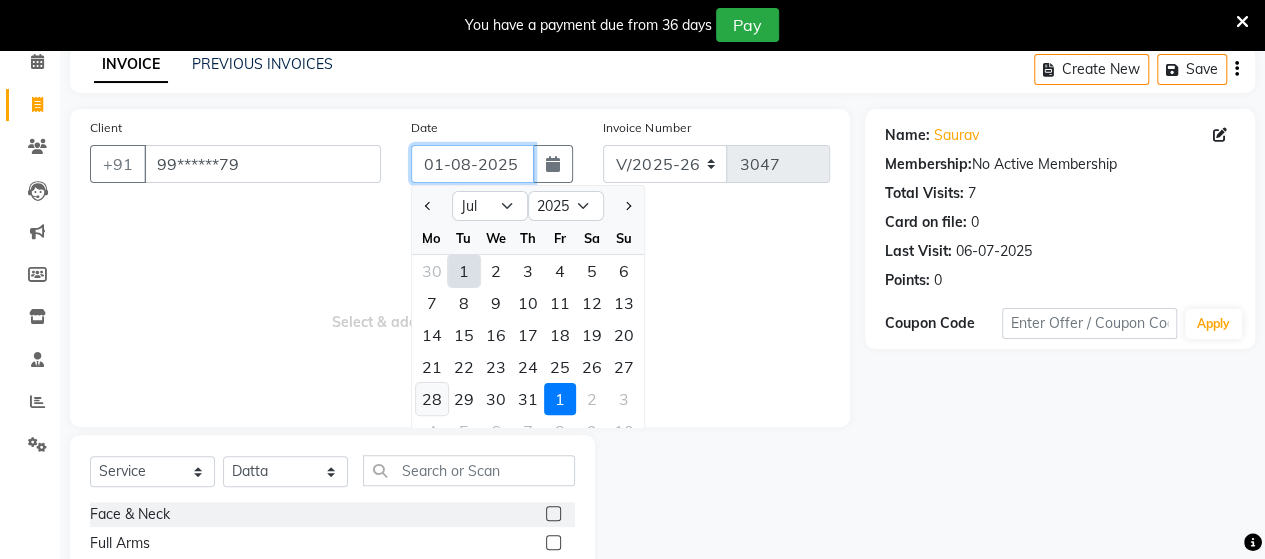type on "28-07-2025" 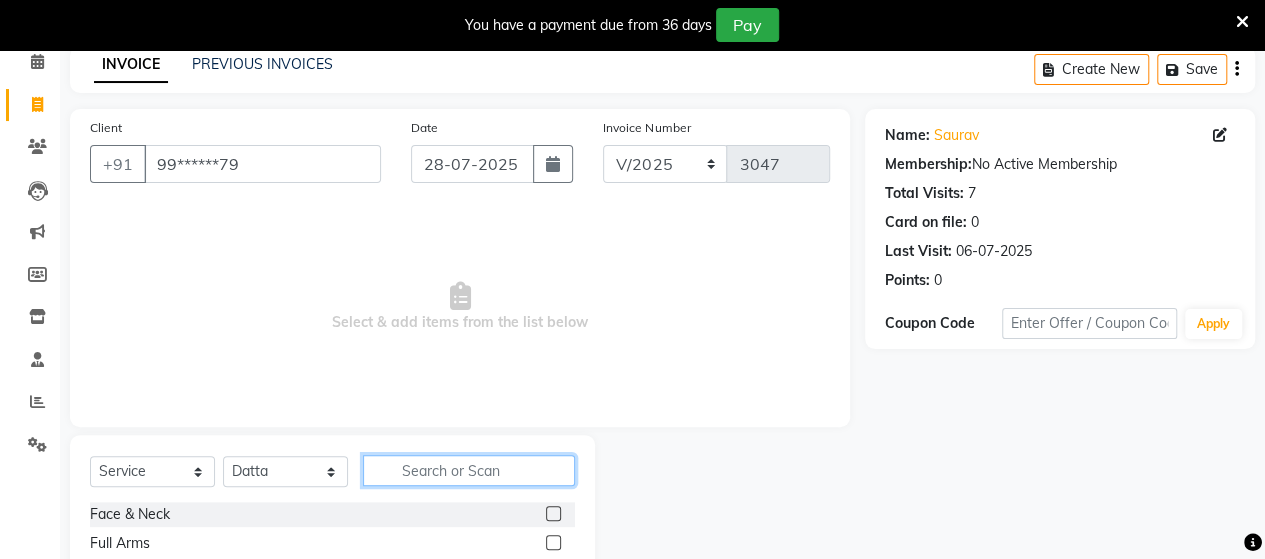 click 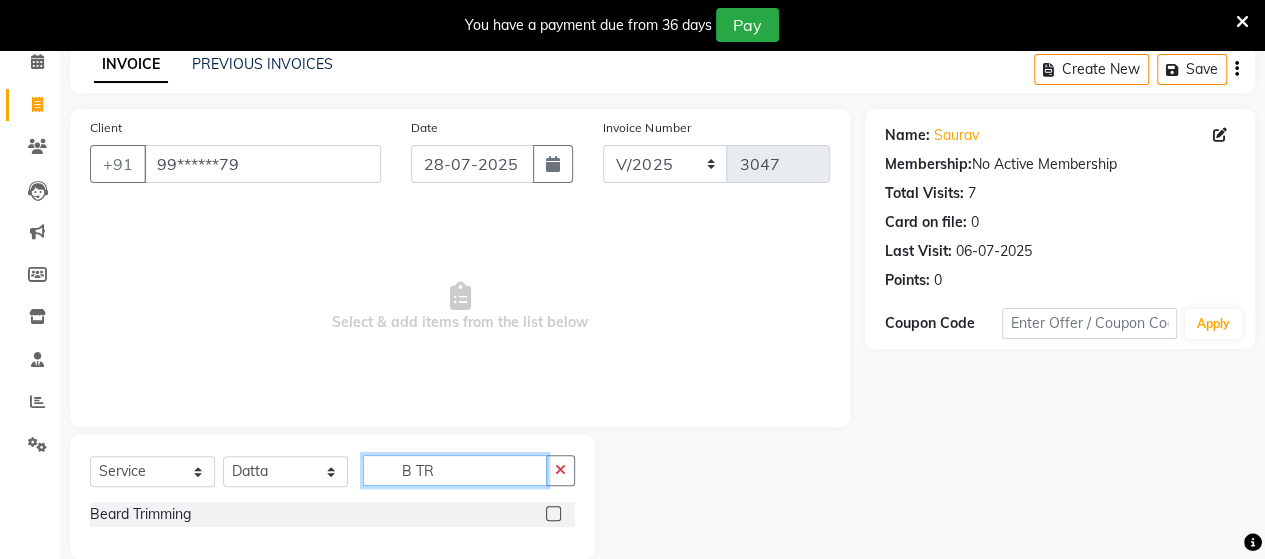 type on "B TR" 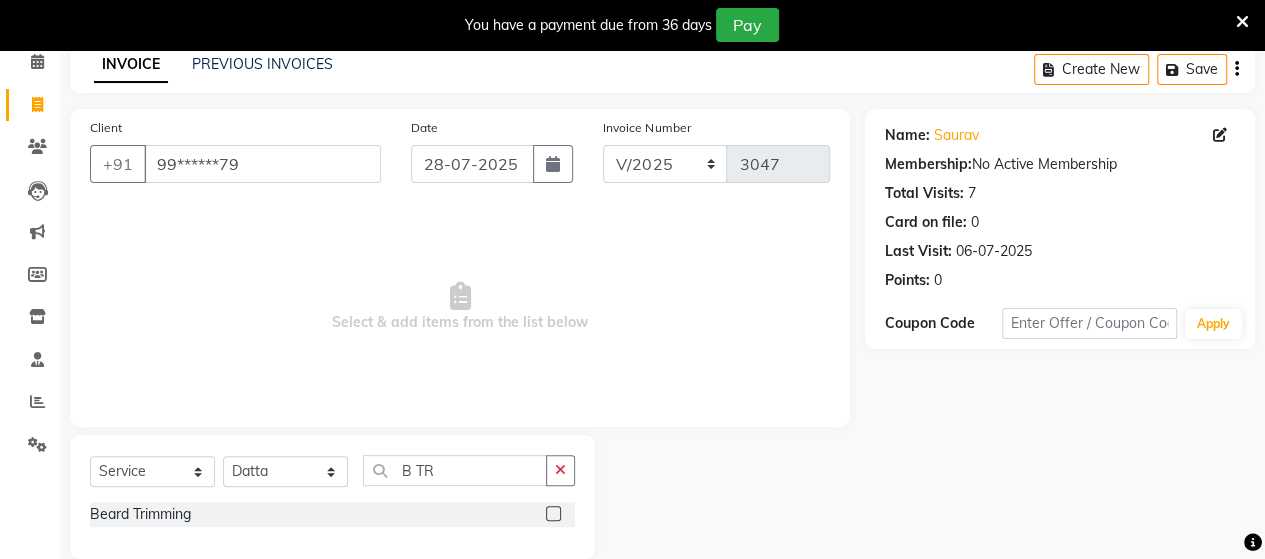 click 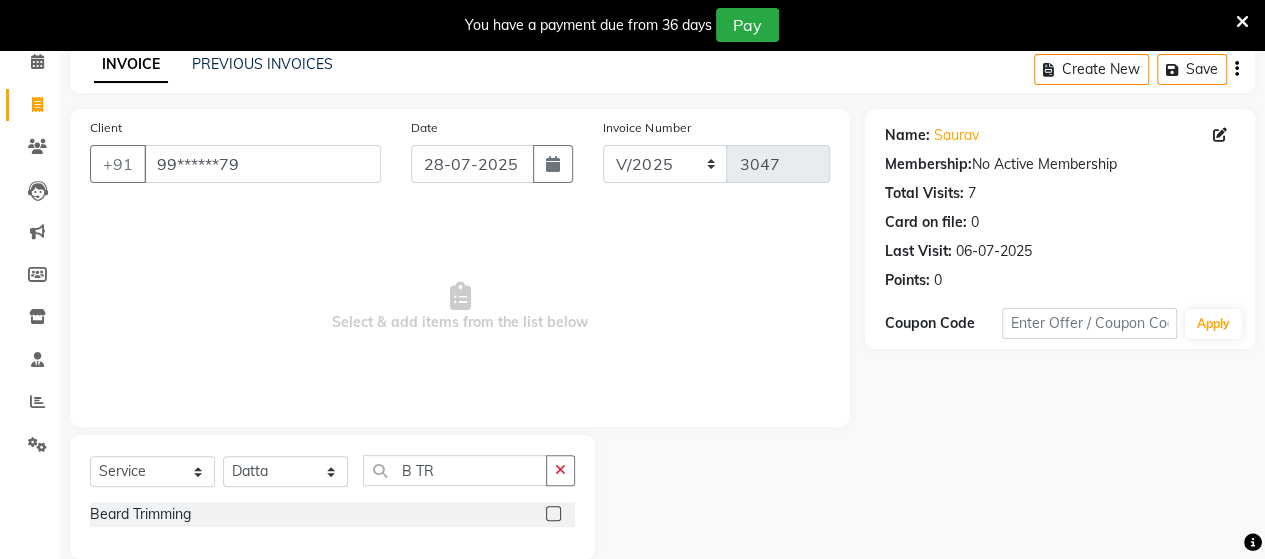 click at bounding box center (552, 514) 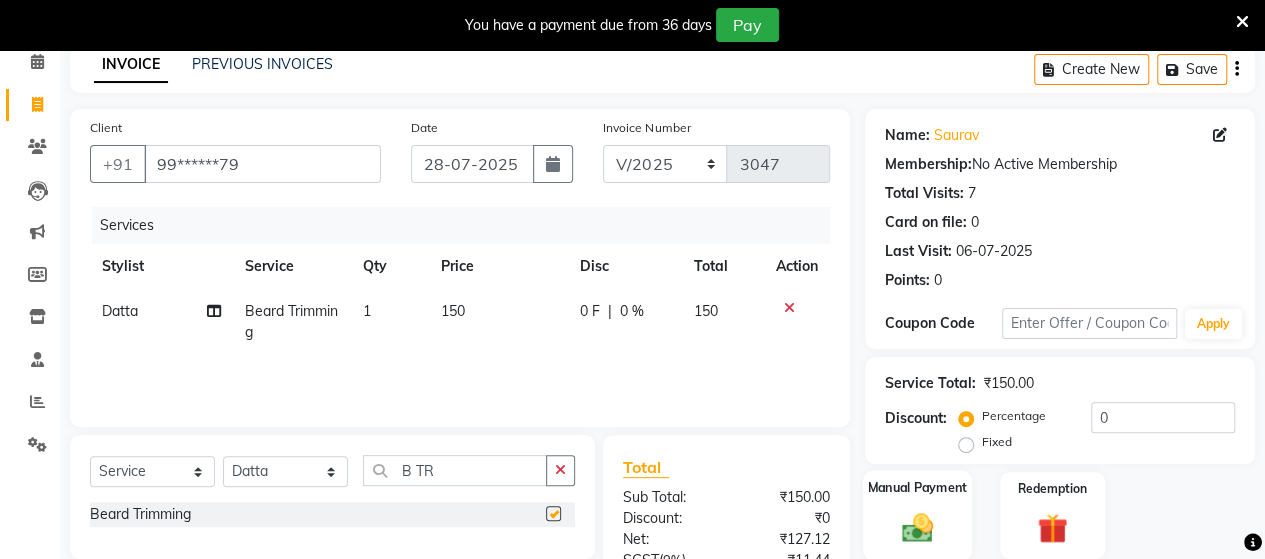 checkbox on "false" 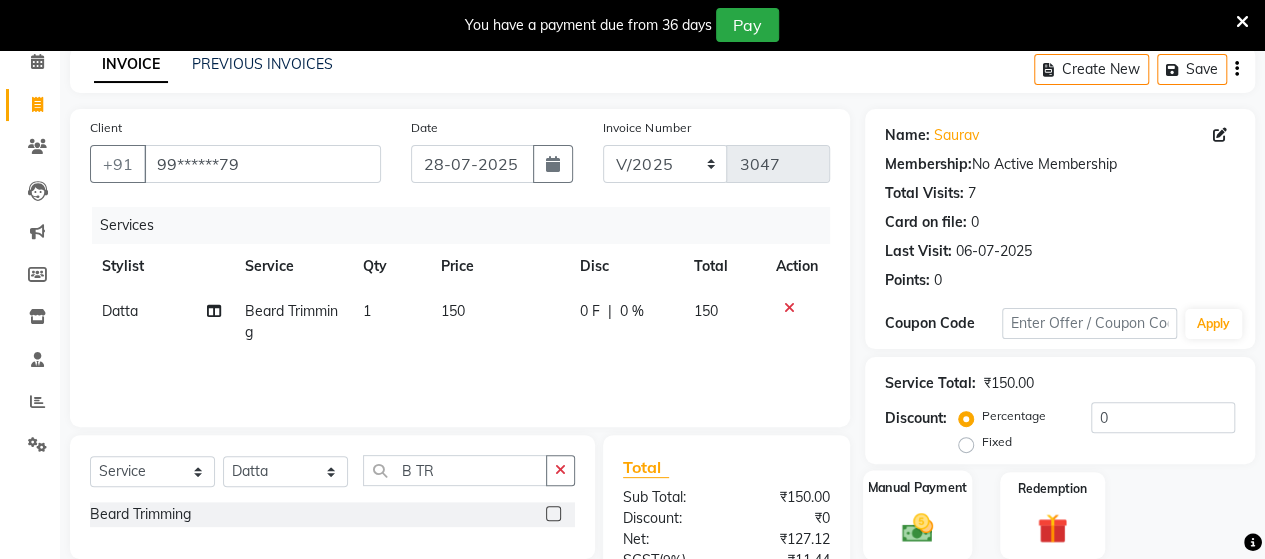 click 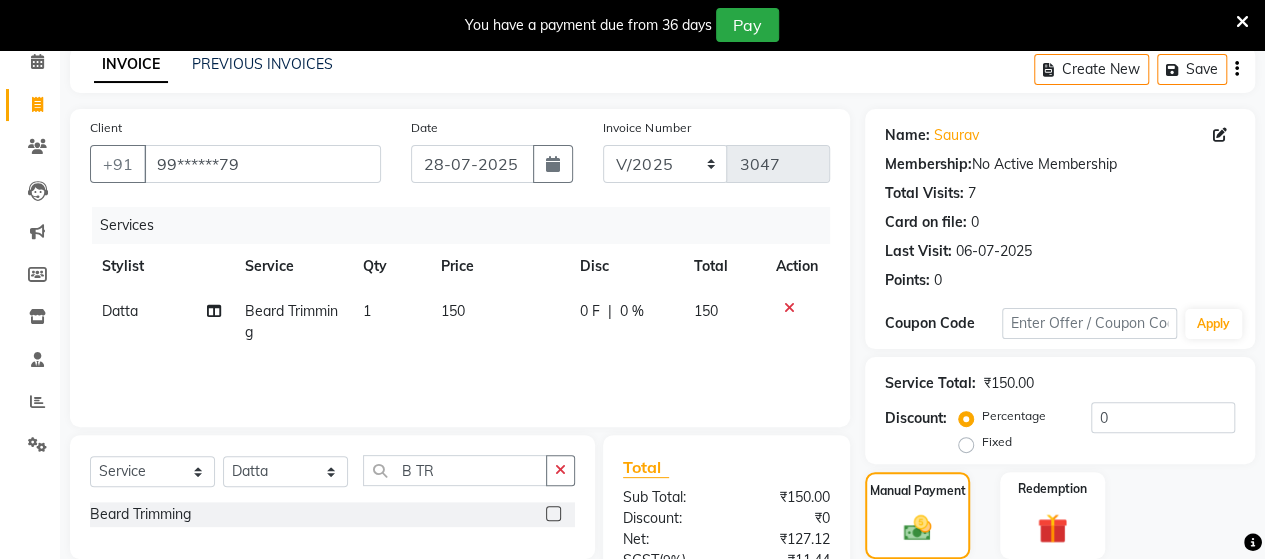 scroll, scrollTop: 288, scrollLeft: 0, axis: vertical 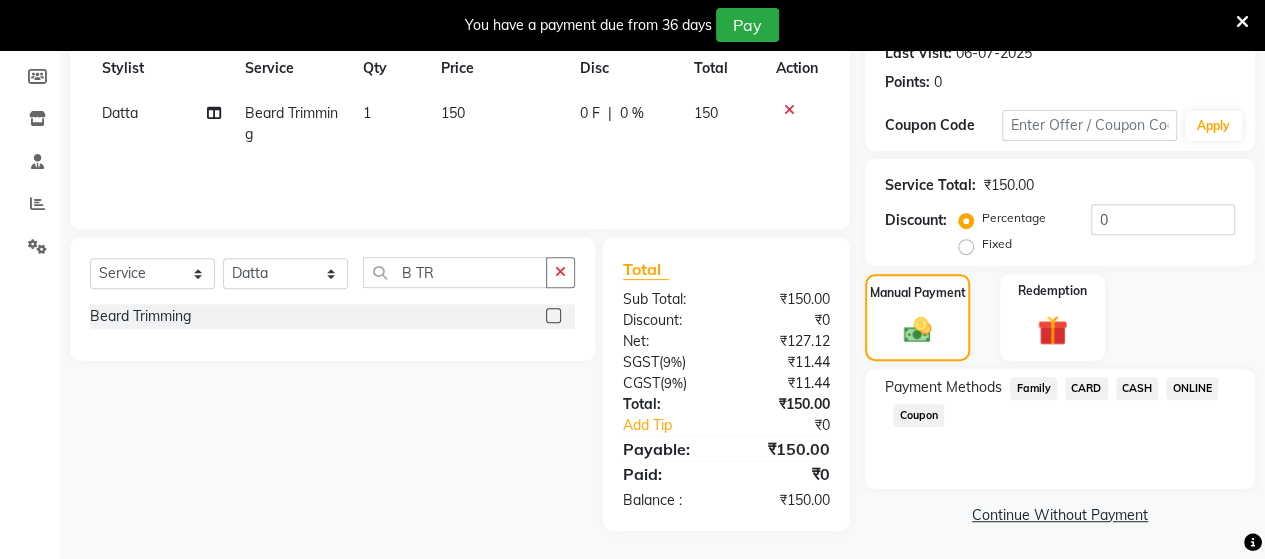 click on "ONLINE" 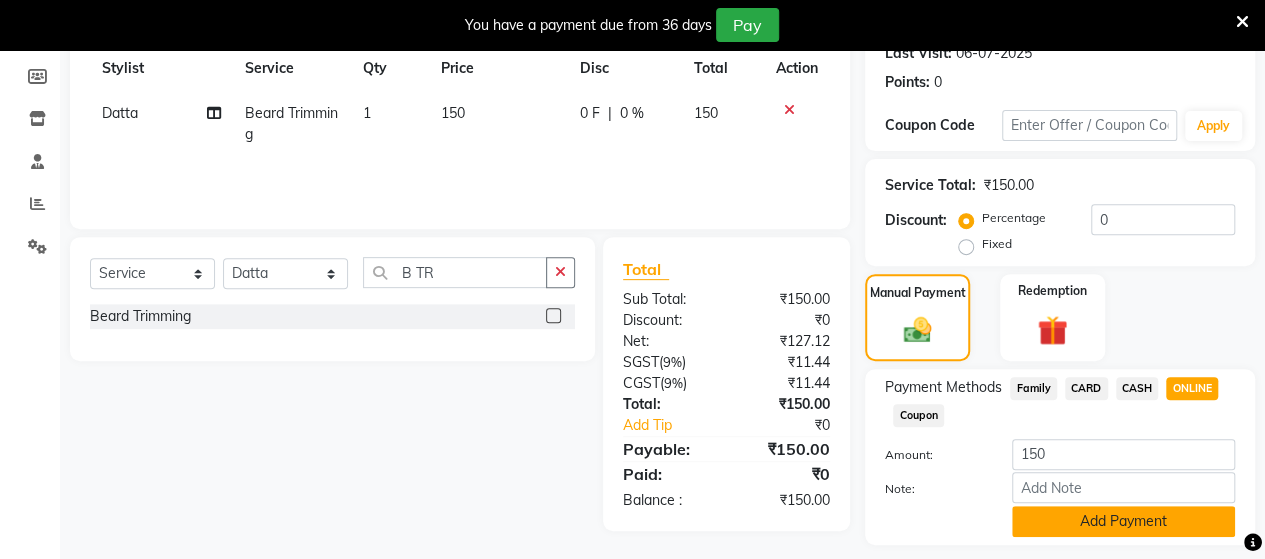 click on "Add Payment" 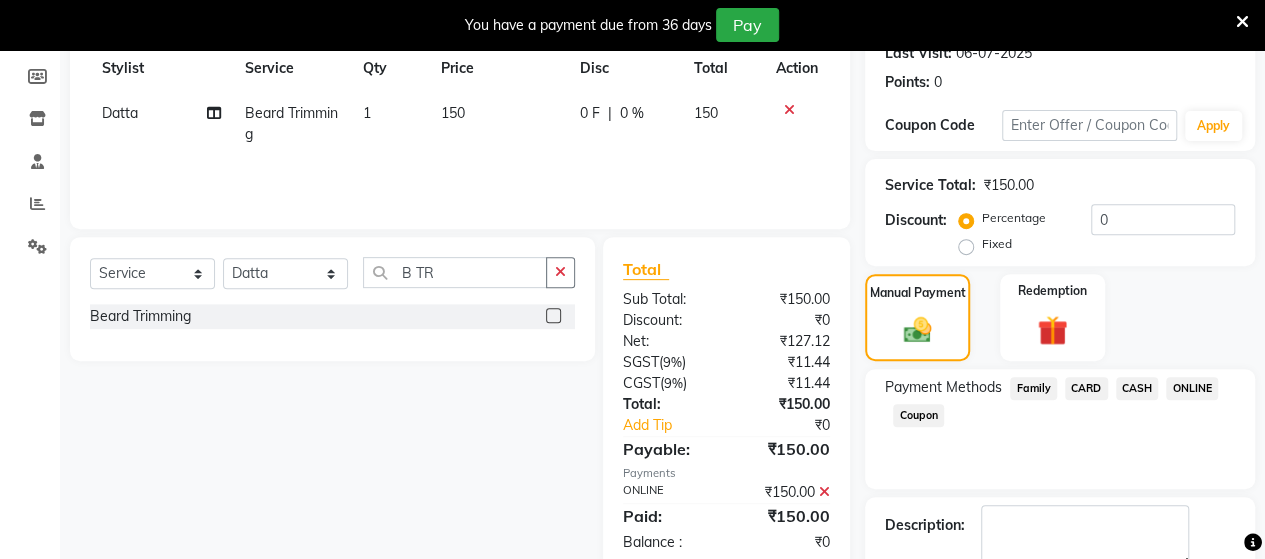 scroll, scrollTop: 400, scrollLeft: 0, axis: vertical 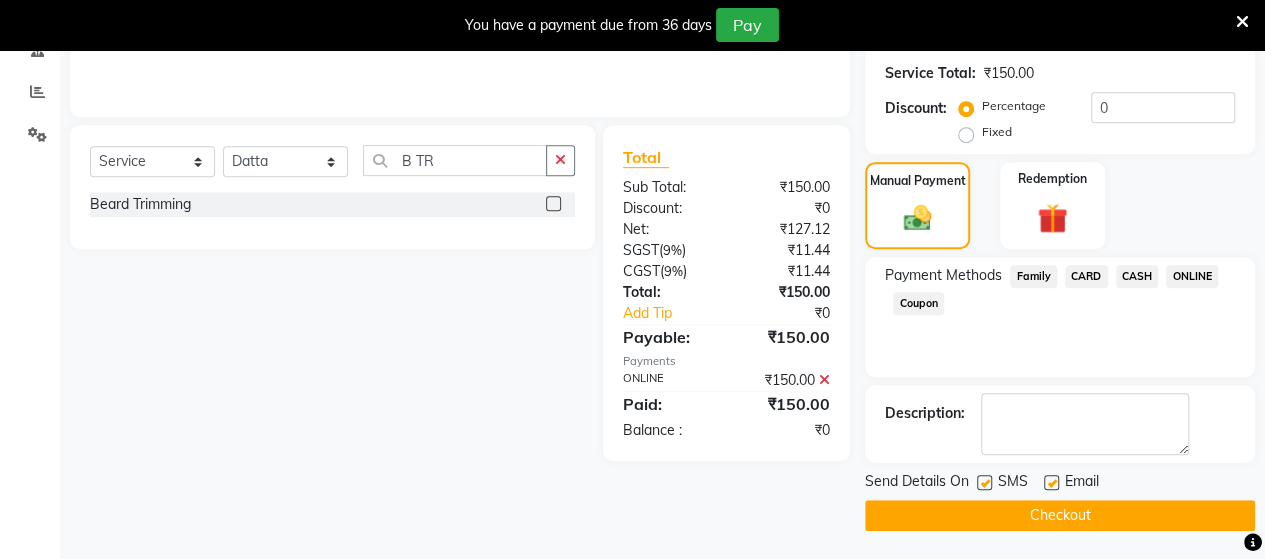 click on "Checkout" 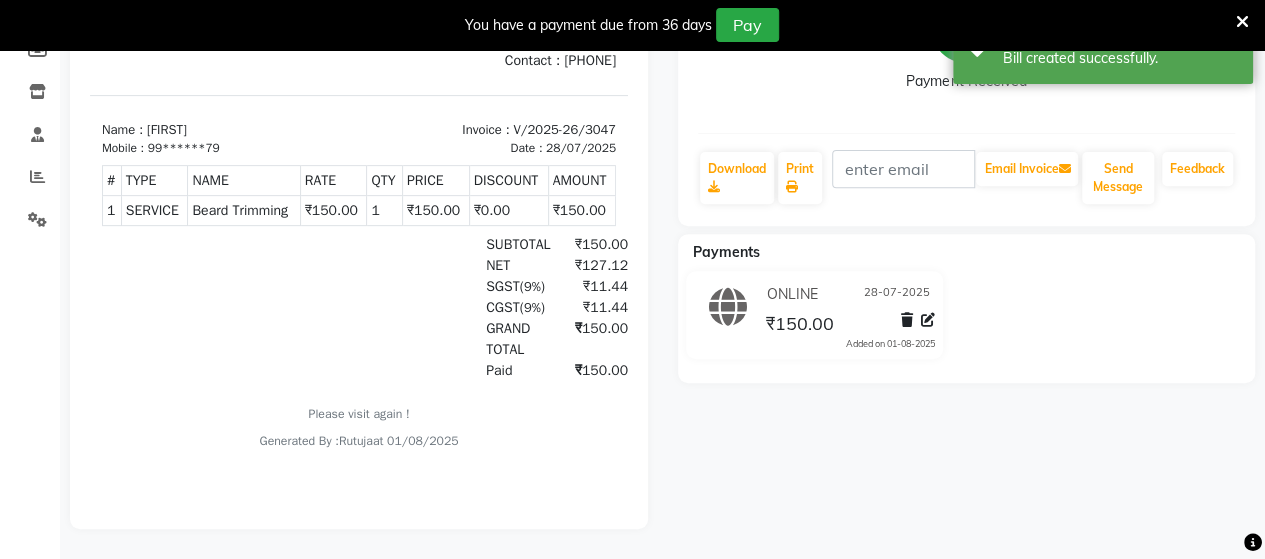 scroll, scrollTop: 0, scrollLeft: 0, axis: both 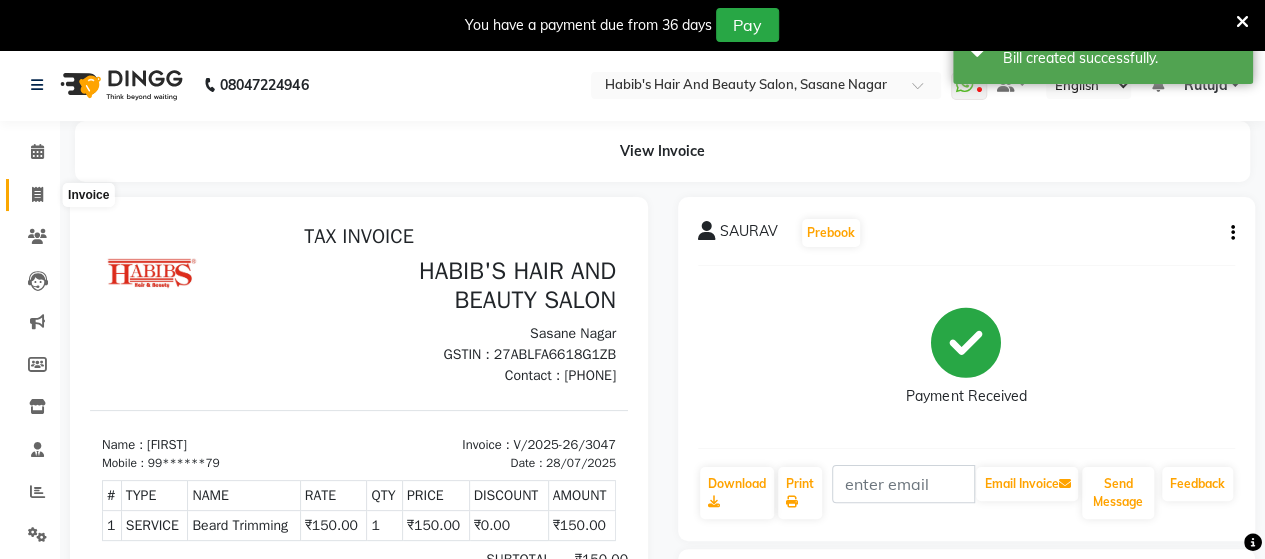 click 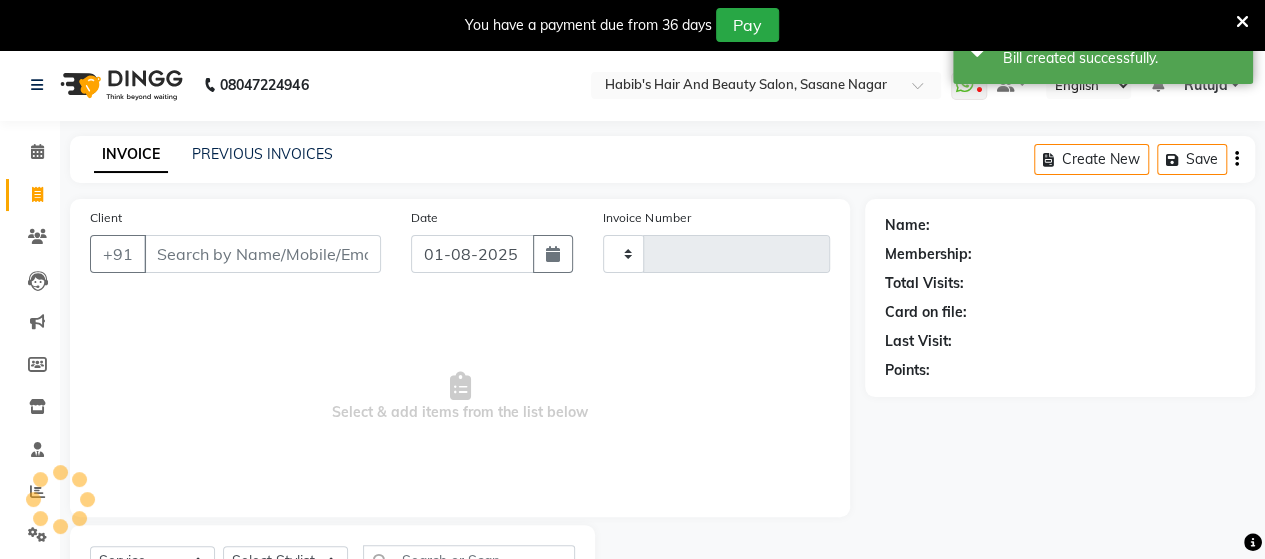 type on "3048" 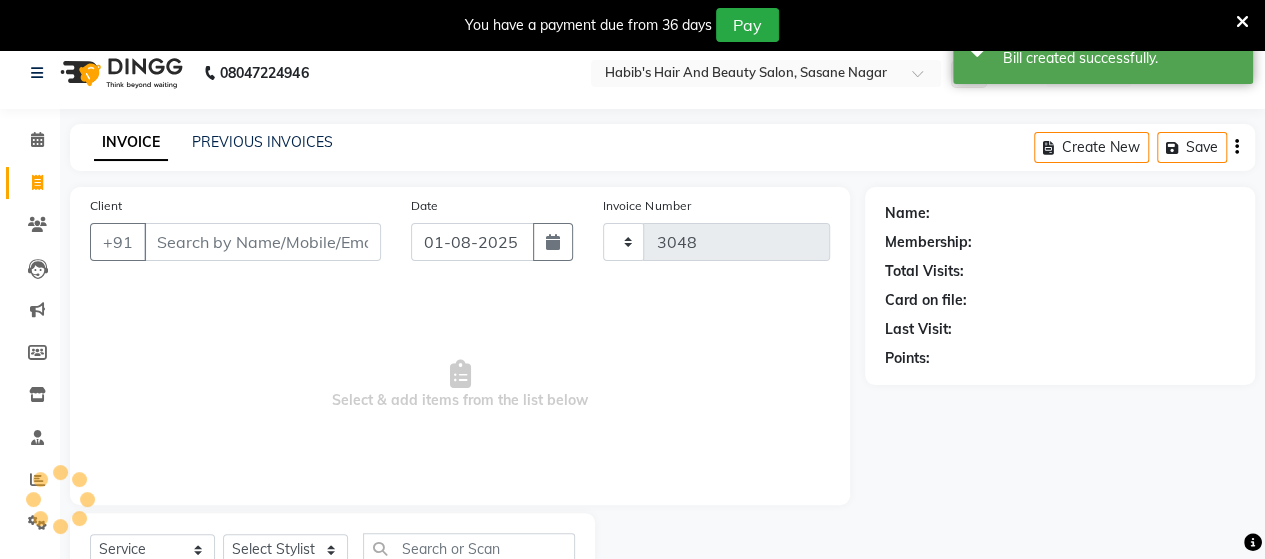 select on "6429" 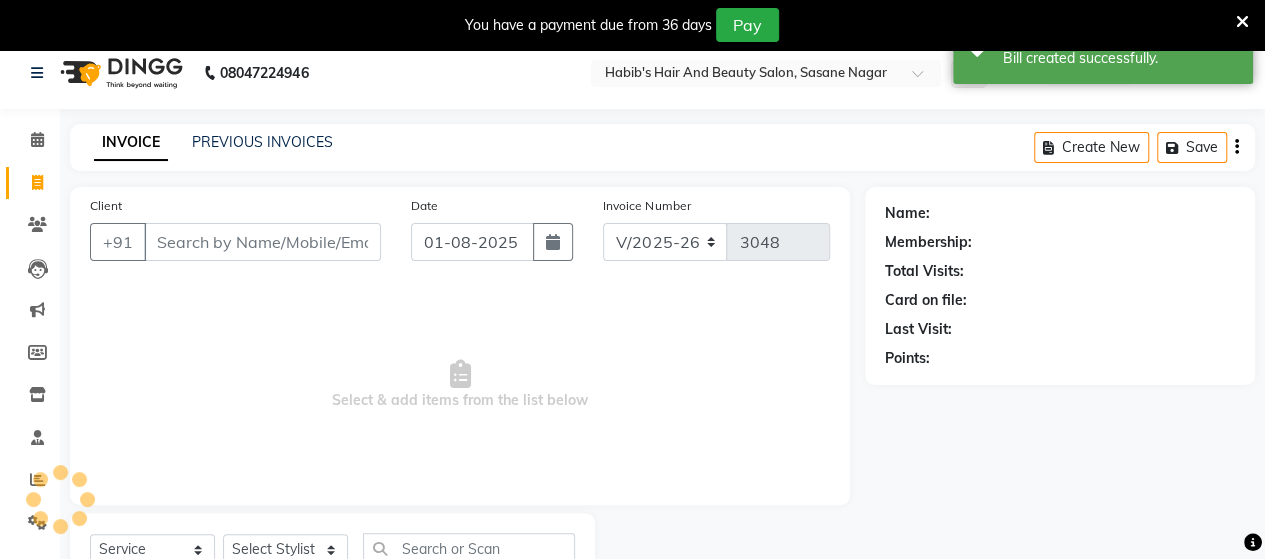 scroll, scrollTop: 90, scrollLeft: 0, axis: vertical 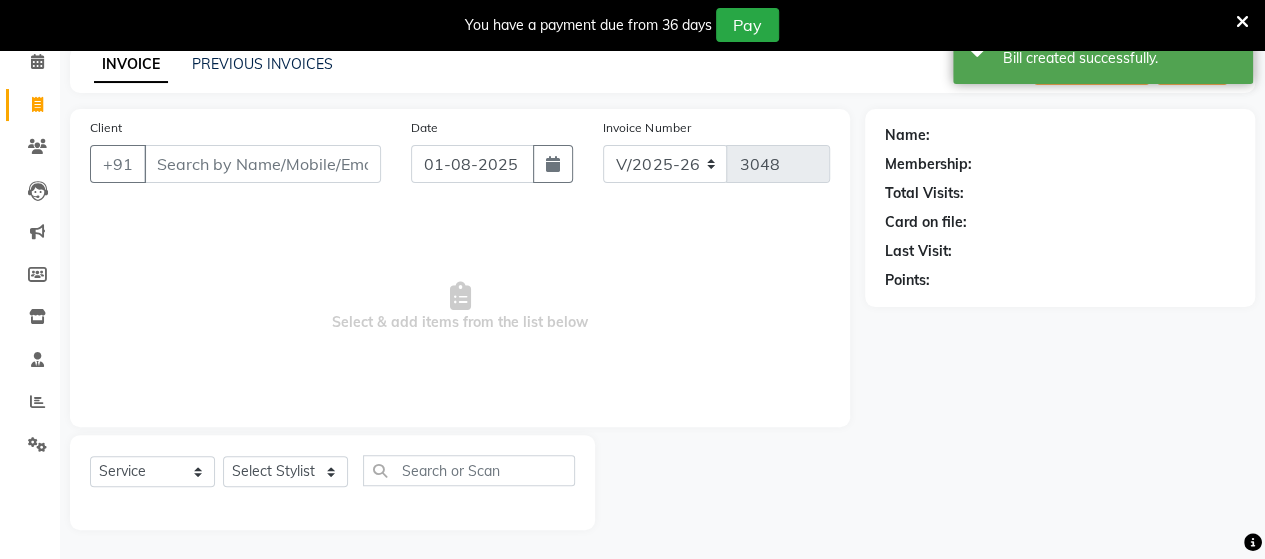 click on "Client" at bounding box center [262, 164] 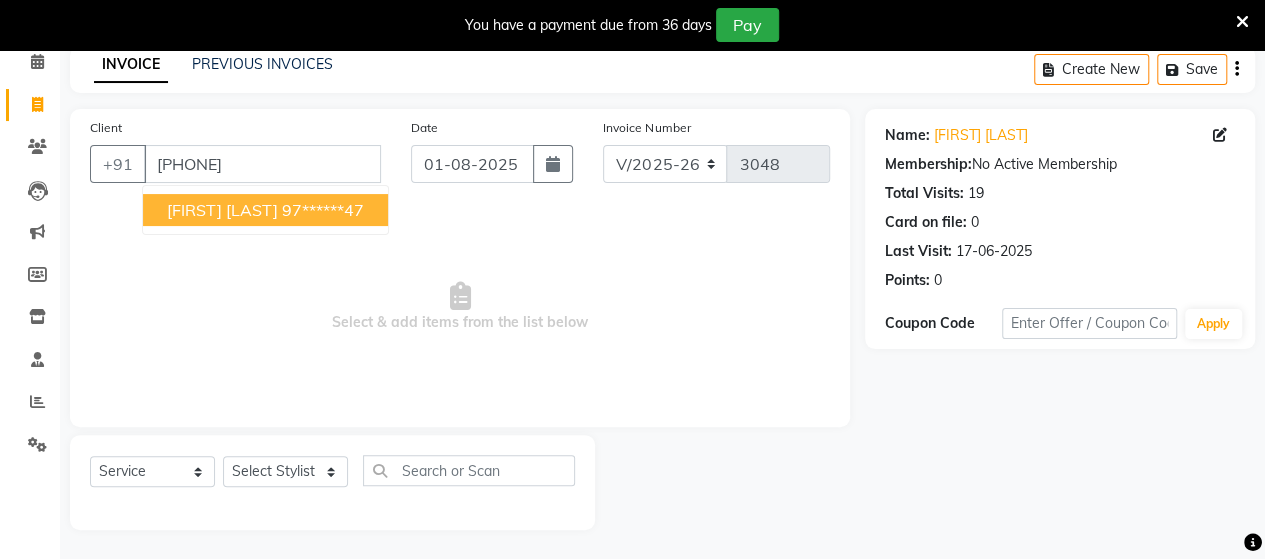 click on "[FIRST] [LAST]" at bounding box center [222, 210] 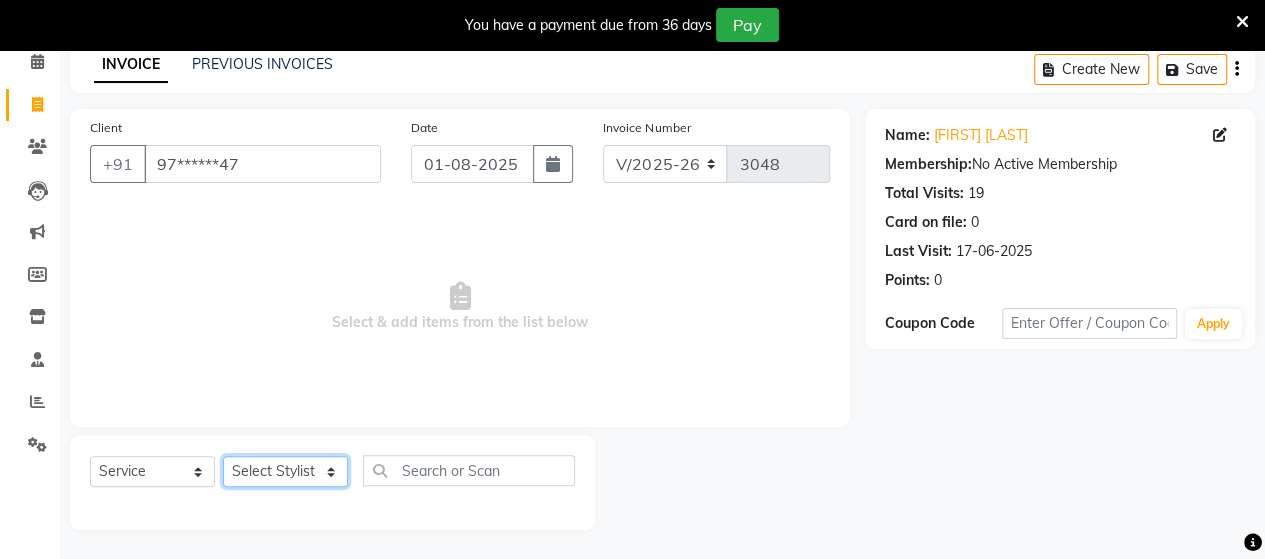 click on "Select Stylist Admin Datta  Jyoti  Krushna  Pratik  RAVI Rohit Rutuja" 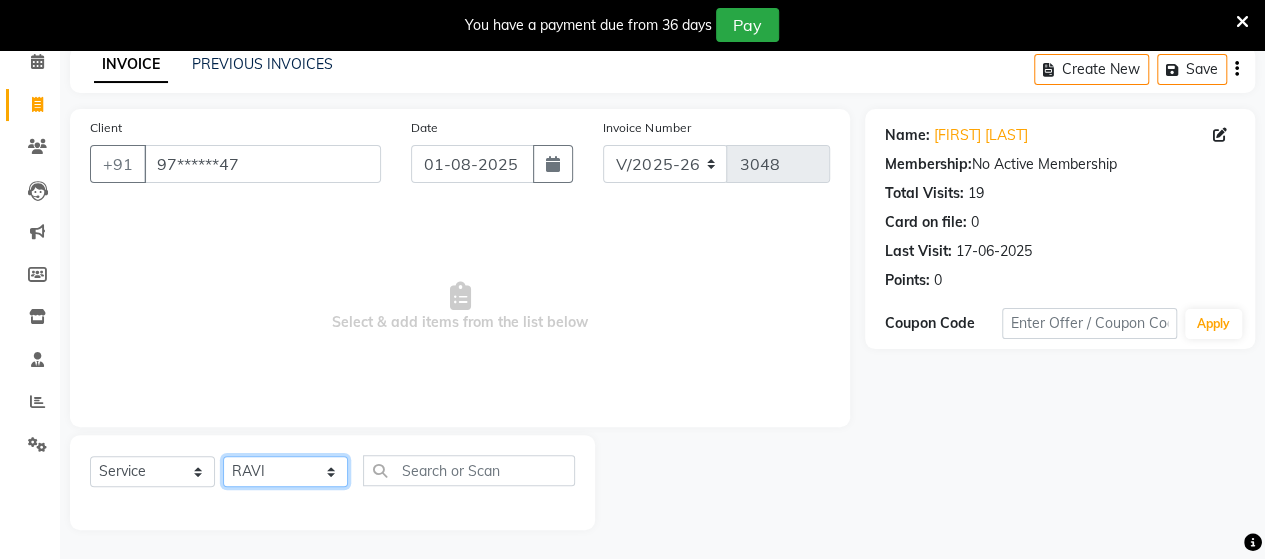click on "Select Stylist Admin Datta  Jyoti  Krushna  Pratik  RAVI Rohit Rutuja" 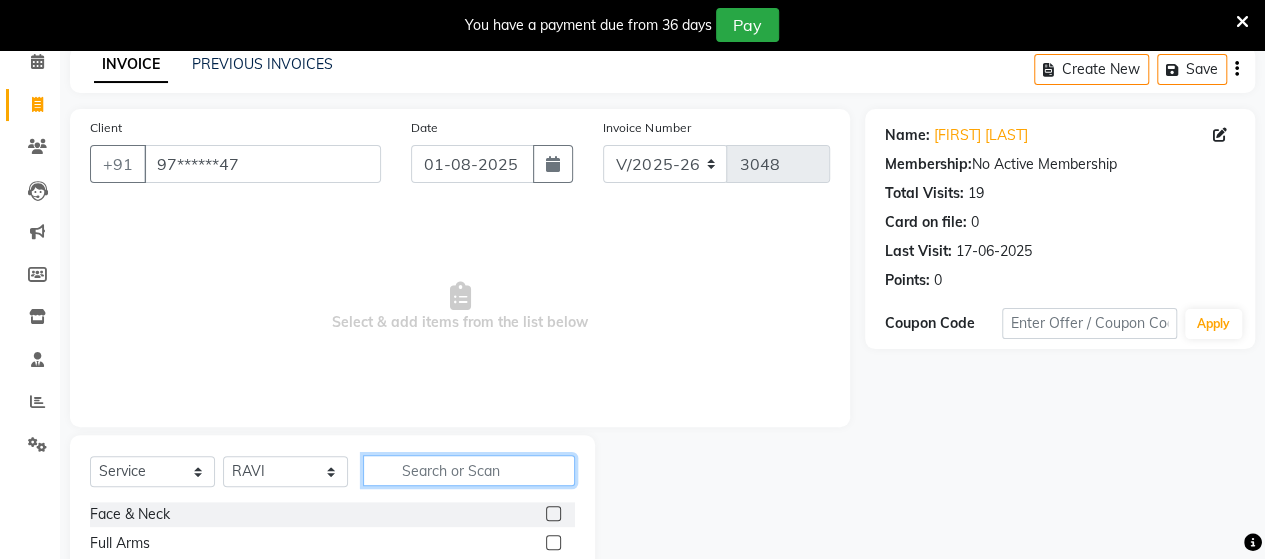 click 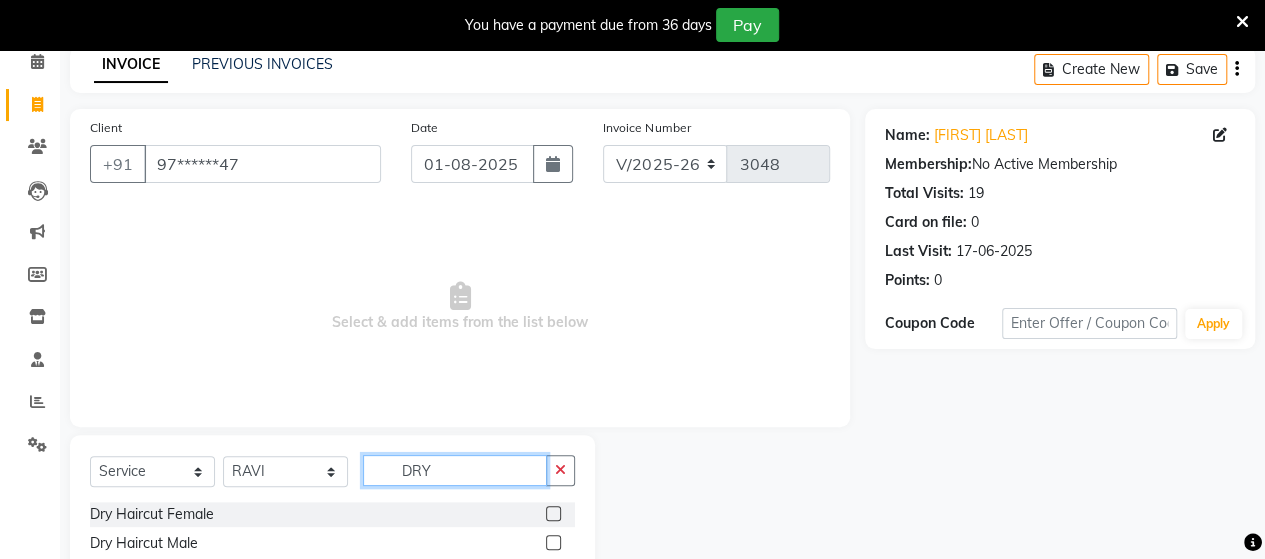 type on "DRY" 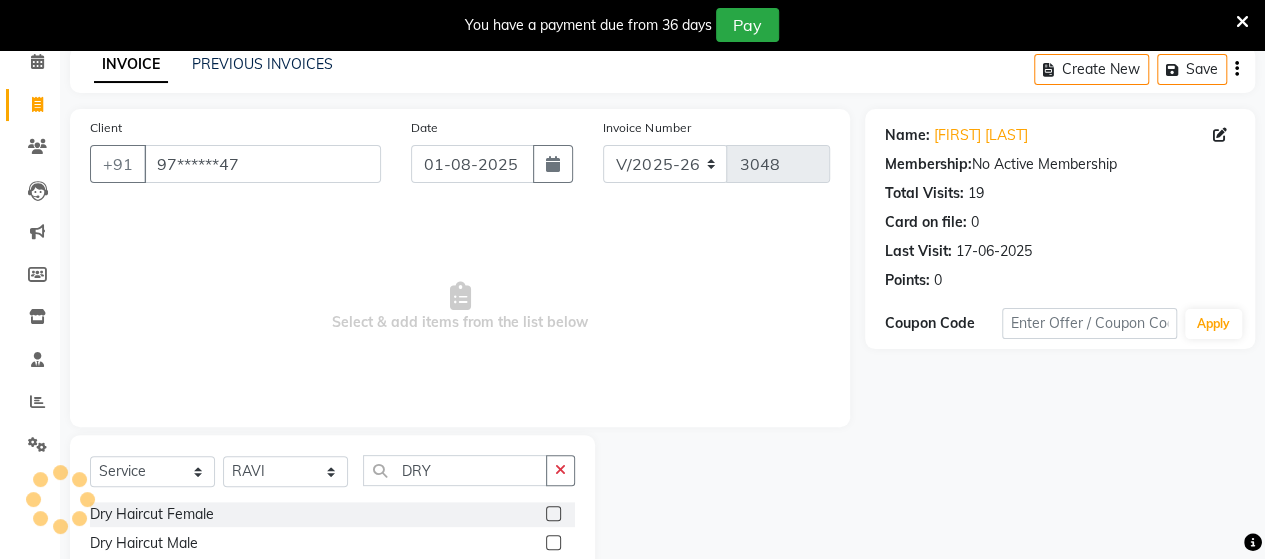 click 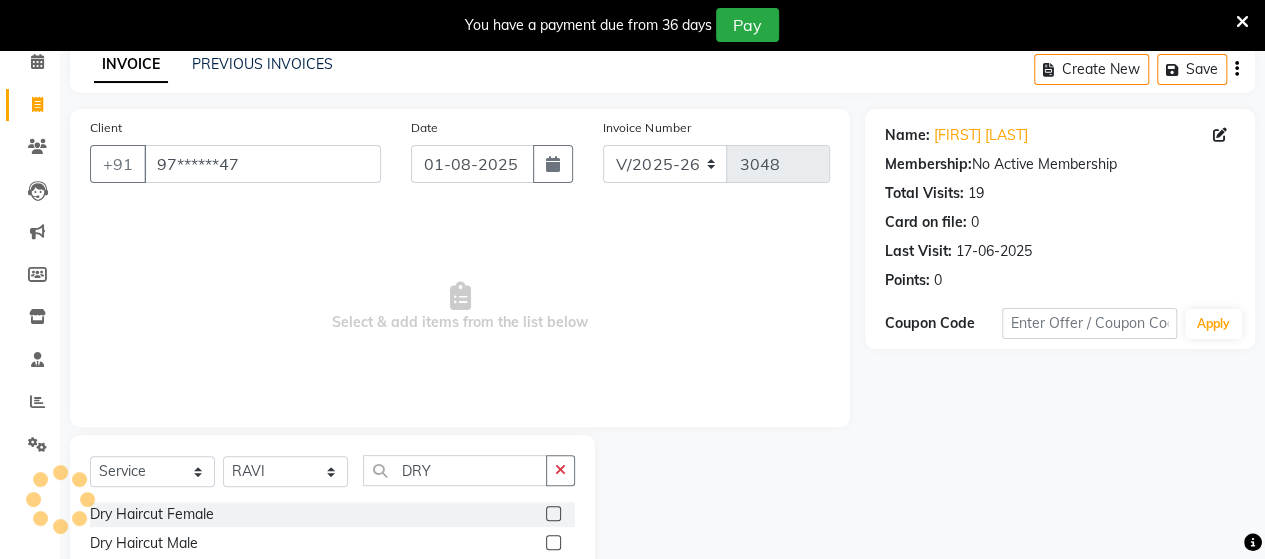 click at bounding box center [552, 543] 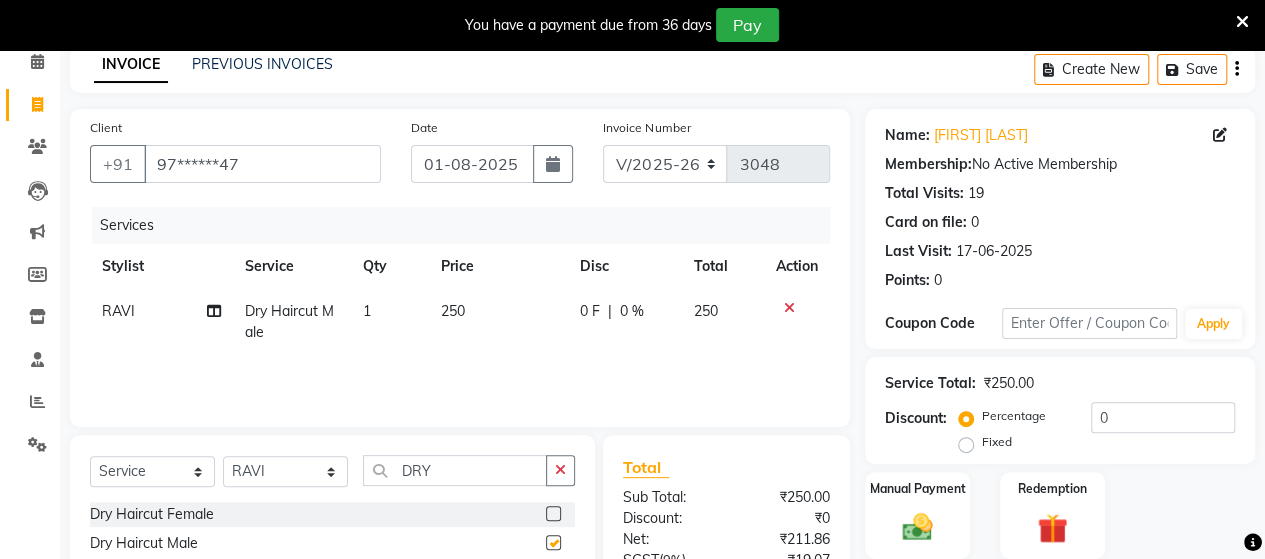 checkbox on "false" 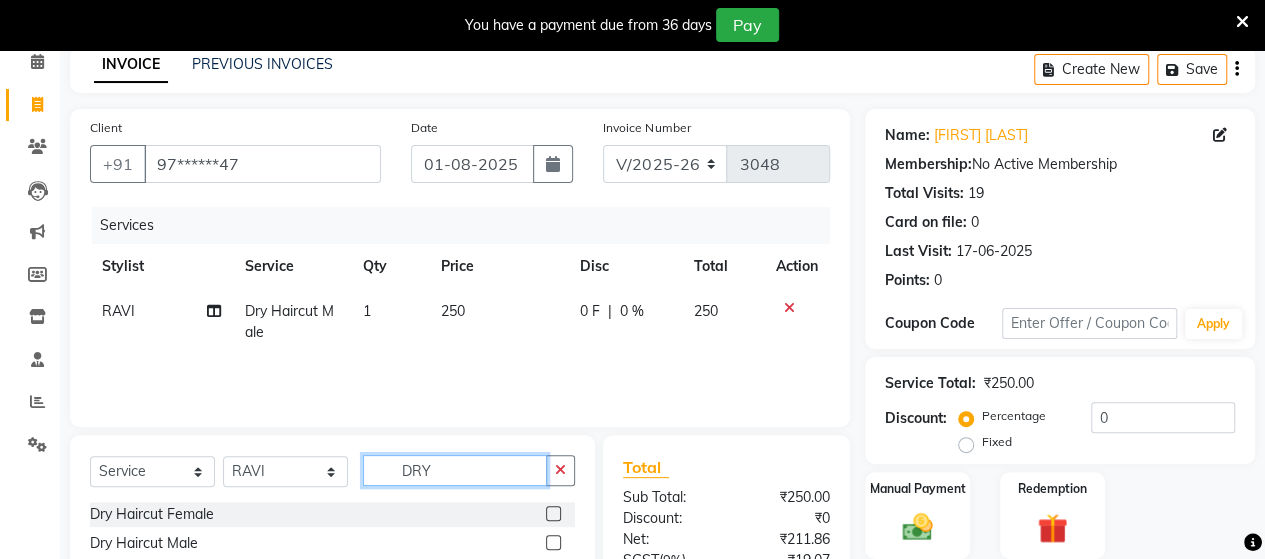 click on "DRY" 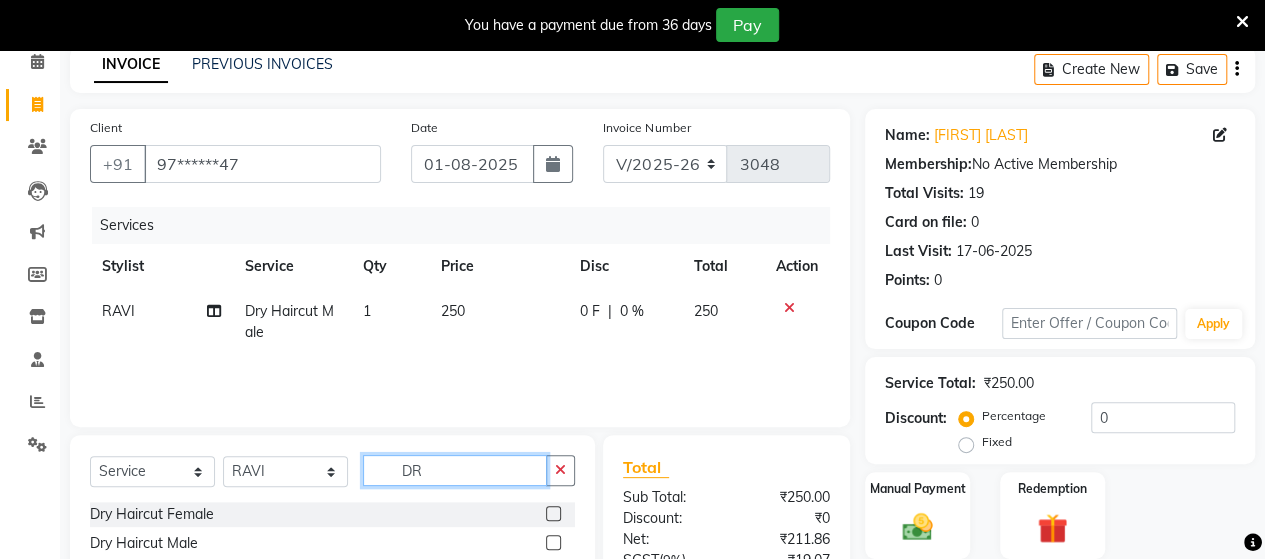 type on "D" 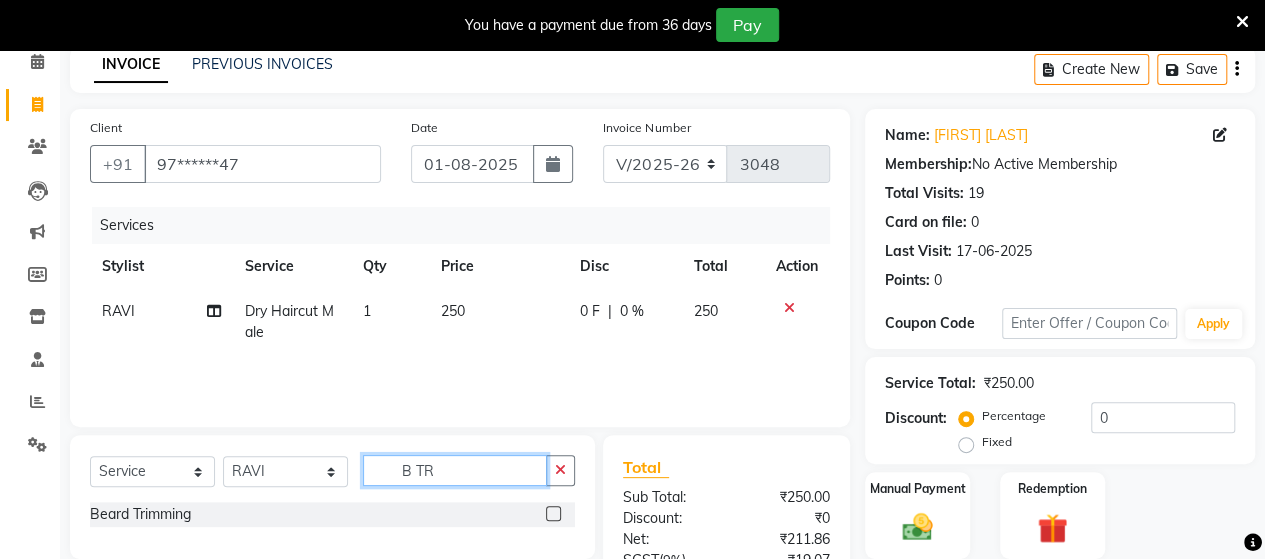 type on "B TR" 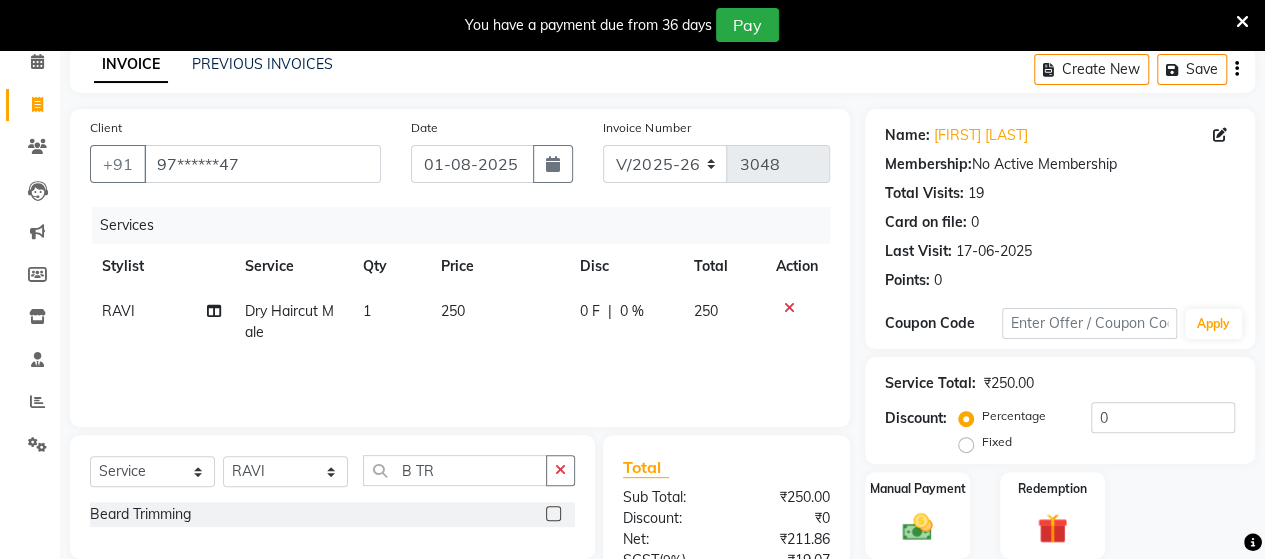 click 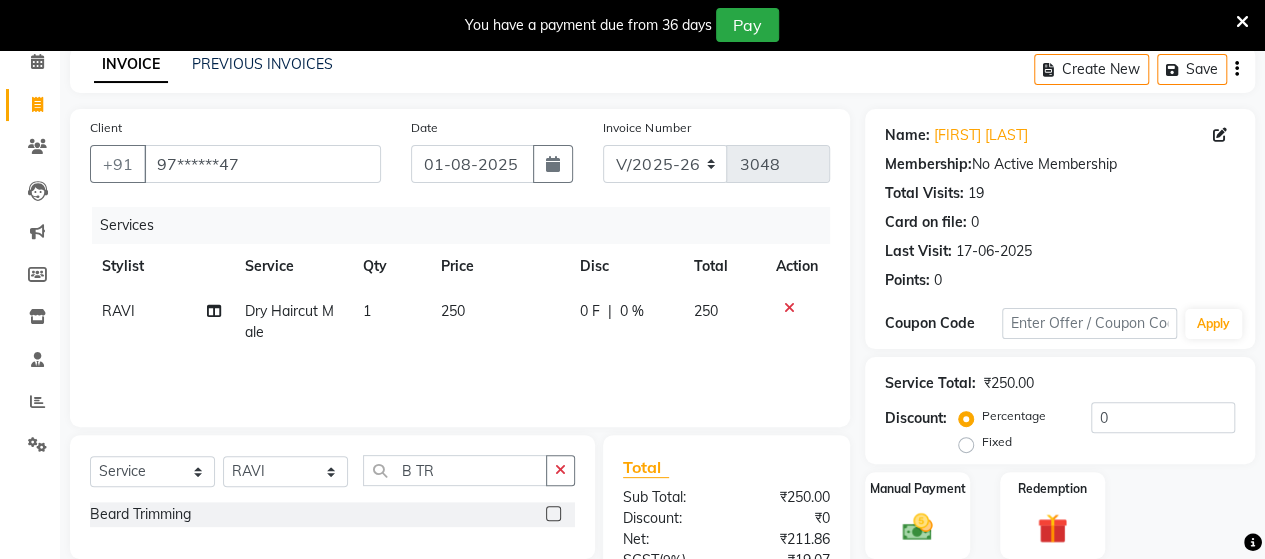 click at bounding box center (552, 514) 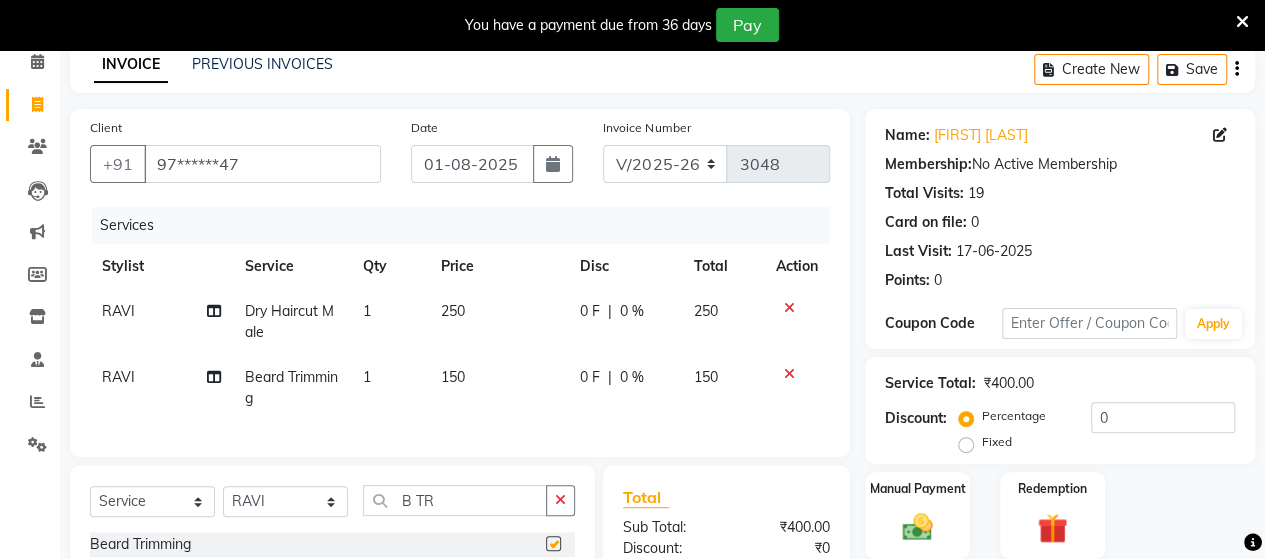 checkbox on "false" 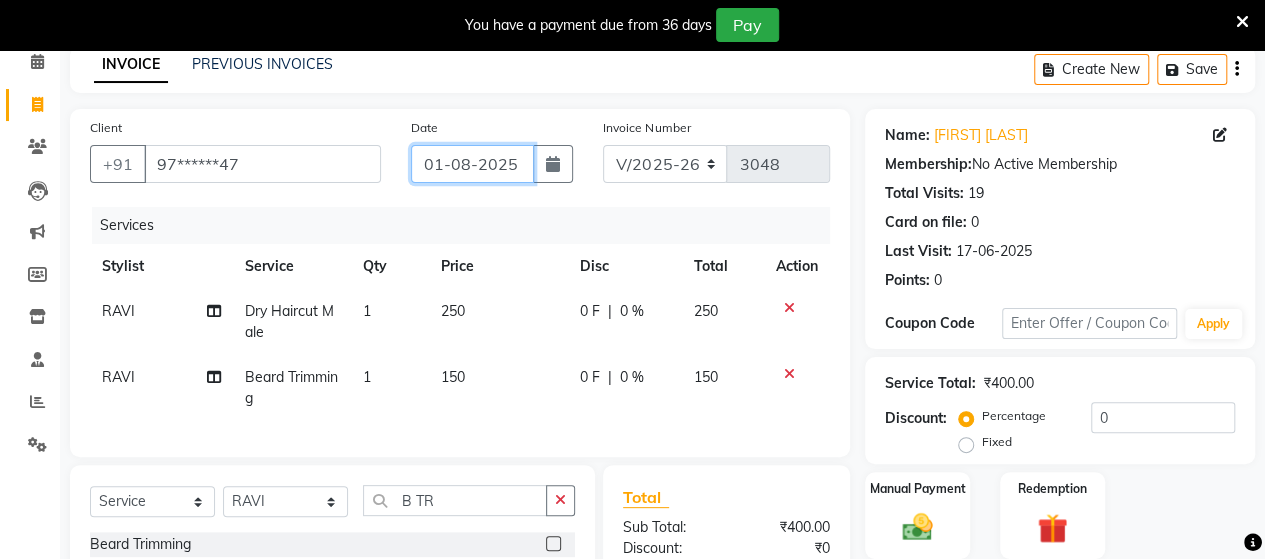 click on "01-08-2025" 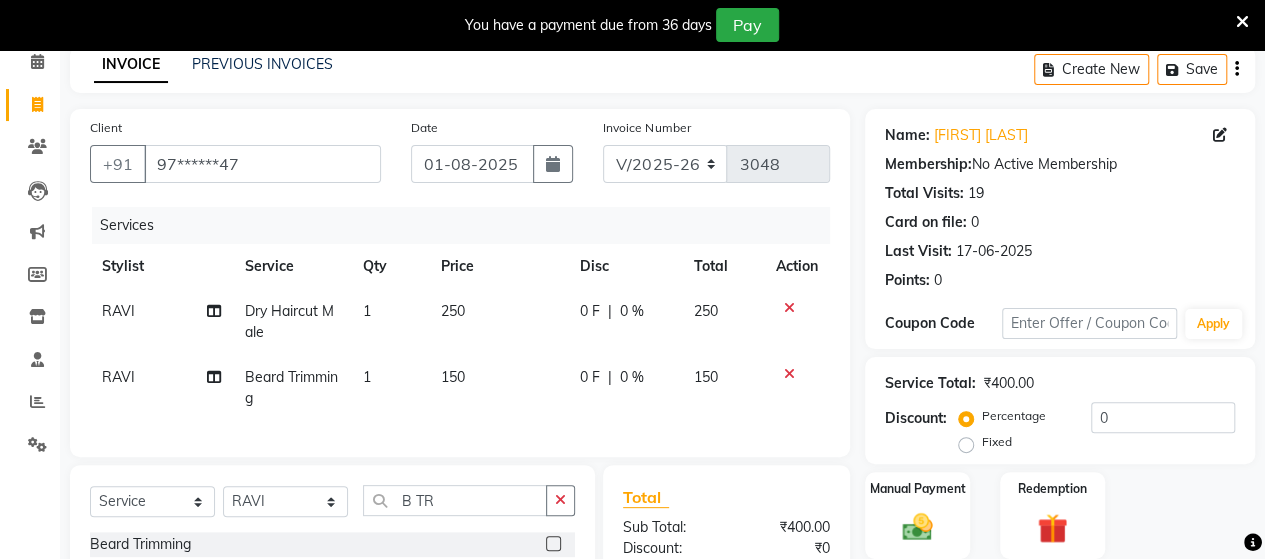 select on "8" 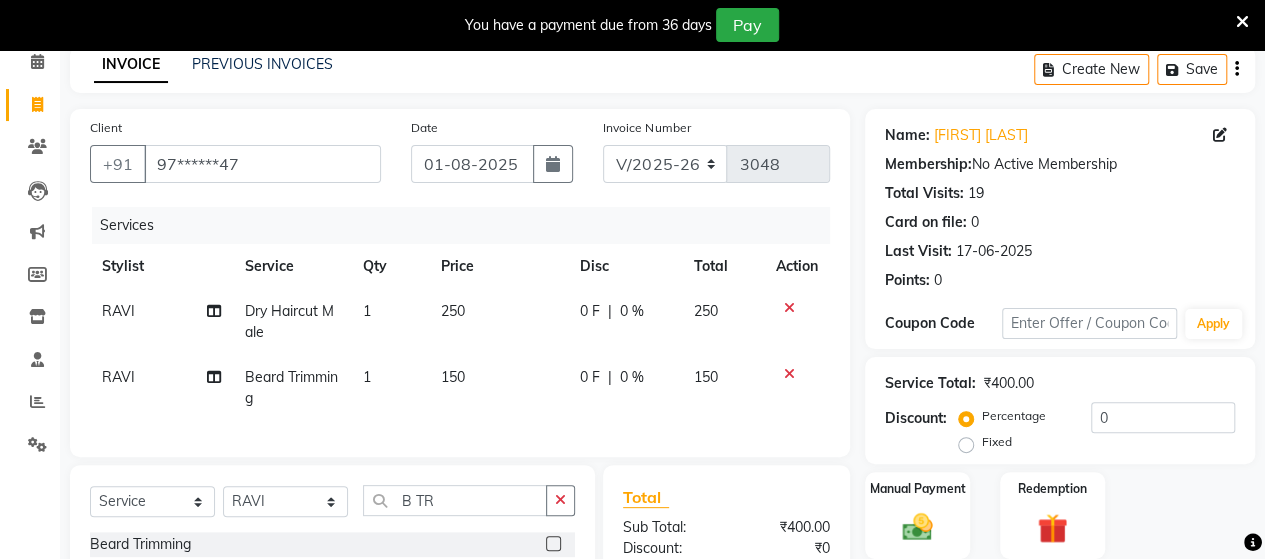 select on "2025" 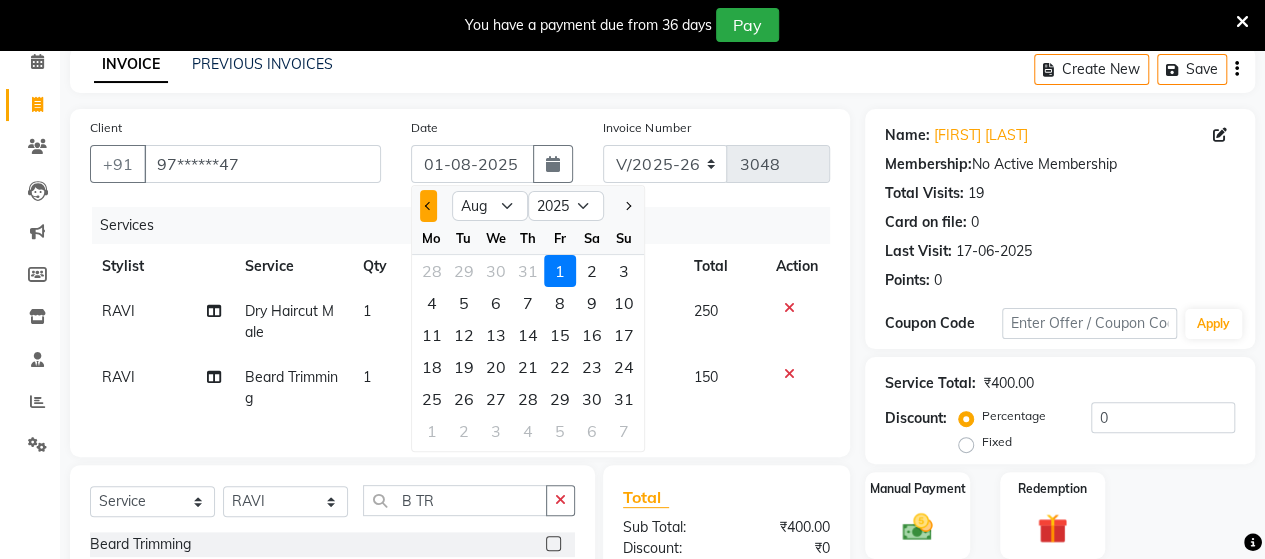 click 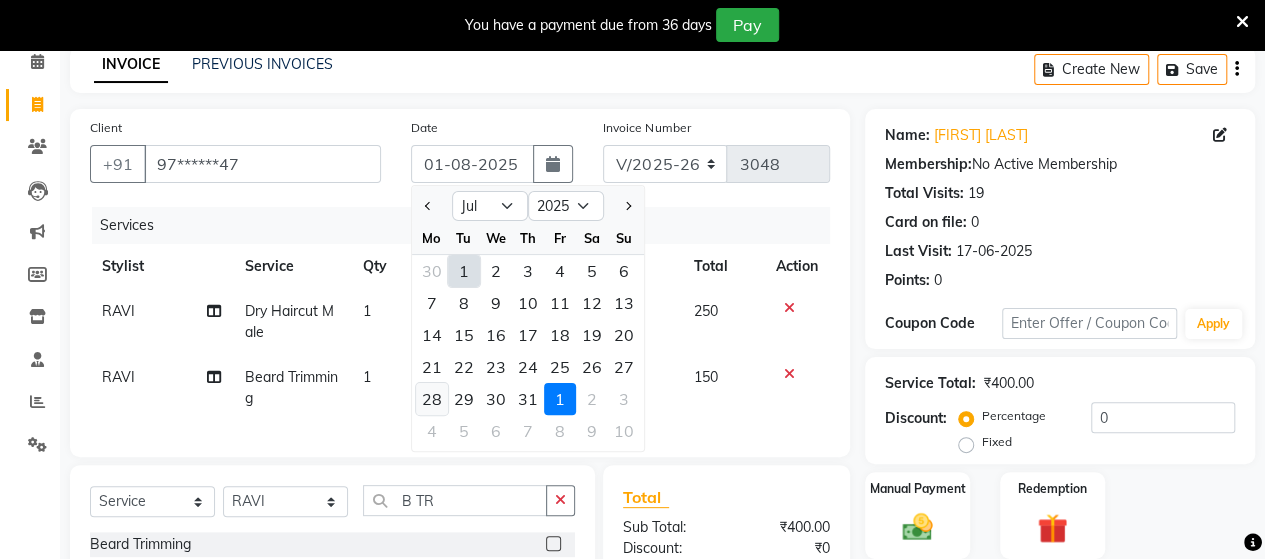 click on "28" 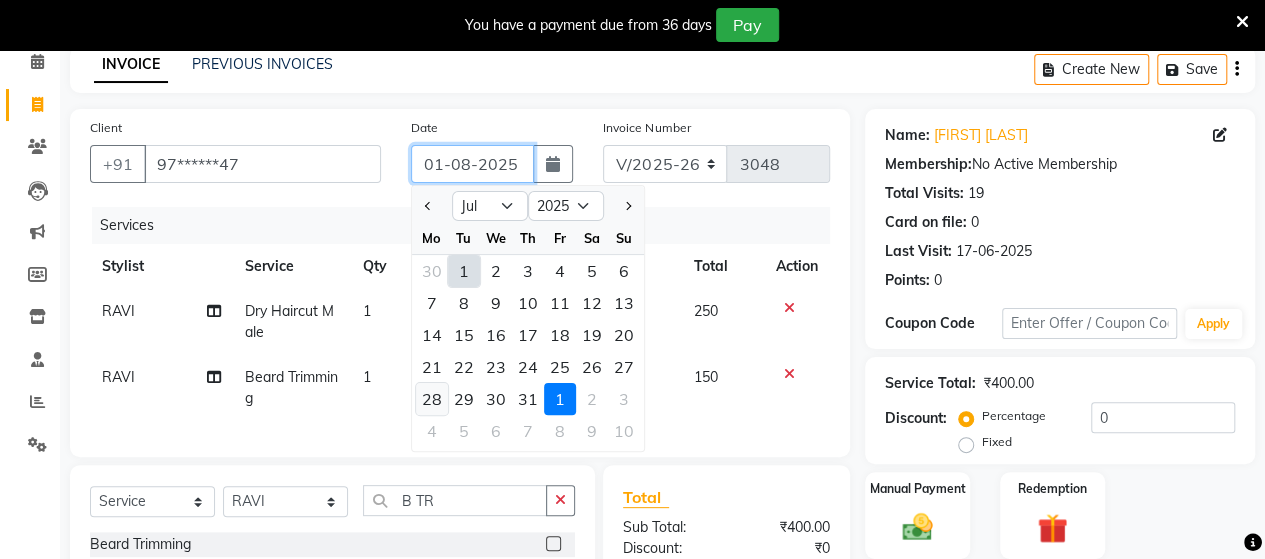 type on "28-07-2025" 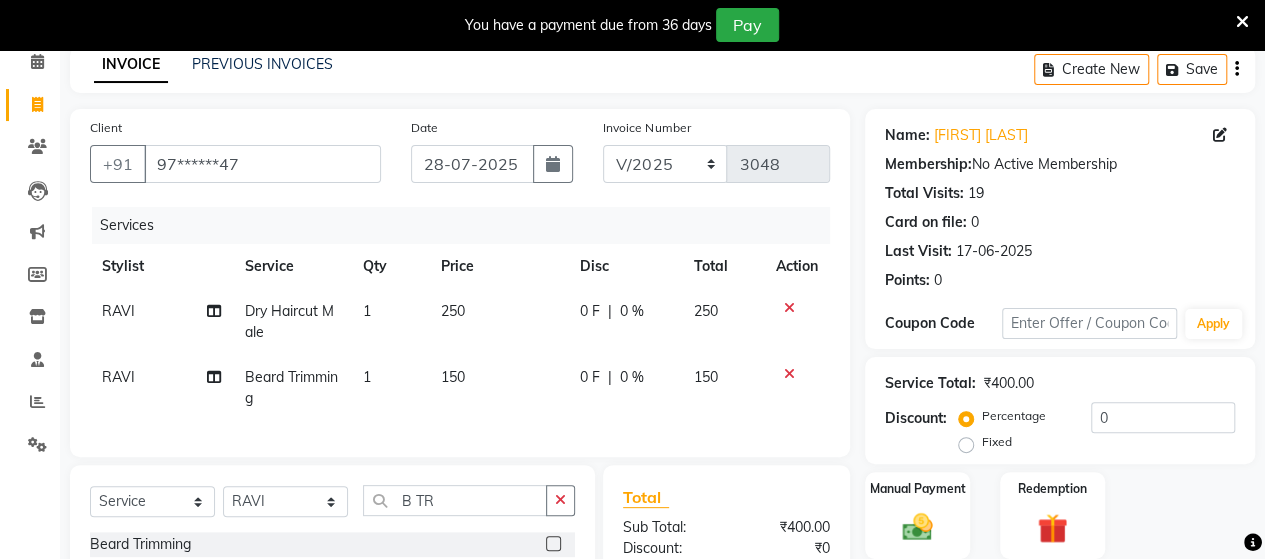 scroll, scrollTop: 334, scrollLeft: 0, axis: vertical 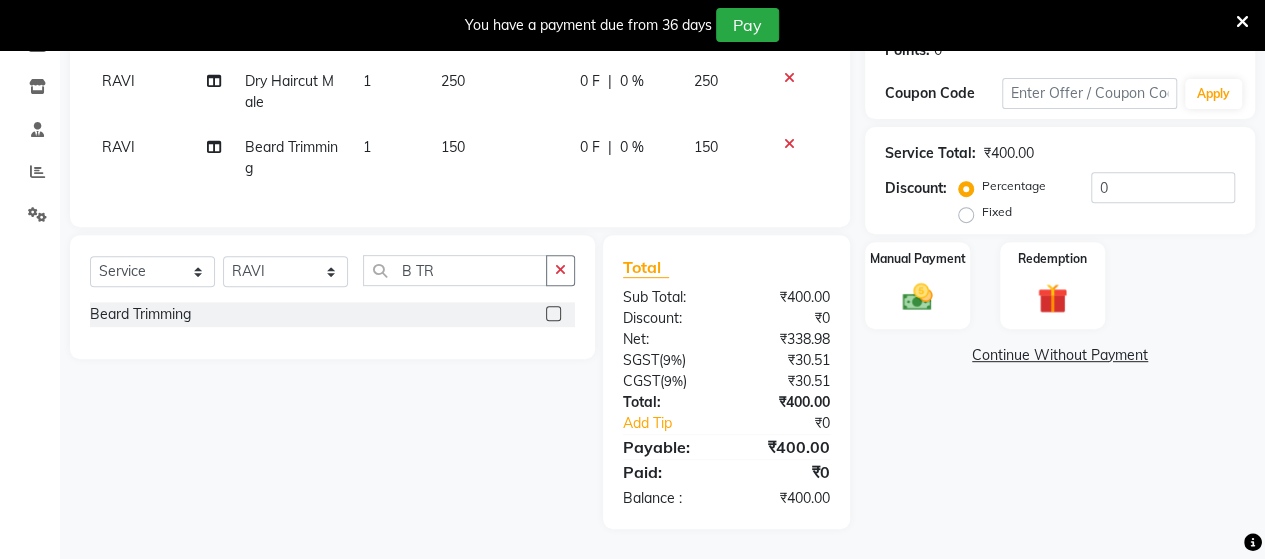 drag, startPoint x: 1222, startPoint y: 301, endPoint x: 1200, endPoint y: 598, distance: 297.8137 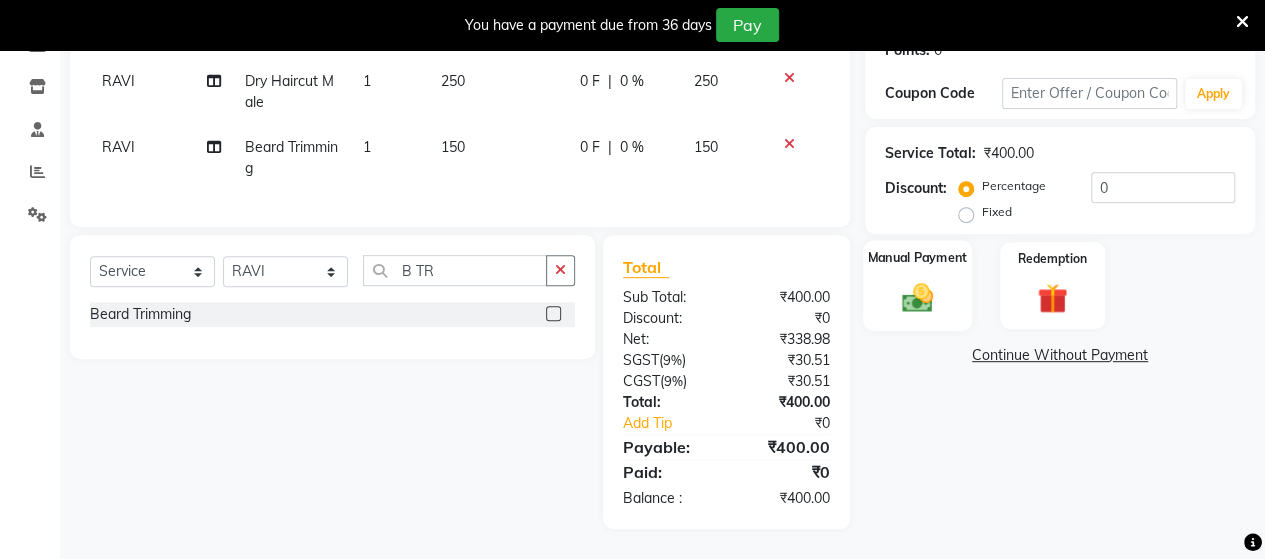 click 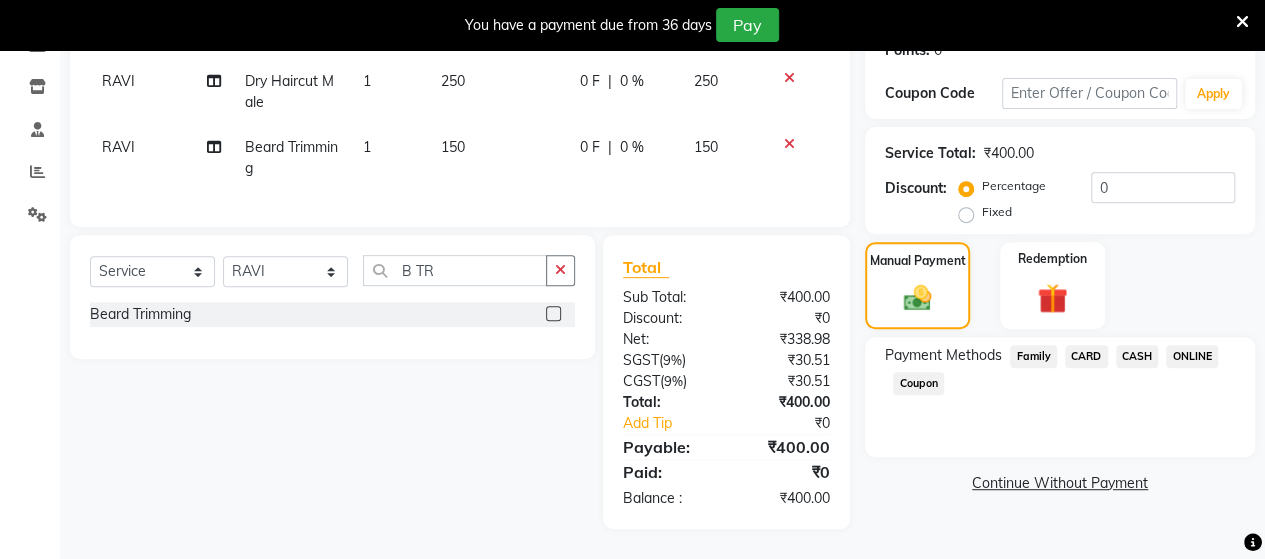 click on "Payment Methods  Family   CARD   CASH   ONLINE   Coupon" 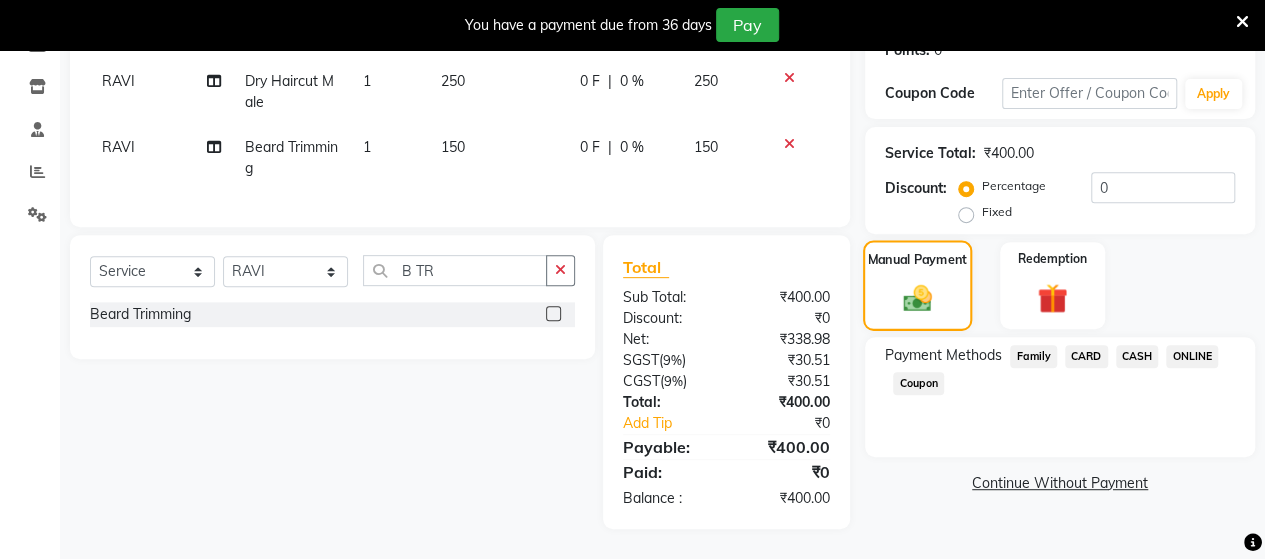 click 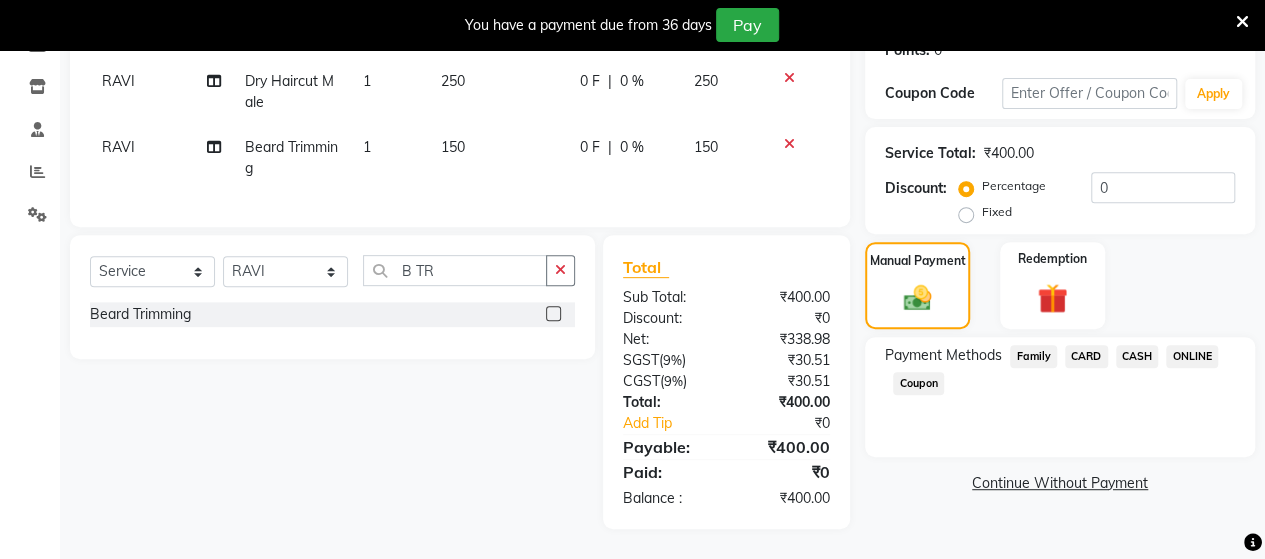 click on "ONLINE" 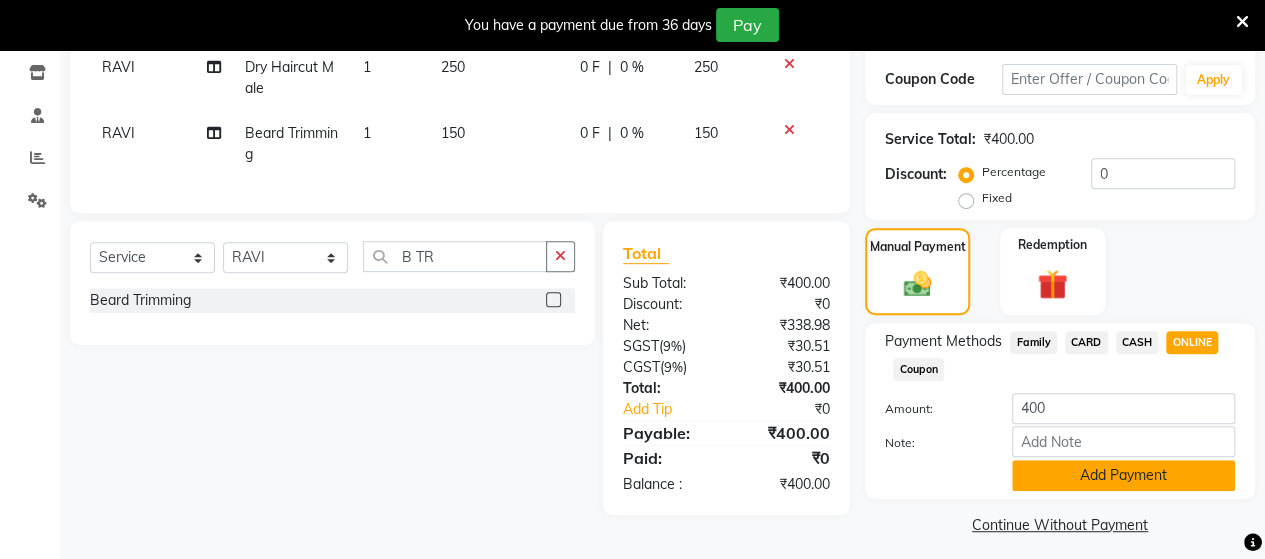 click on "Add Payment" 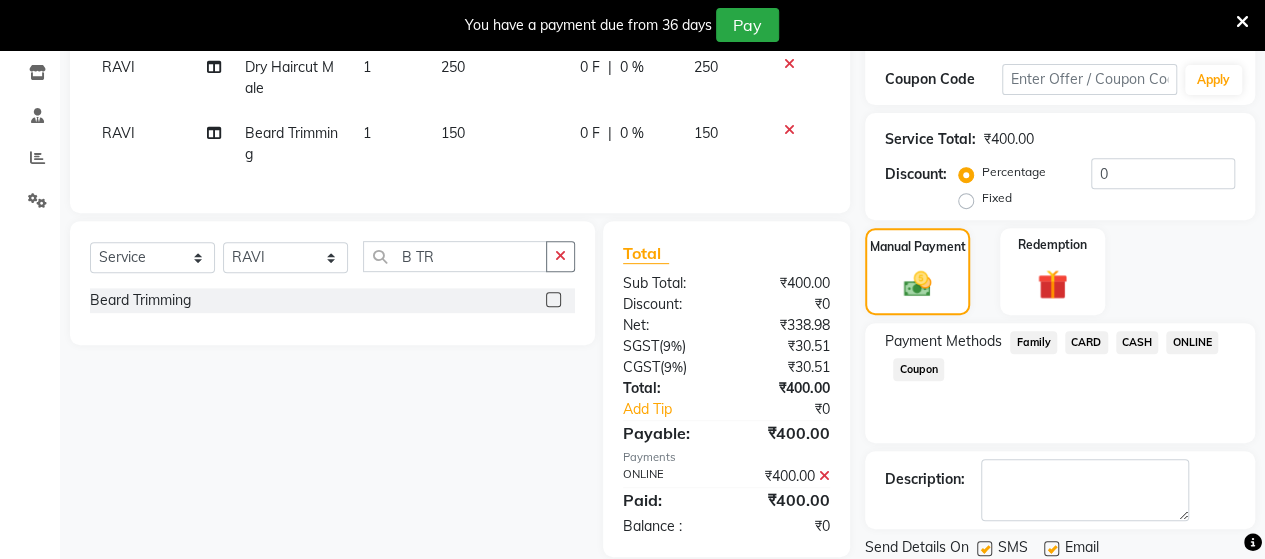 scroll, scrollTop: 400, scrollLeft: 0, axis: vertical 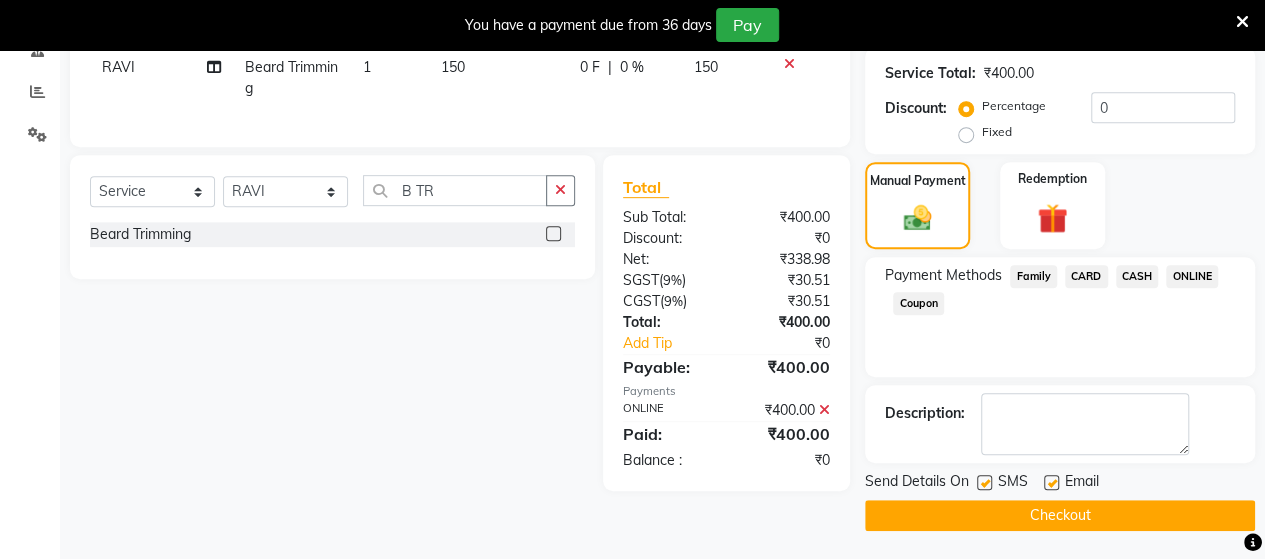 drag, startPoint x: 1158, startPoint y: 534, endPoint x: 1163, endPoint y: 509, distance: 25.495098 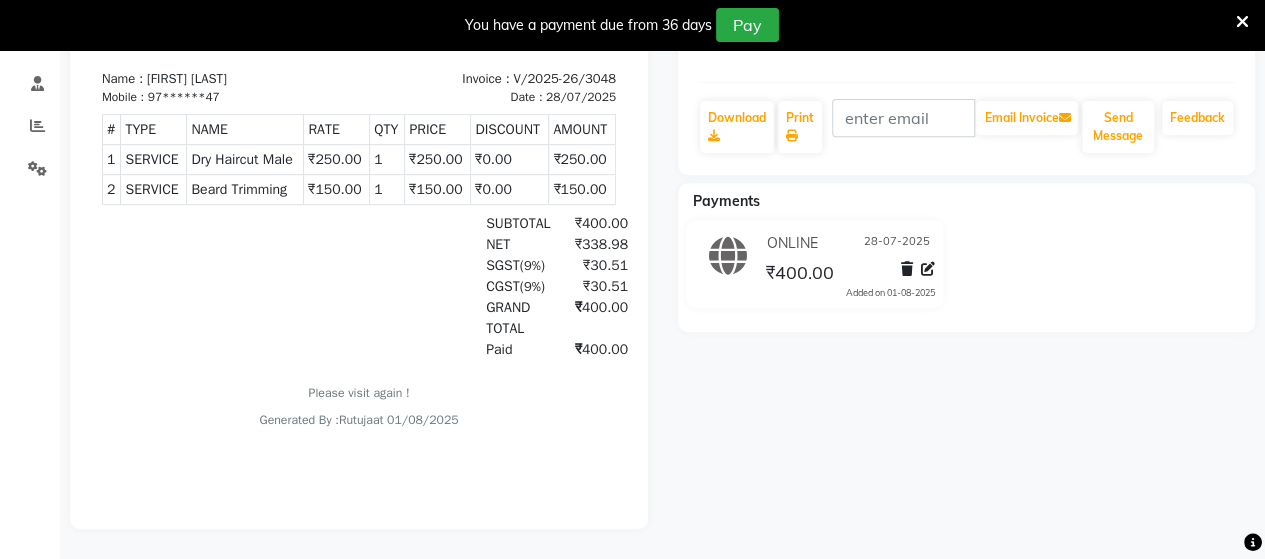 scroll, scrollTop: 0, scrollLeft: 0, axis: both 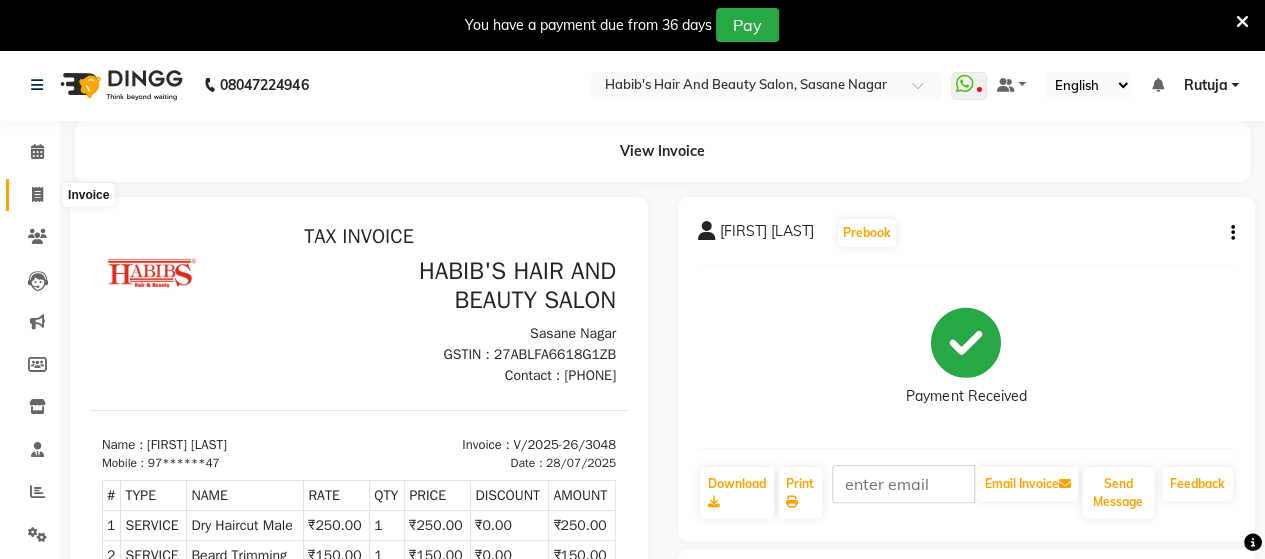 click 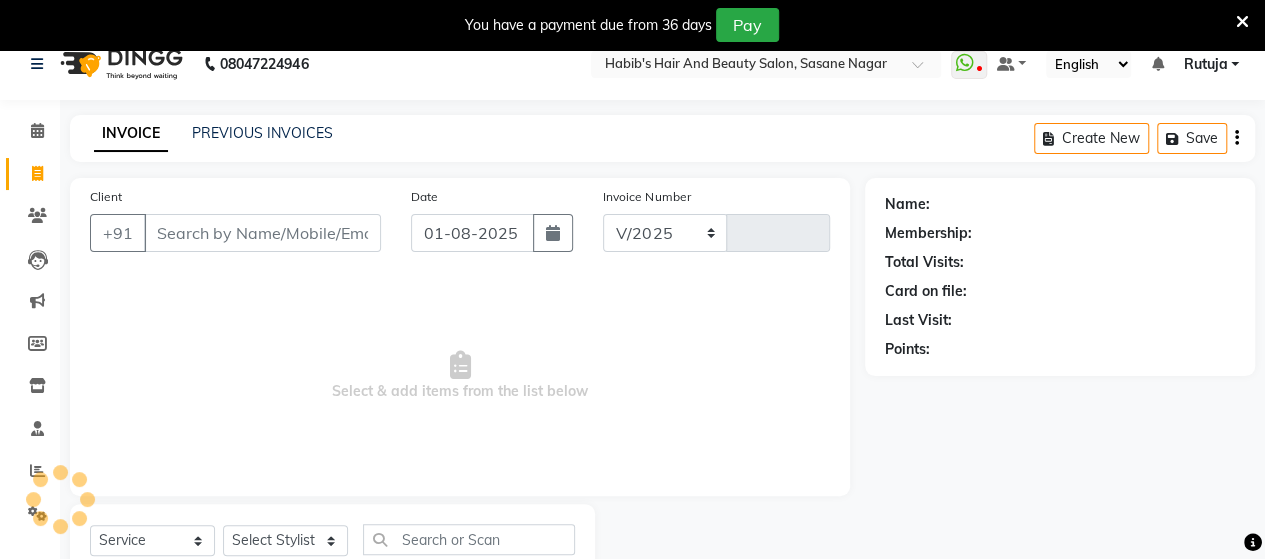 select on "6429" 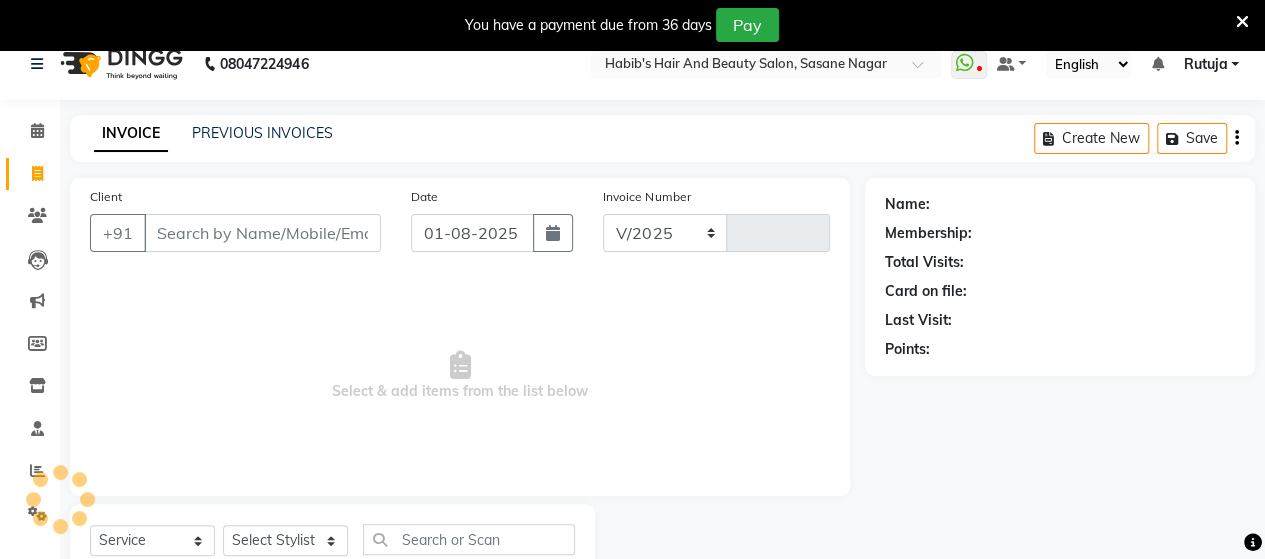 type on "3049" 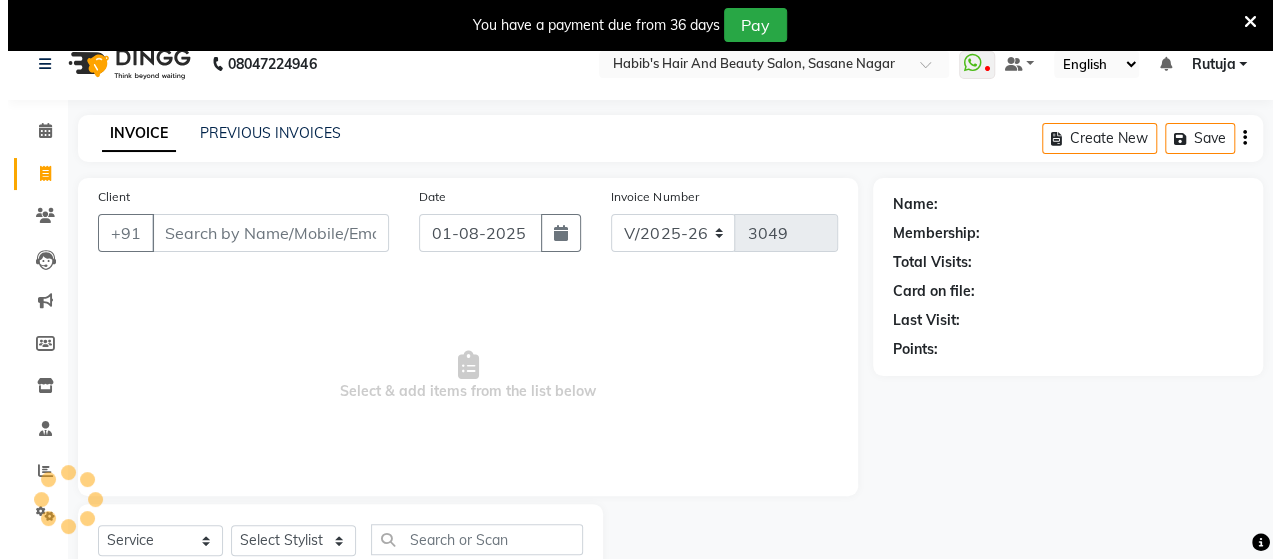 scroll, scrollTop: 90, scrollLeft: 0, axis: vertical 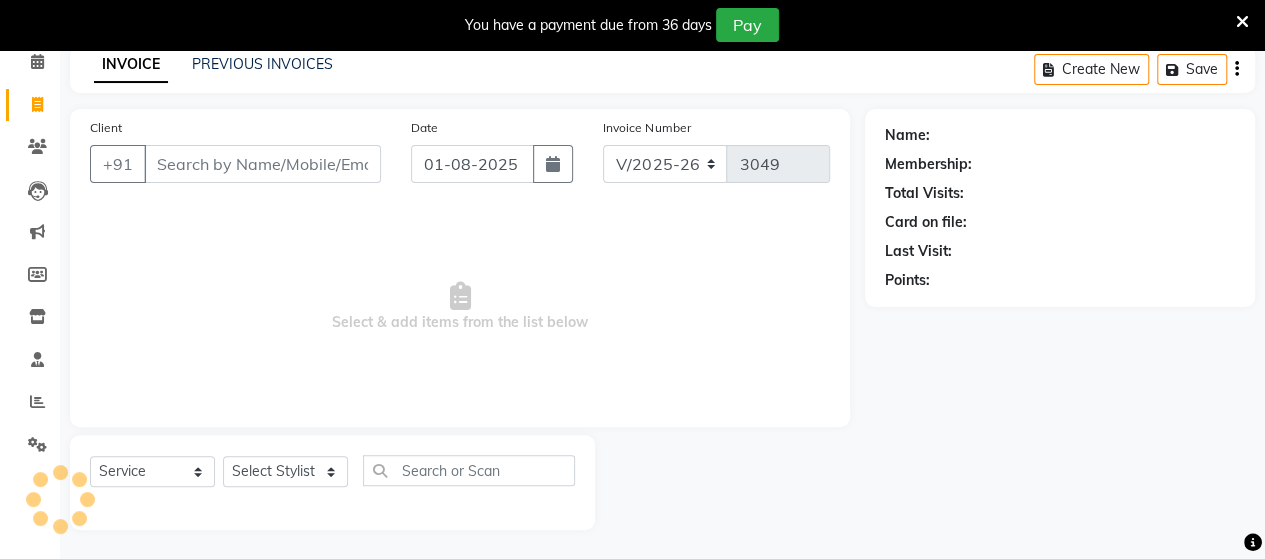 click on "Client" at bounding box center [262, 164] 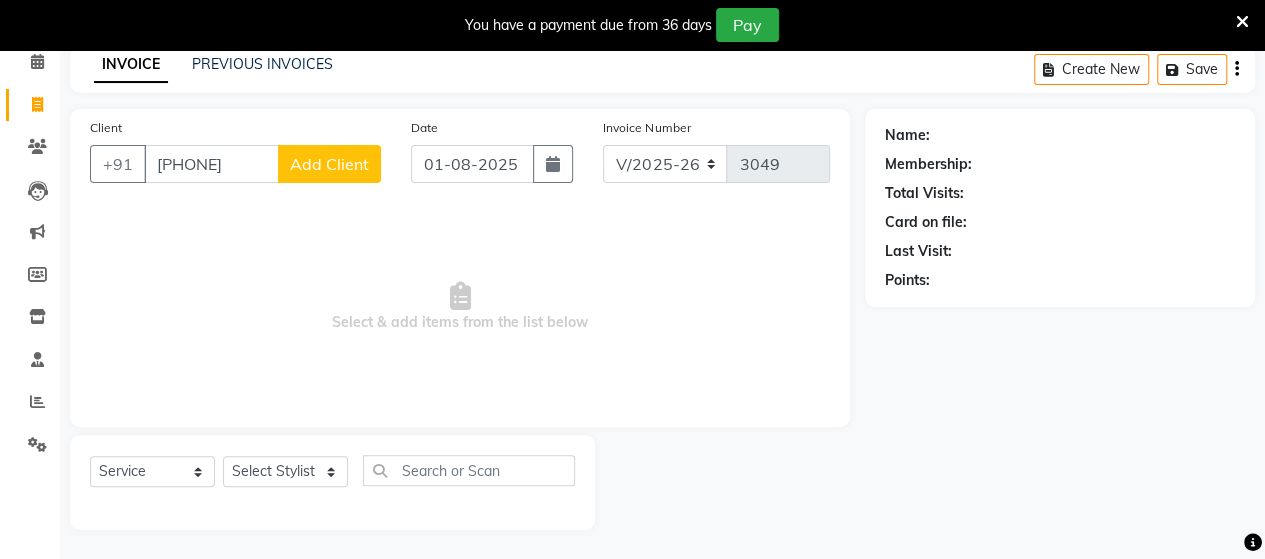 type on "[PHONE]" 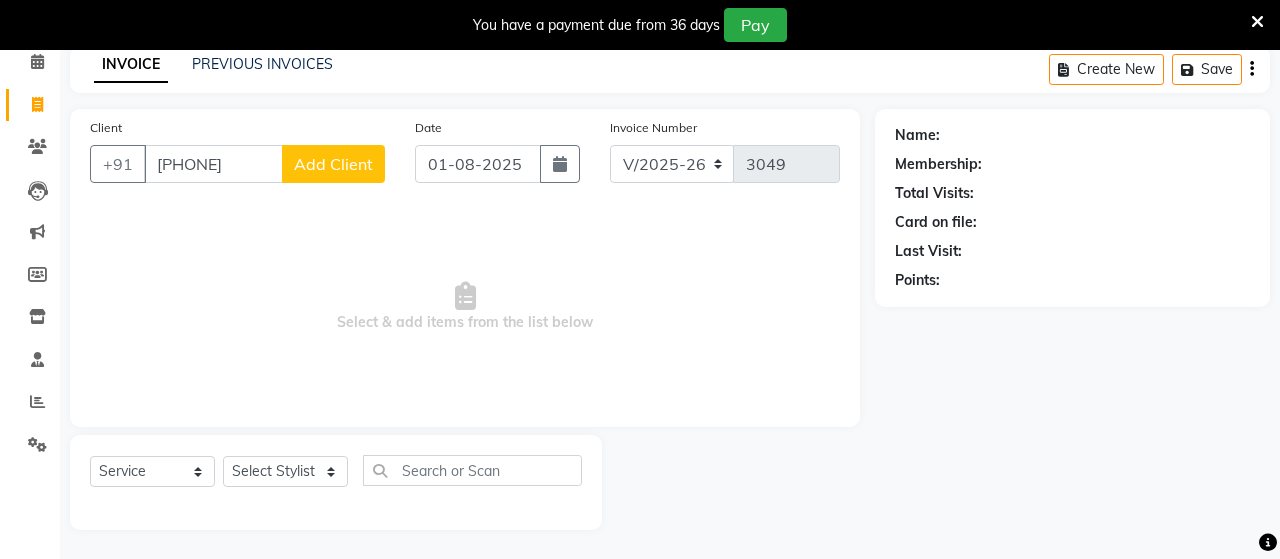 select on "22" 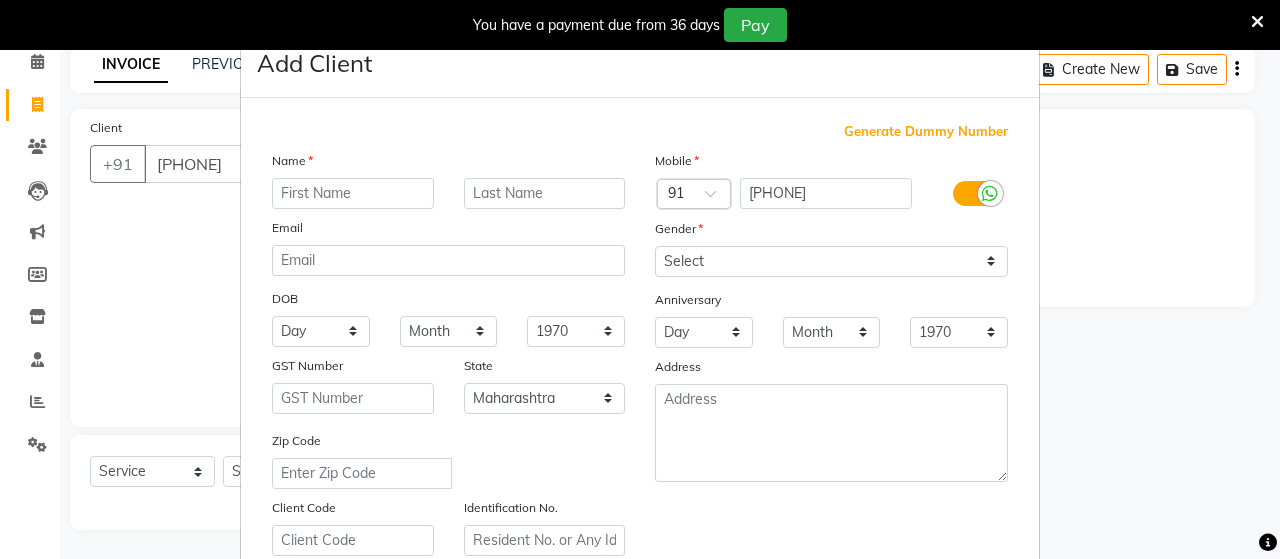 click at bounding box center [353, 193] 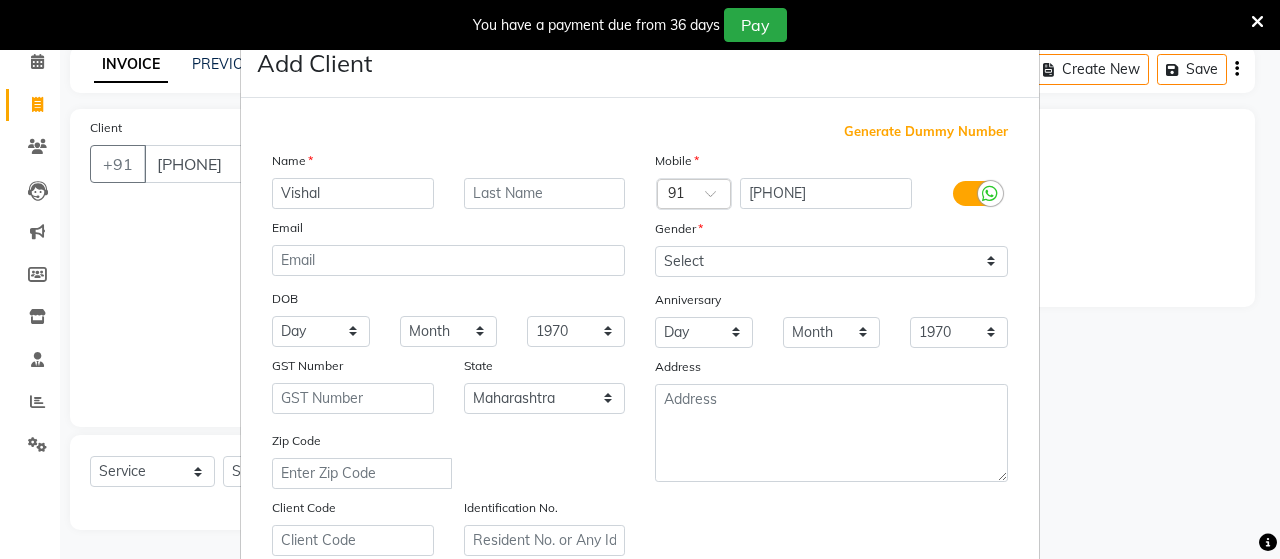 type on "Vishal" 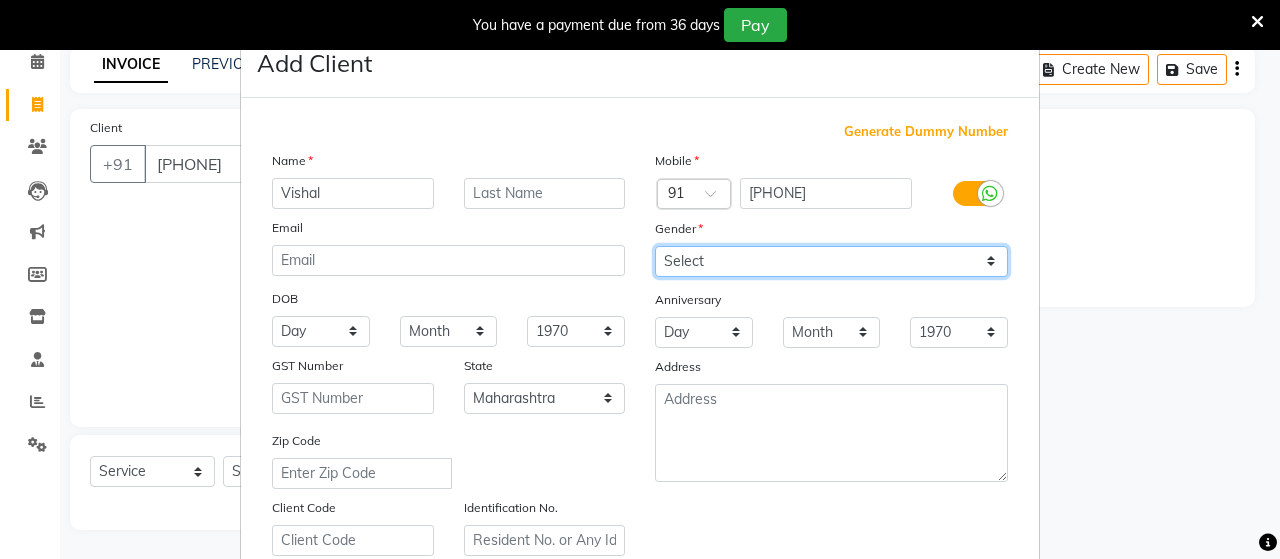 click on "Select Male Female Other Prefer Not To Say" at bounding box center [831, 261] 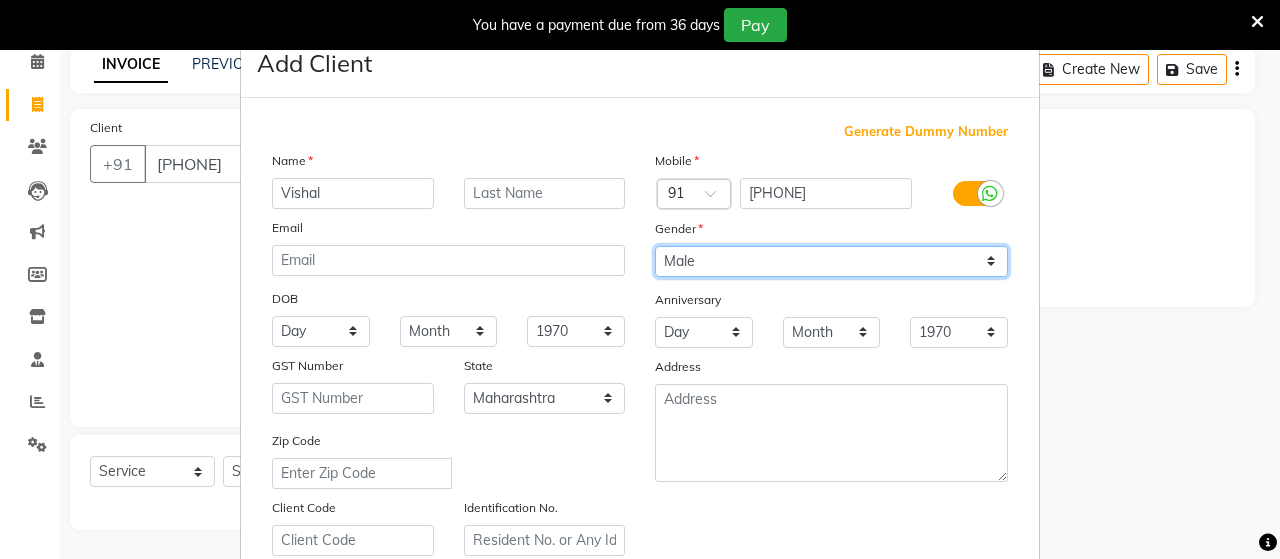 click on "Select Male Female Other Prefer Not To Say" at bounding box center [831, 261] 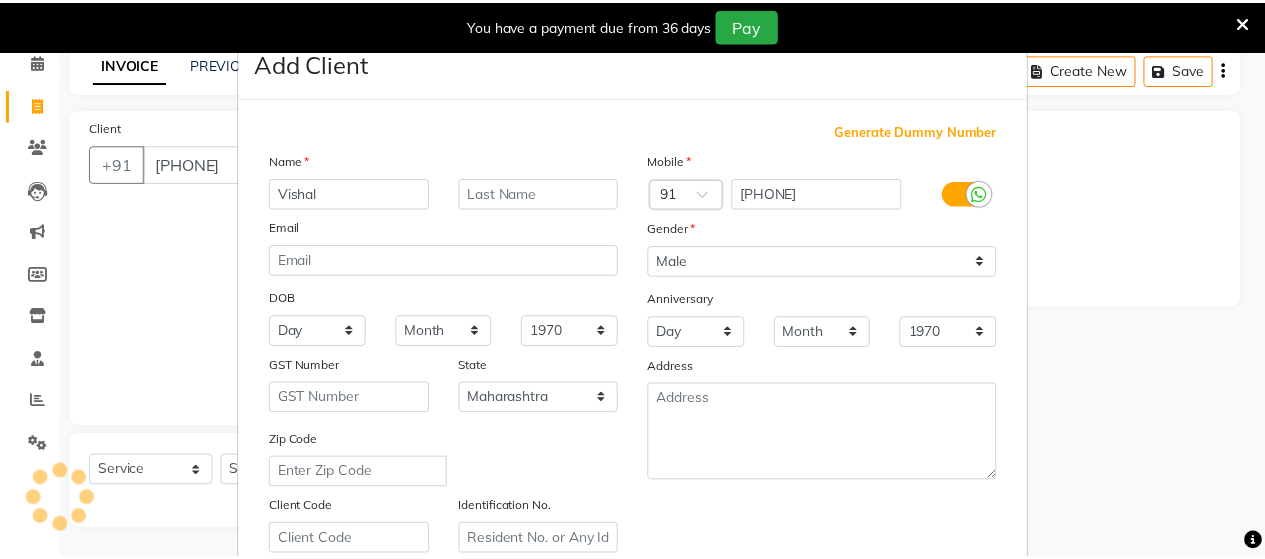 scroll, scrollTop: 360, scrollLeft: 0, axis: vertical 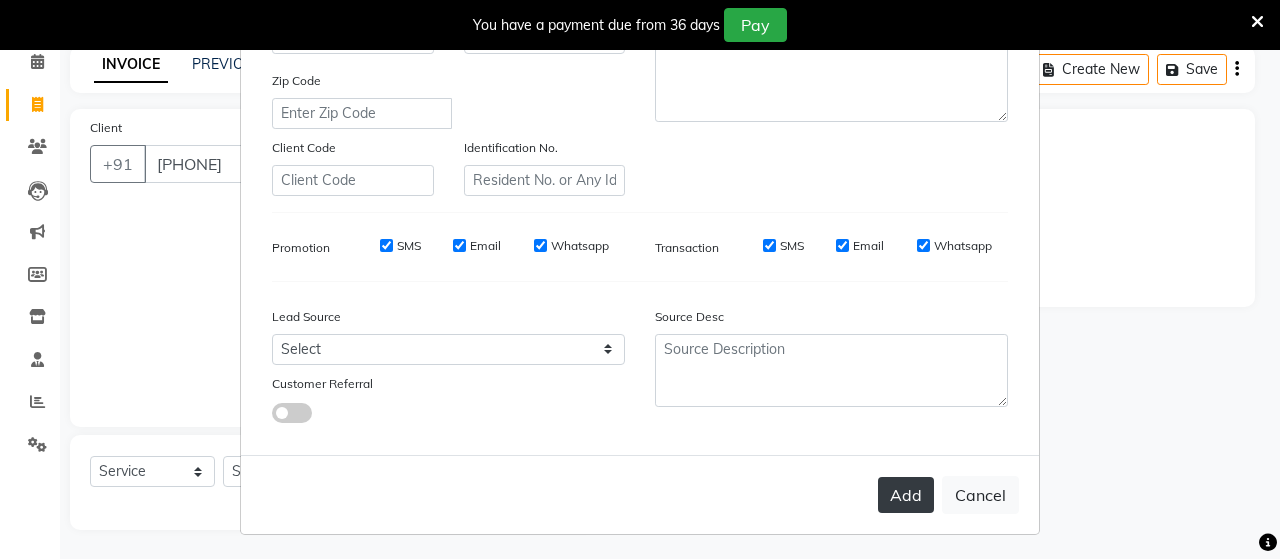 click on "Add" at bounding box center [906, 495] 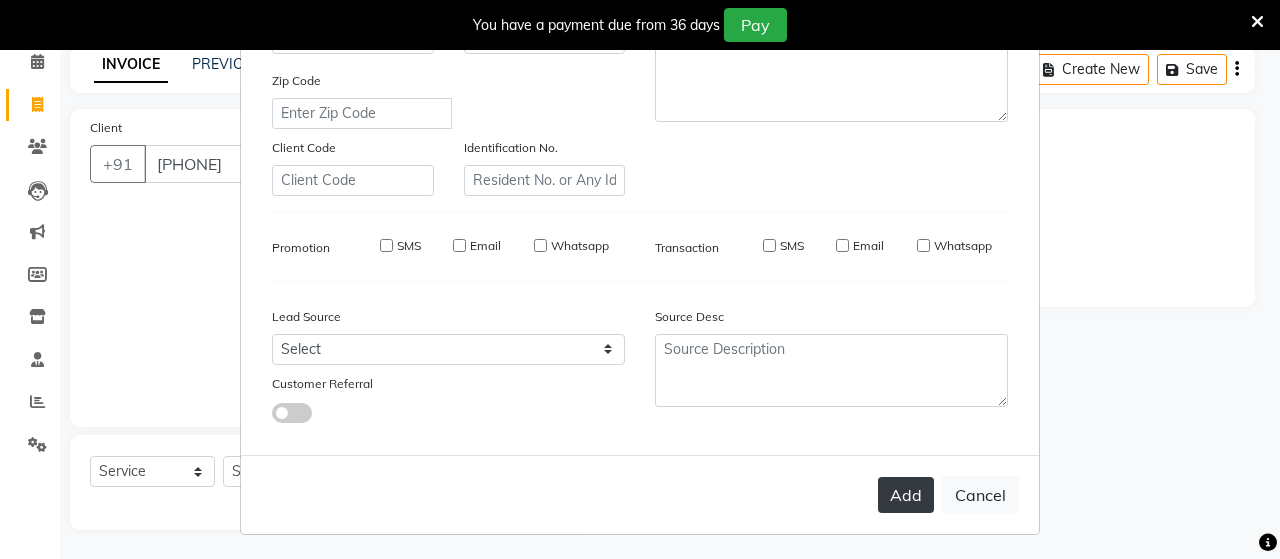 type on "90******43" 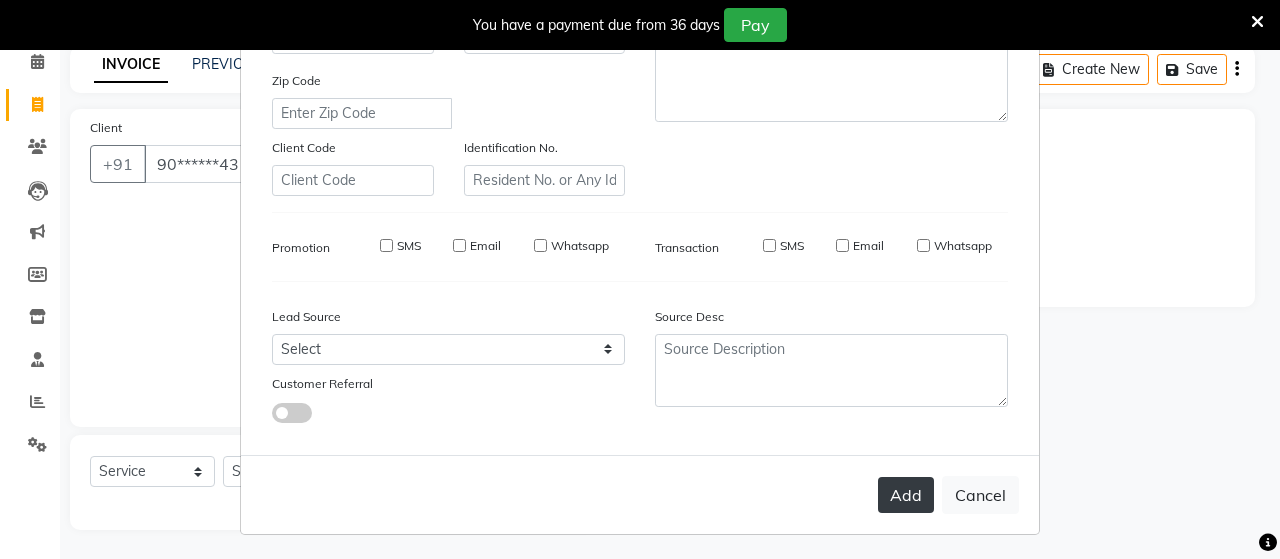 type 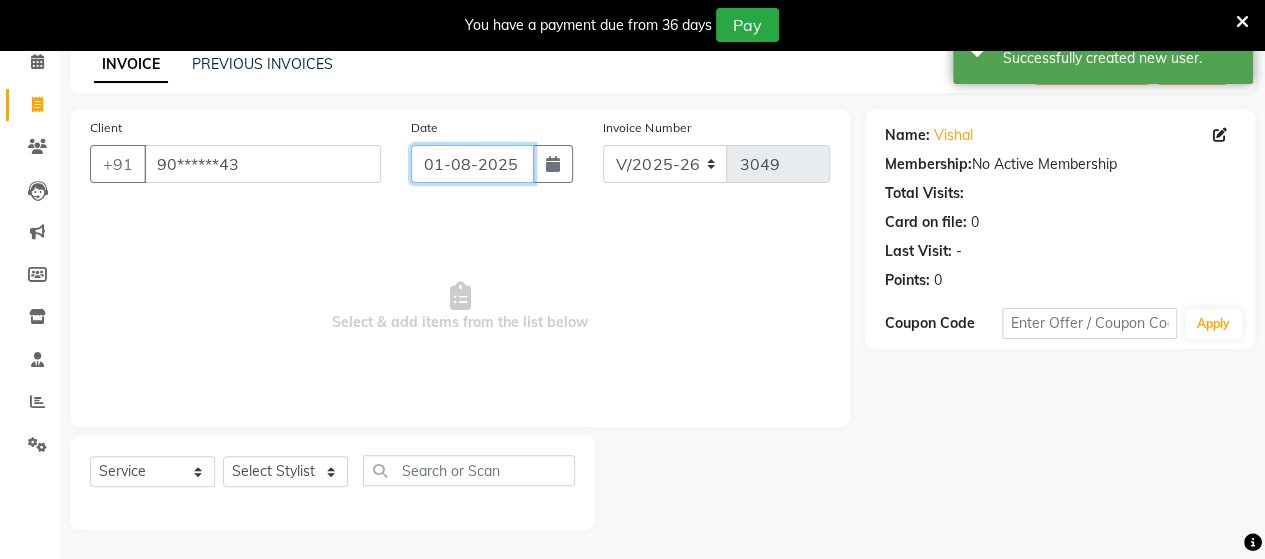 click on "01-08-2025" 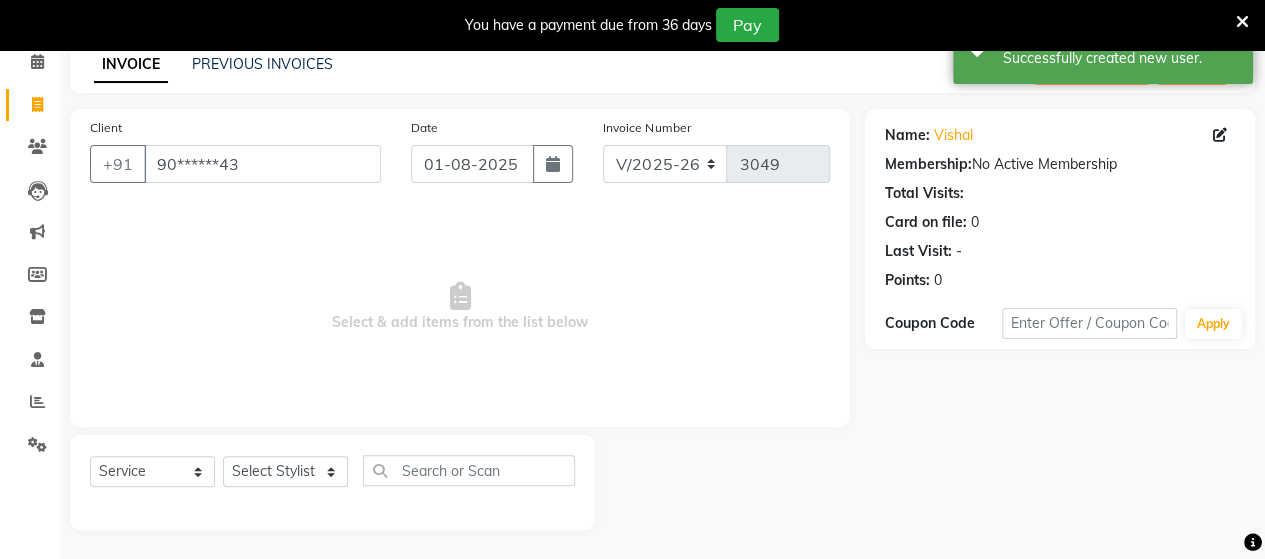 select on "8" 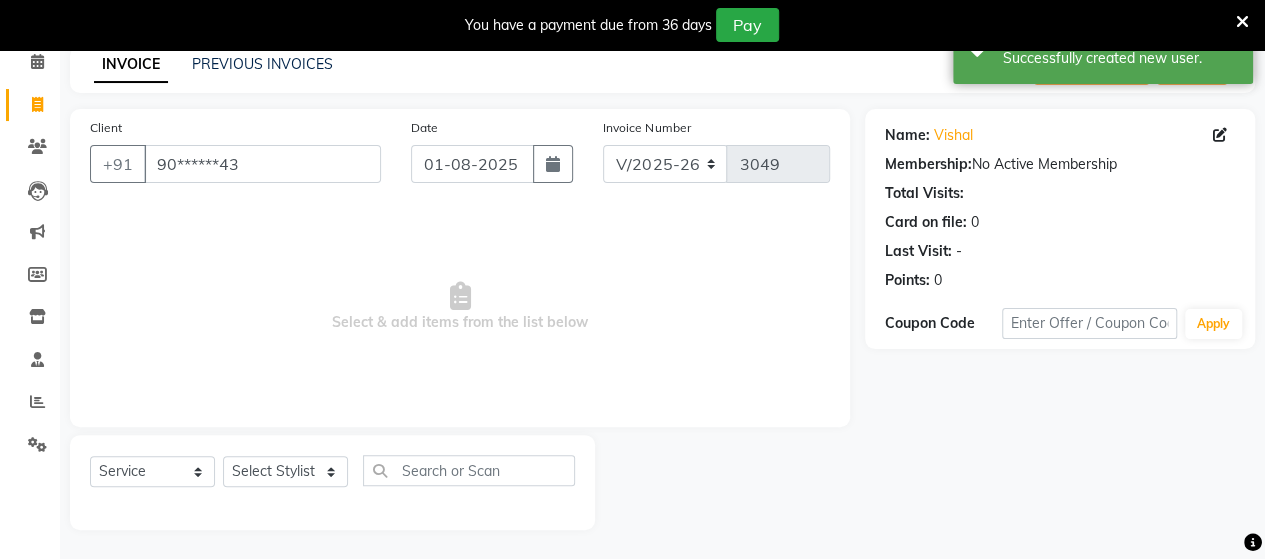 select on "2025" 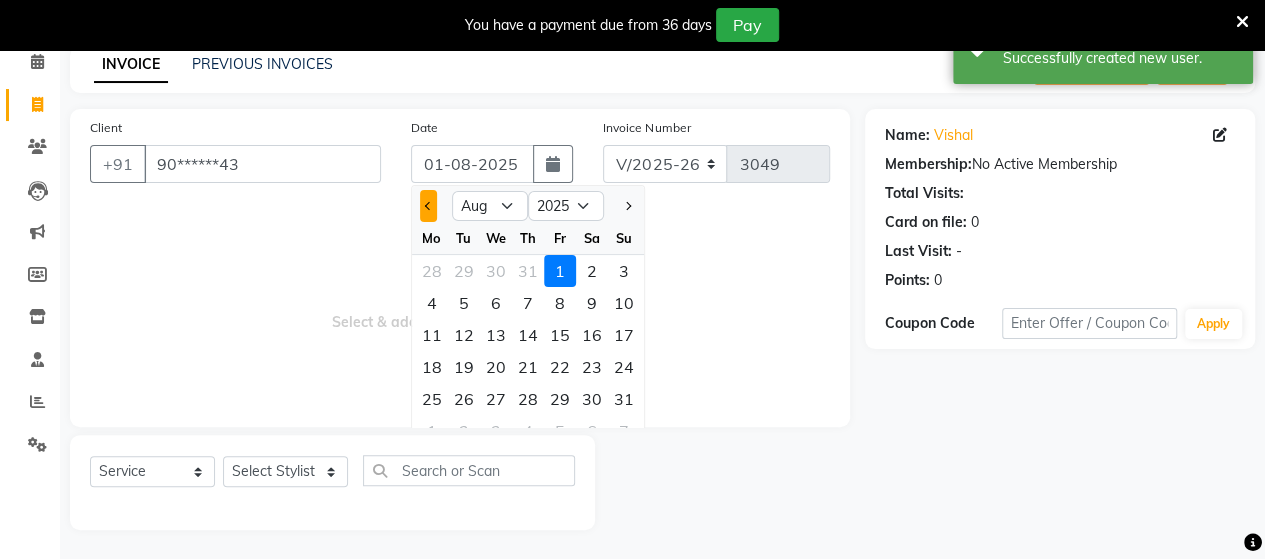 click 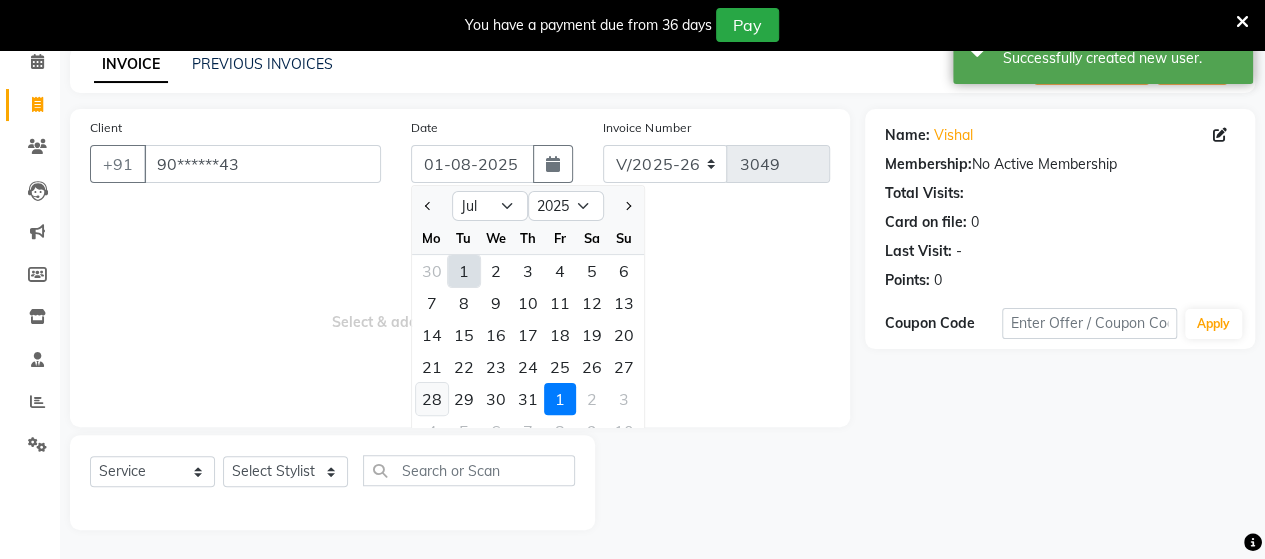click on "28" 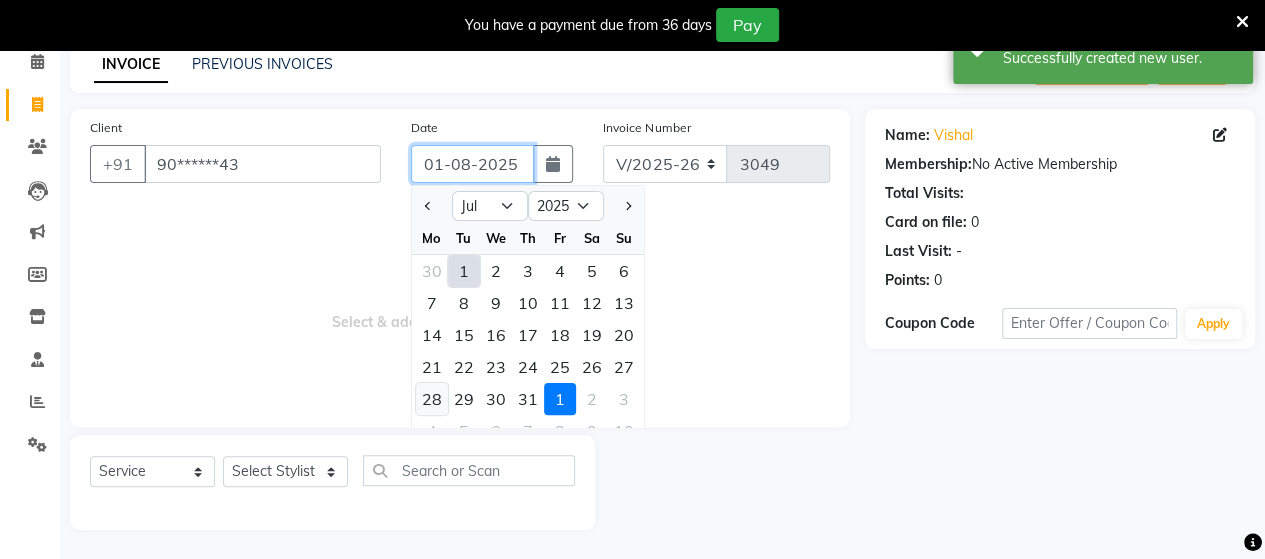type on "28-07-2025" 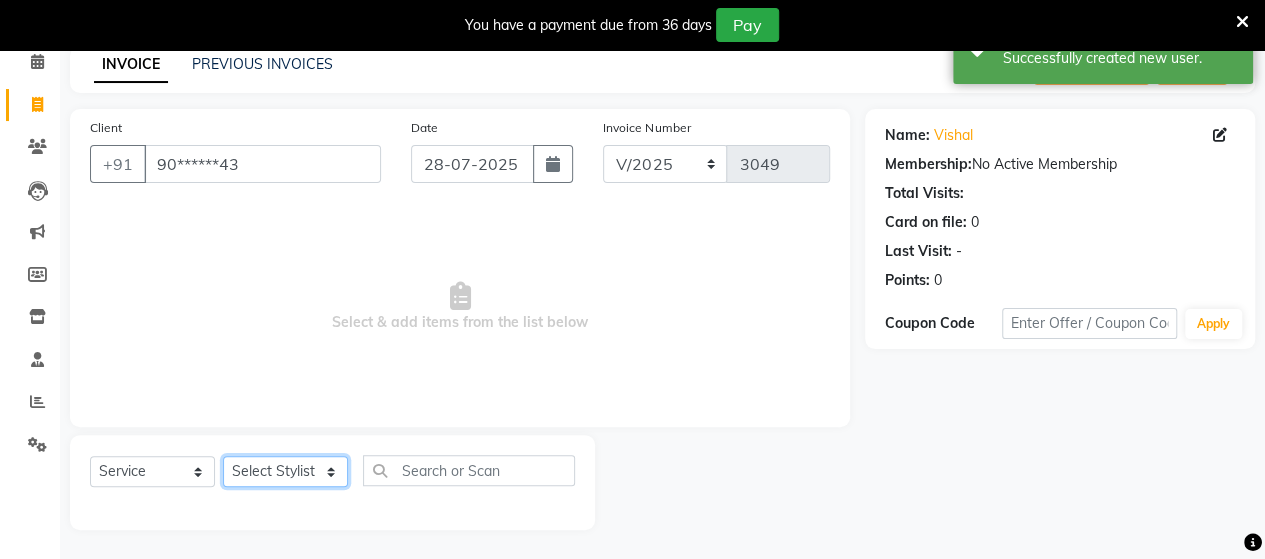 click on "Select Stylist Admin Datta  Jyoti  Krushna  Pratik  RAVI Rohit Rutuja" 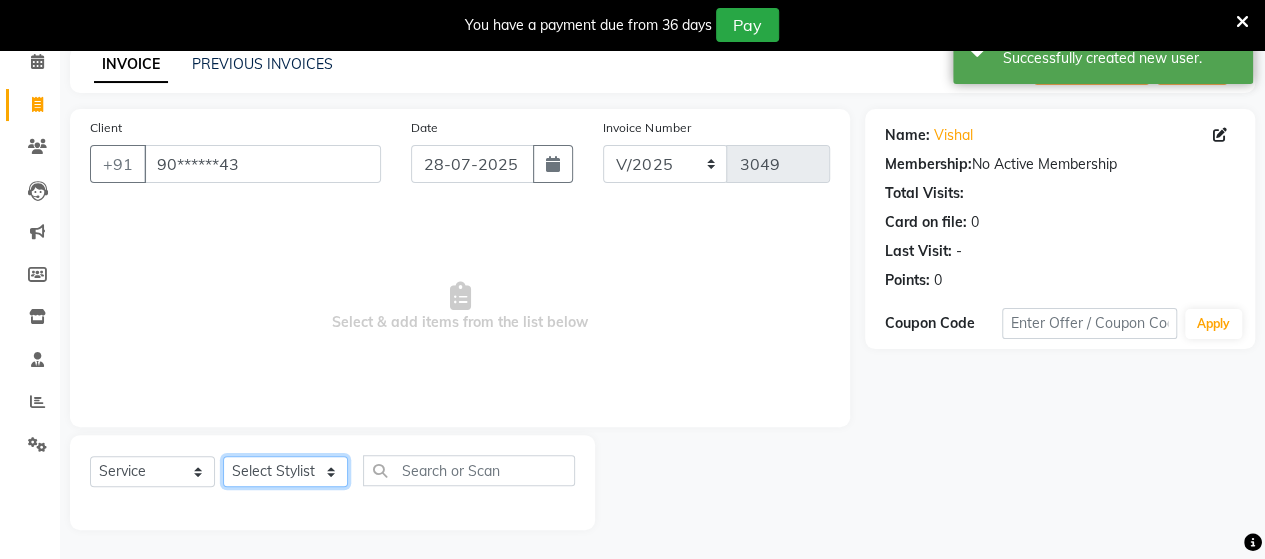select on "58673" 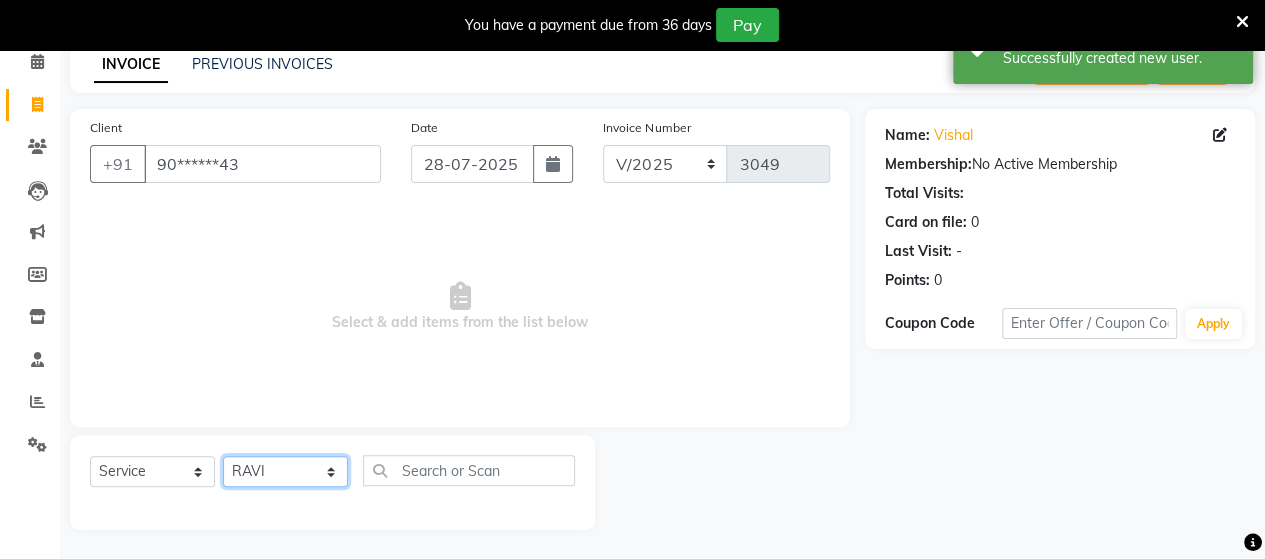 click on "Select Stylist Admin Datta  Jyoti  Krushna  Pratik  RAVI Rohit Rutuja" 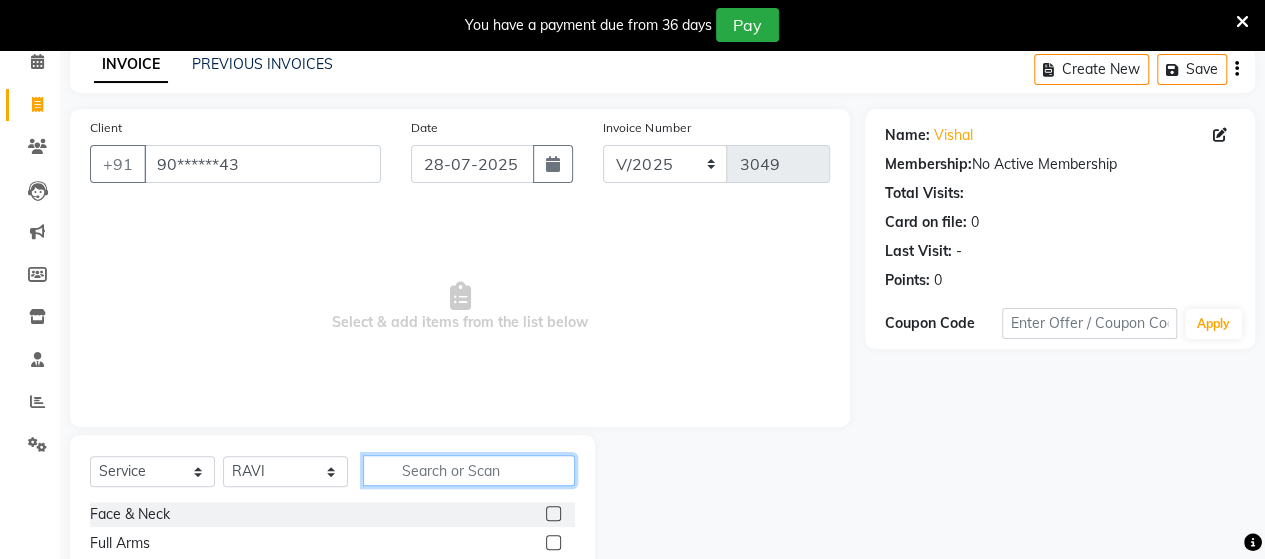 click 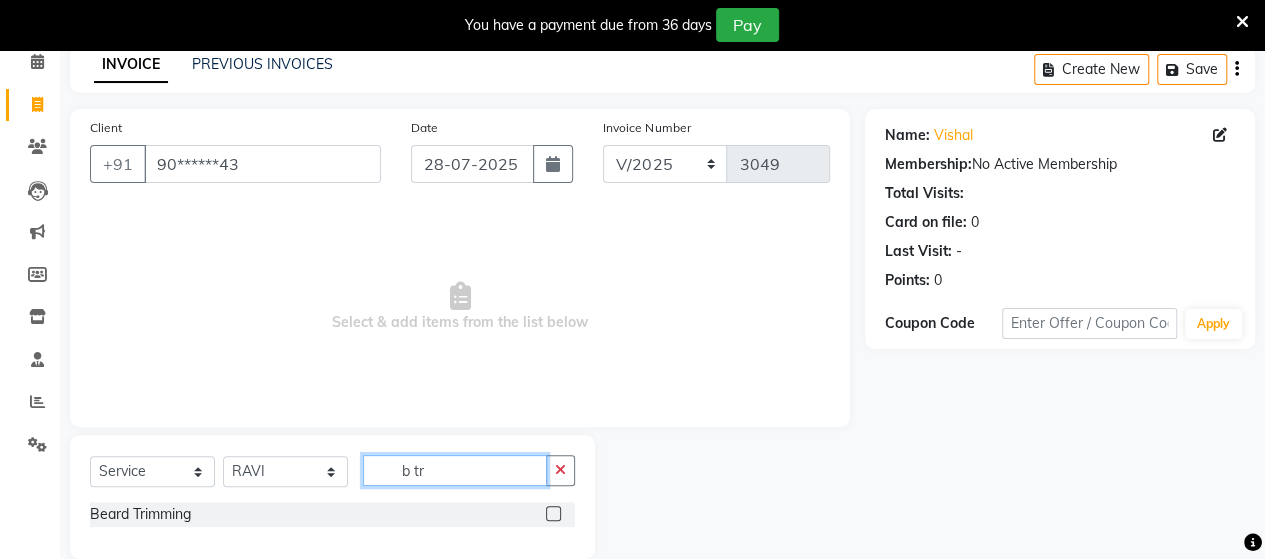 type on "b tr" 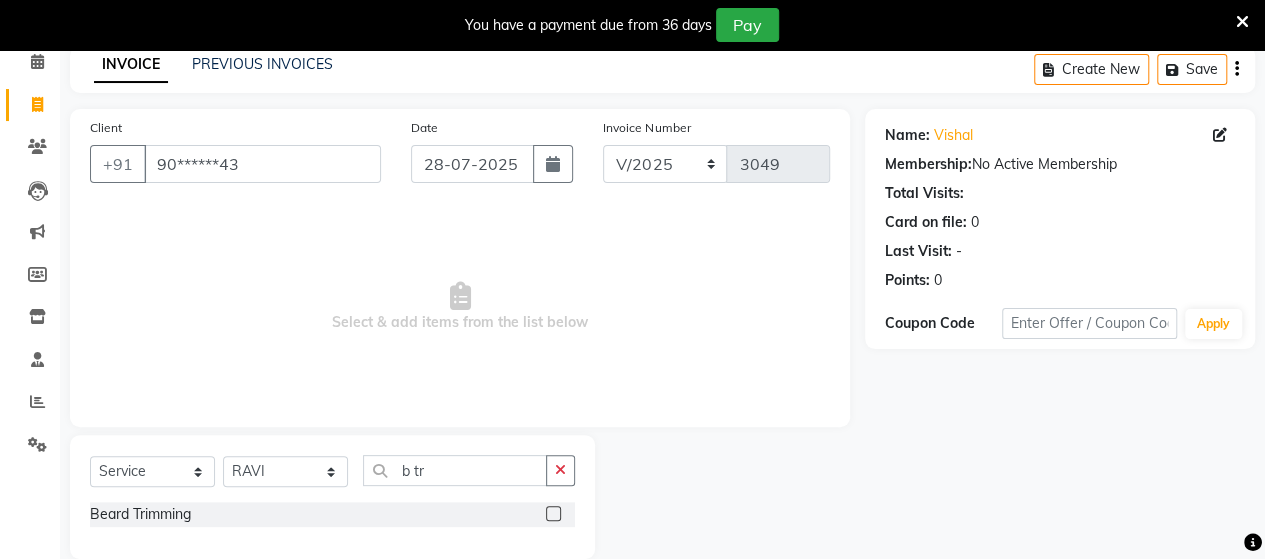 click 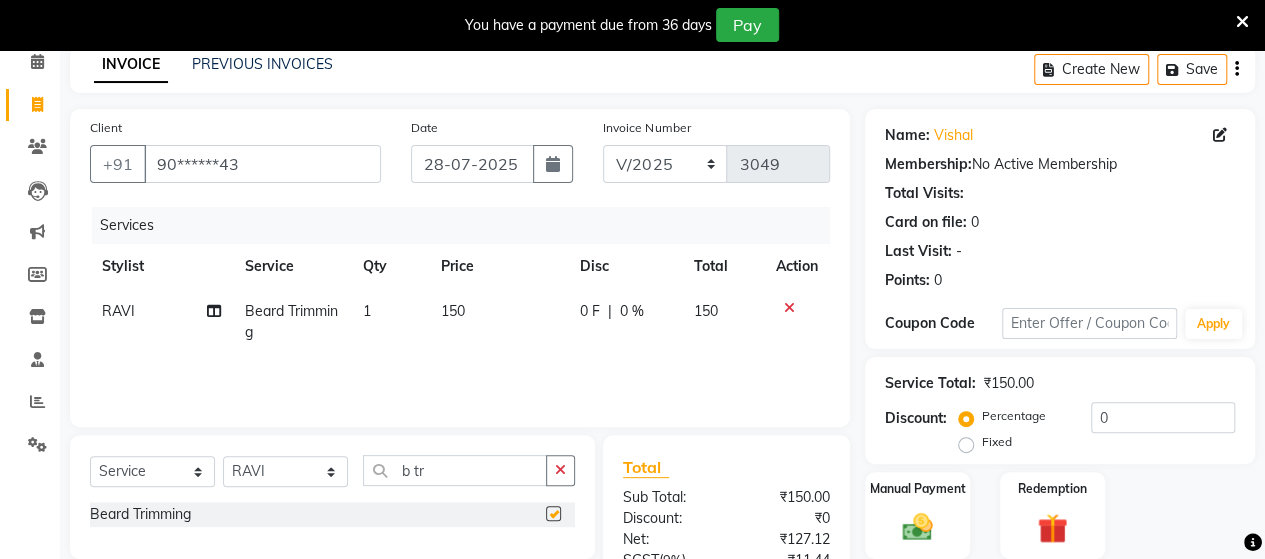 checkbox on "false" 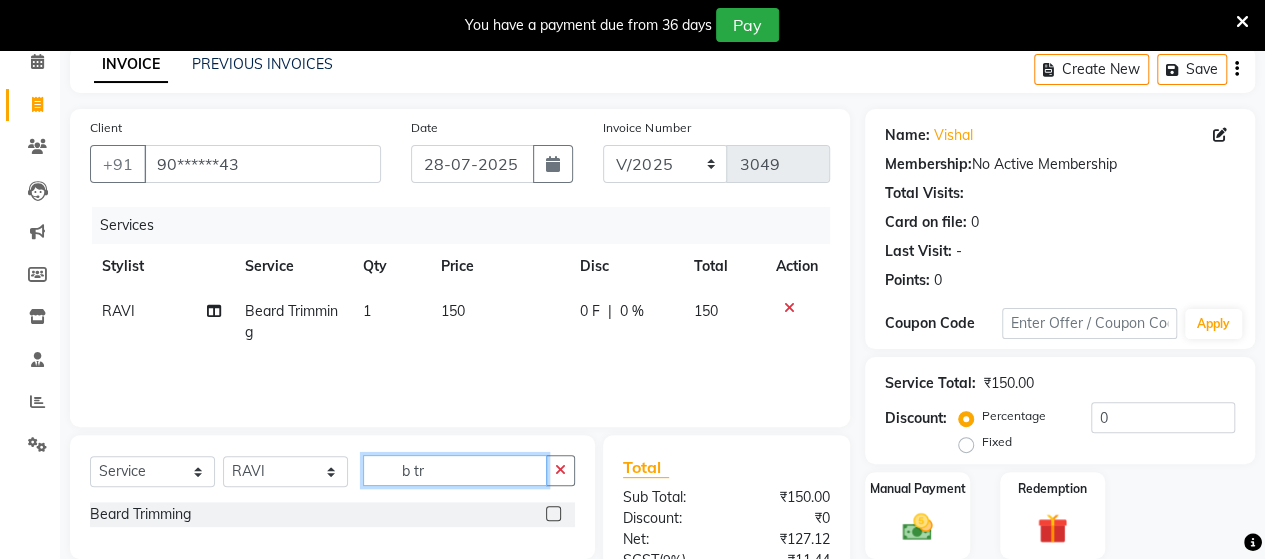 click on "b tr" 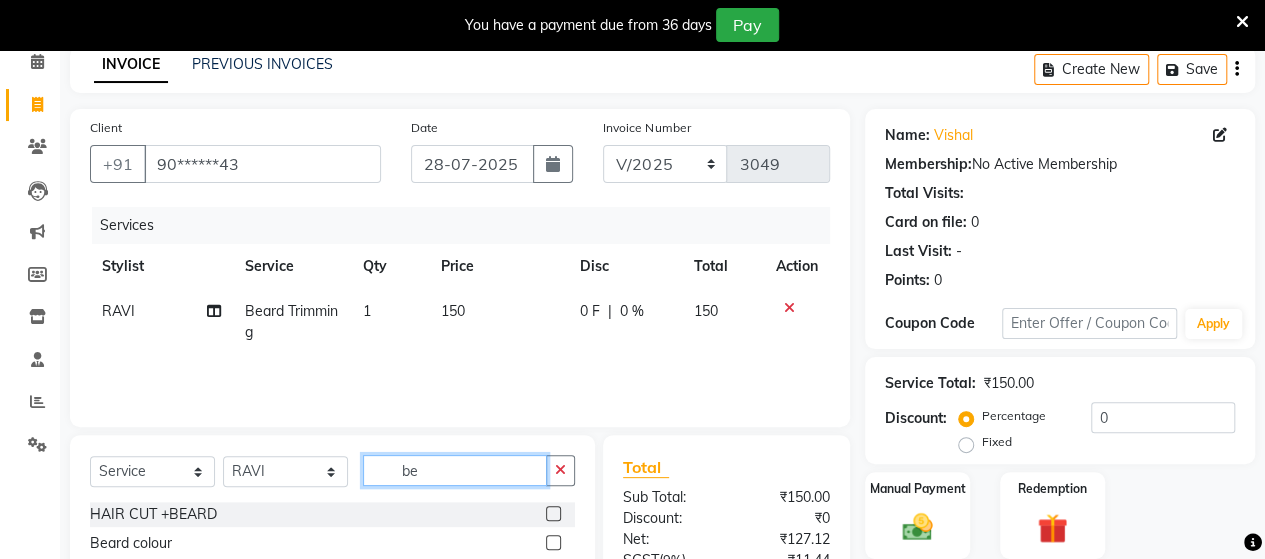 type on "be" 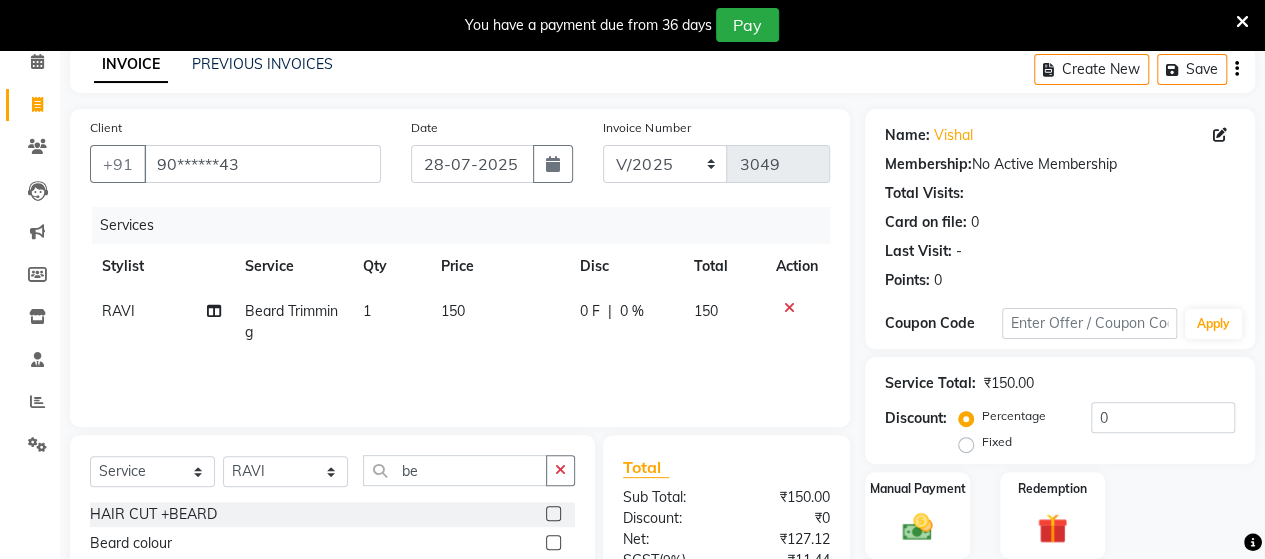 click 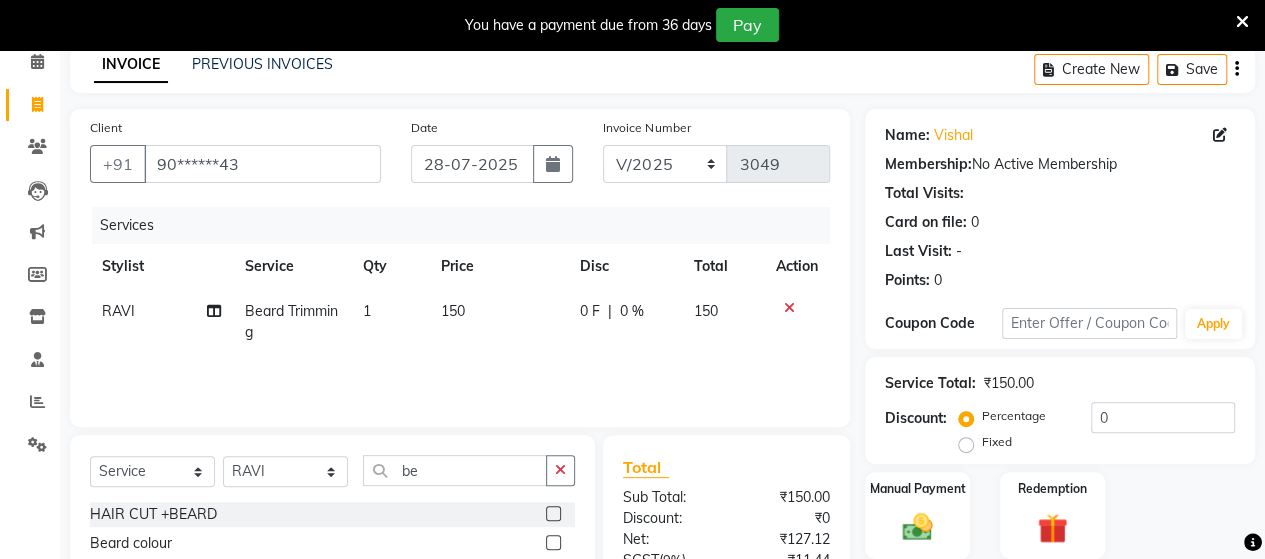 click at bounding box center (552, 543) 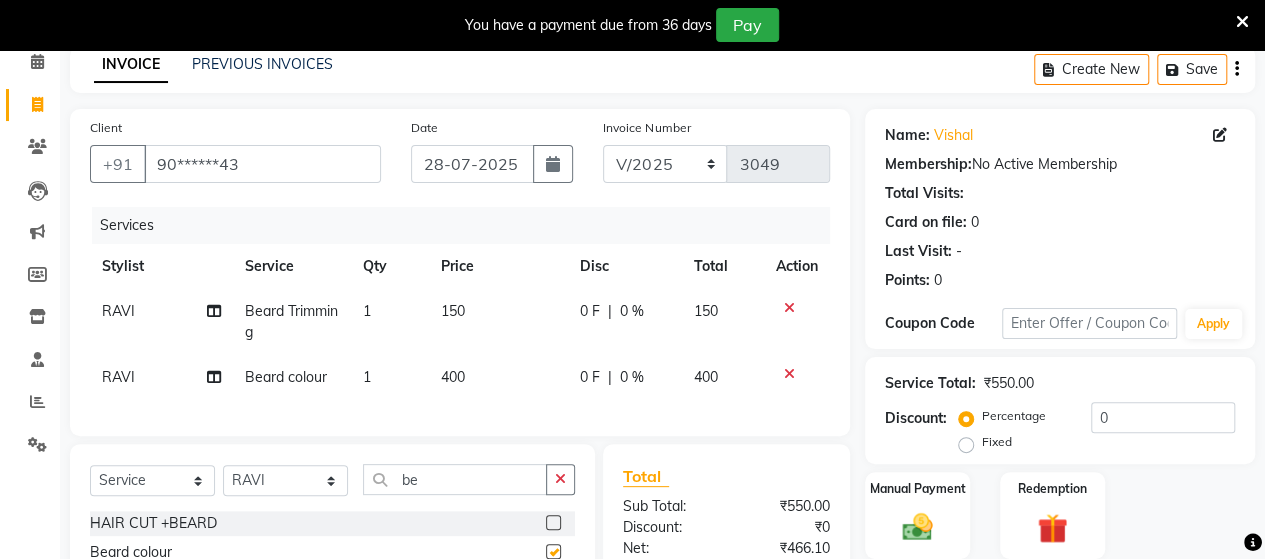 checkbox on "false" 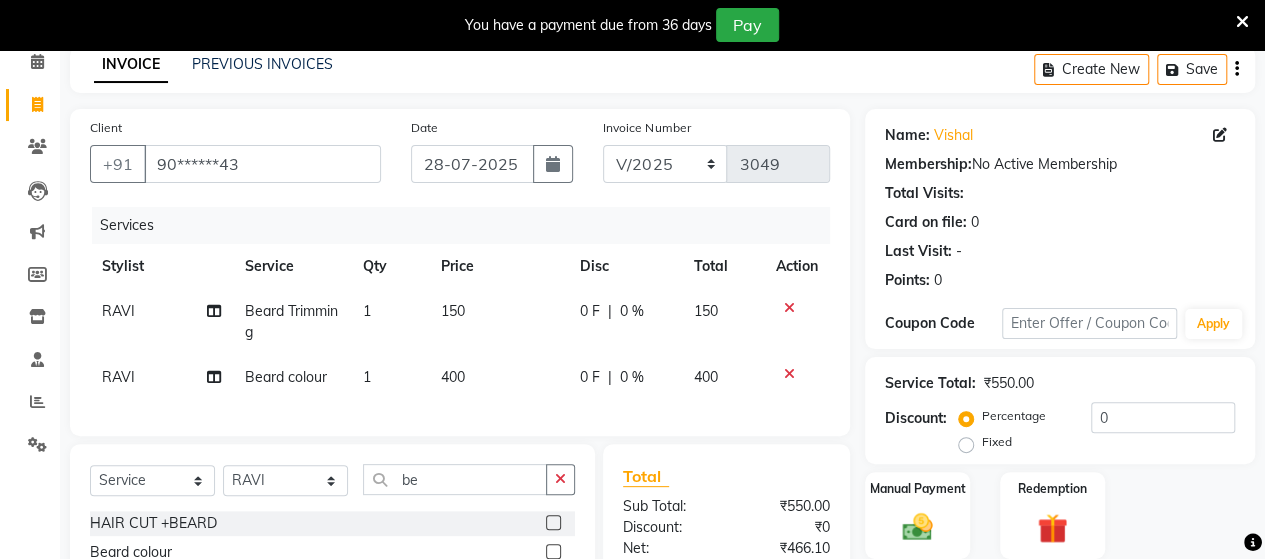 click on "400" 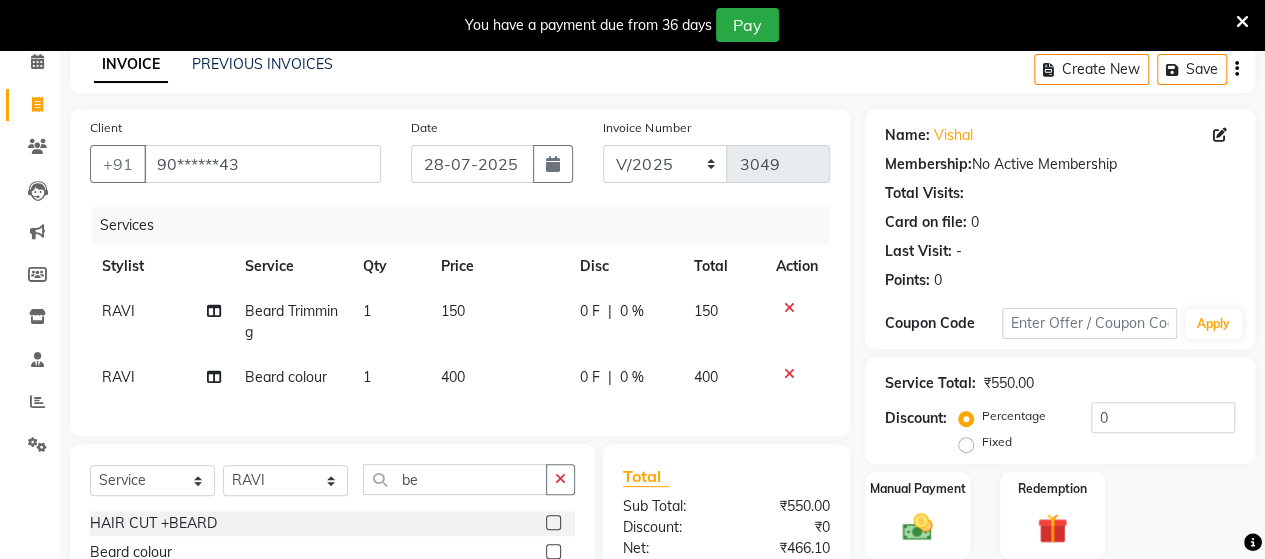 select on "58673" 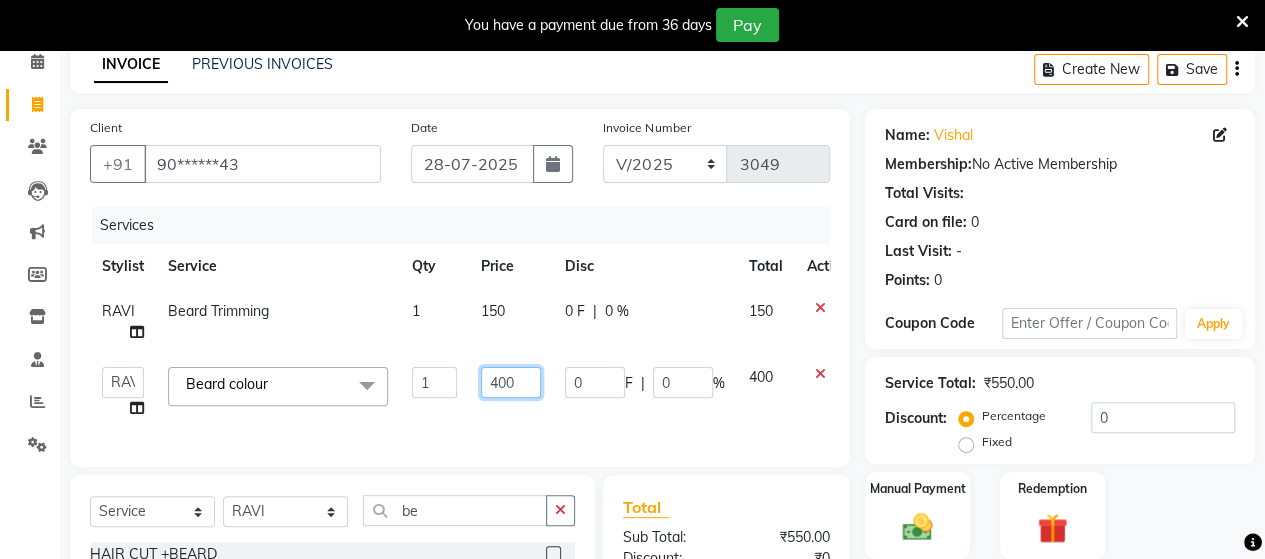 click on "400" 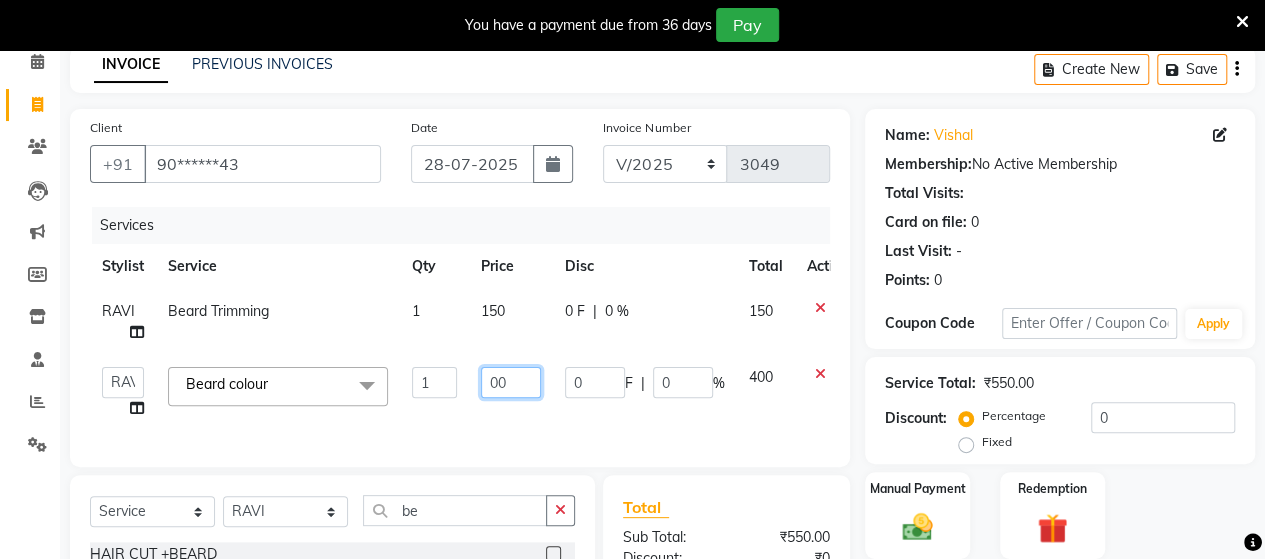 type on "300" 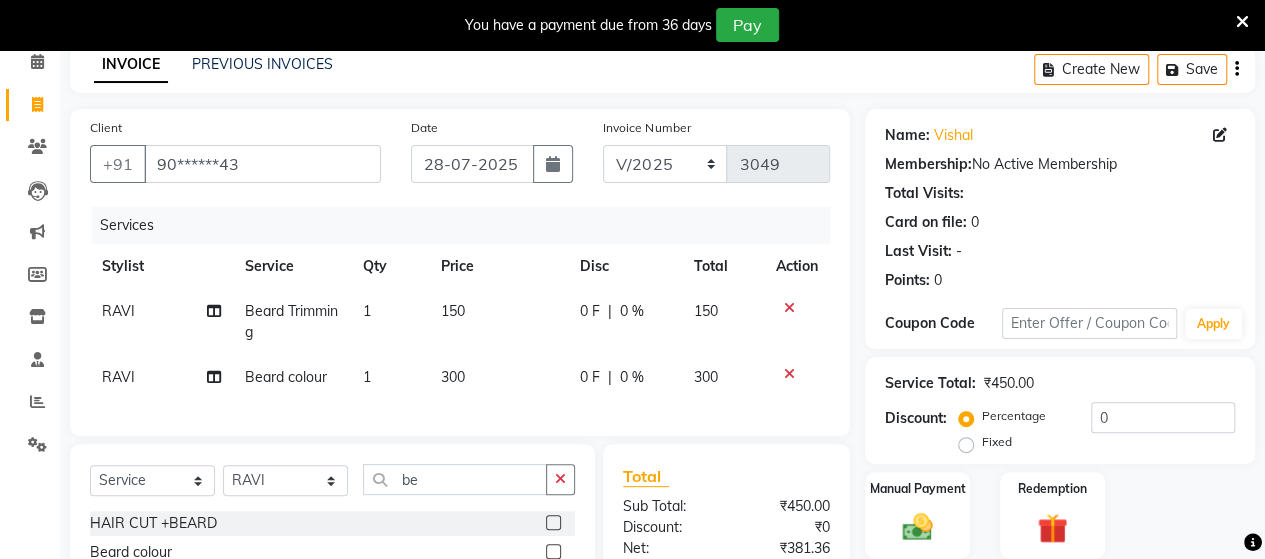 click on "Services Stylist Service Qty Price Disc Total Action [FIRST] Beard Trimming 1 150 0 F | 0 % 150 [FIRST] Beard colour 1 300 0 F | 0 % 300" 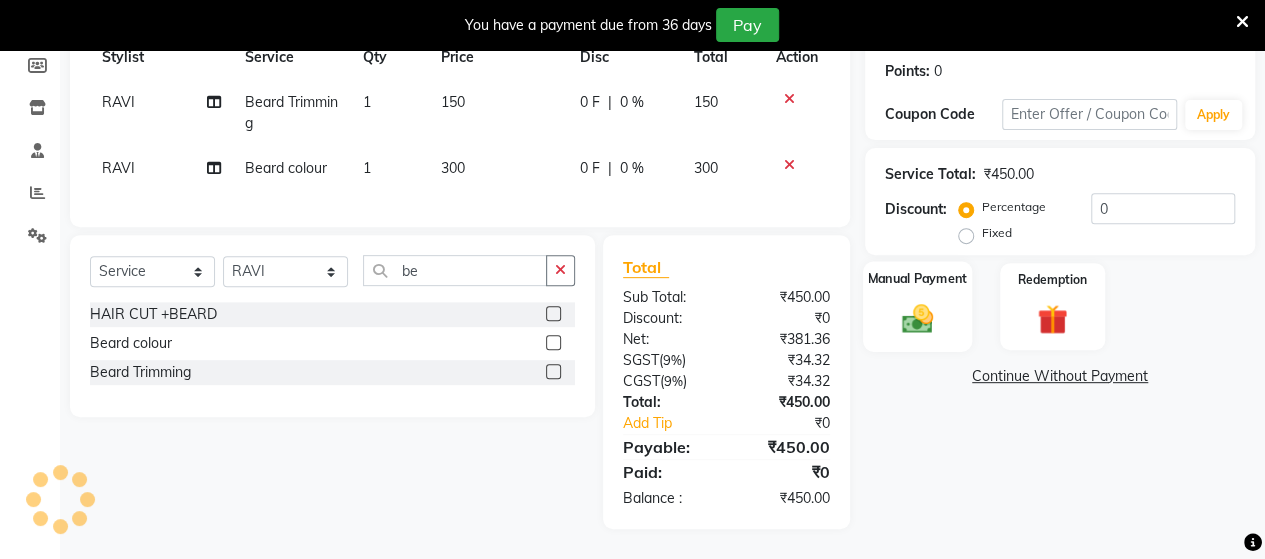 click 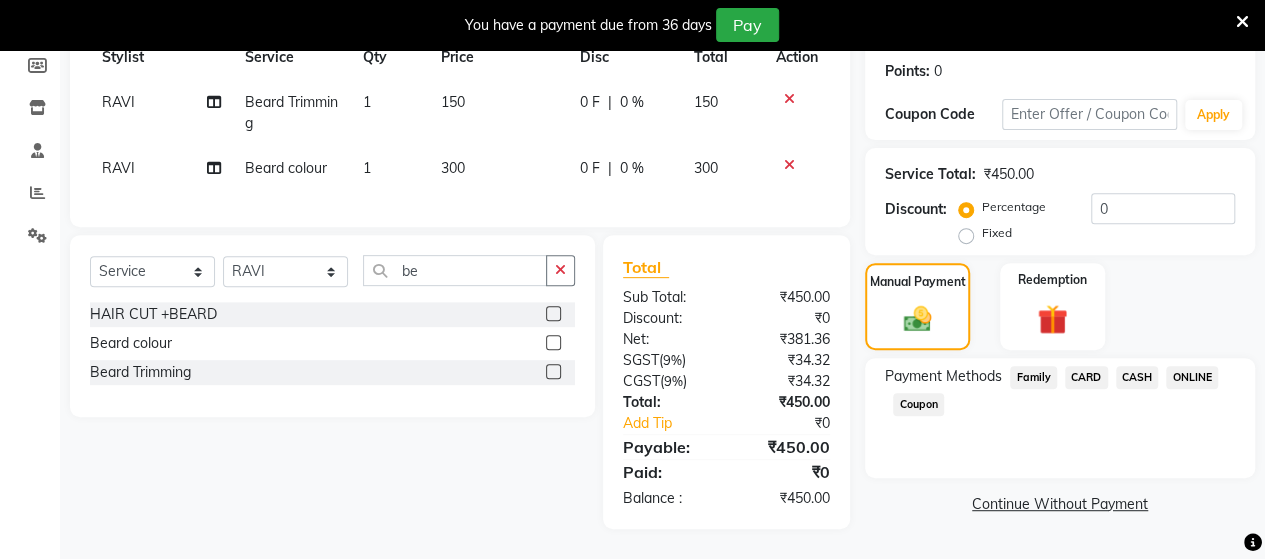 click on "ONLINE" 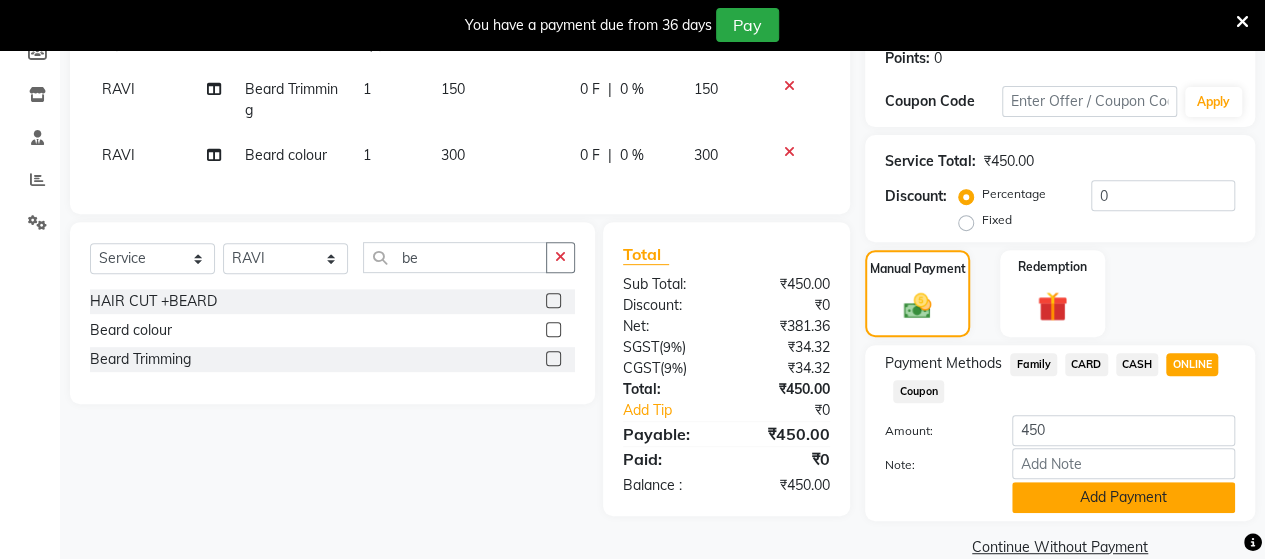 click on "Add Payment" 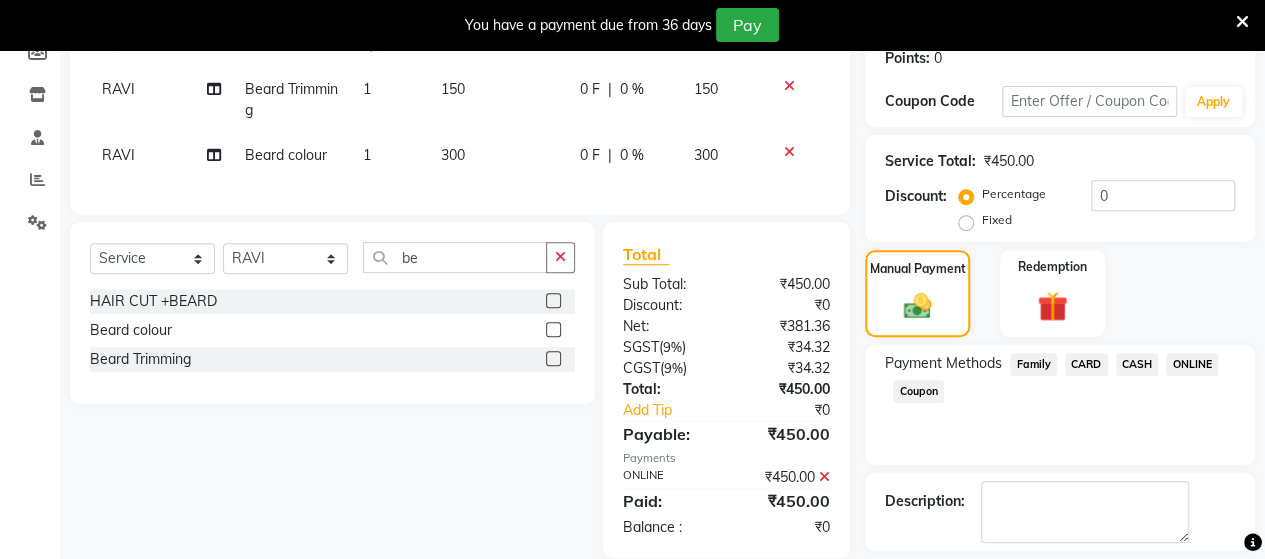 scroll, scrollTop: 400, scrollLeft: 0, axis: vertical 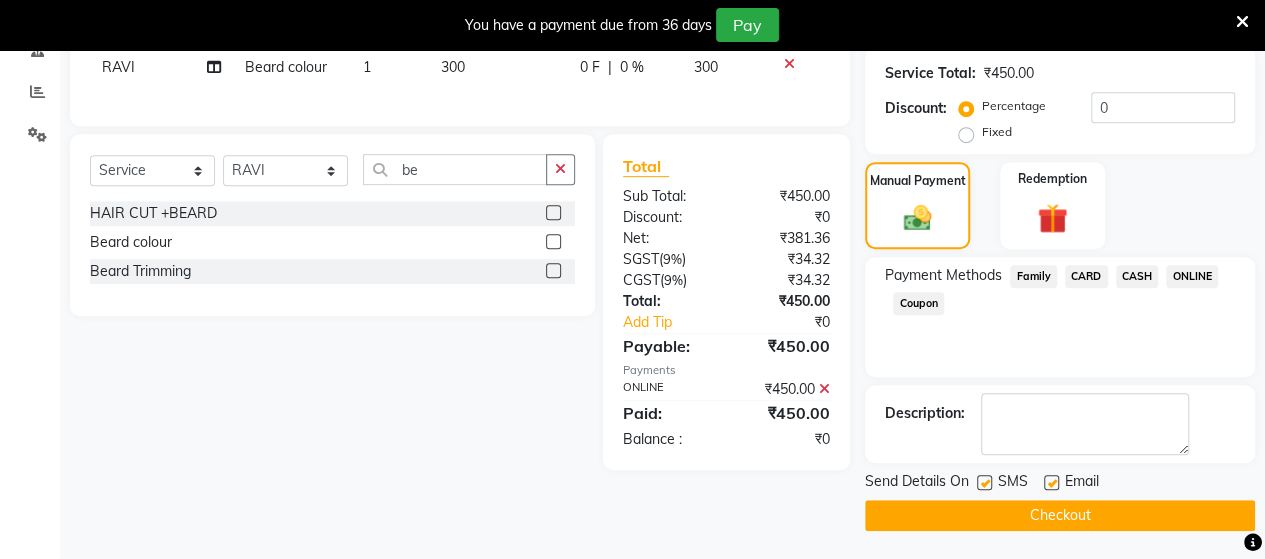 click on "Checkout" 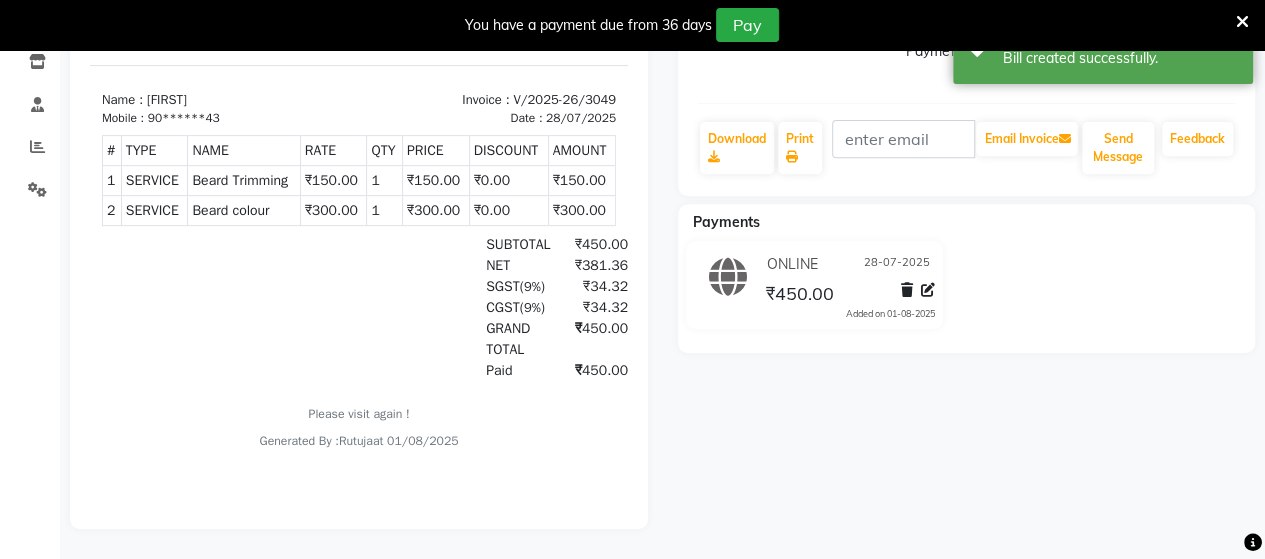 scroll, scrollTop: 96, scrollLeft: 0, axis: vertical 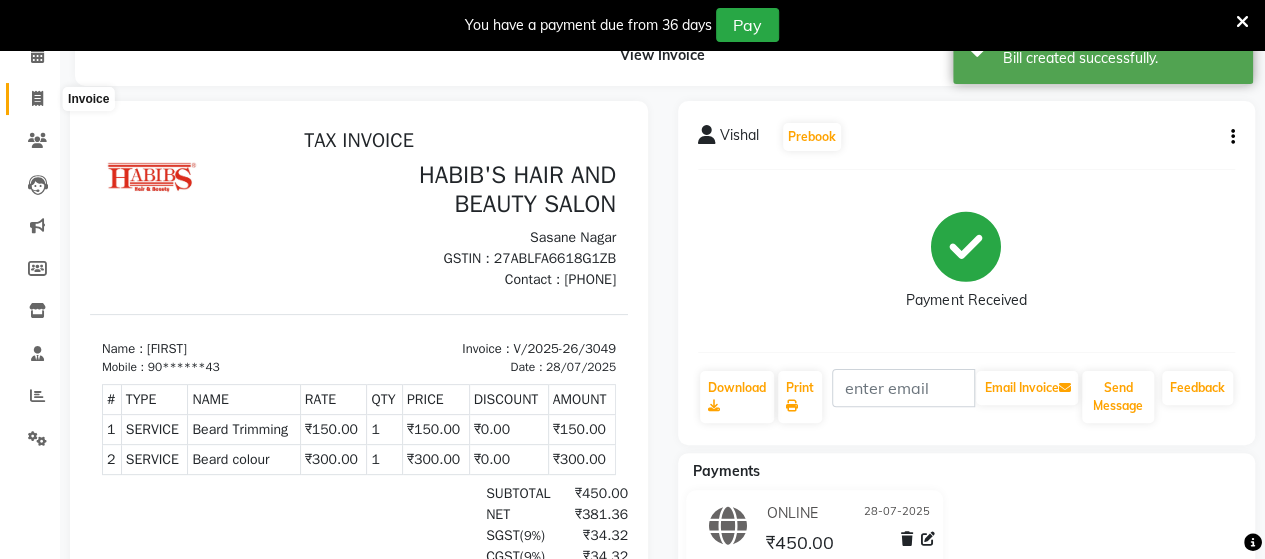 click 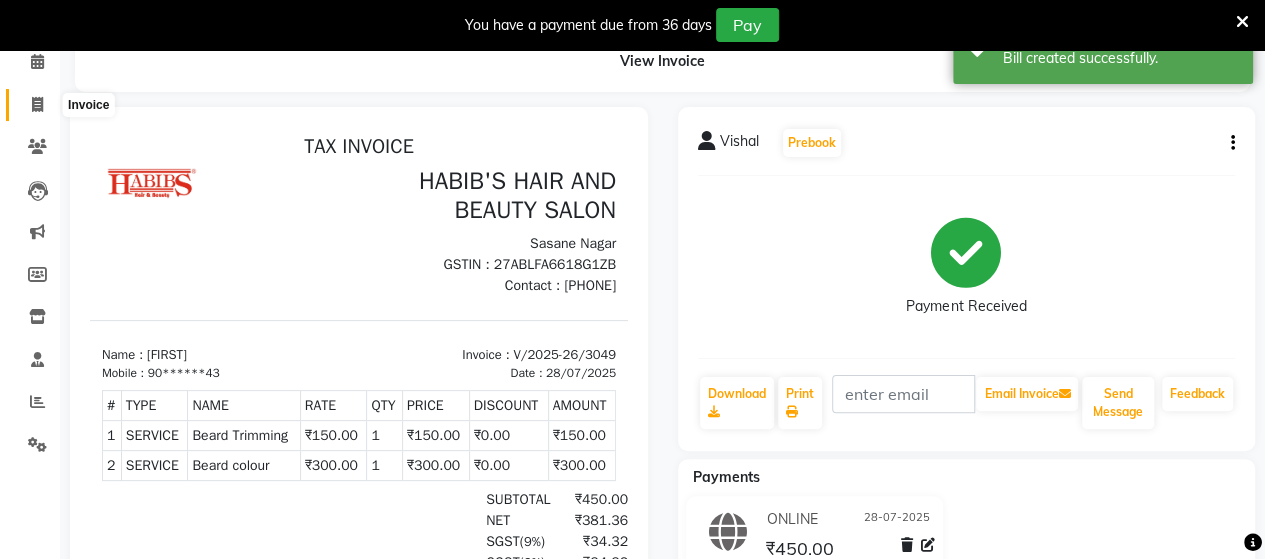 select on "6429" 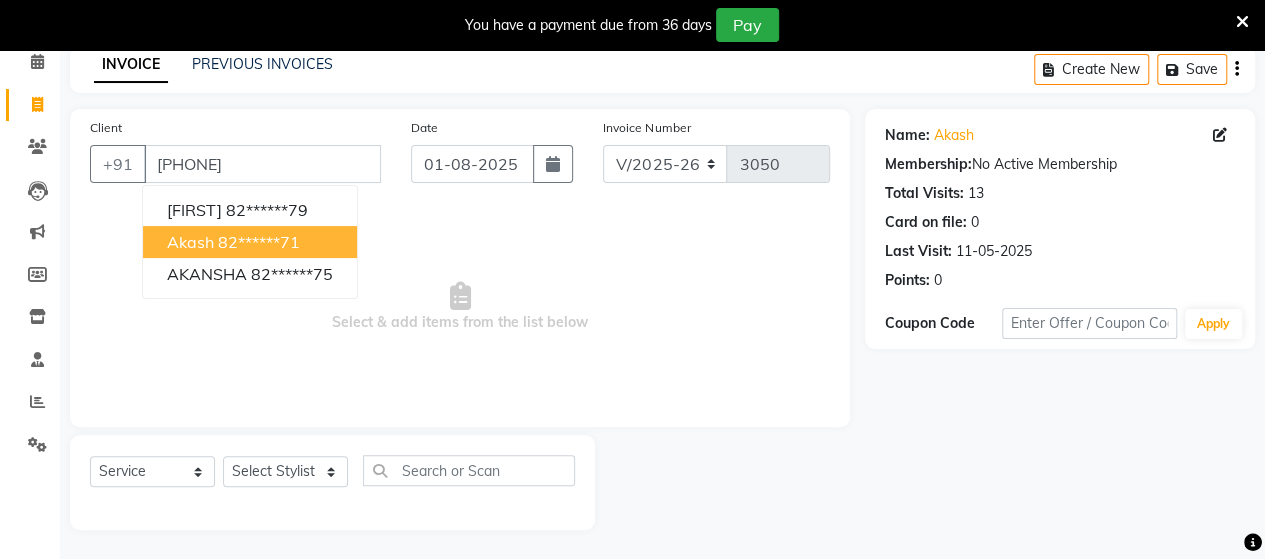 click on "82******71" at bounding box center [259, 242] 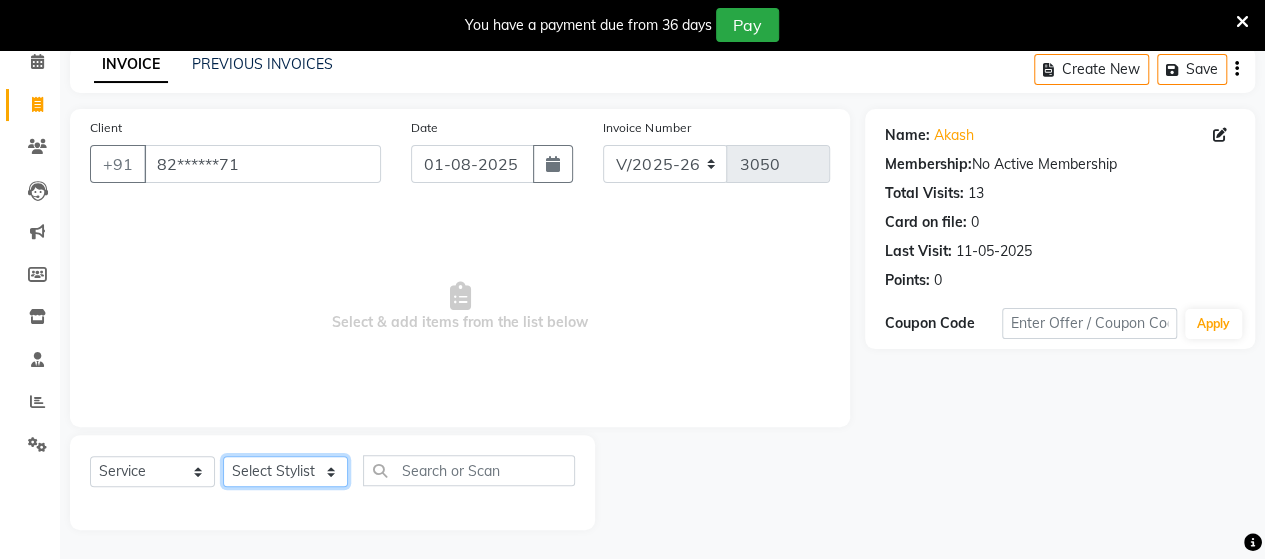 click on "Select Stylist Admin Datta  Jyoti  Krushna  Pratik  RAVI Rohit Rutuja" 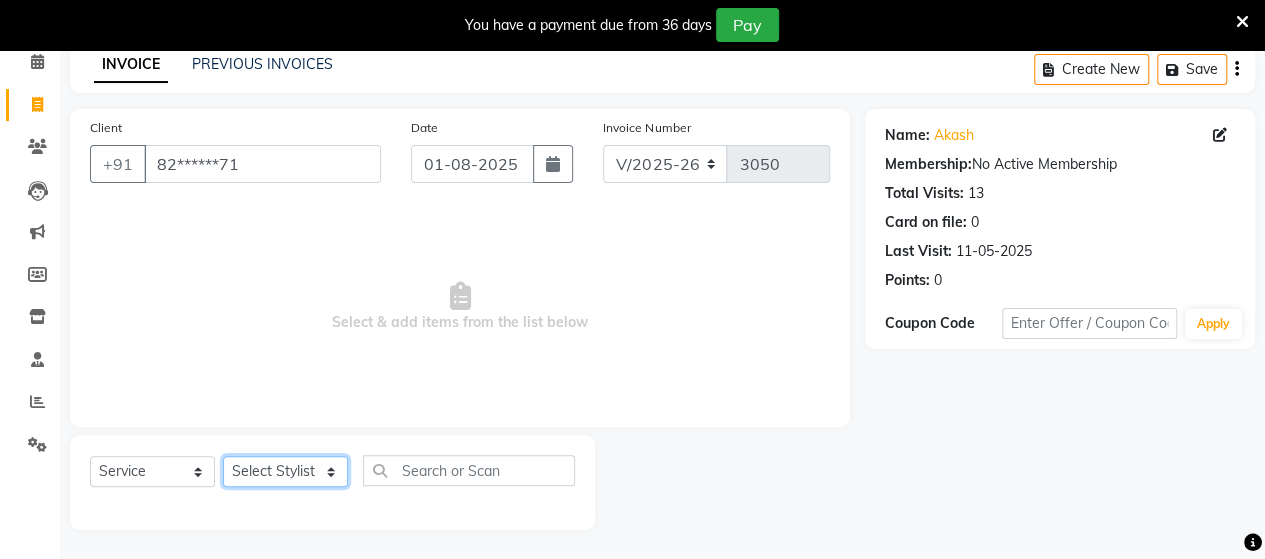 select on "48826" 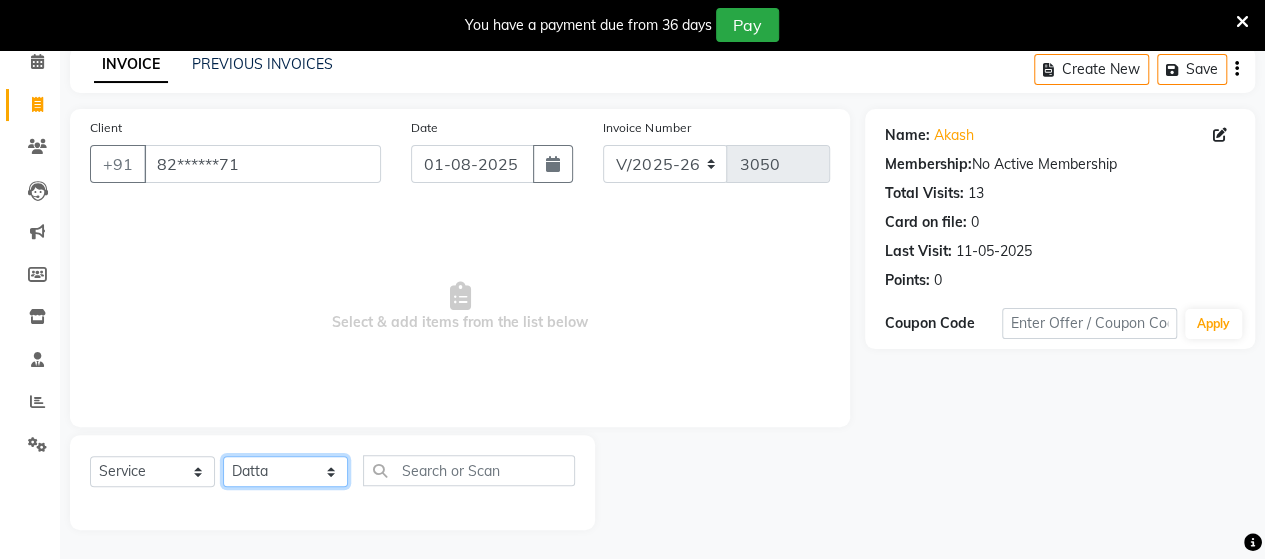 click on "Select Stylist Admin Datta  Jyoti  Krushna  Pratik  RAVI Rohit Rutuja" 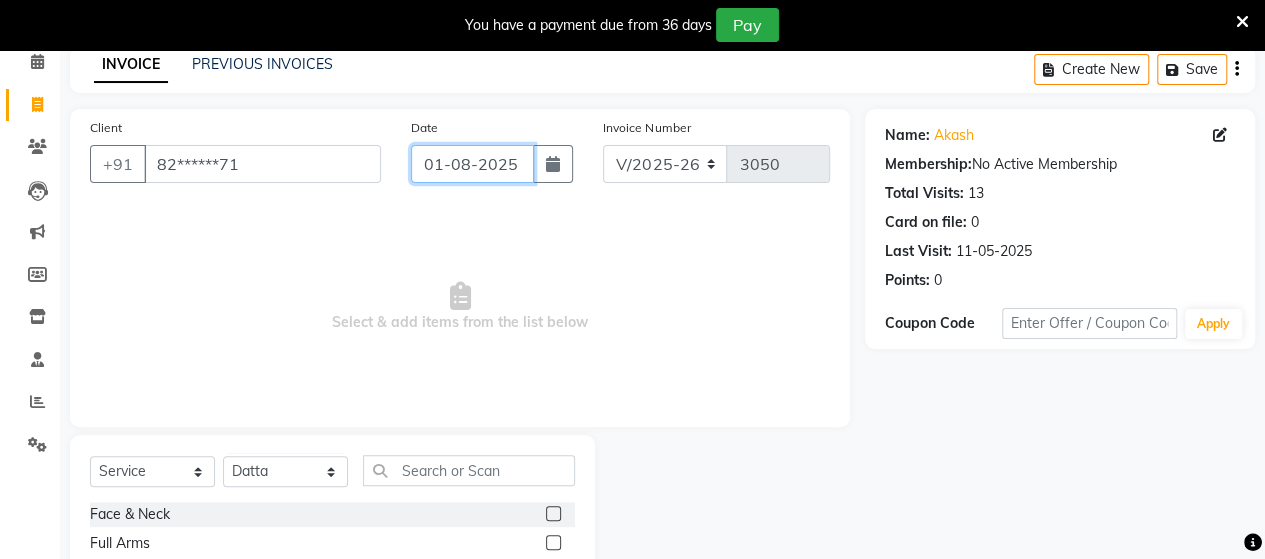 click on "01-08-2025" 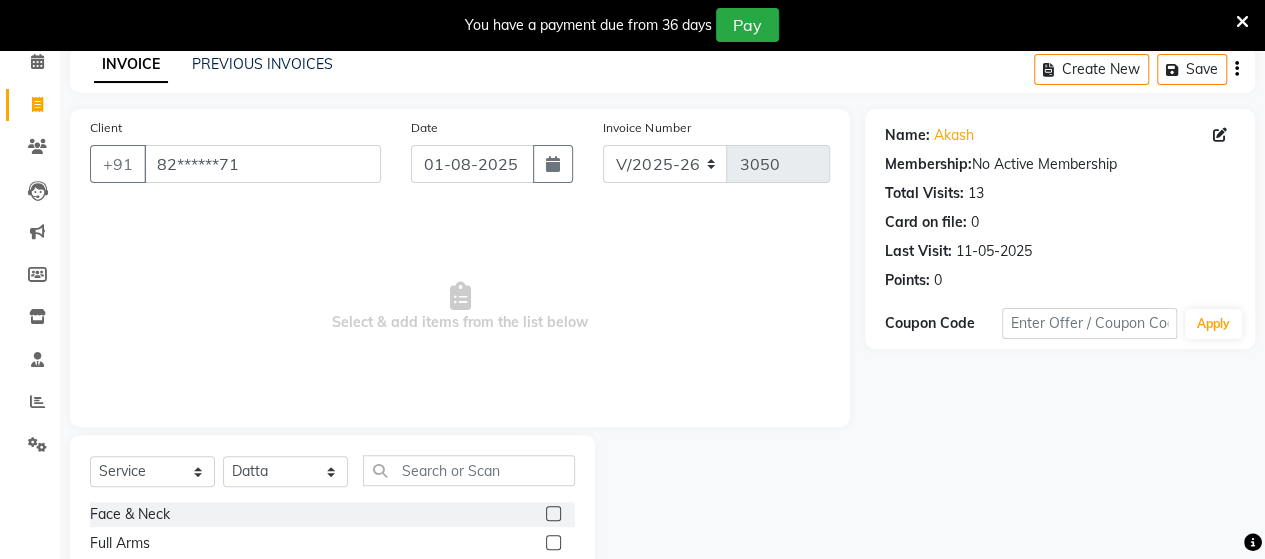 select on "8" 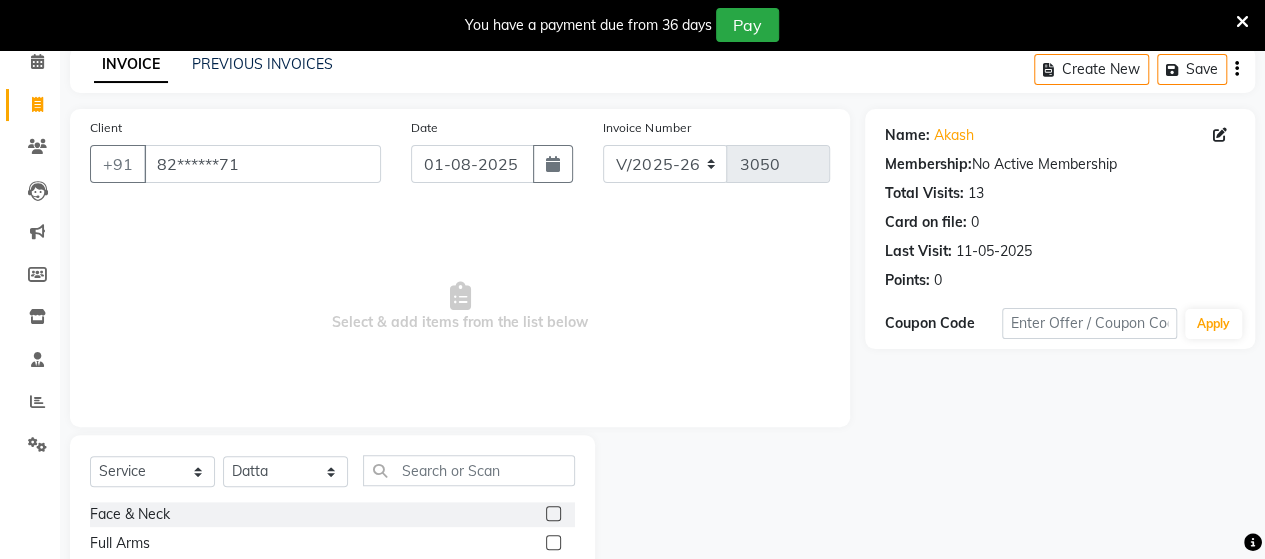select on "2025" 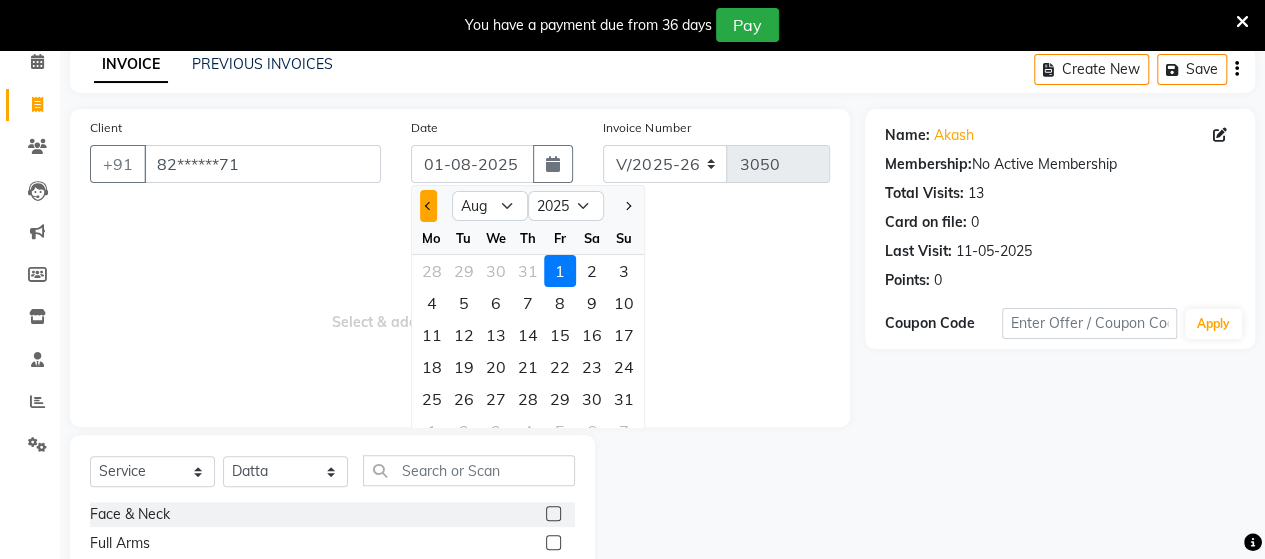 click 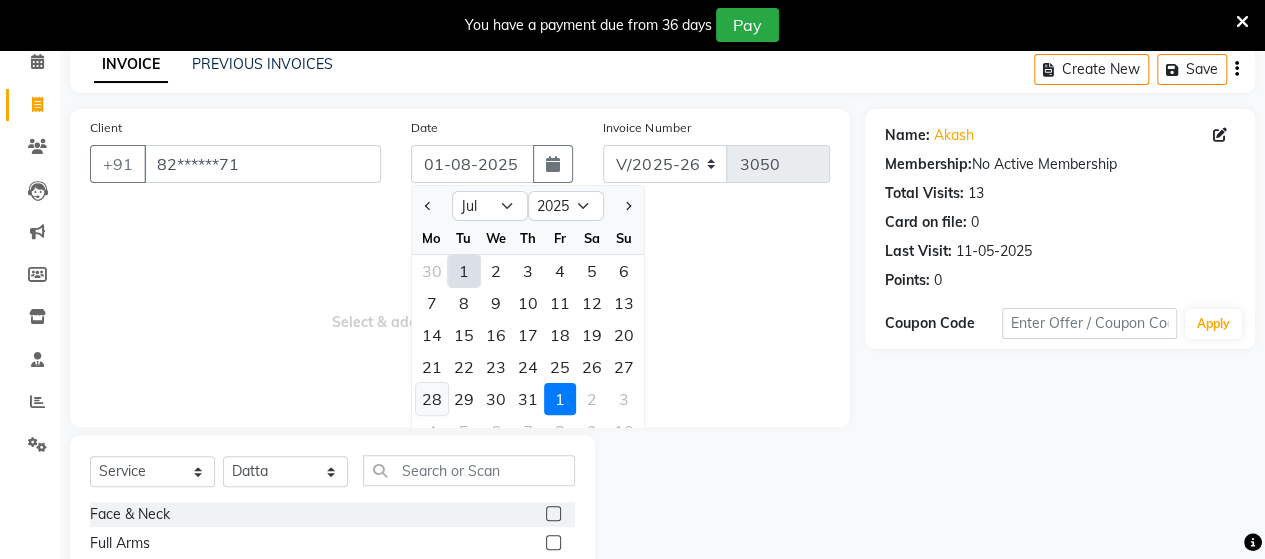 click on "28" 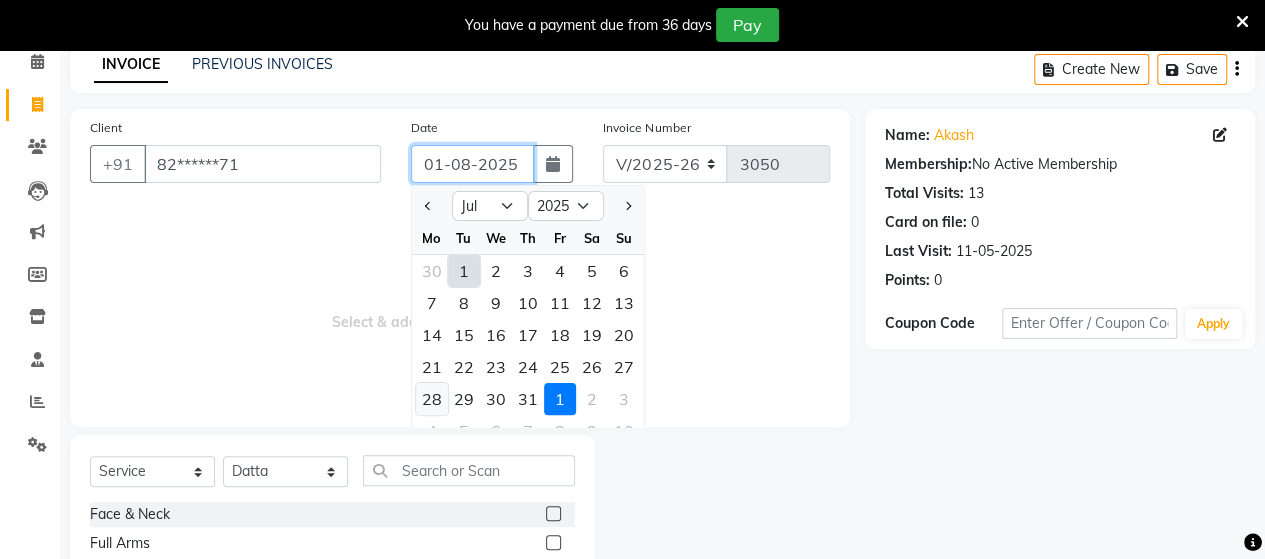 type on "28-07-2025" 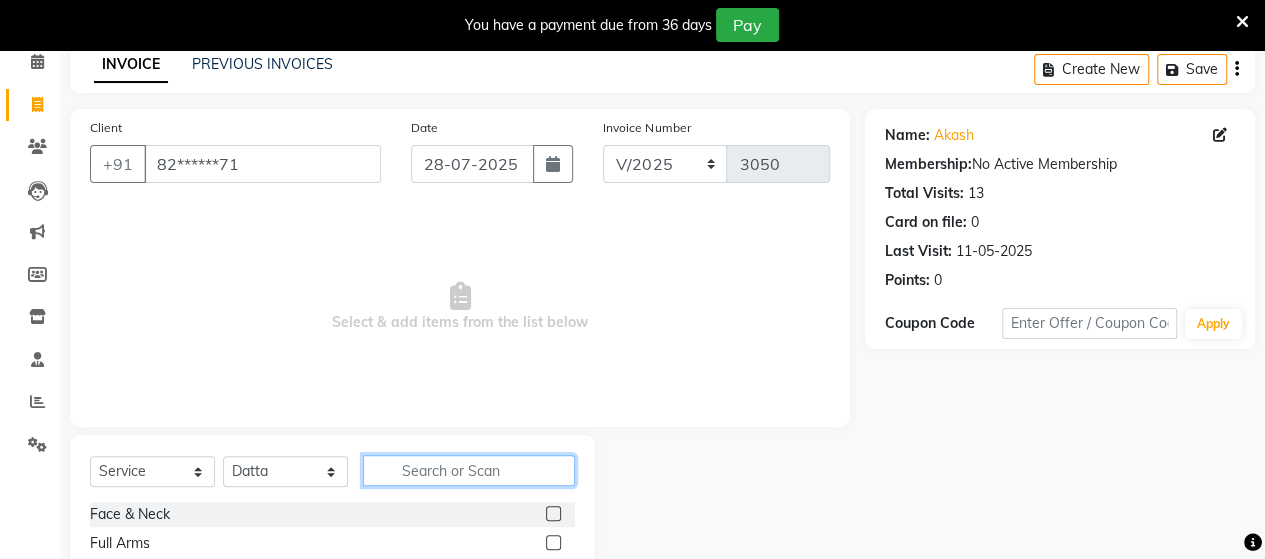 click 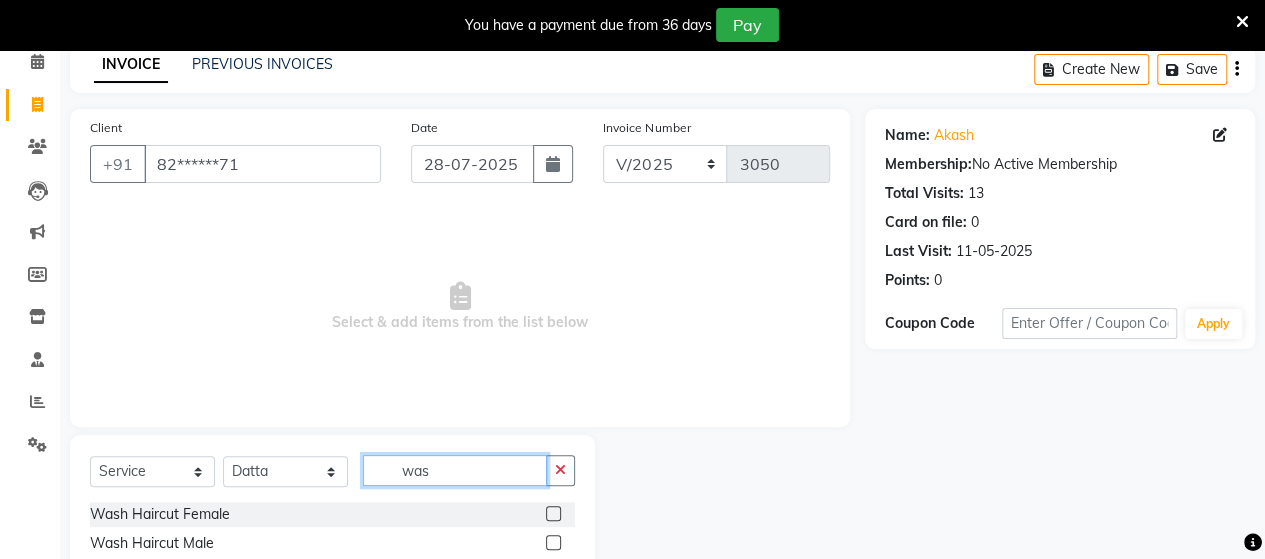 type on "was" 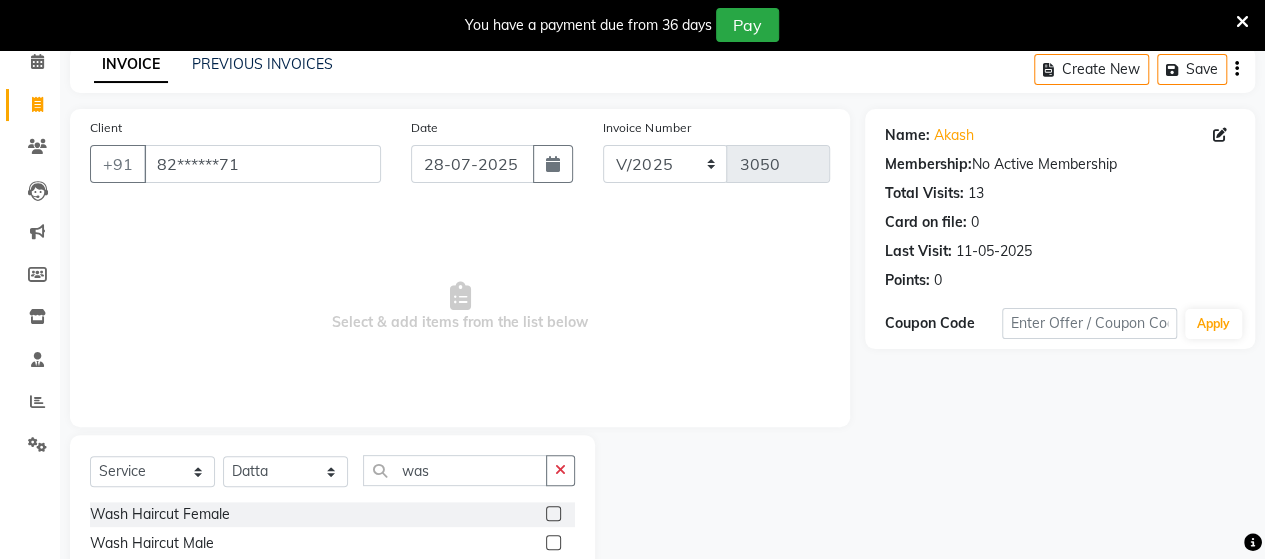 click 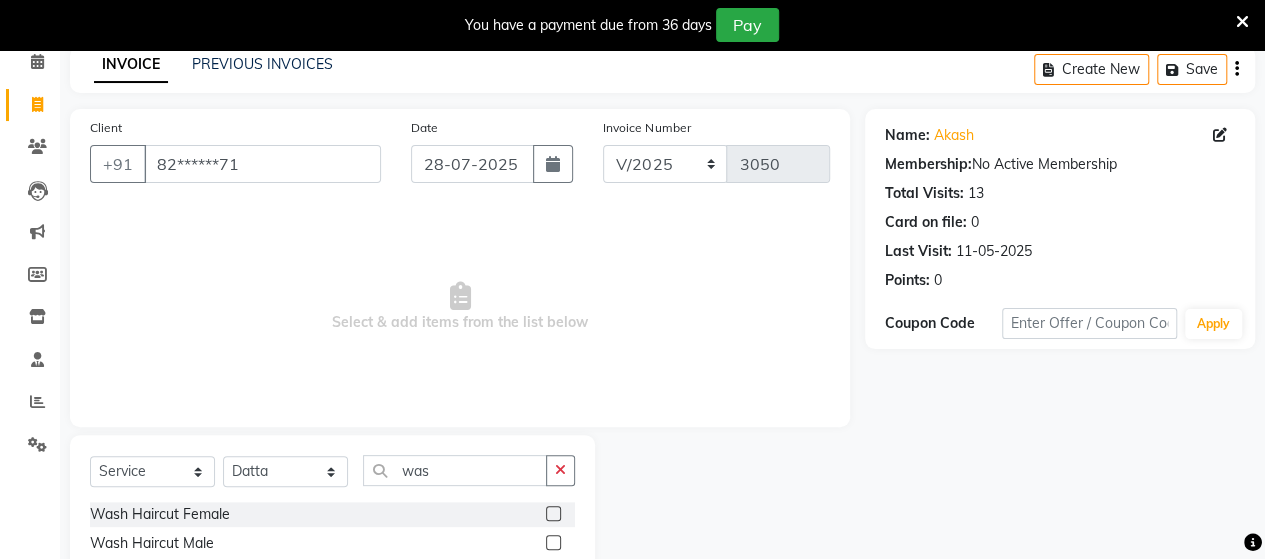 click at bounding box center [552, 543] 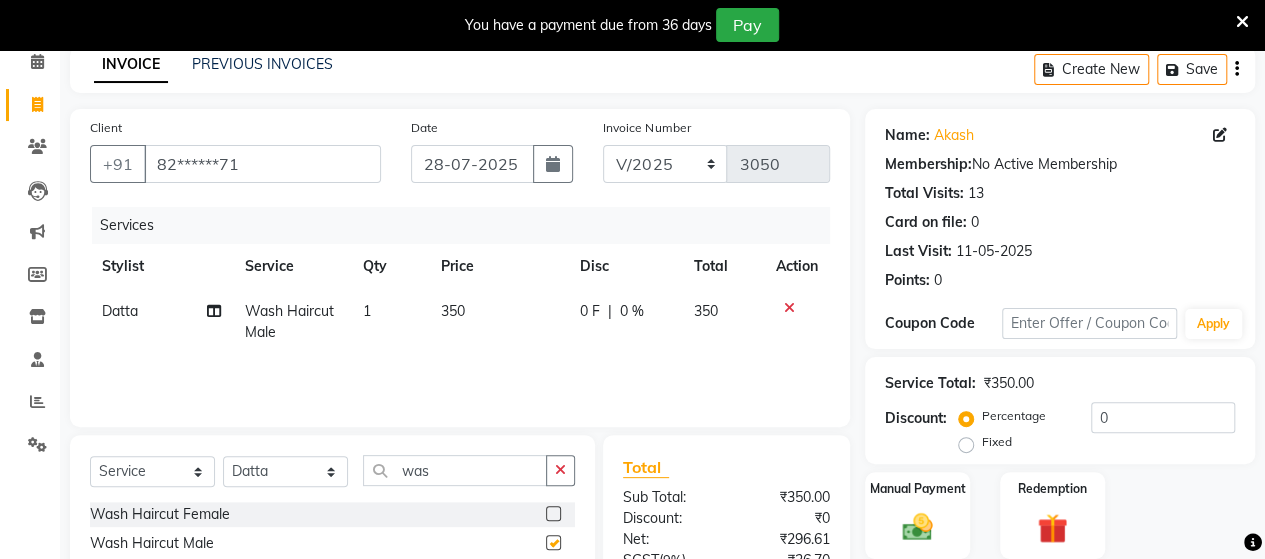 checkbox on "false" 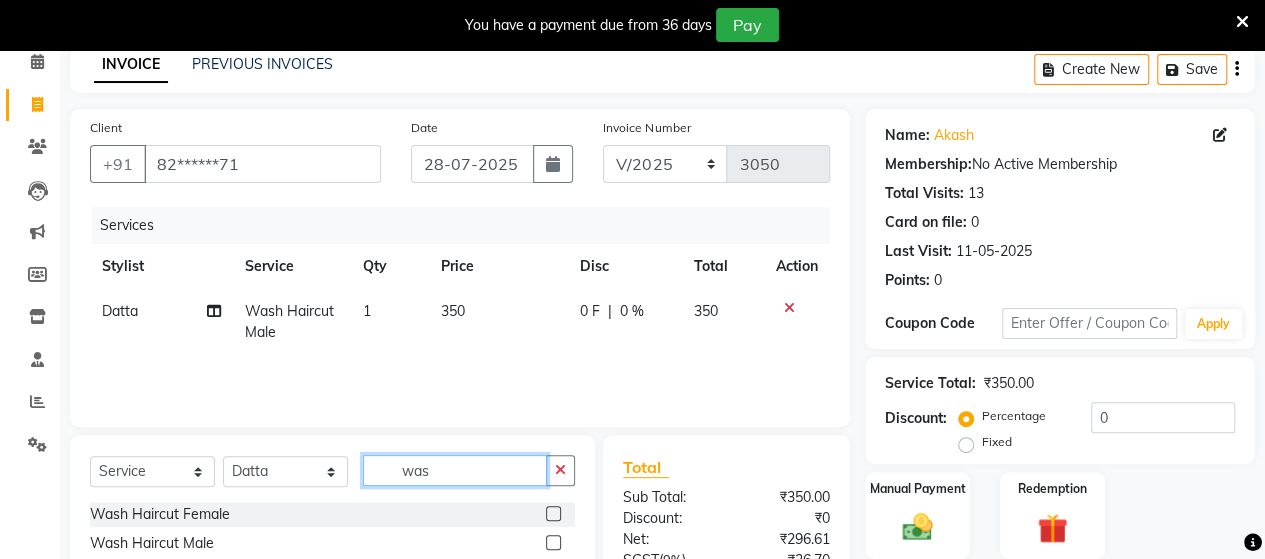 click on "was" 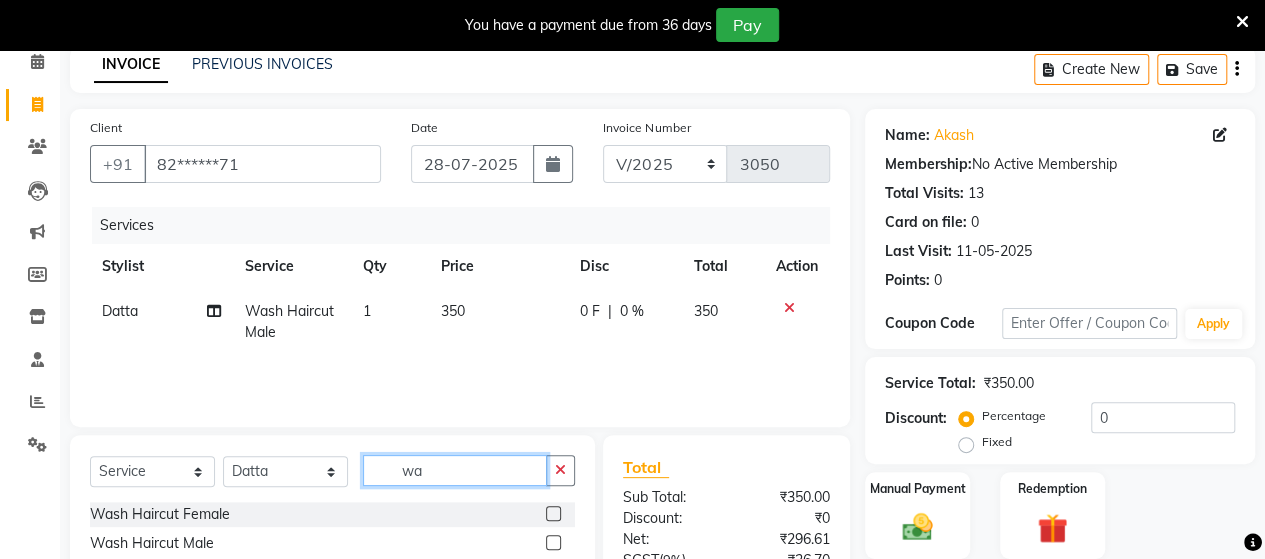 type on "w" 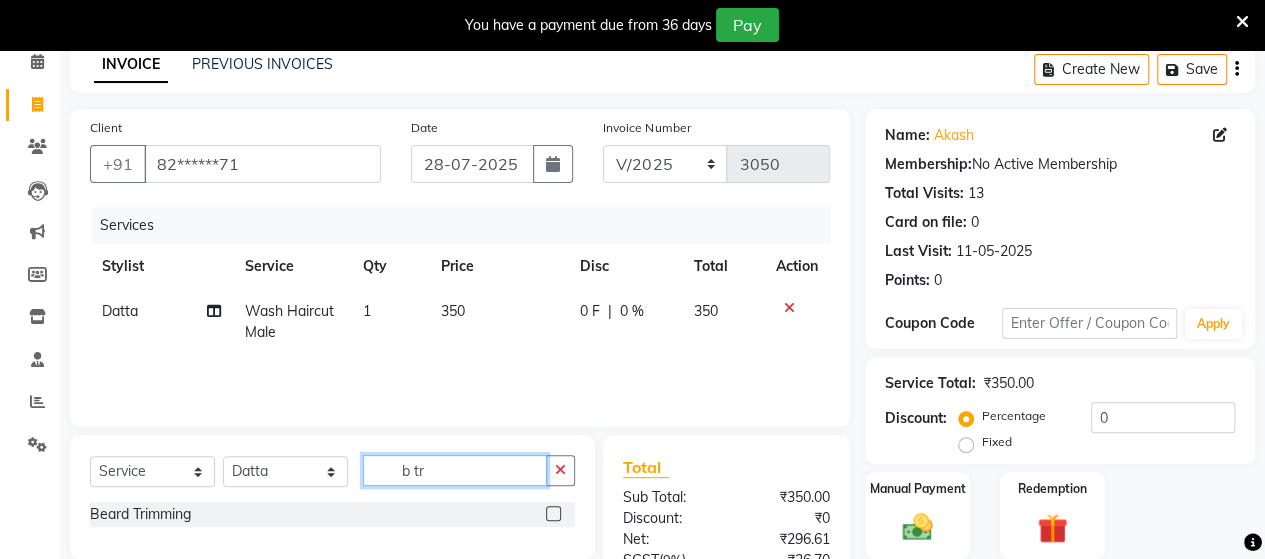 type on "b tr" 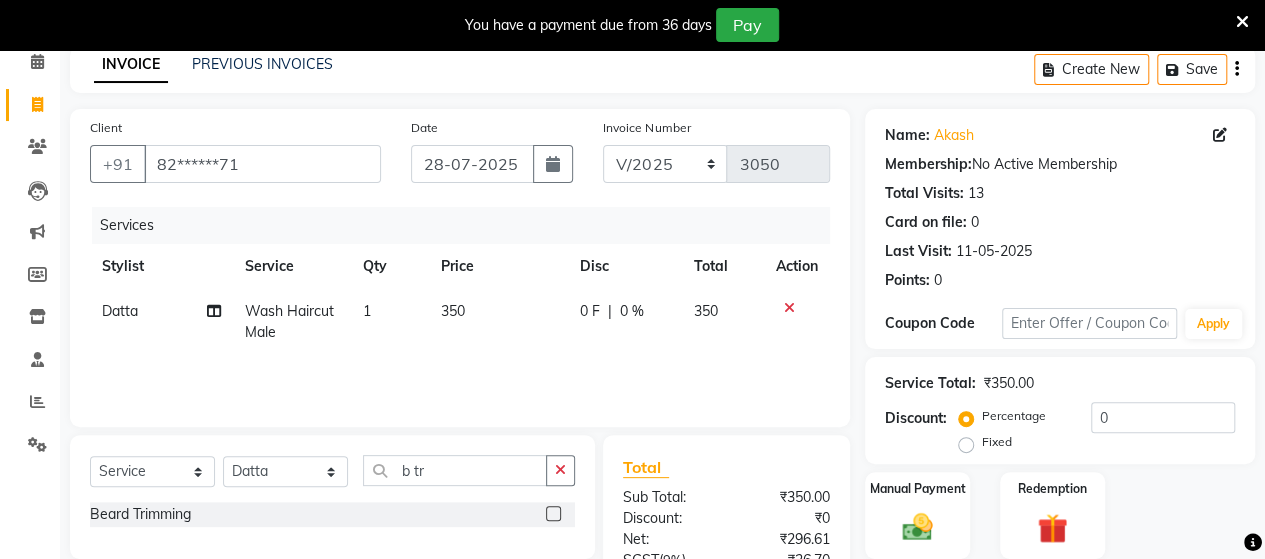 click 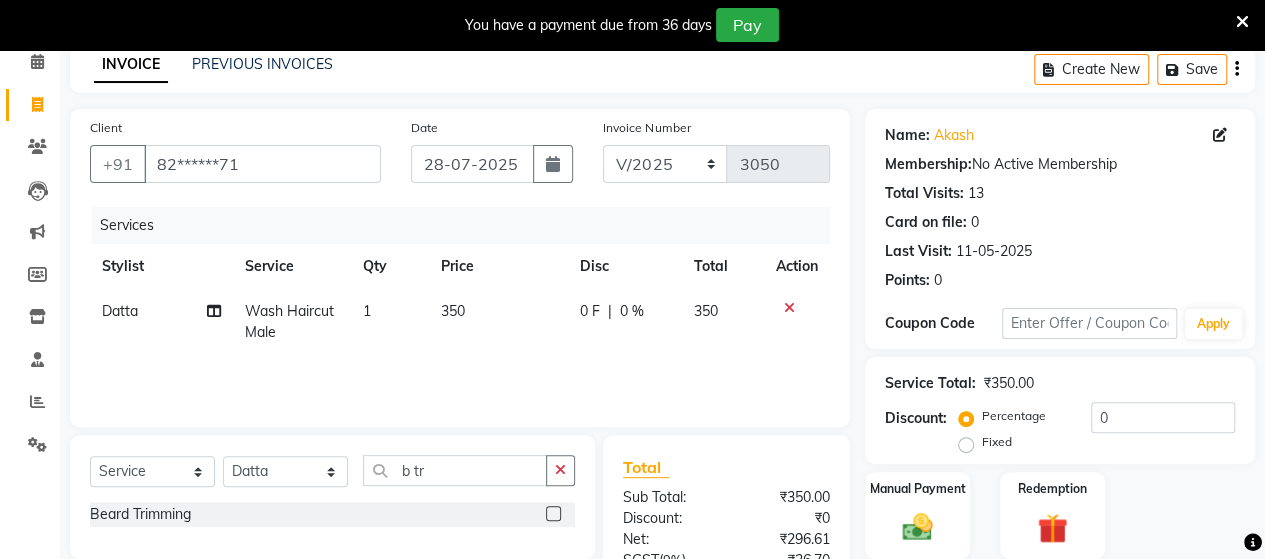 click at bounding box center [552, 514] 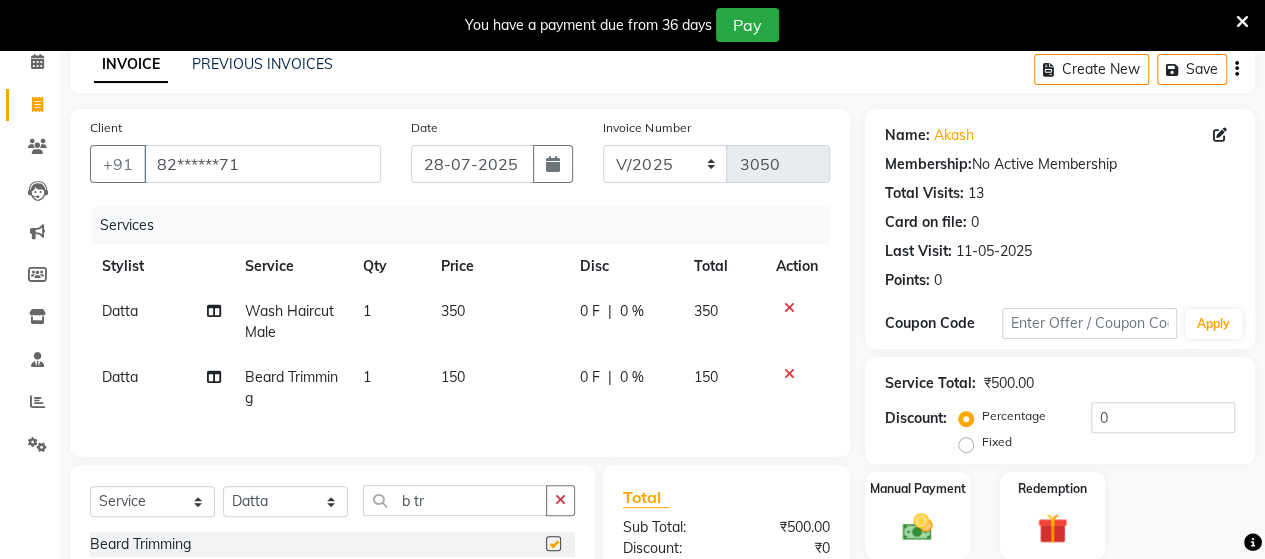 checkbox on "false" 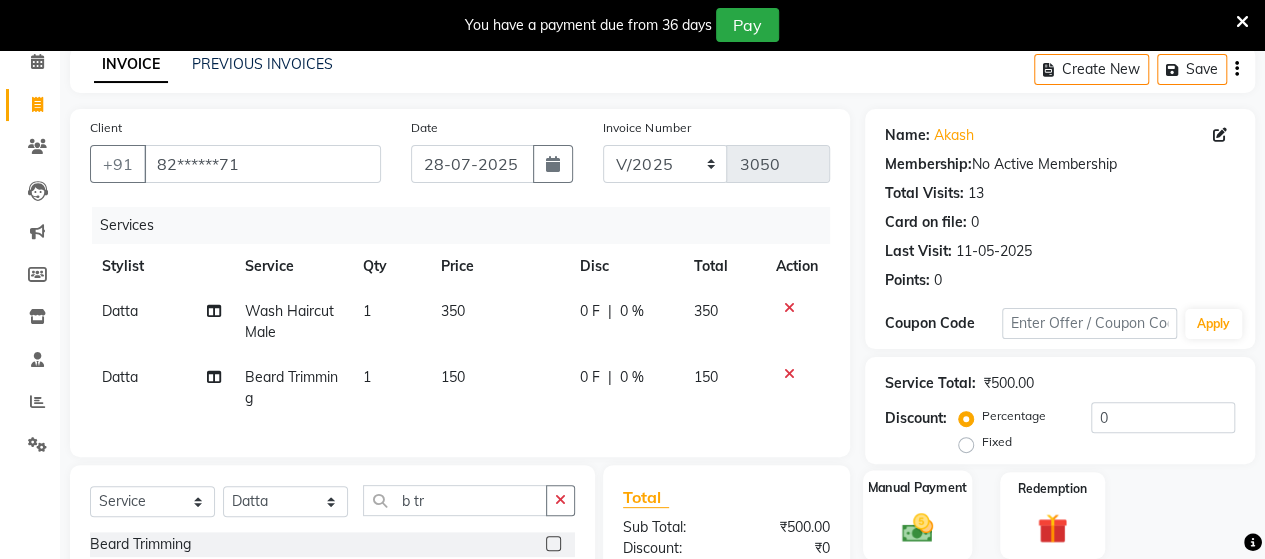 click 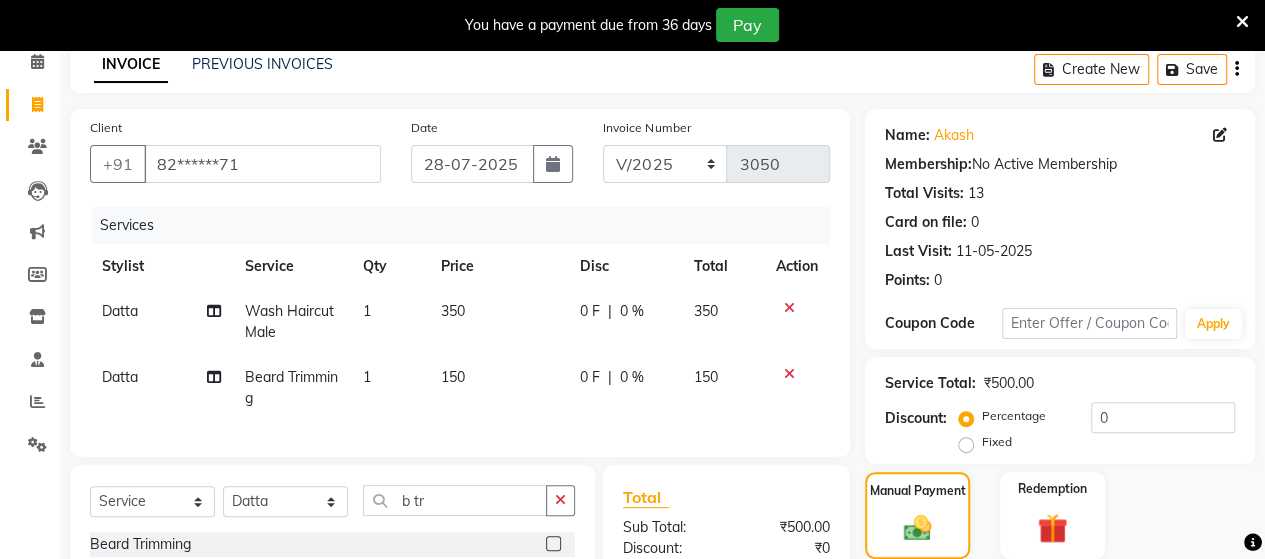 scroll, scrollTop: 334, scrollLeft: 0, axis: vertical 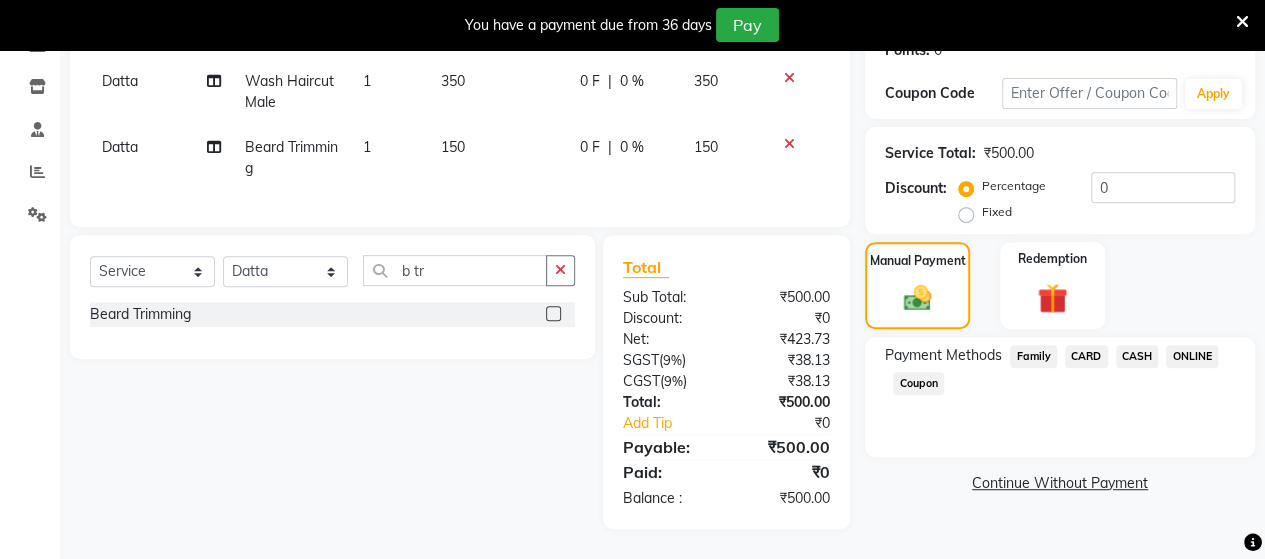 click on "ONLINE" 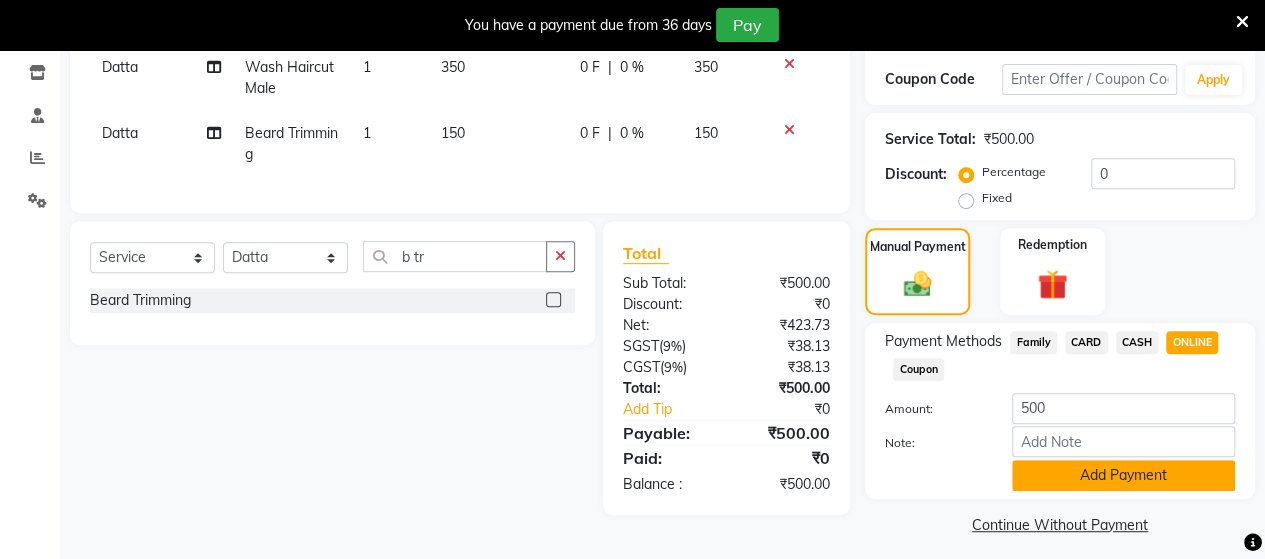 click on "Add Payment" 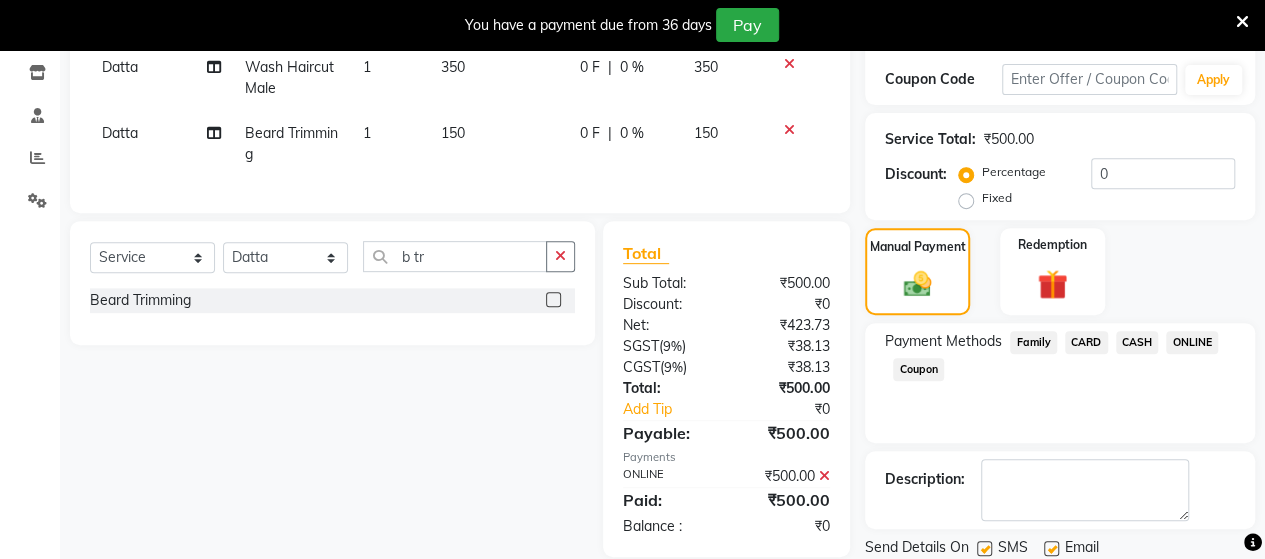 scroll, scrollTop: 400, scrollLeft: 0, axis: vertical 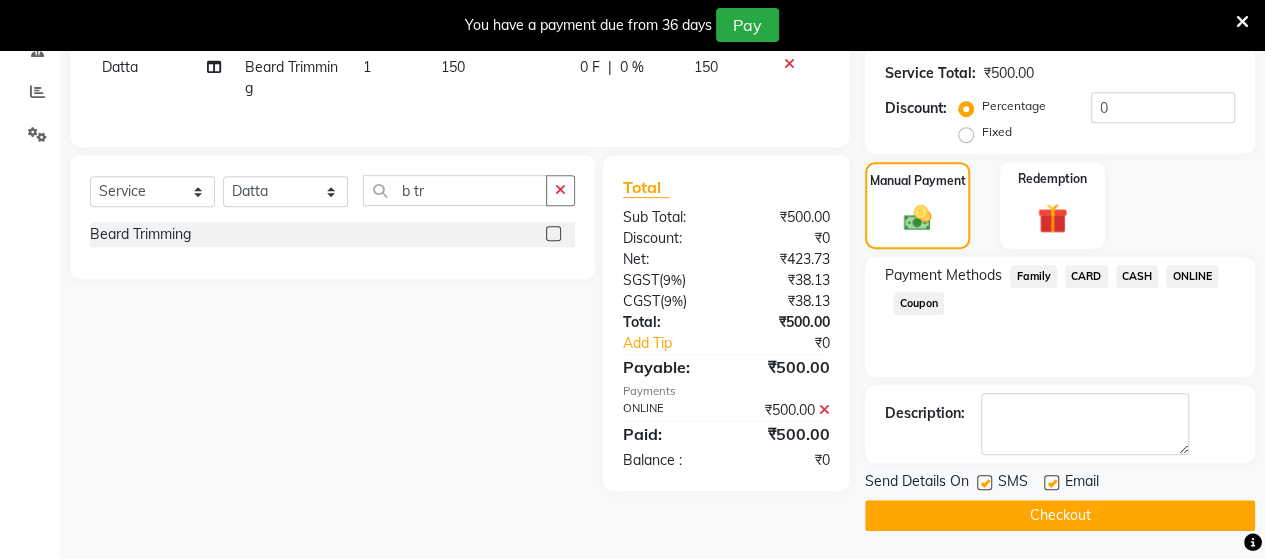 click on "Checkout" 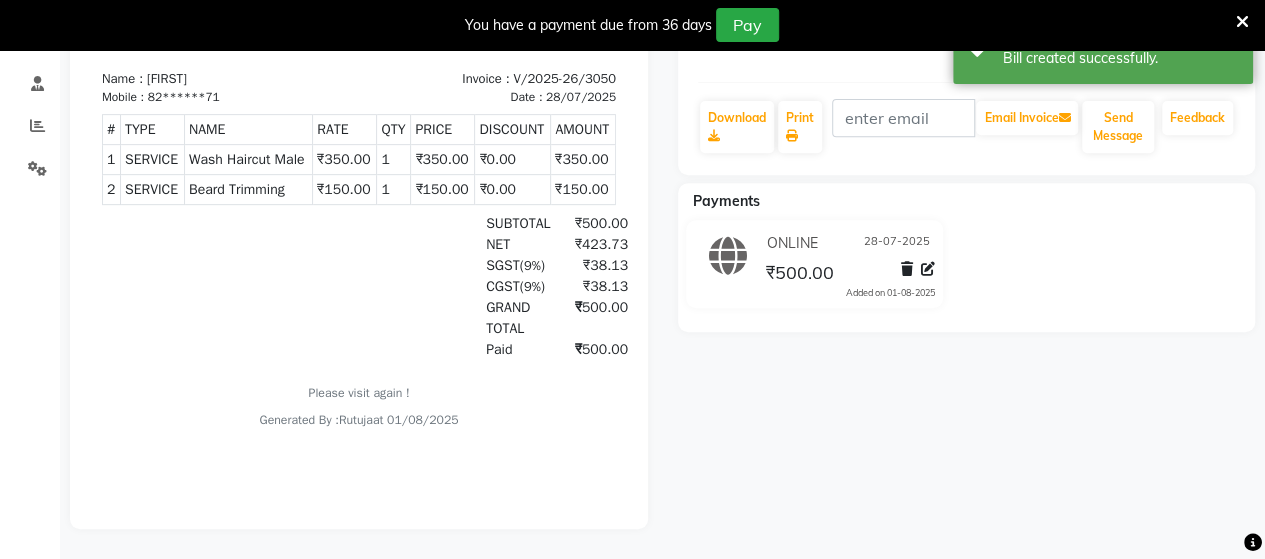 scroll, scrollTop: 0, scrollLeft: 0, axis: both 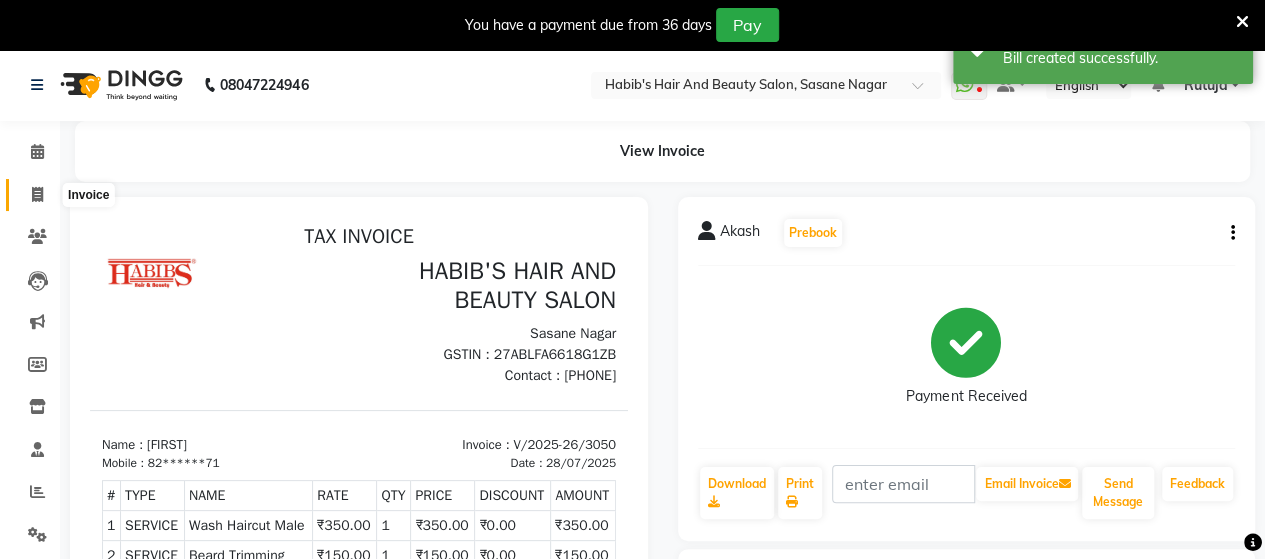click 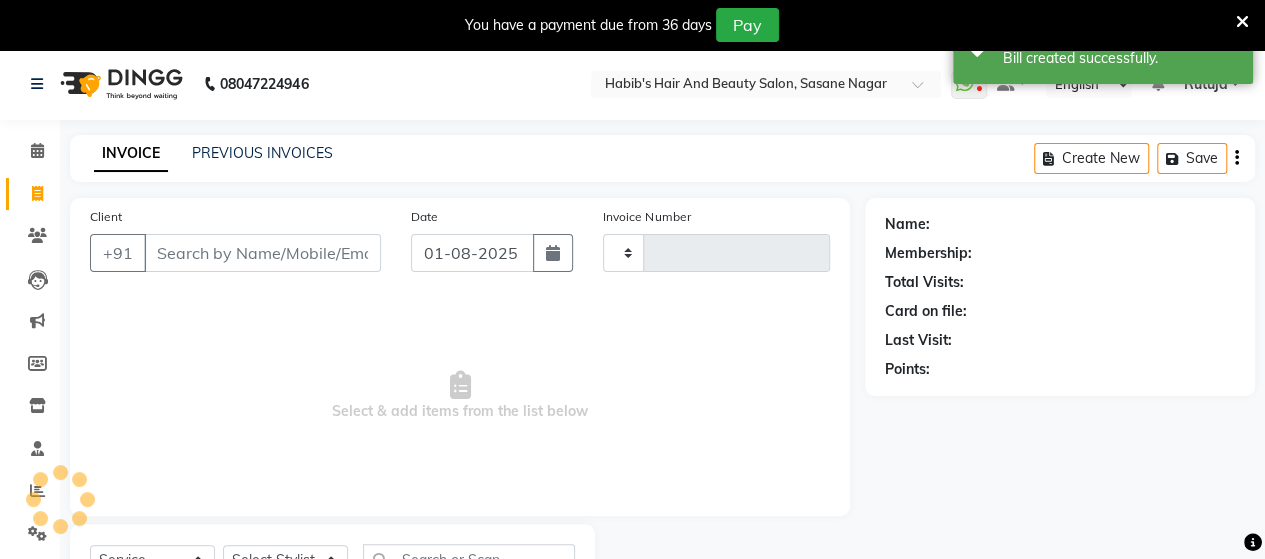 scroll, scrollTop: 90, scrollLeft: 0, axis: vertical 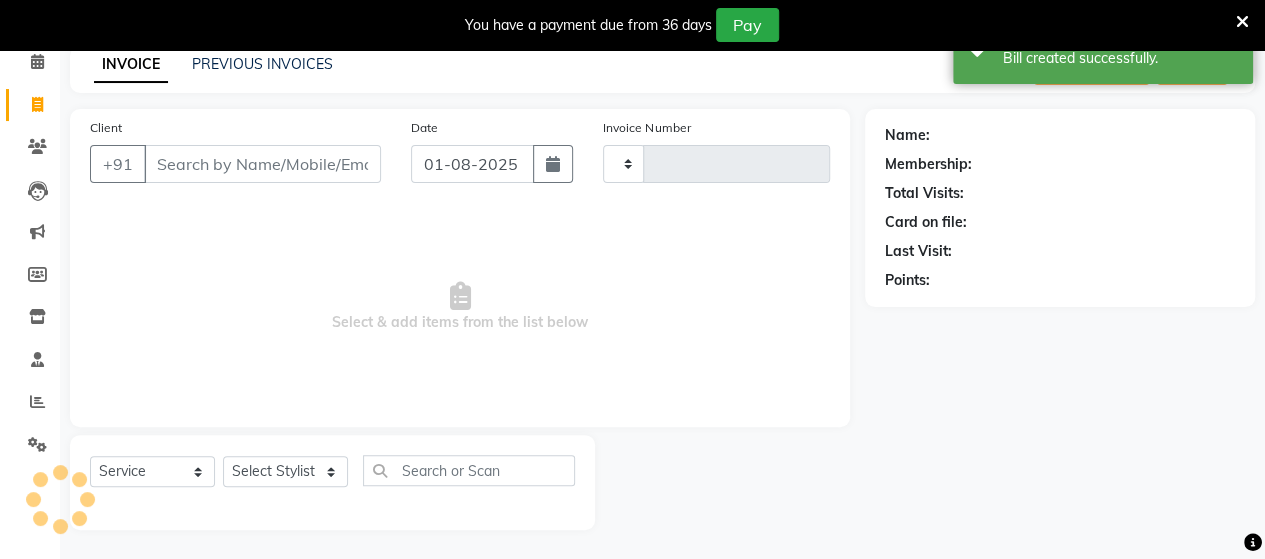 type on "3051" 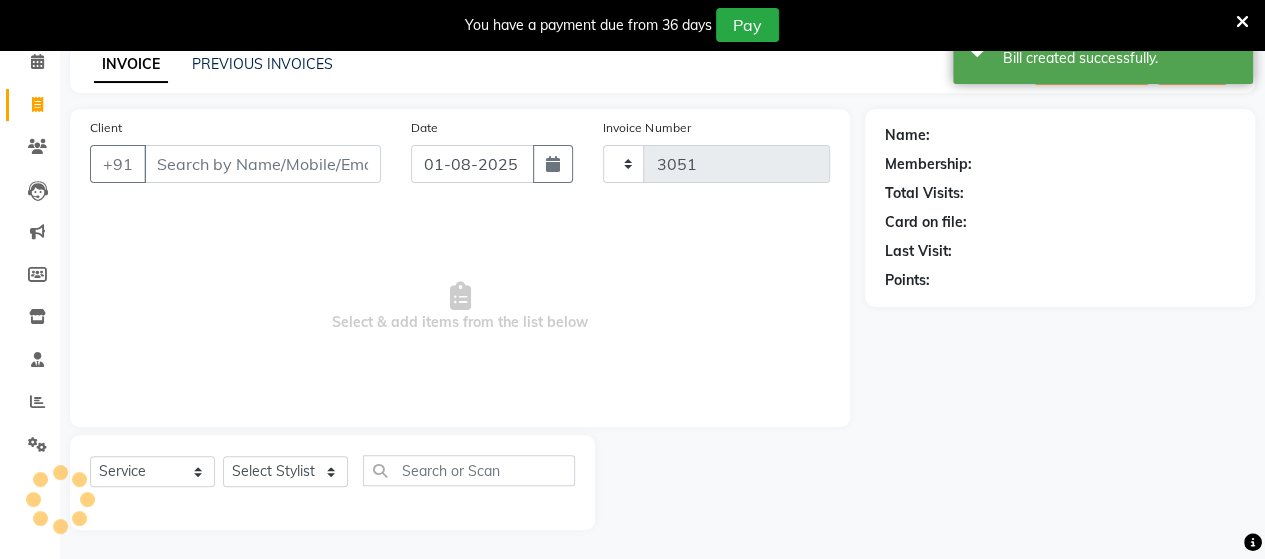select on "6429" 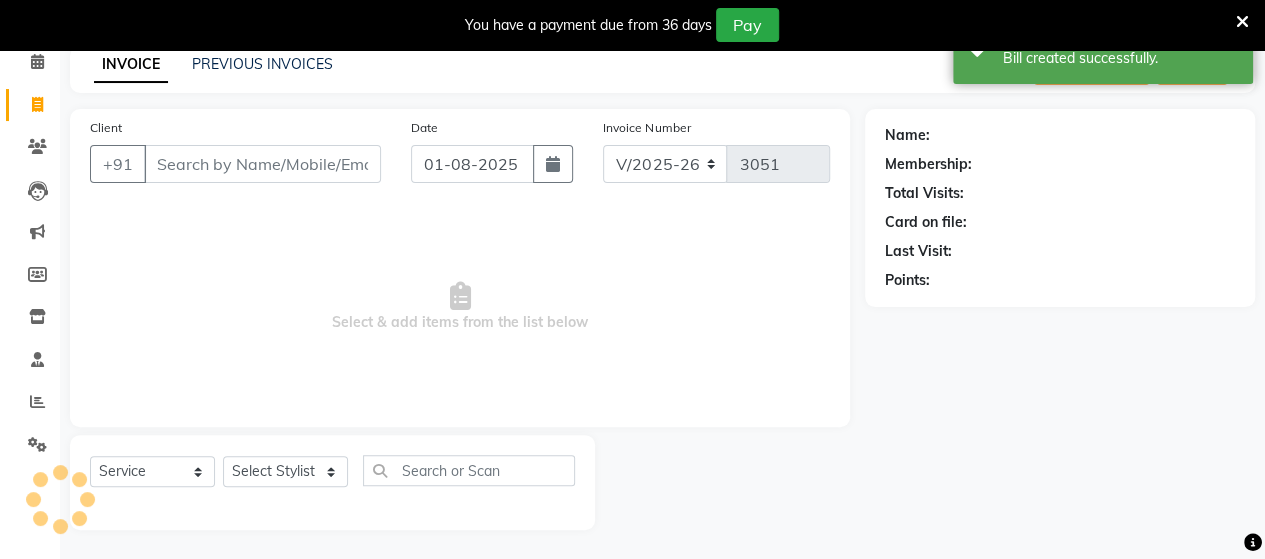 click on "Client" at bounding box center (262, 164) 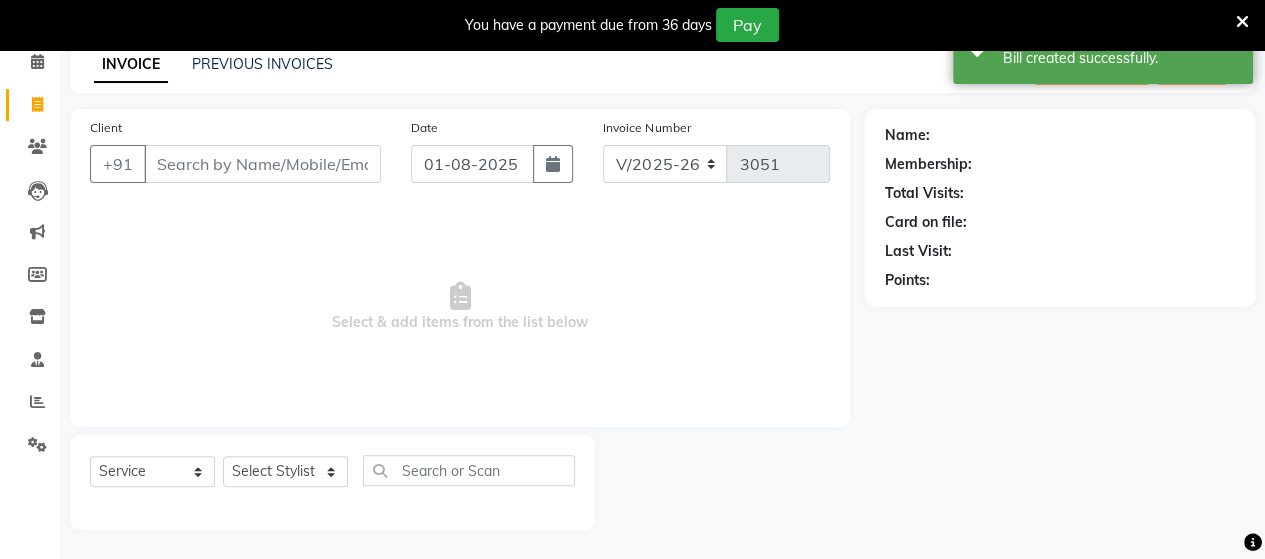 type on "0" 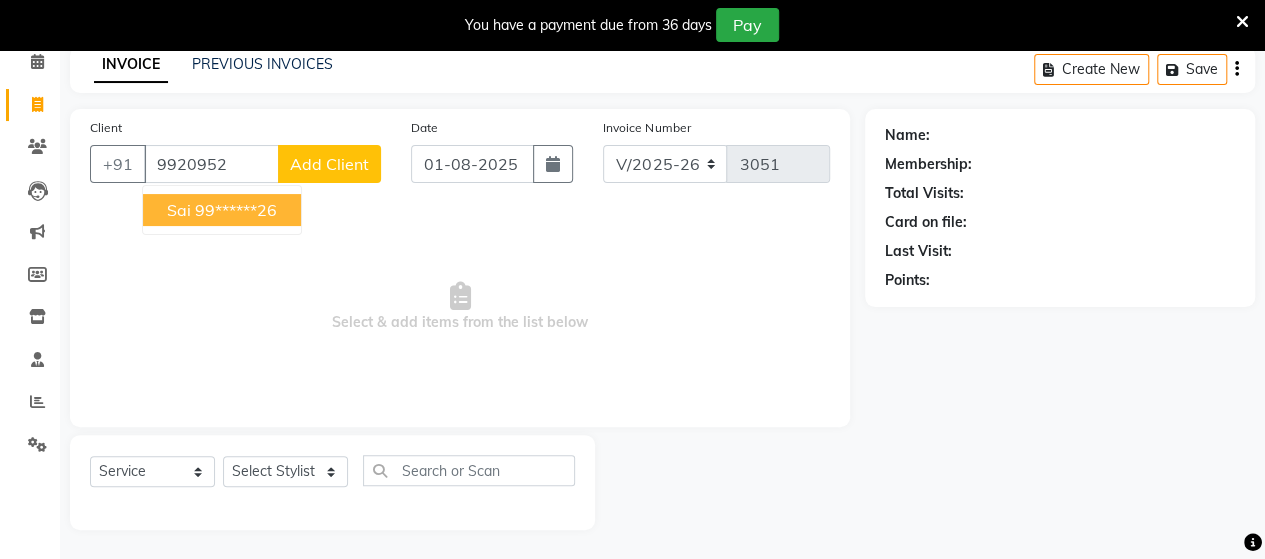 click on "99******26" at bounding box center [236, 210] 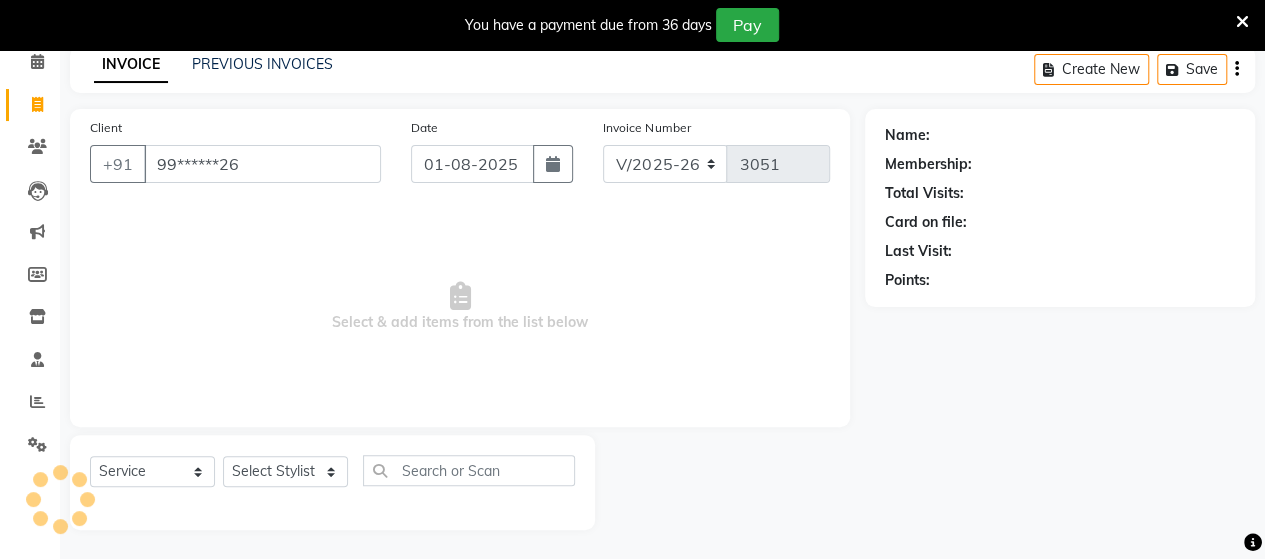 type on "99******26" 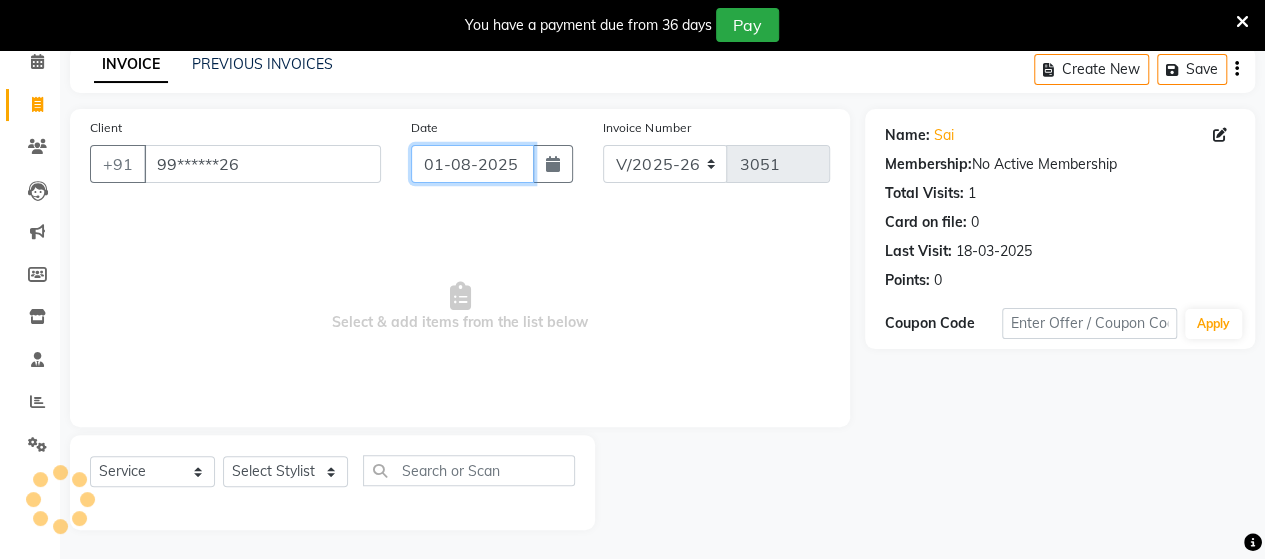 click on "01-08-2025" 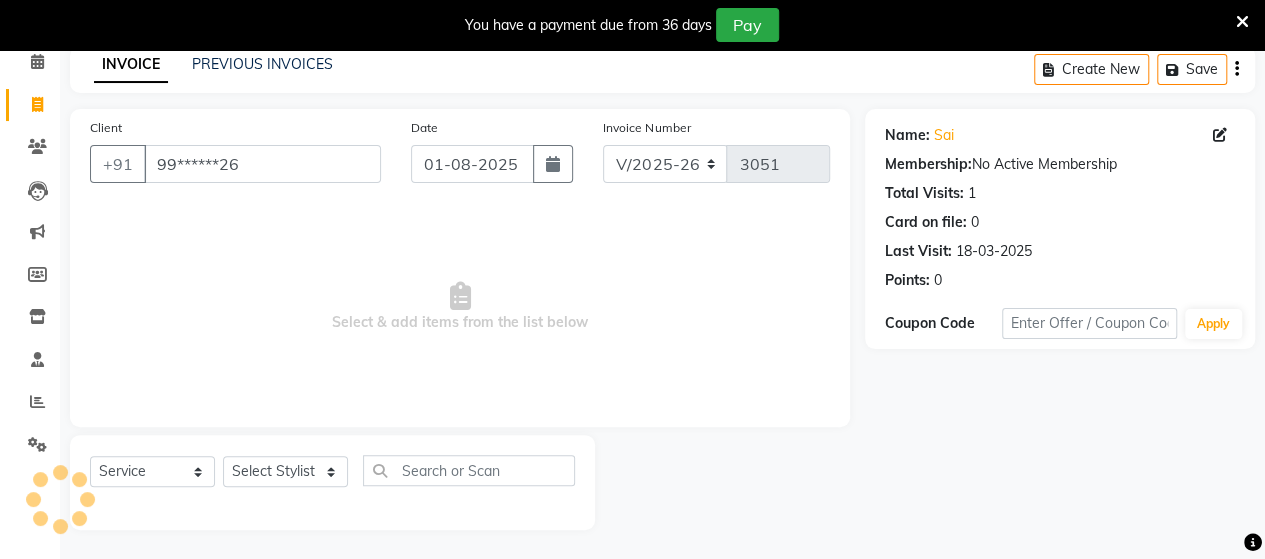 select on "8" 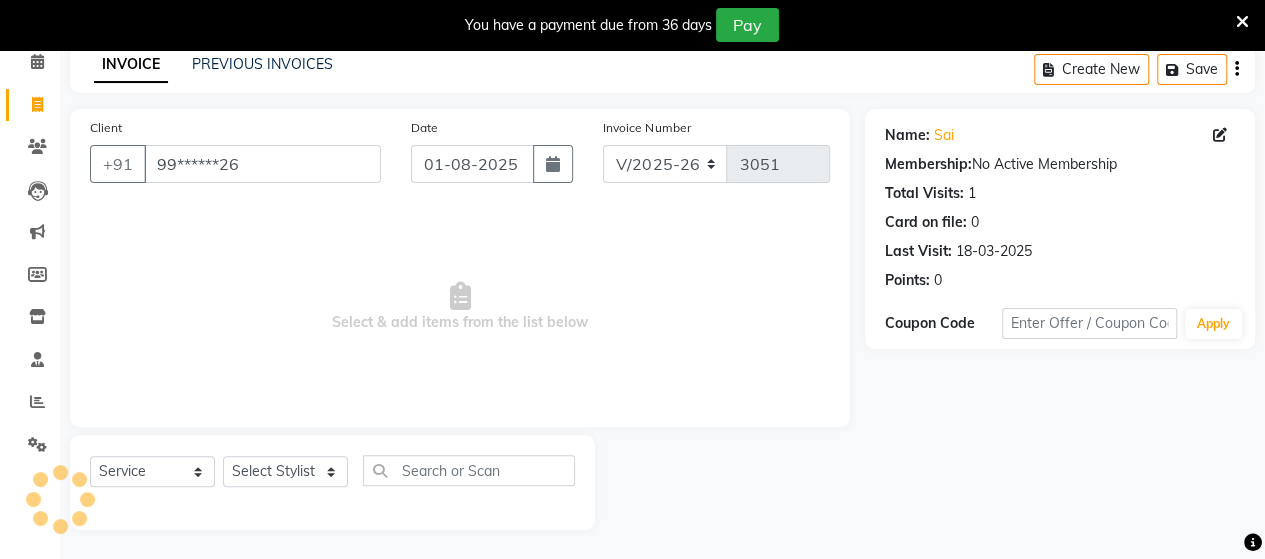 select on "2025" 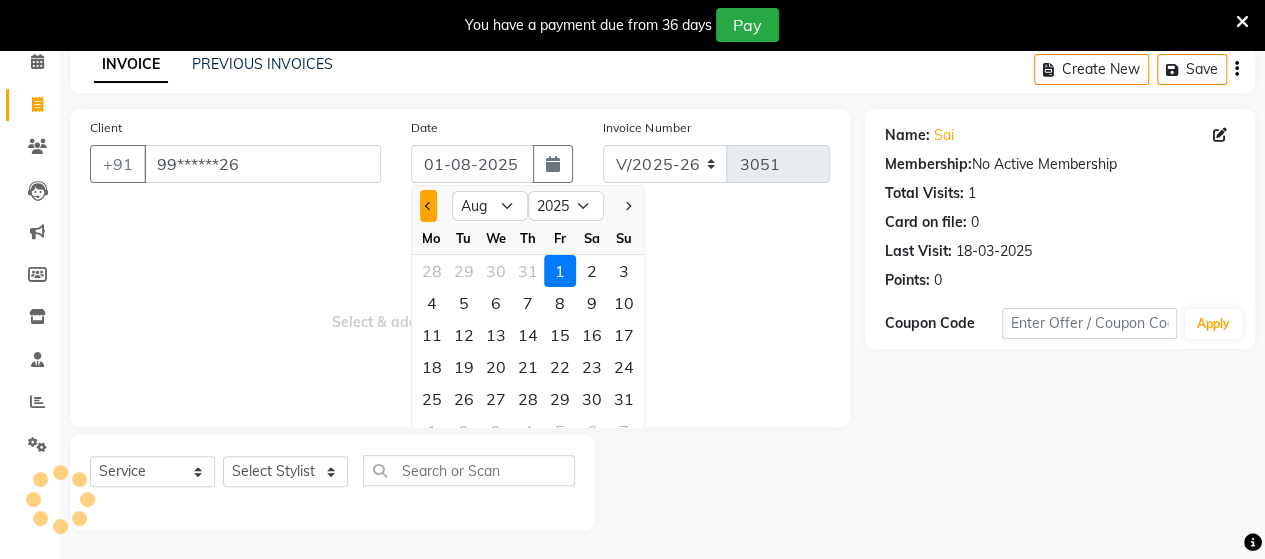 click 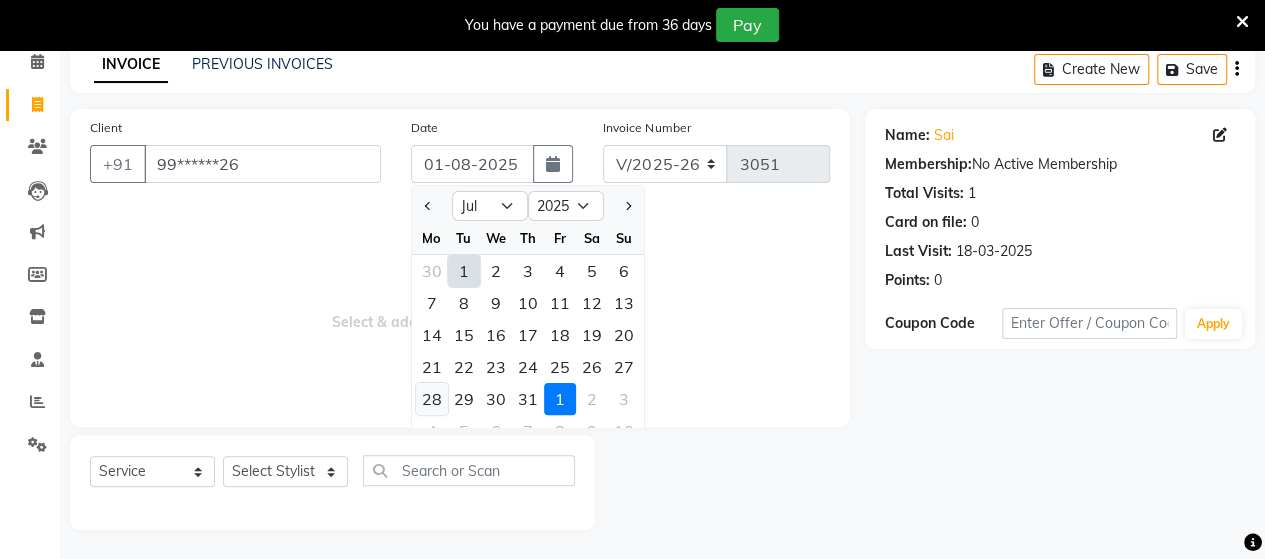 click on "28" 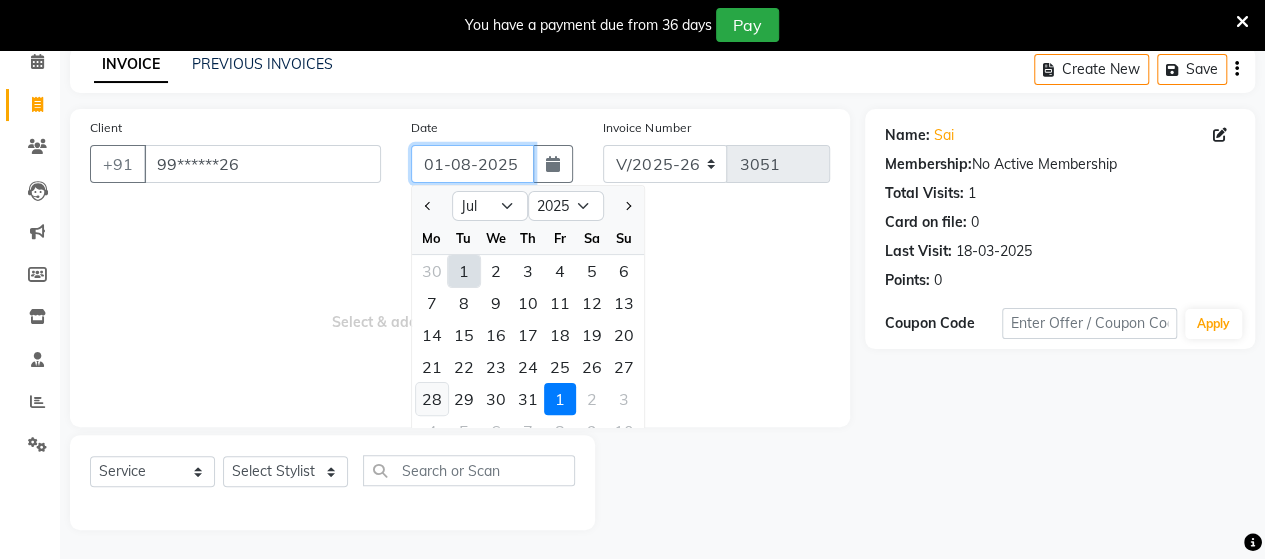 type on "28-07-2025" 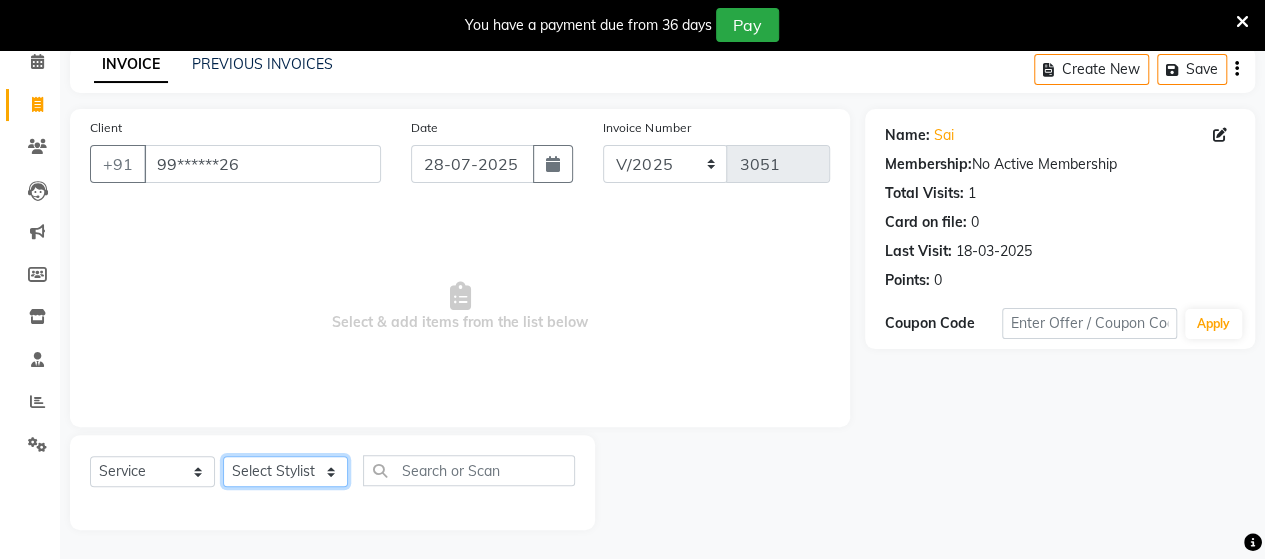 click on "Select Stylist Admin Datta  Jyoti  Krushna  Pratik  RAVI Rohit Rutuja" 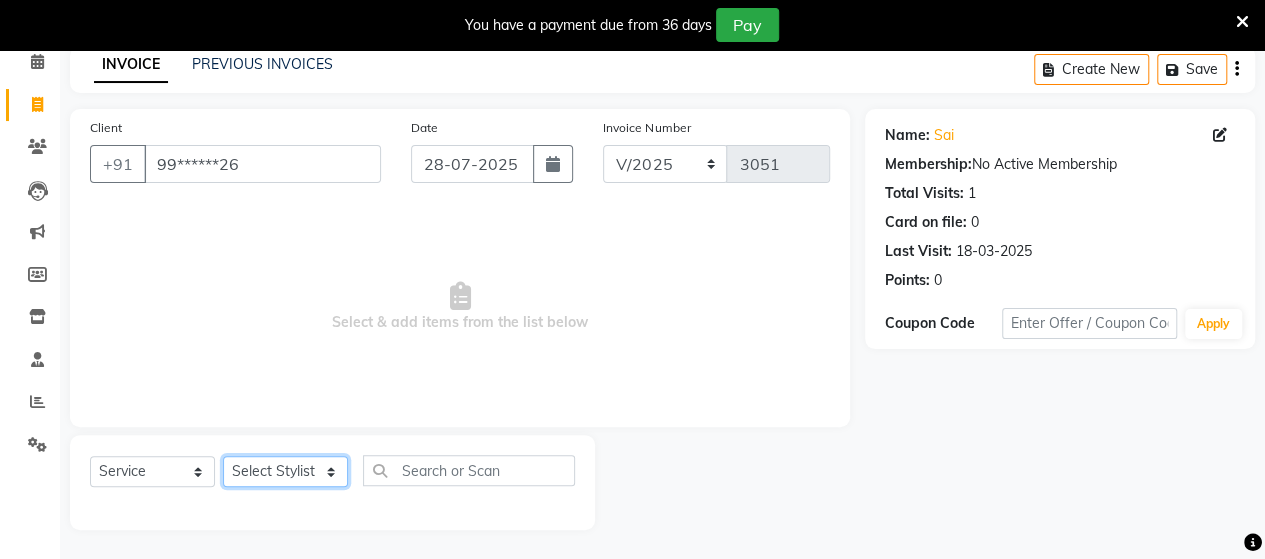 select on "58673" 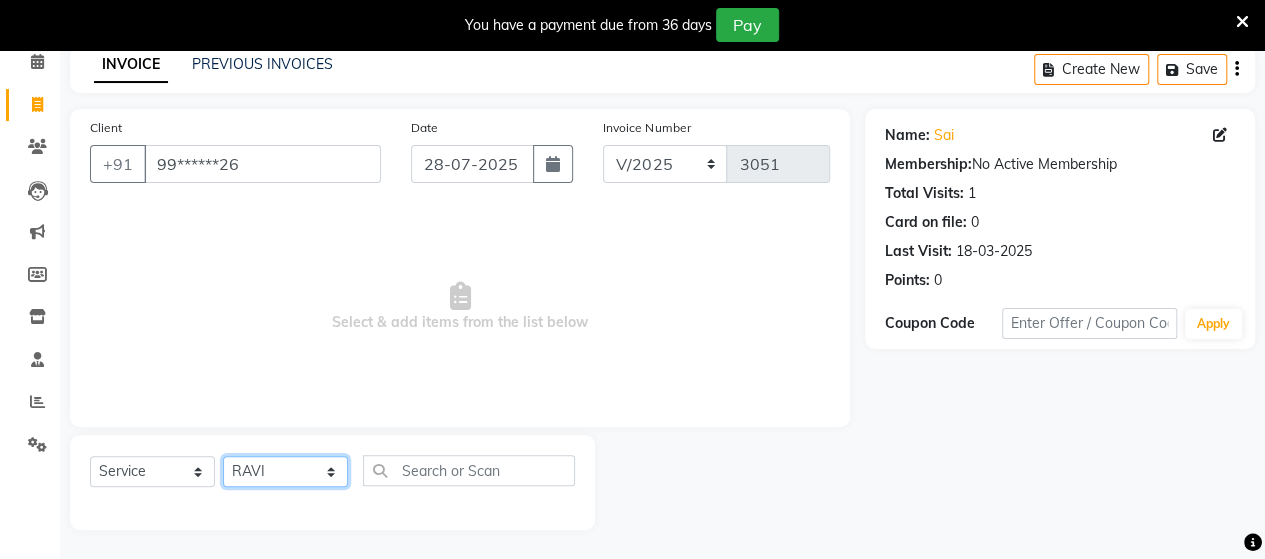click on "Select Stylist Admin Datta  Jyoti  Krushna  Pratik  RAVI Rohit Rutuja" 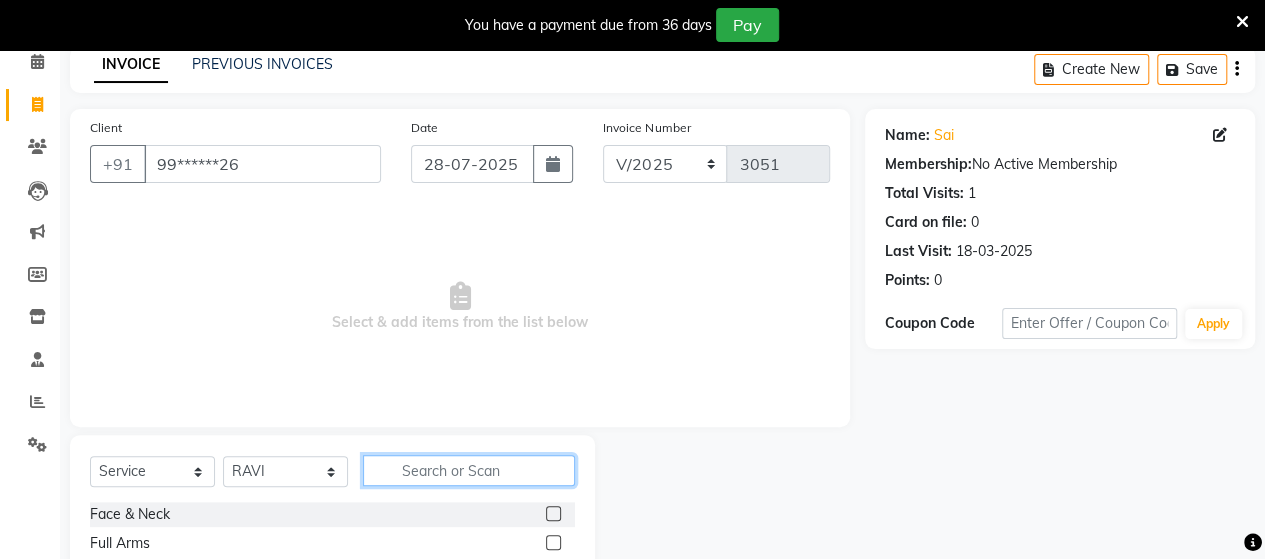 click 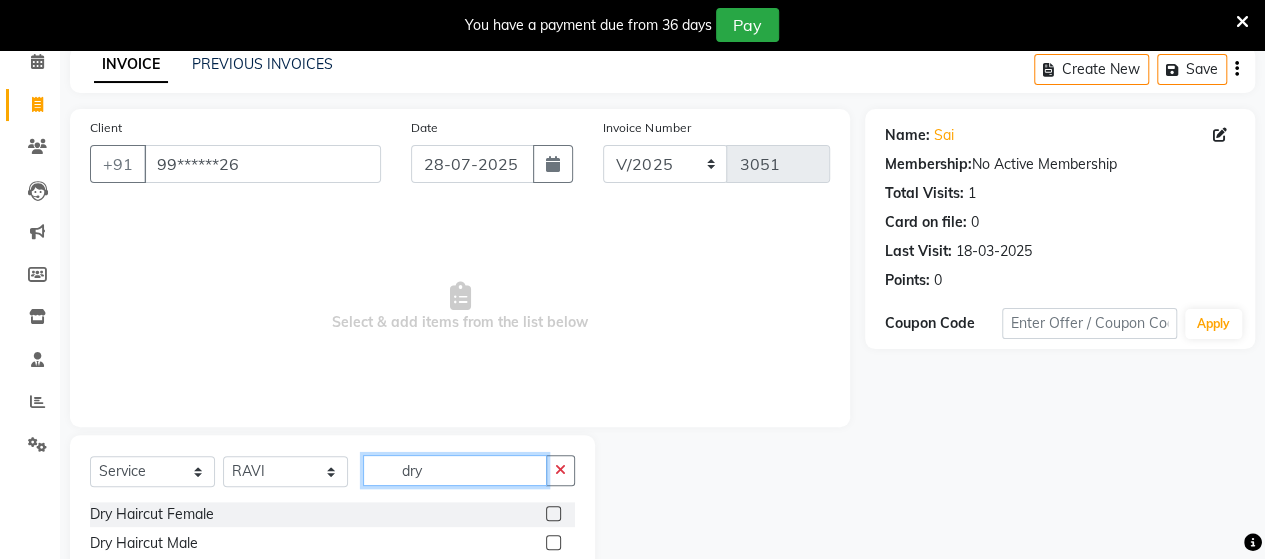type on "dry" 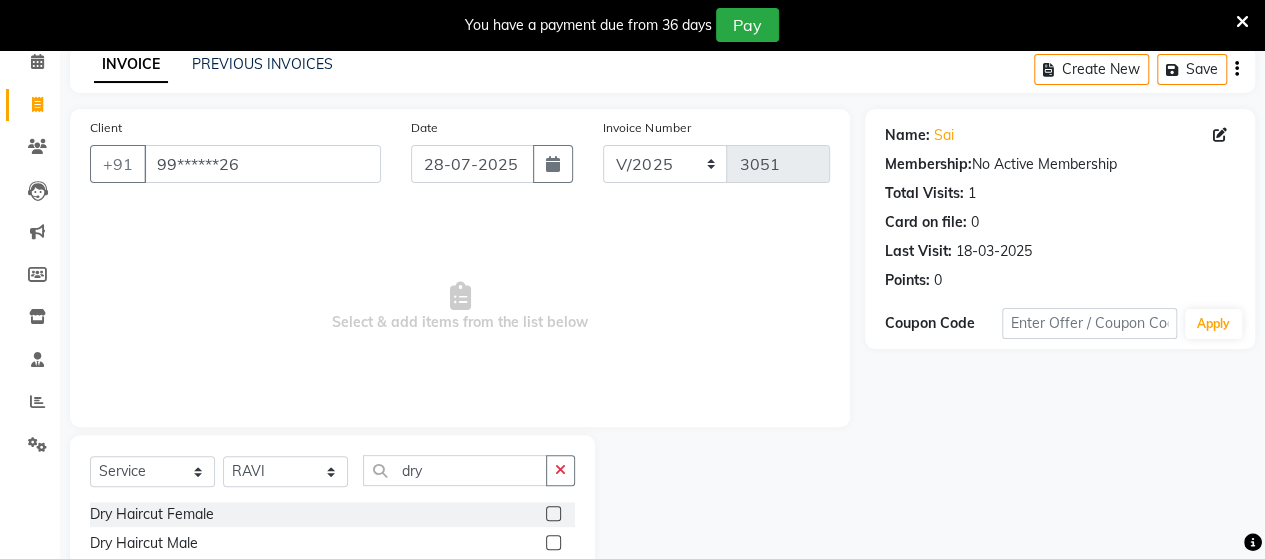 click 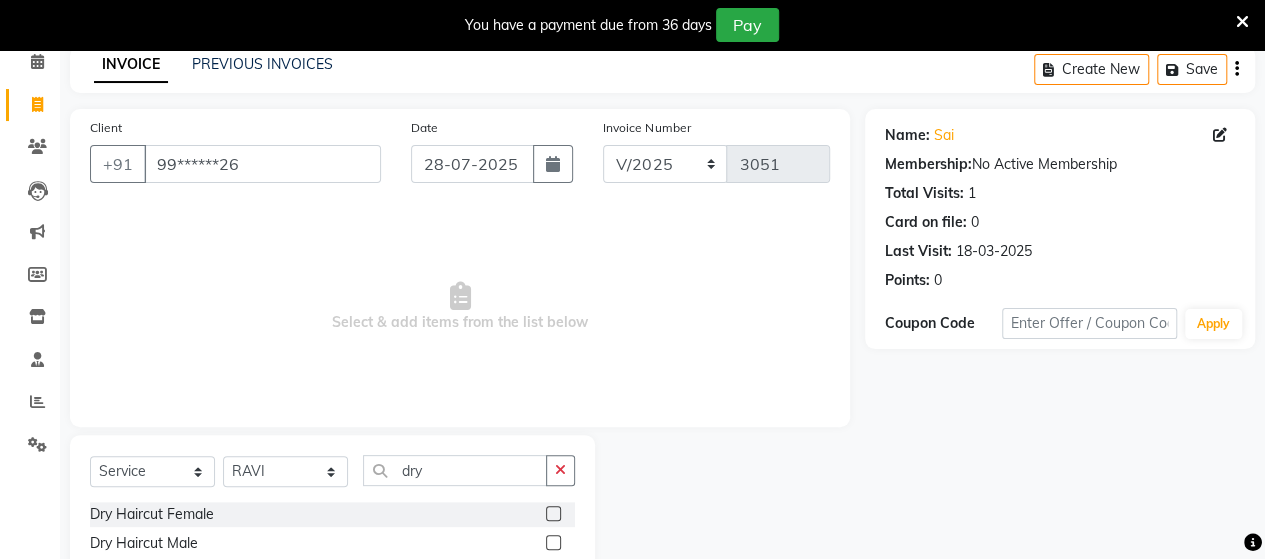 click at bounding box center [552, 543] 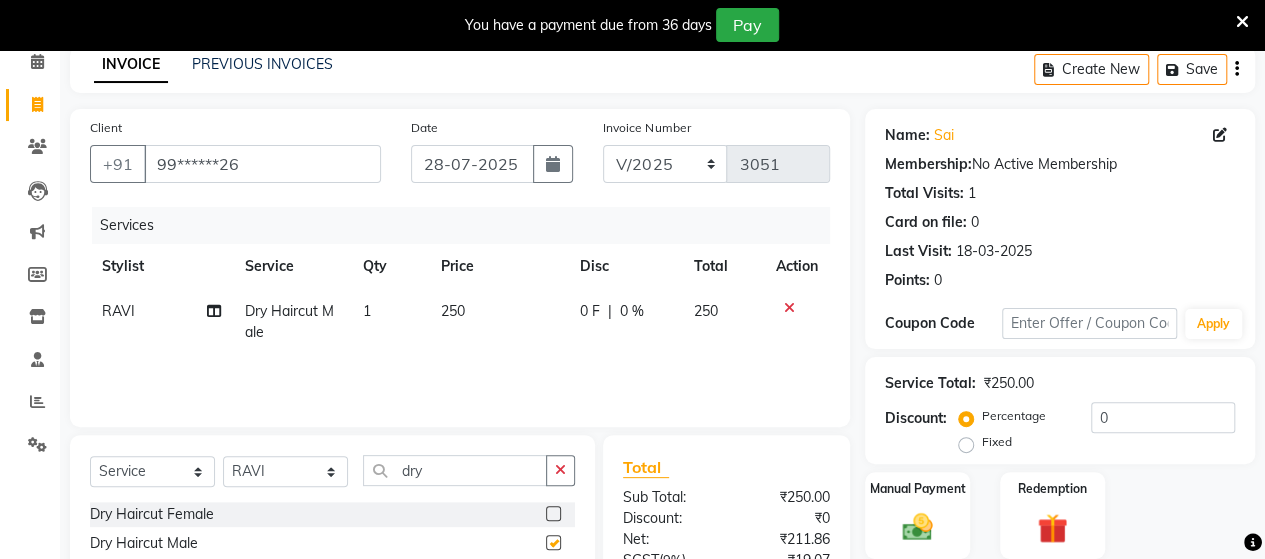 checkbox on "false" 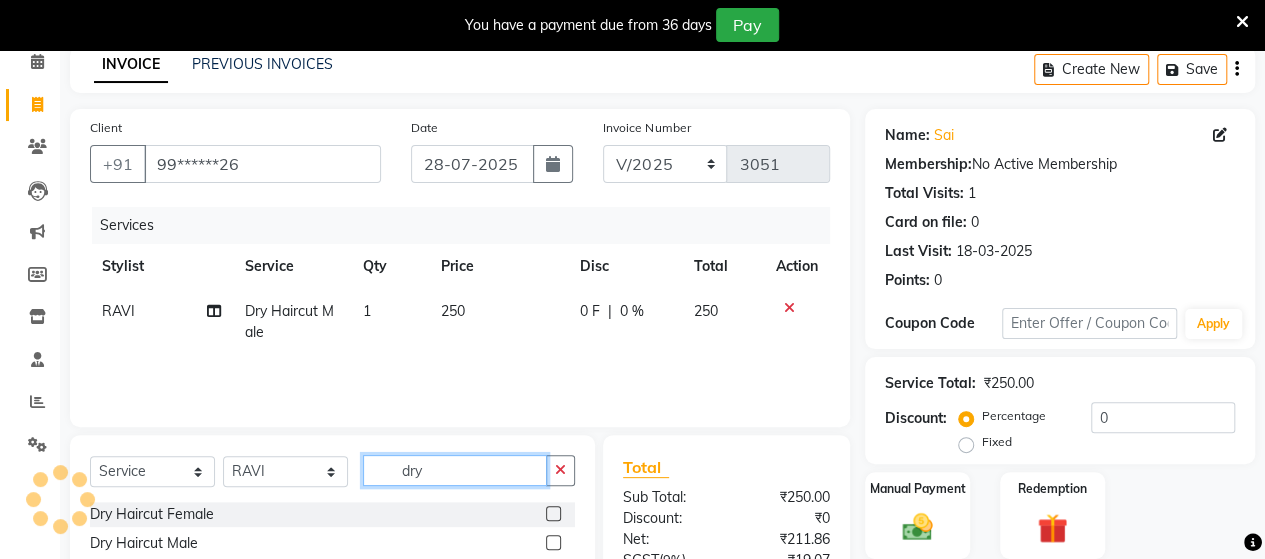 click on "dry" 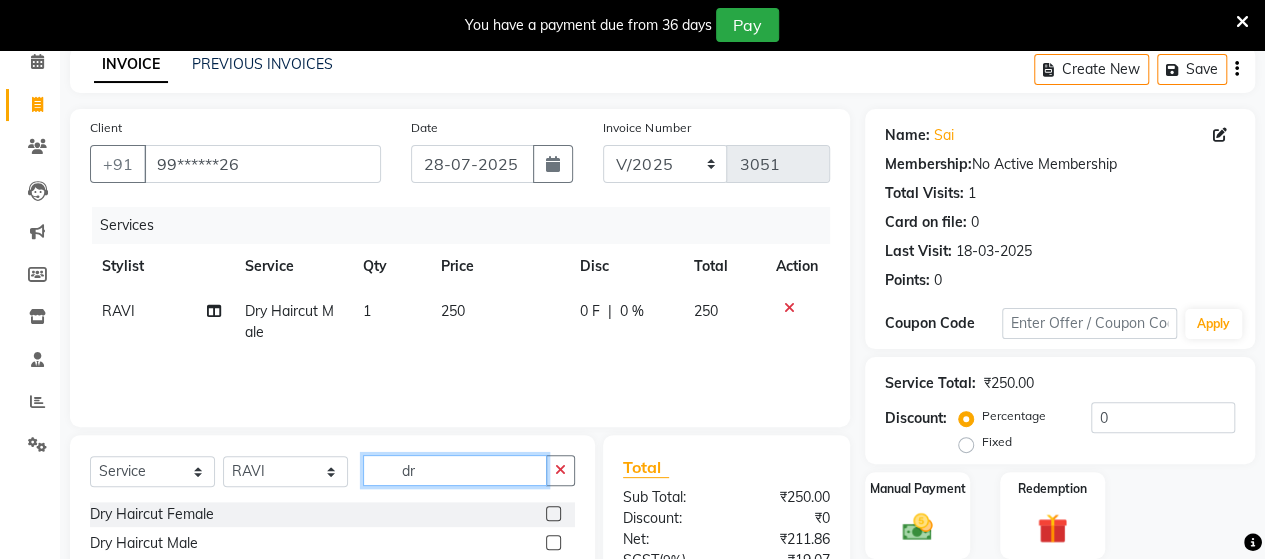 type on "d" 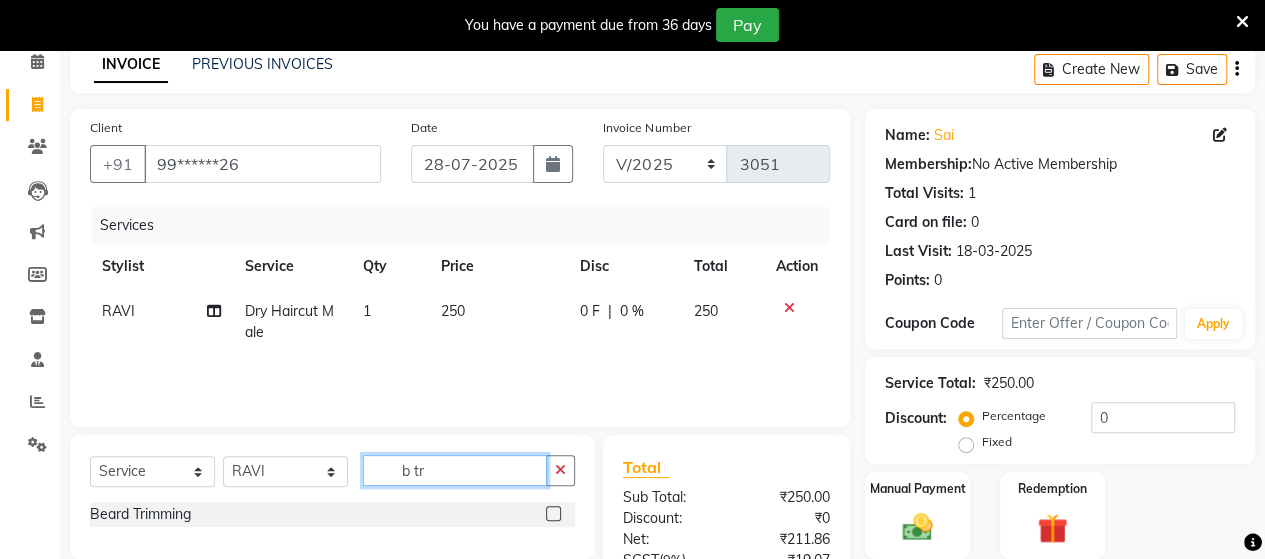 type on "b tr" 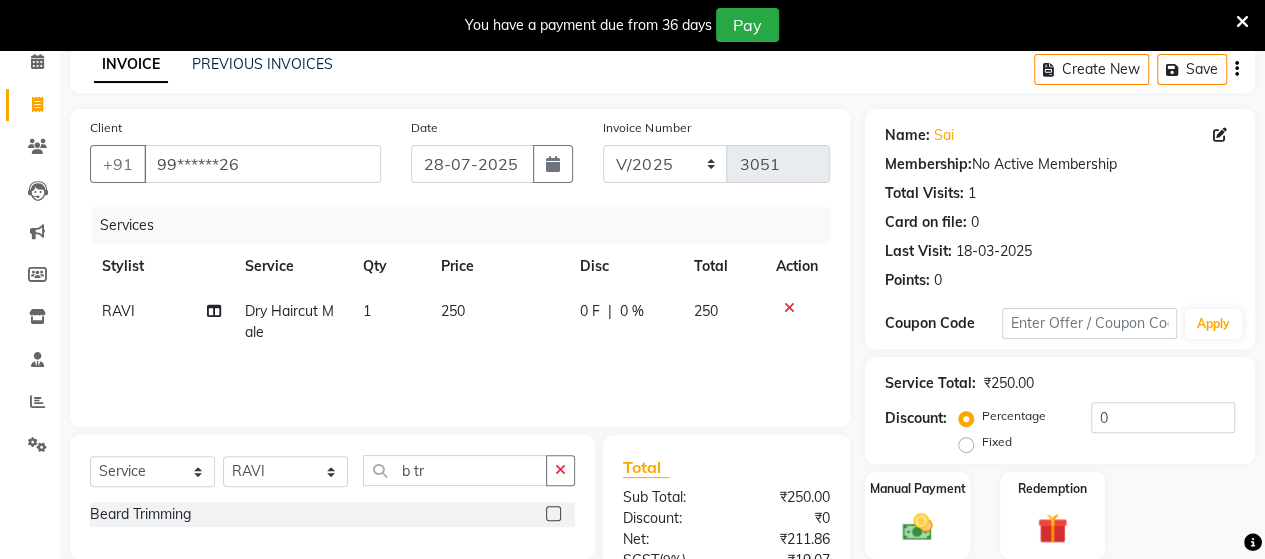 click 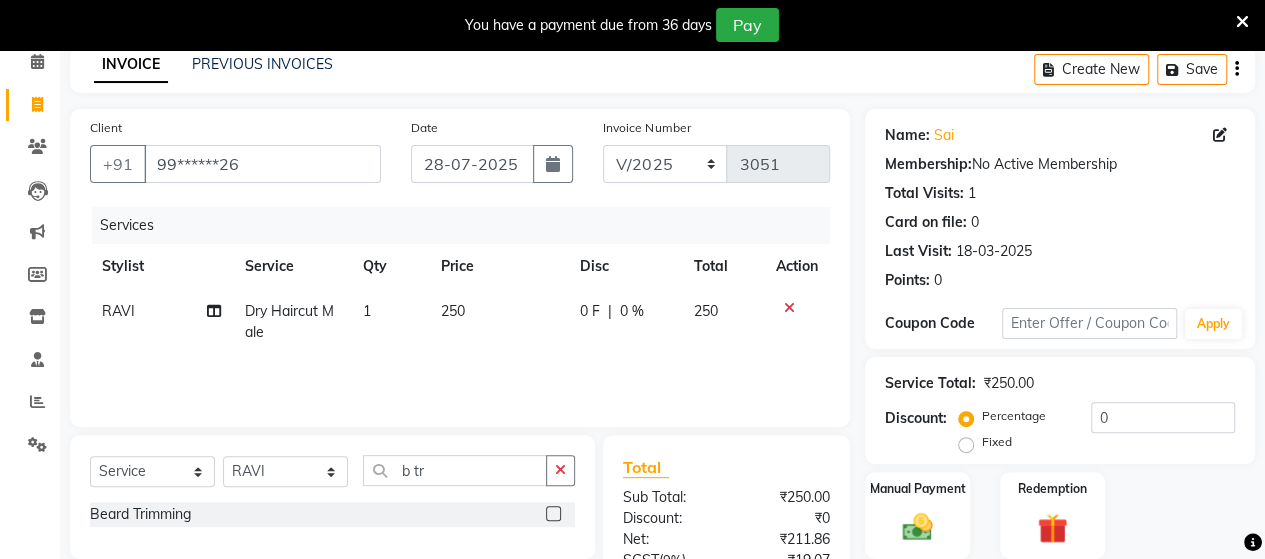 click at bounding box center (552, 514) 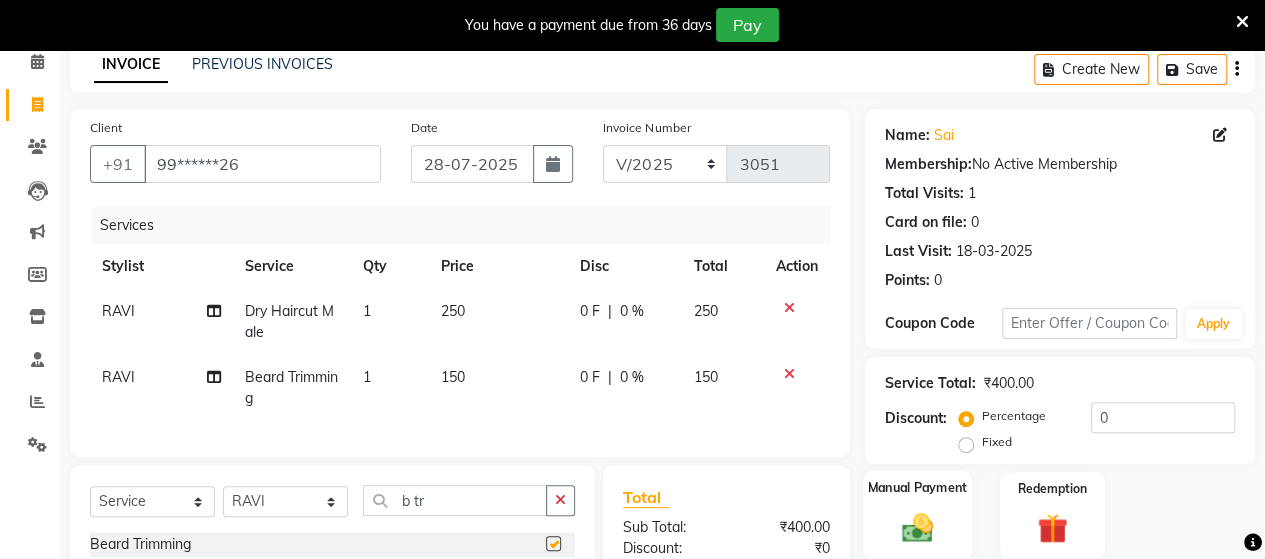 checkbox on "false" 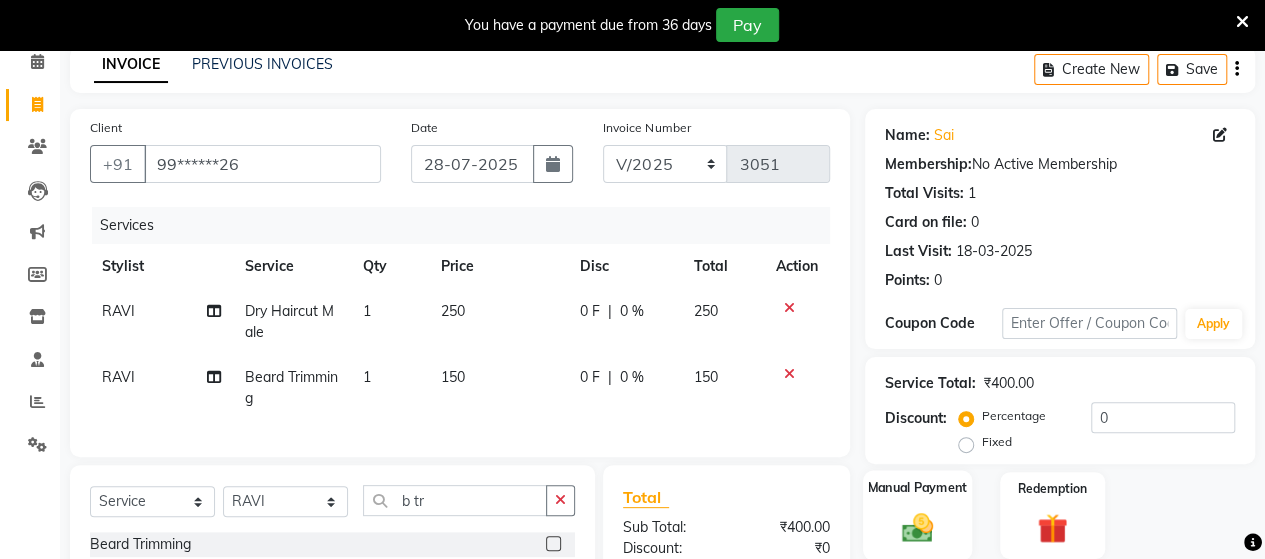 click 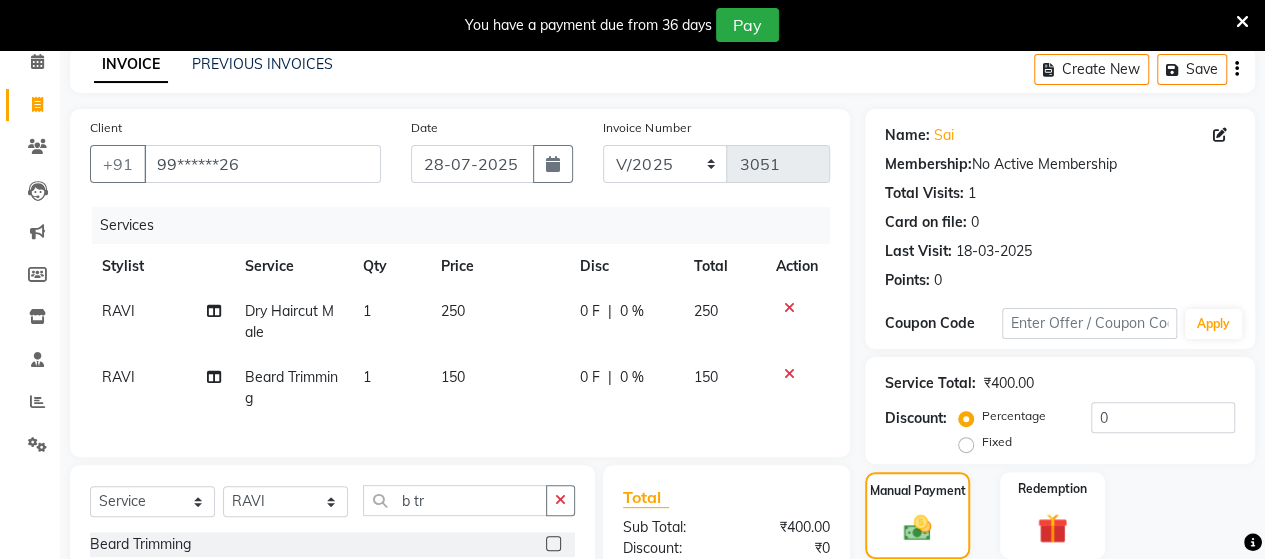scroll, scrollTop: 334, scrollLeft: 0, axis: vertical 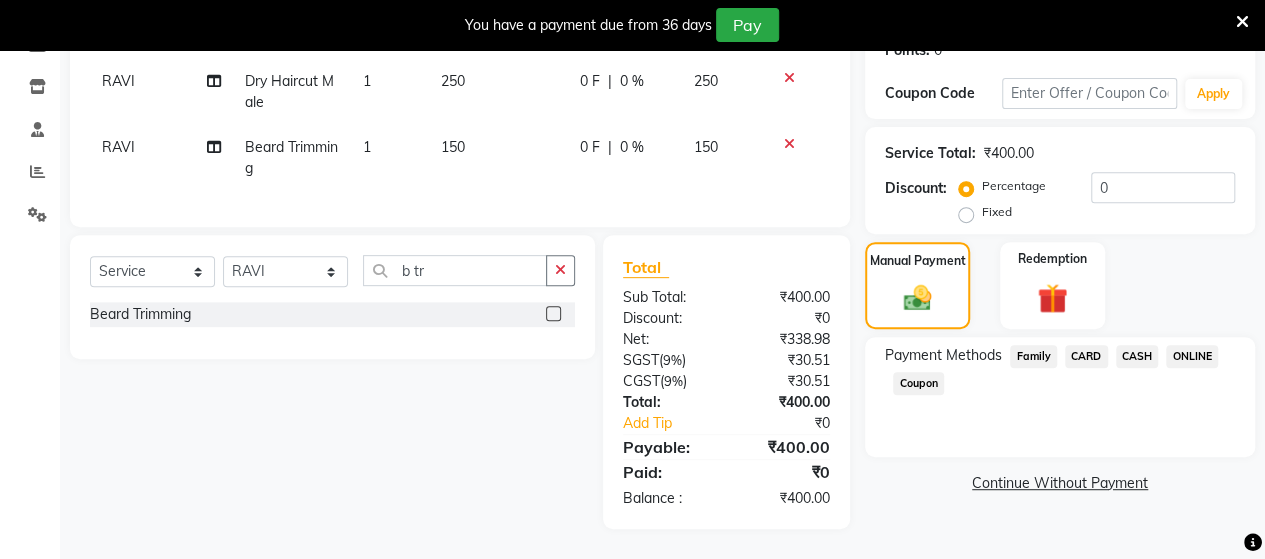 click on "ONLINE" 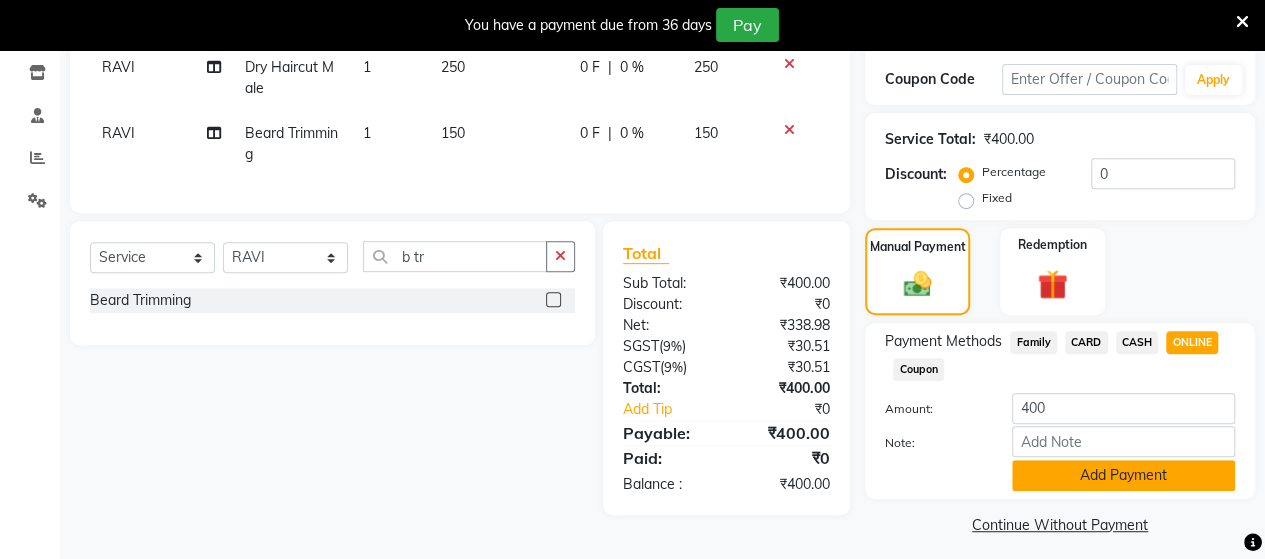 click on "Add Payment" 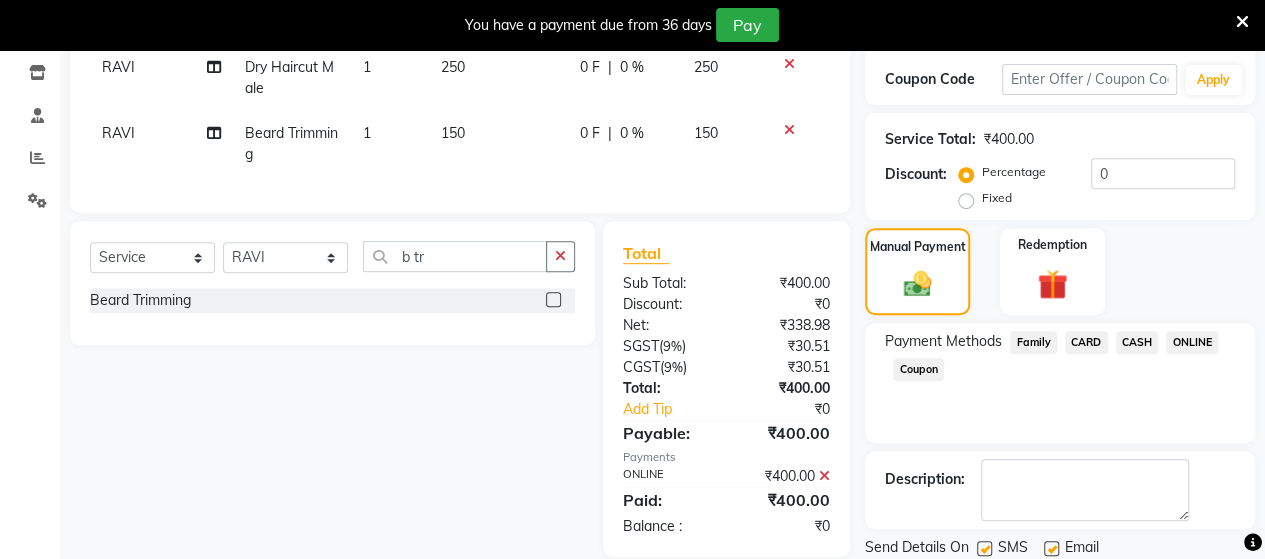 scroll, scrollTop: 400, scrollLeft: 0, axis: vertical 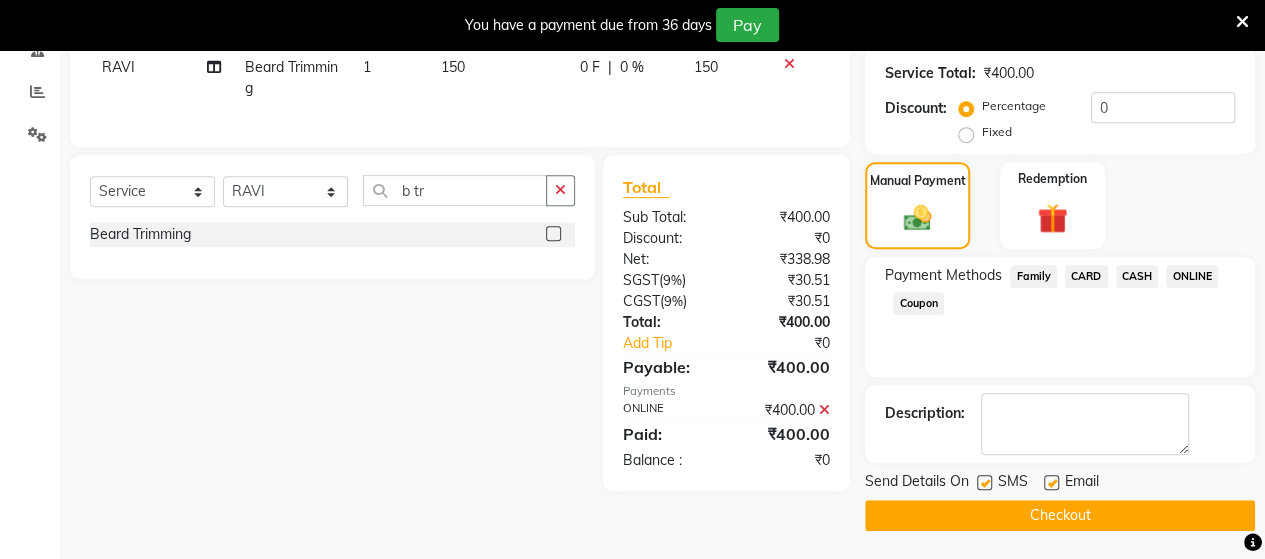 click on "Checkout" 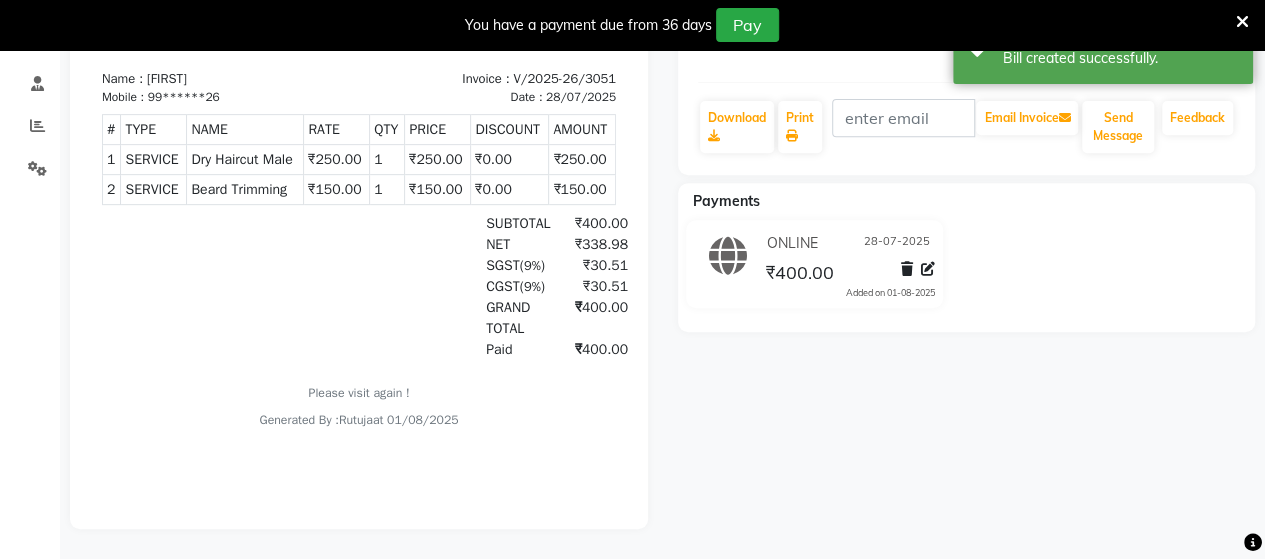 scroll, scrollTop: 103, scrollLeft: 0, axis: vertical 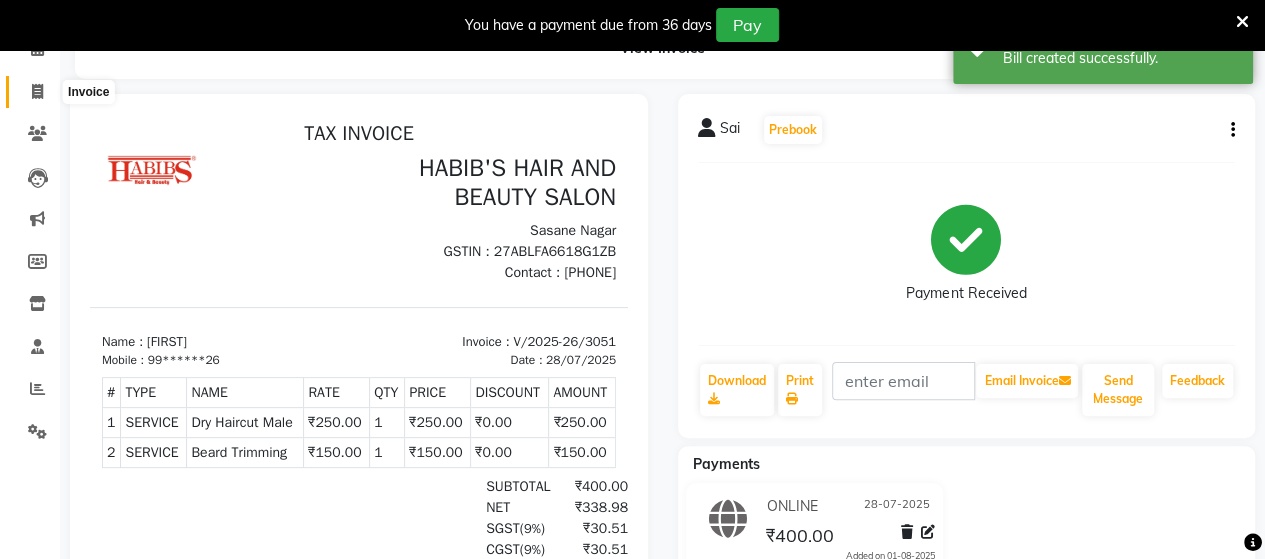 click 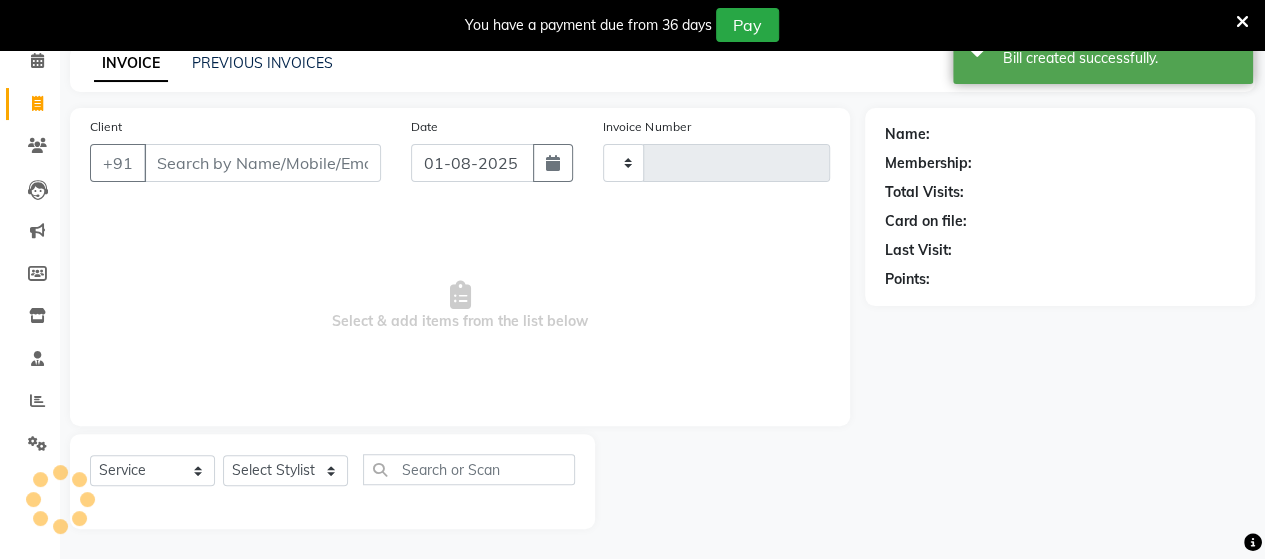 scroll, scrollTop: 90, scrollLeft: 0, axis: vertical 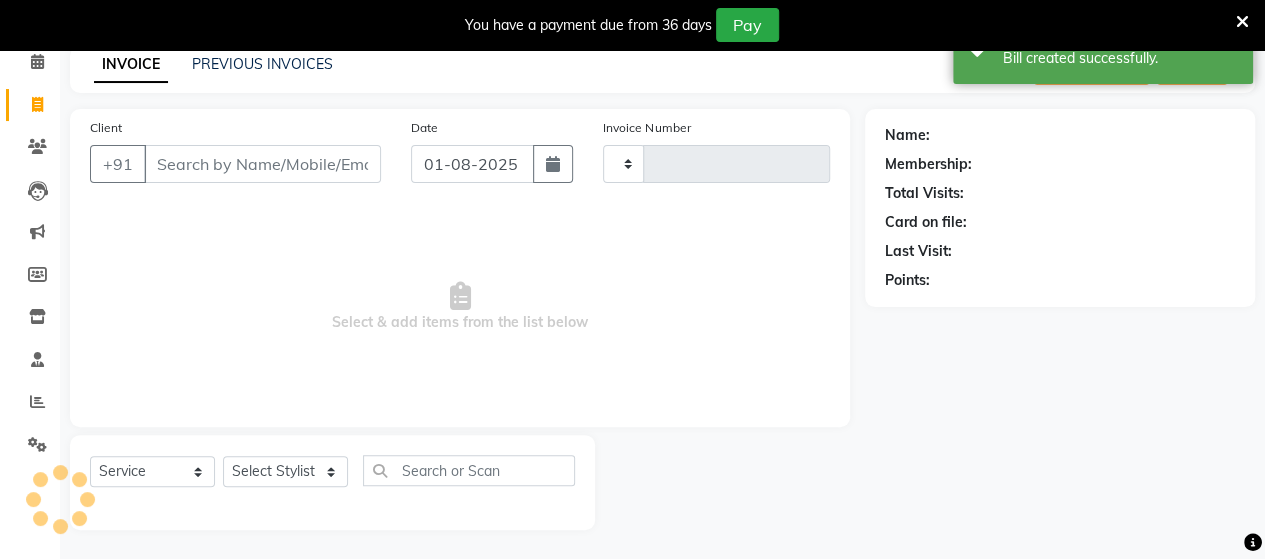 type on "3052" 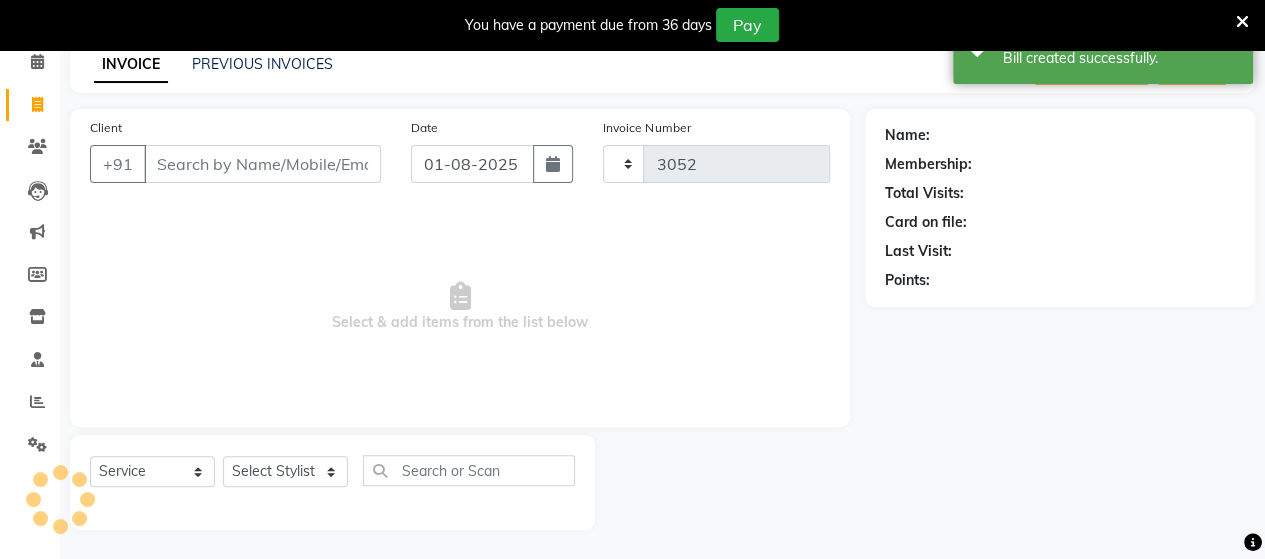 select on "6429" 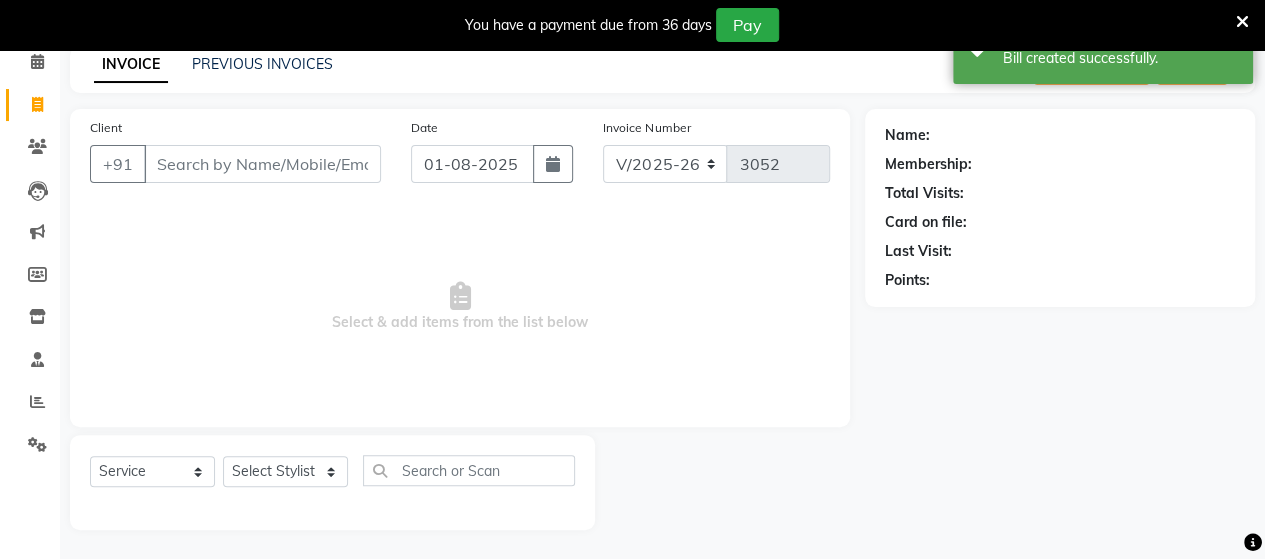 click on "Client" at bounding box center [262, 164] 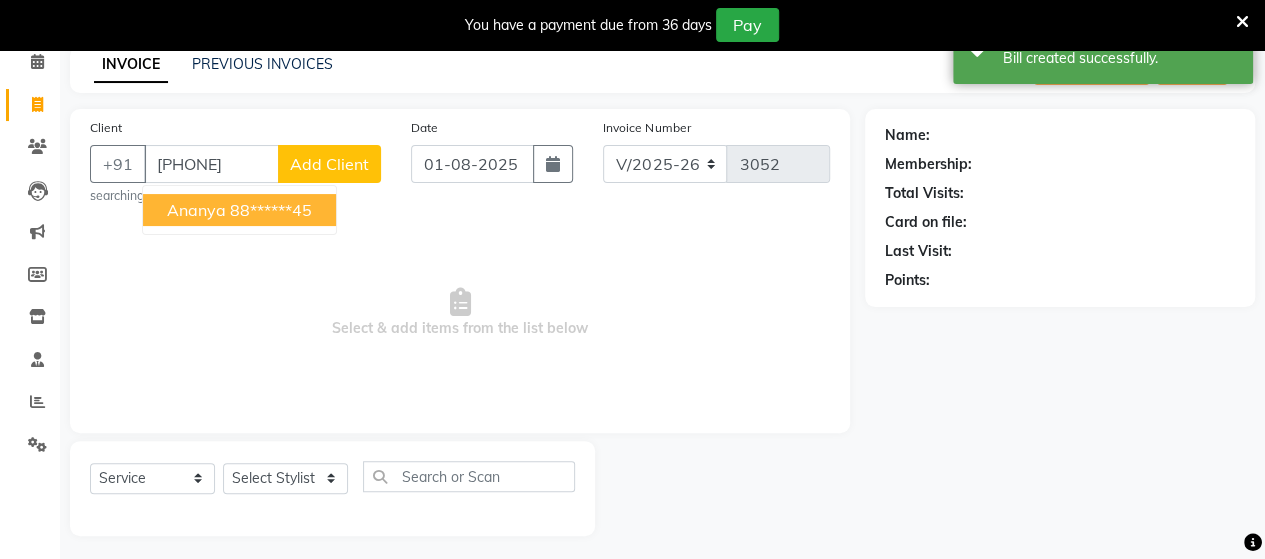 scroll, scrollTop: 90, scrollLeft: 0, axis: vertical 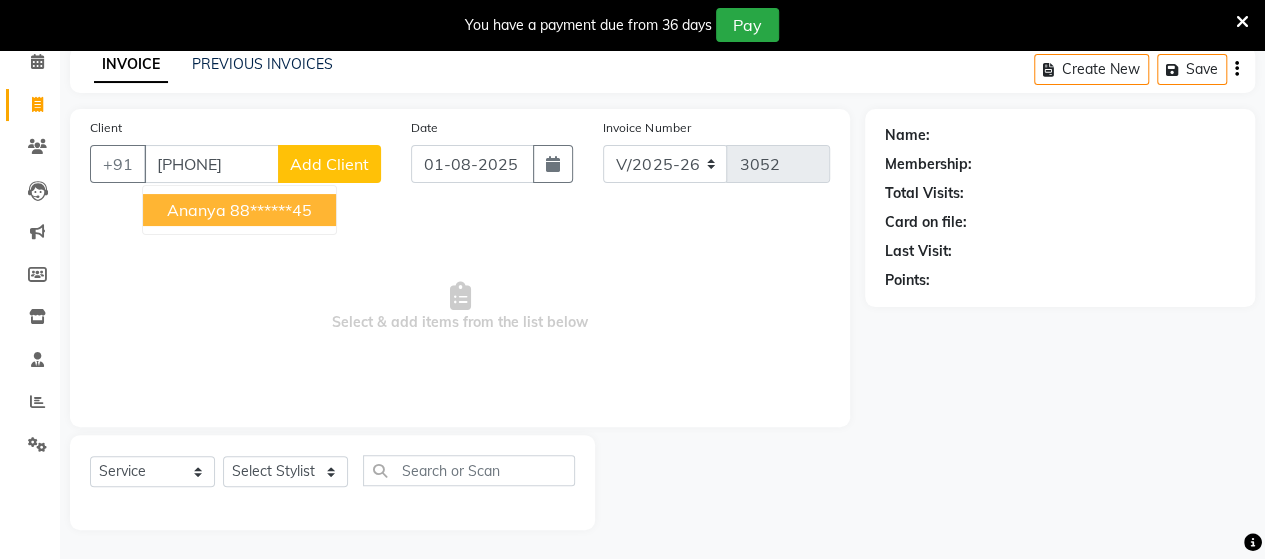 click on "88******45" at bounding box center (271, 210) 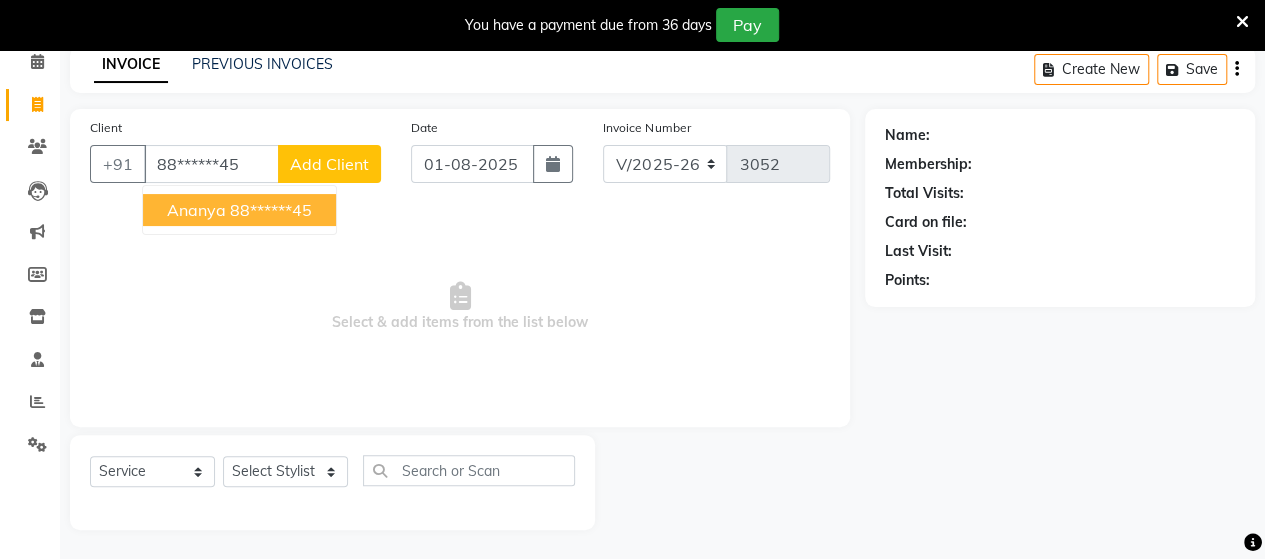 type on "88******45" 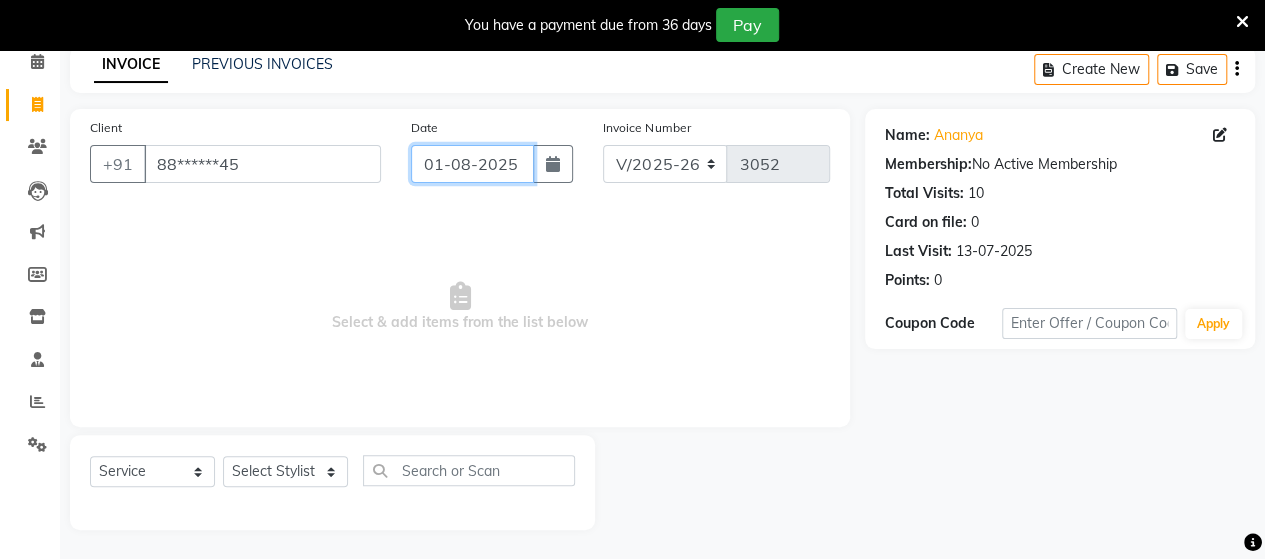 click on "01-08-2025" 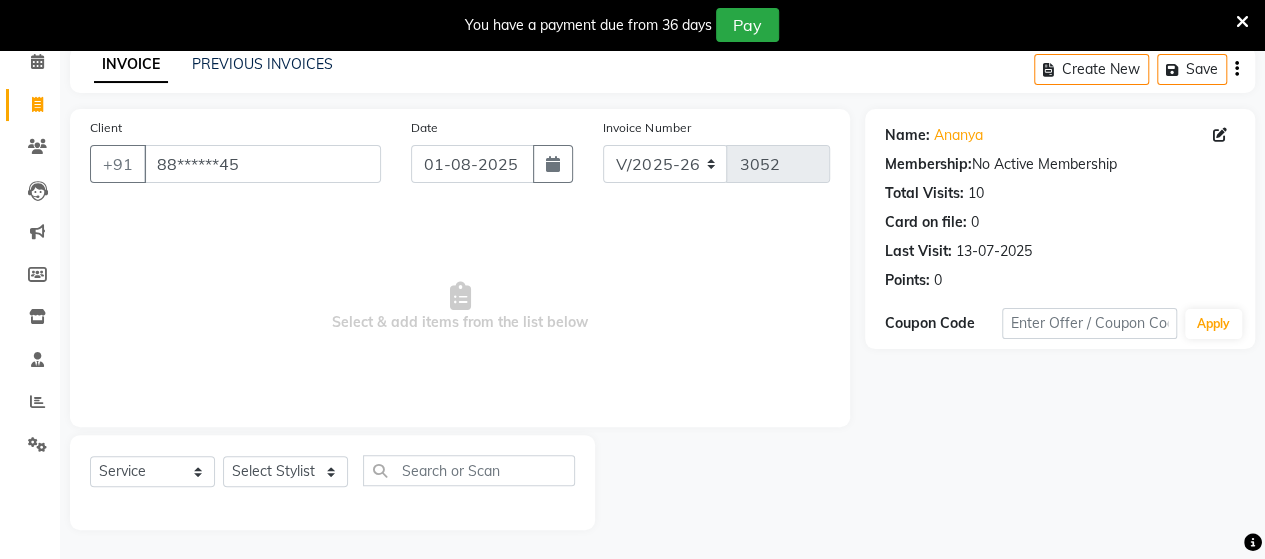 select on "8" 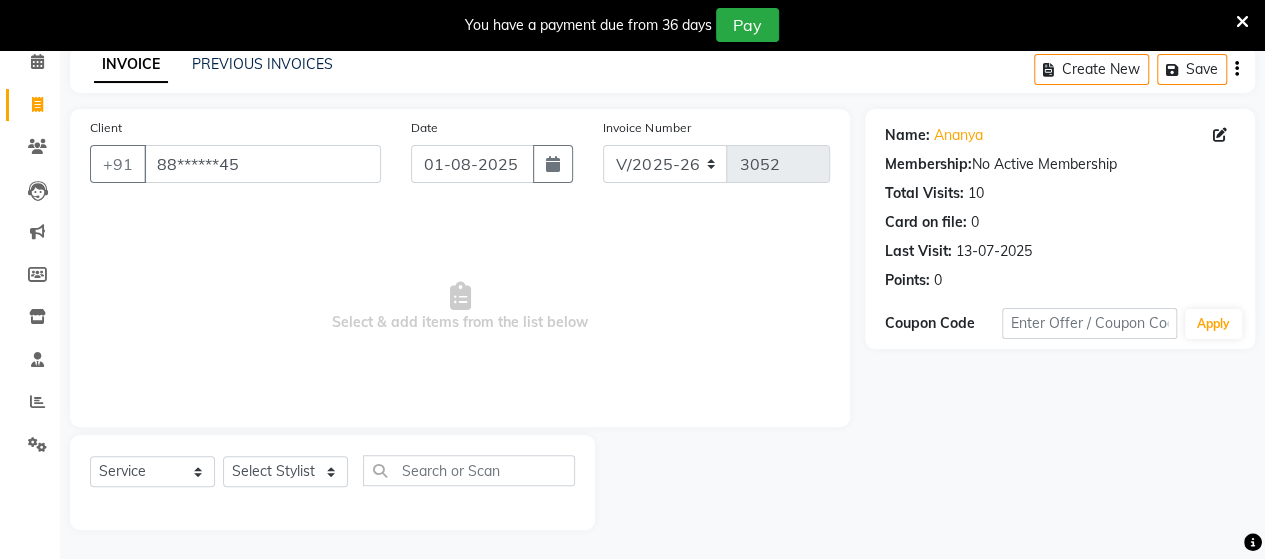 select on "2025" 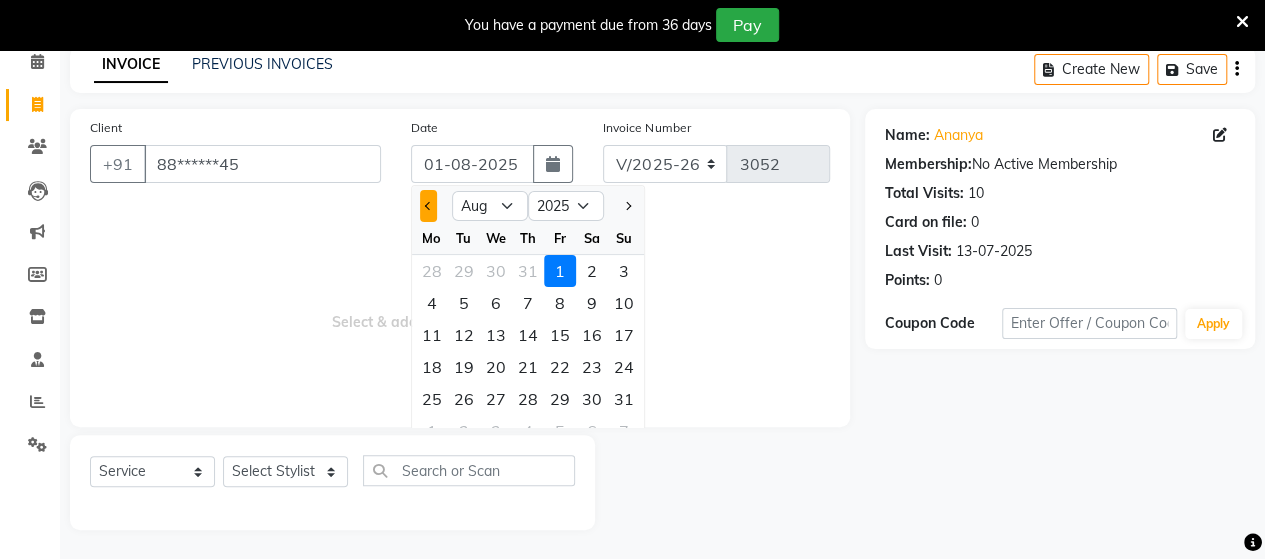 click 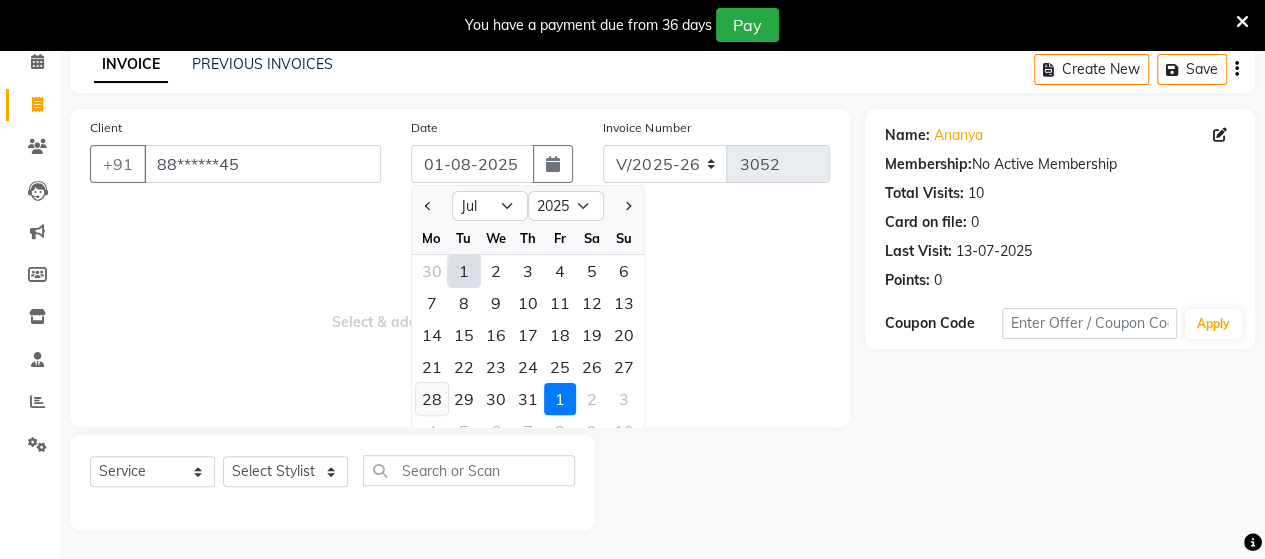 click on "28" 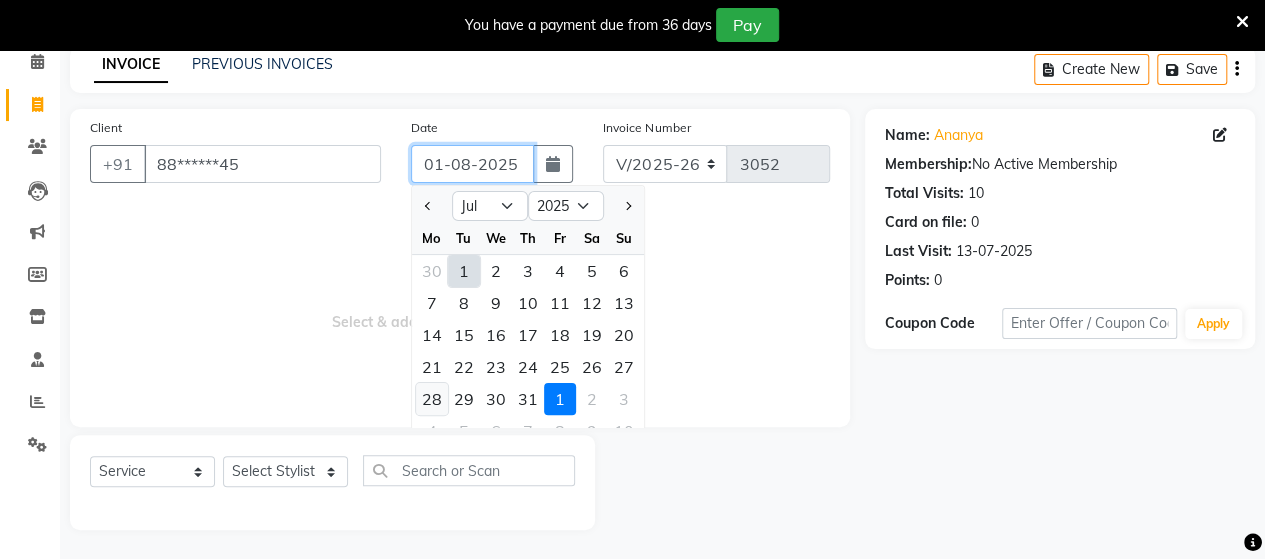 type on "28-07-2025" 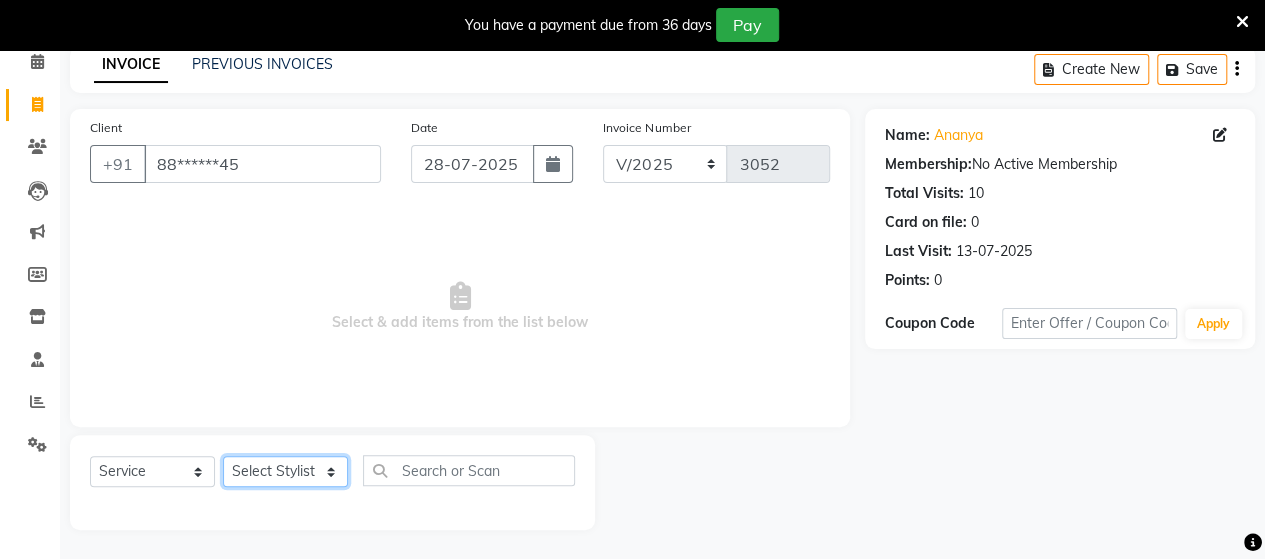 click on "Select Stylist Admin Datta  Jyoti  Krushna  Pratik  RAVI Rohit Rutuja" 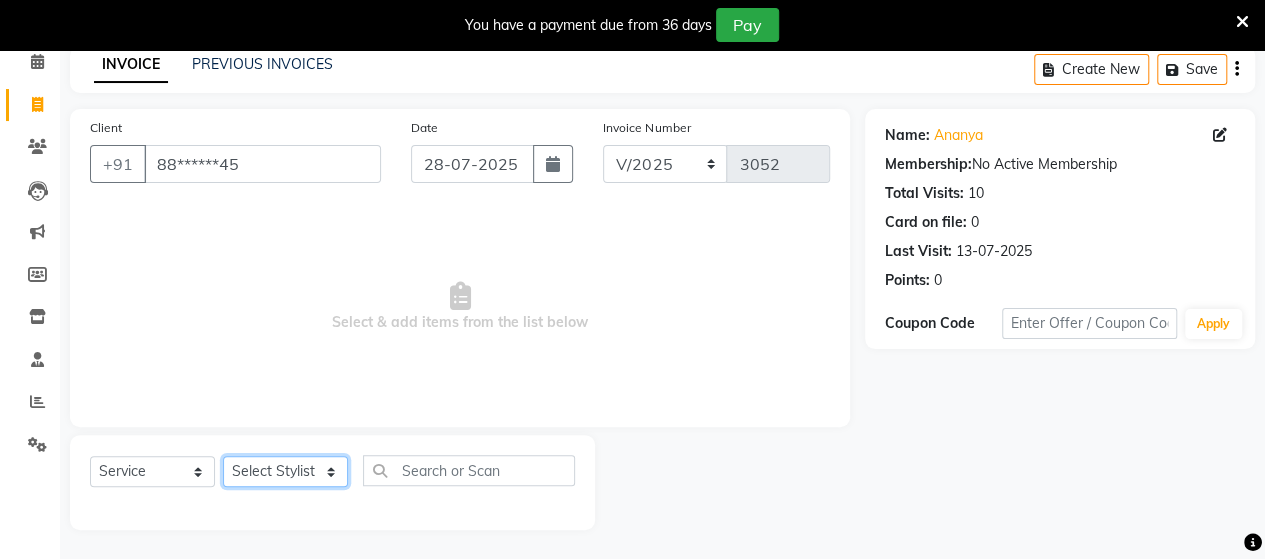 select on "48826" 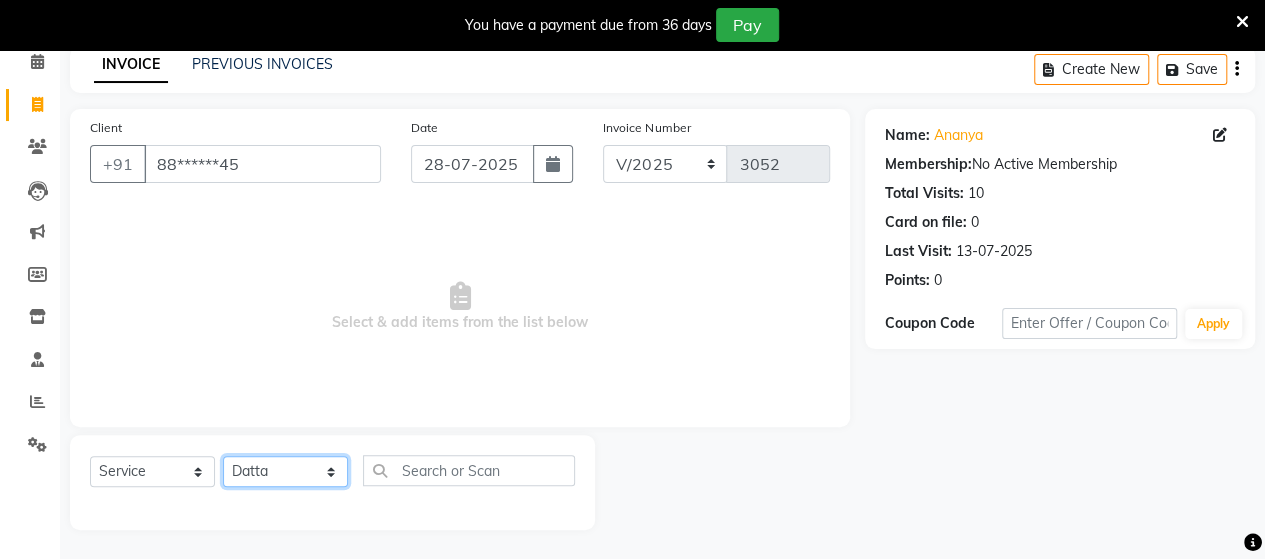 click on "Select Stylist Admin Datta  Jyoti  Krushna  Pratik  RAVI Rohit Rutuja" 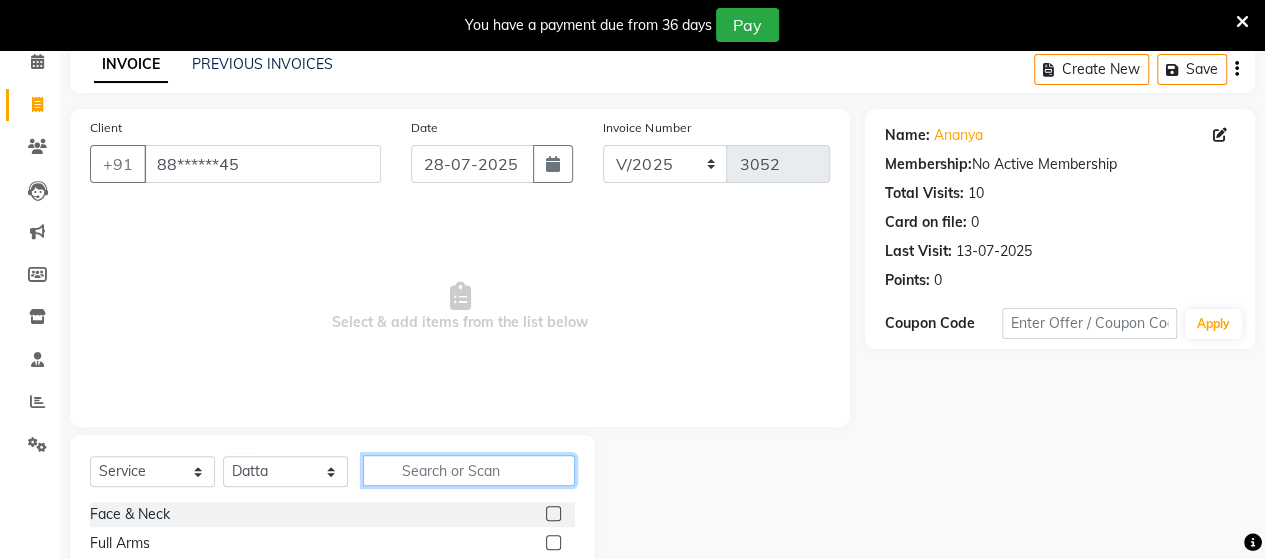 click 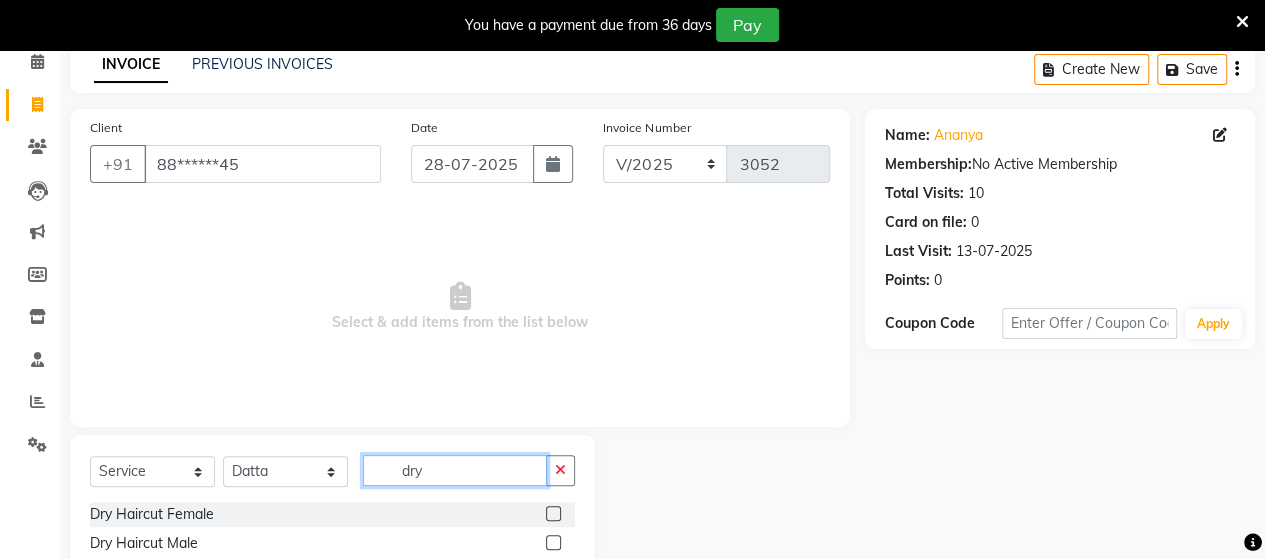 type on "dry" 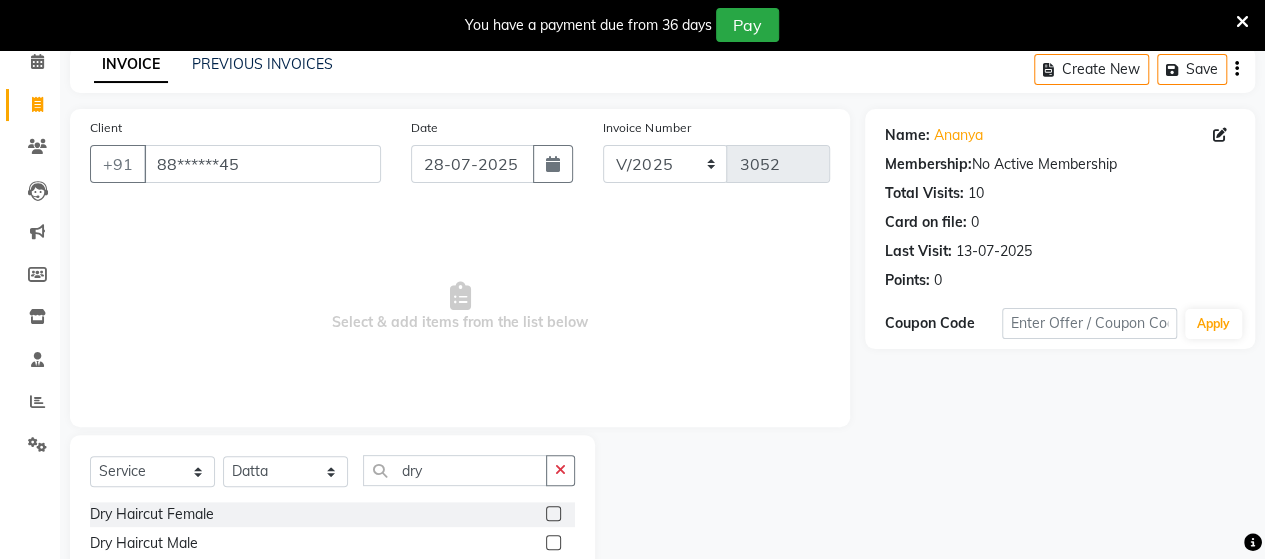 click 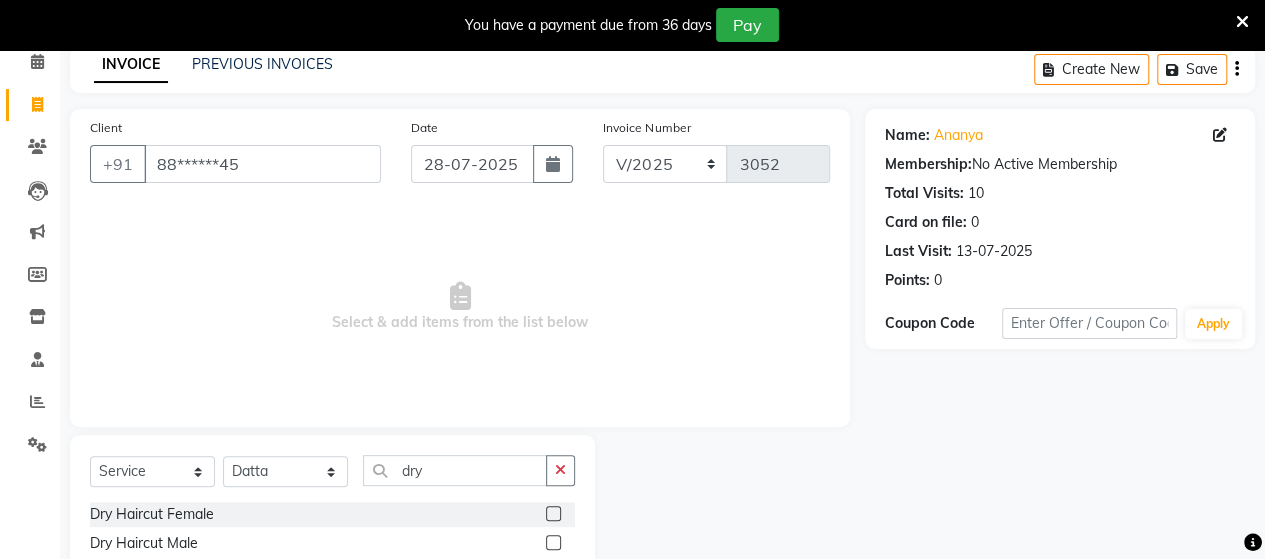 click at bounding box center (552, 543) 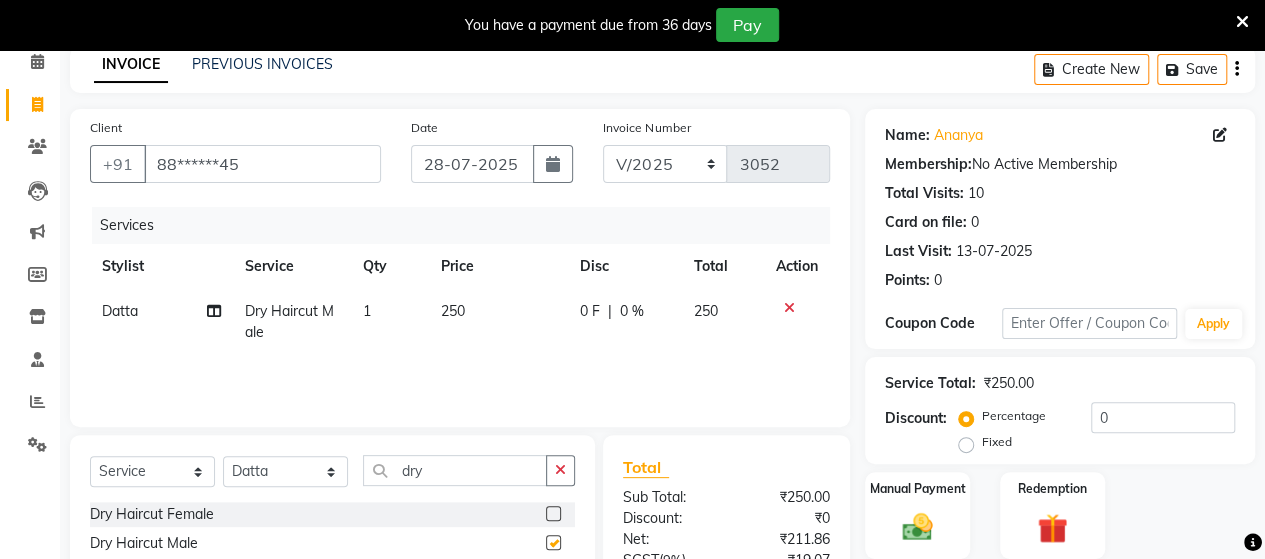 checkbox on "false" 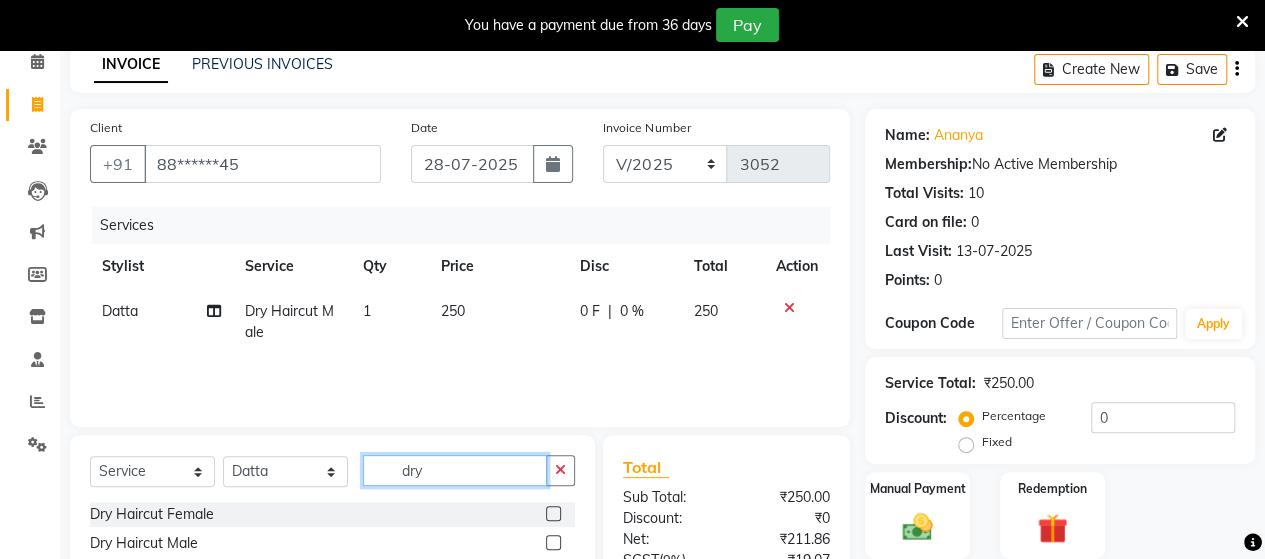 click on "dry" 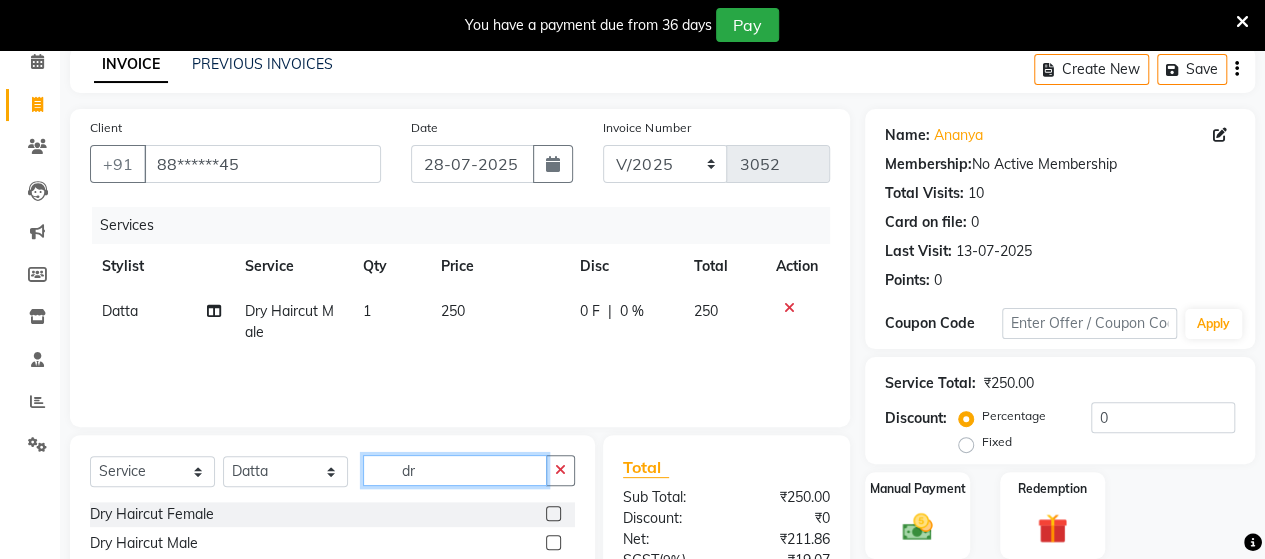 type on "d" 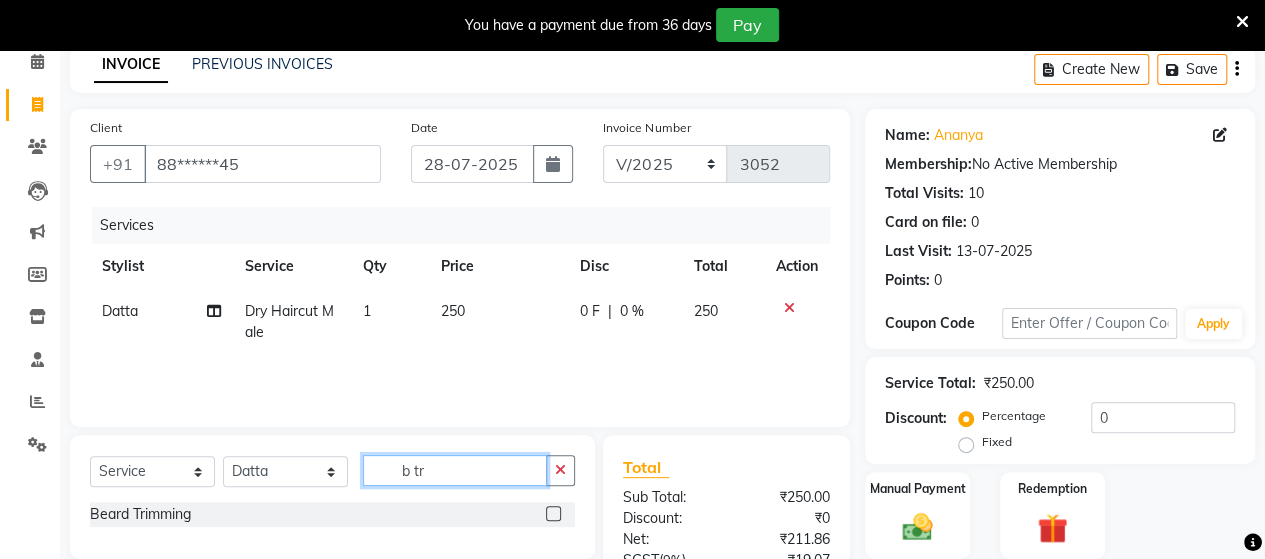 type on "b tr" 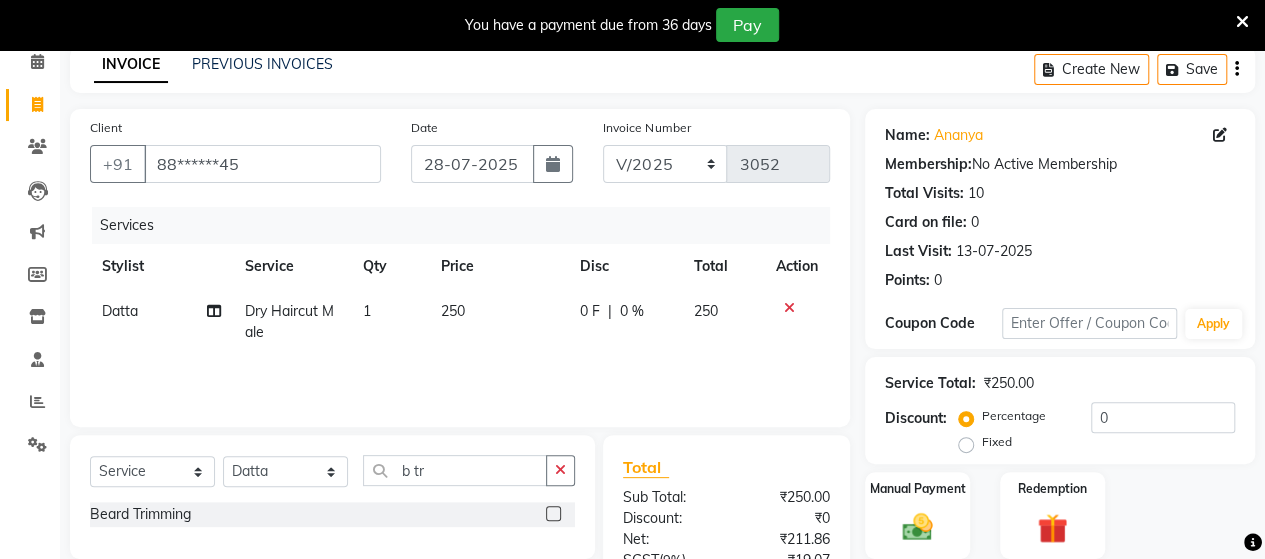 click 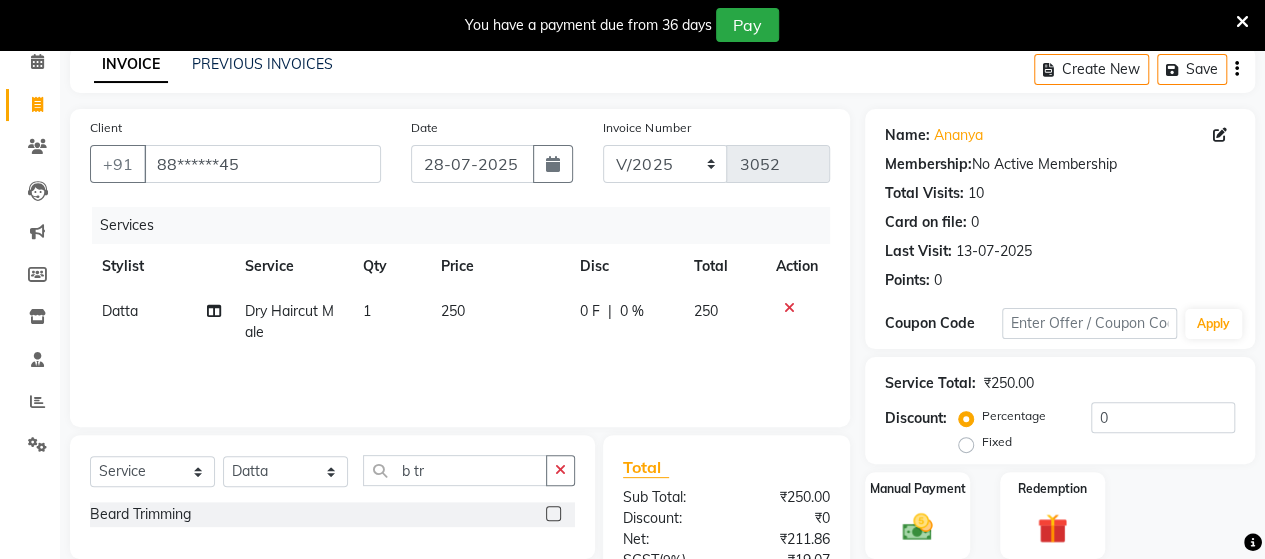 click at bounding box center [552, 514] 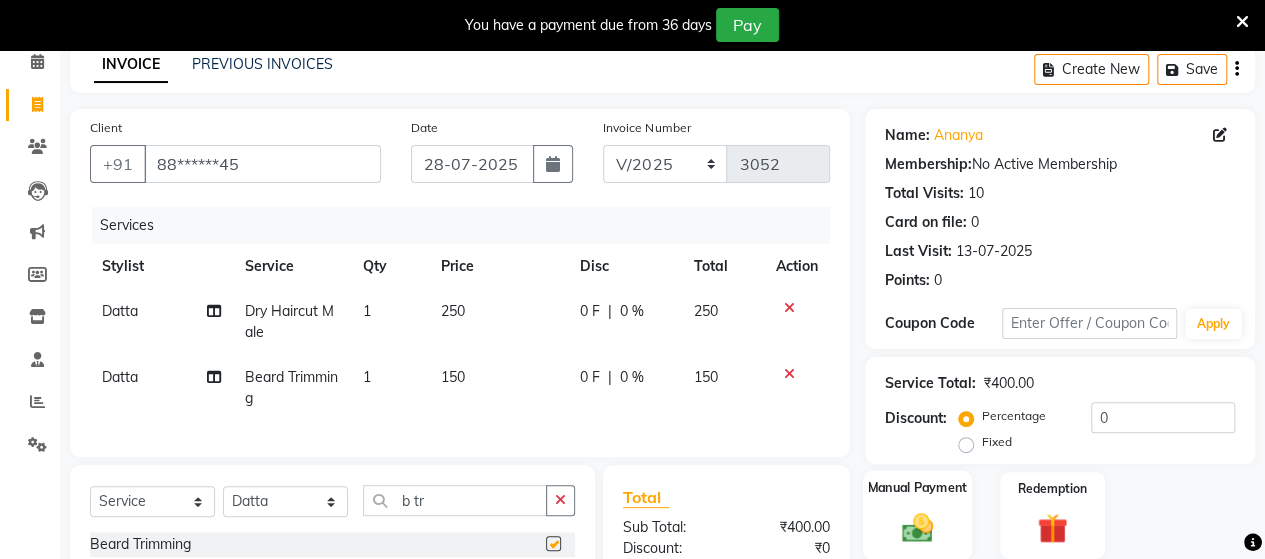 checkbox on "false" 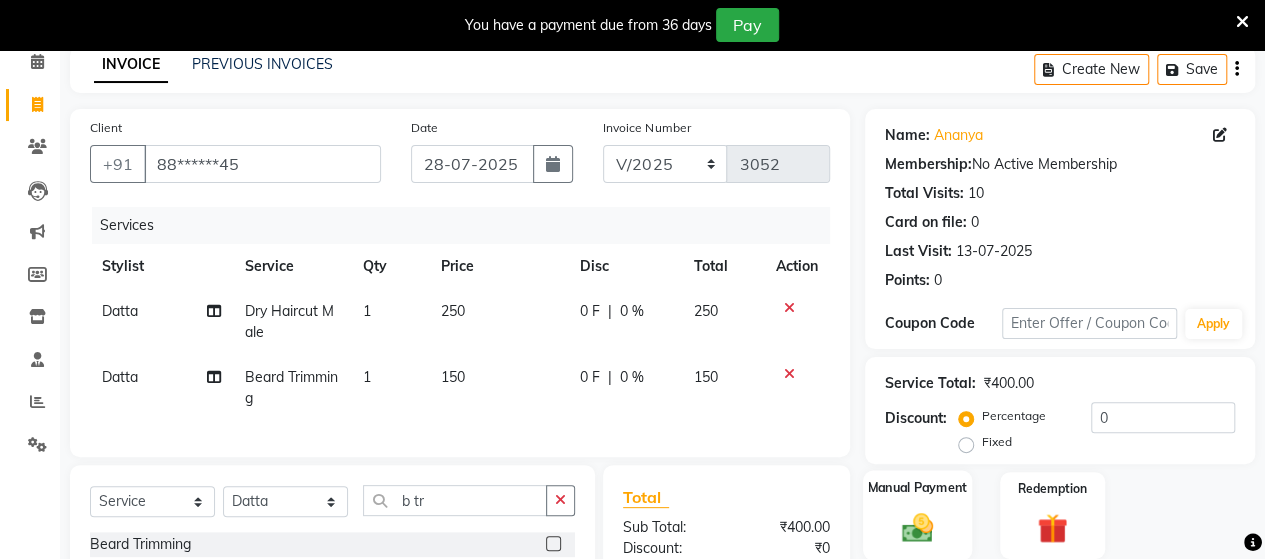 click 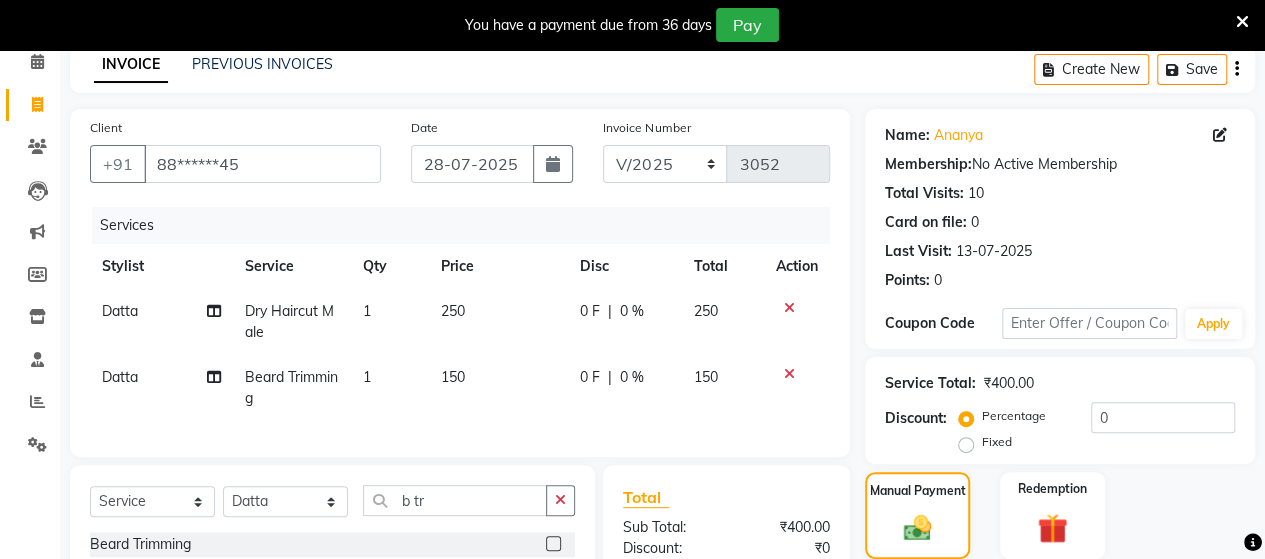 scroll, scrollTop: 334, scrollLeft: 0, axis: vertical 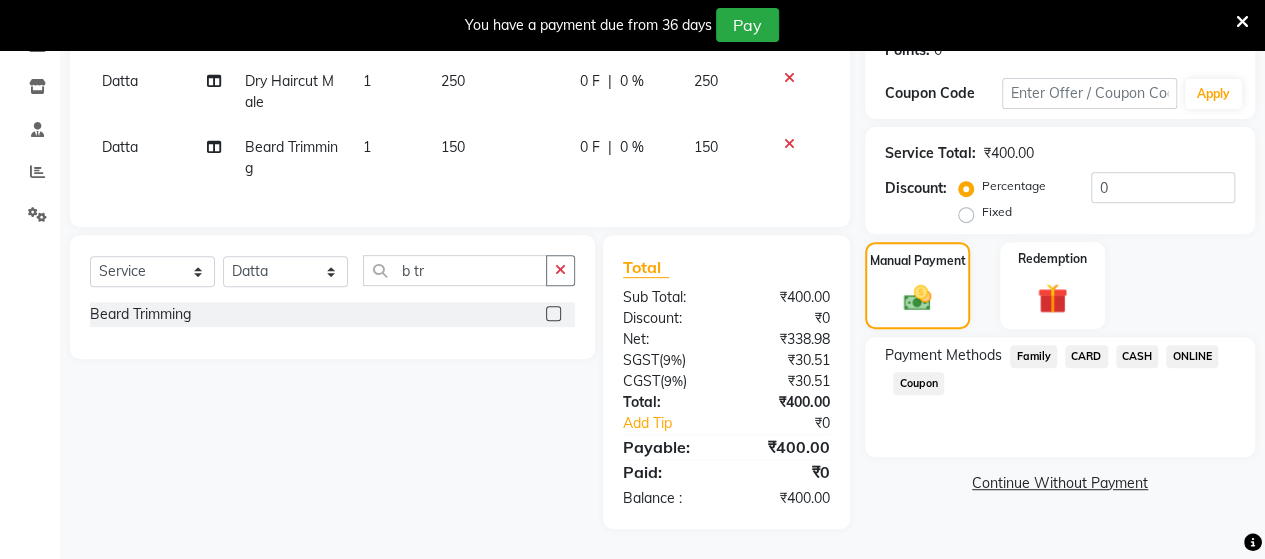 click on "Payment Methods  Family   CARD   CASH   ONLINE   Coupon" 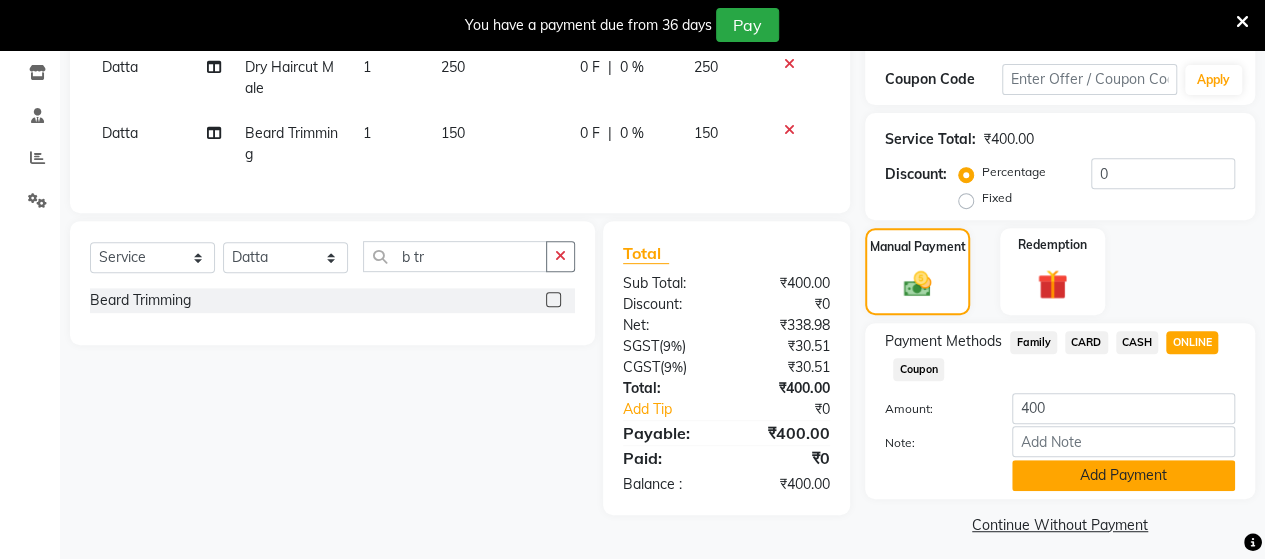 click on "Add Payment" 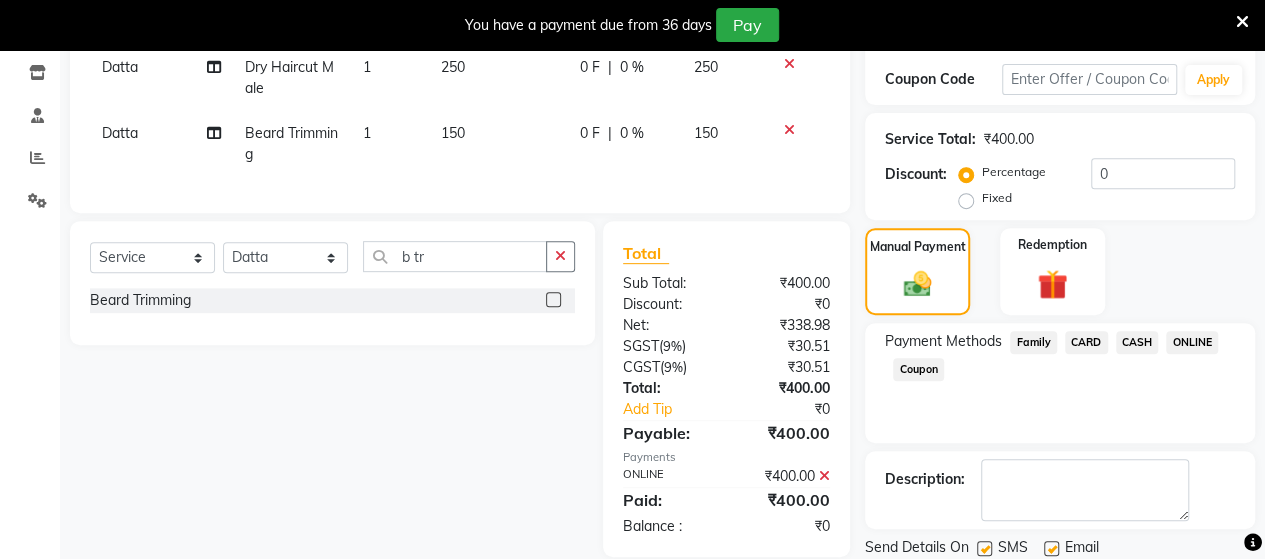 scroll, scrollTop: 400, scrollLeft: 0, axis: vertical 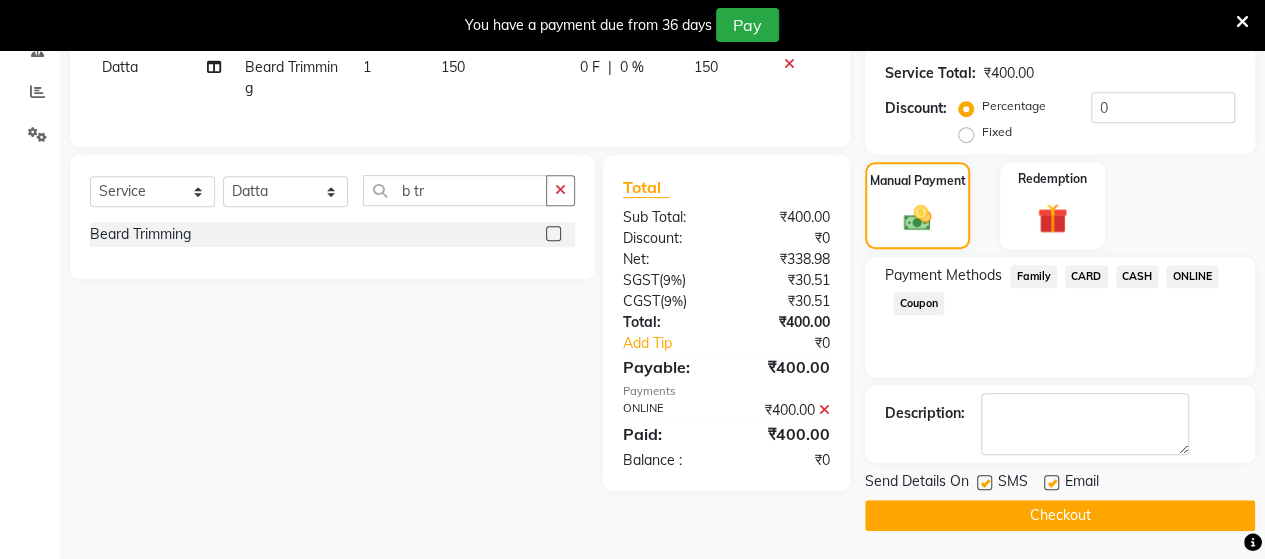 drag, startPoint x: 1136, startPoint y: 495, endPoint x: 1134, endPoint y: 518, distance: 23.086792 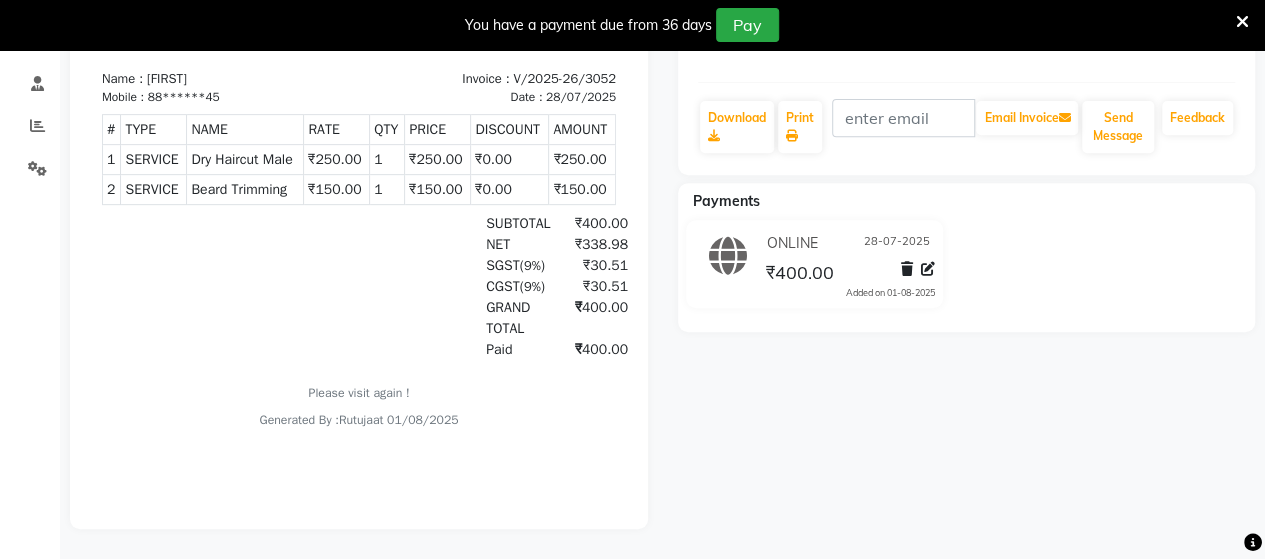 scroll, scrollTop: 0, scrollLeft: 0, axis: both 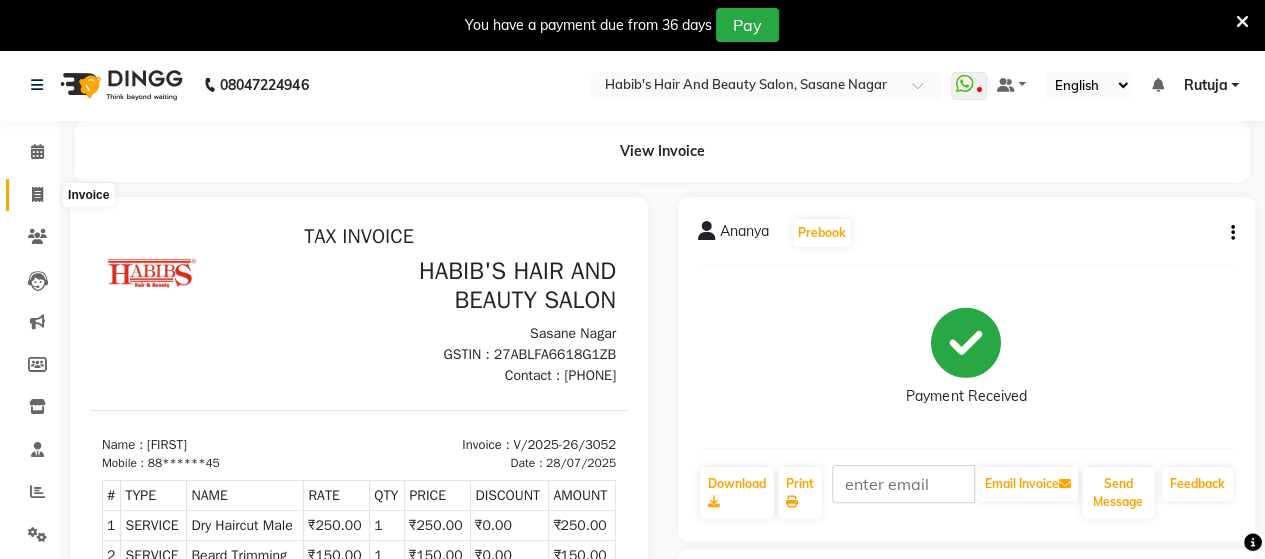 click 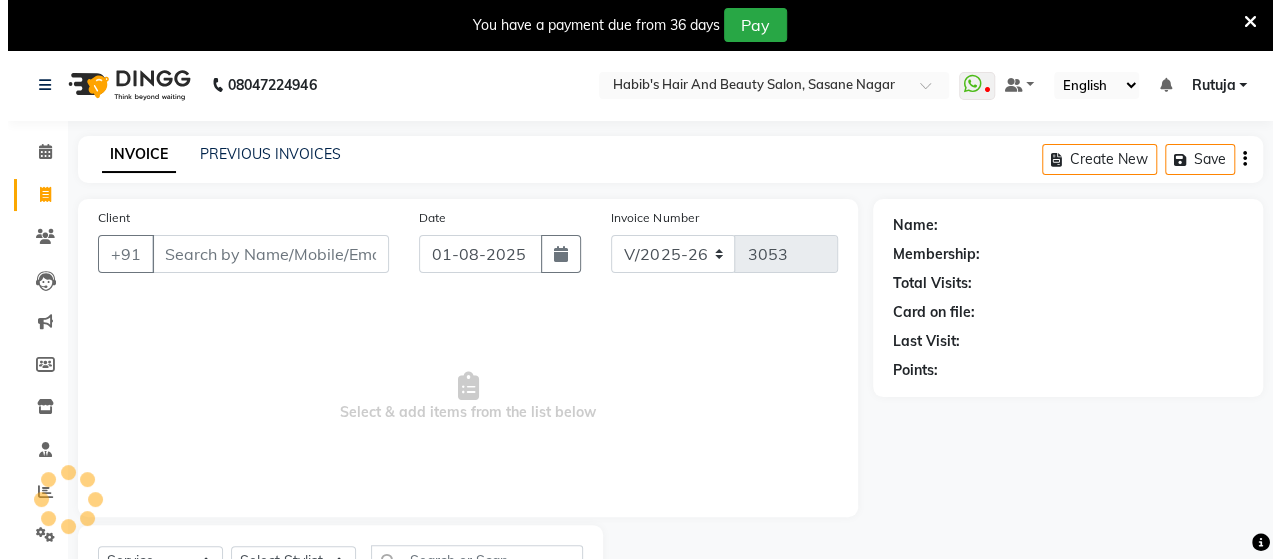 scroll, scrollTop: 90, scrollLeft: 0, axis: vertical 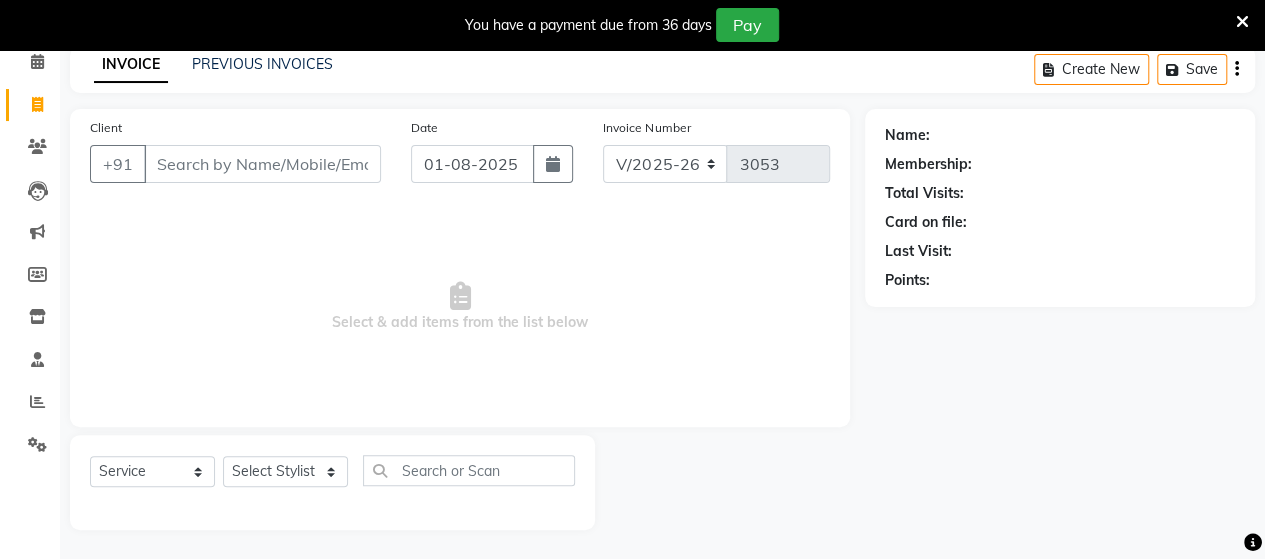 click on "Client" at bounding box center (262, 164) 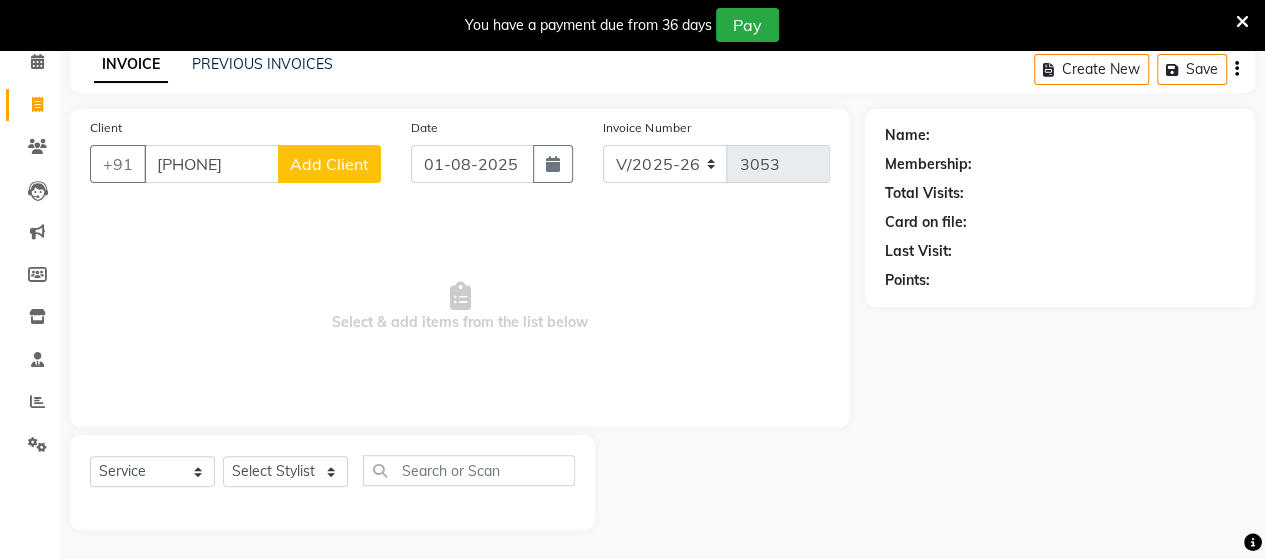 type on "[PHONE]" 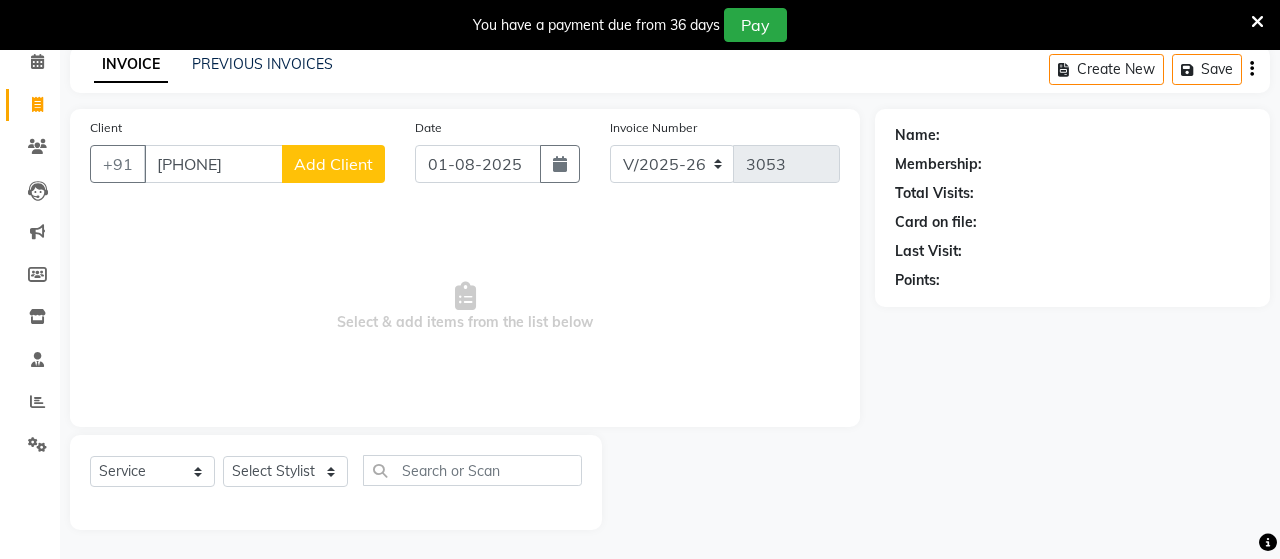 select on "22" 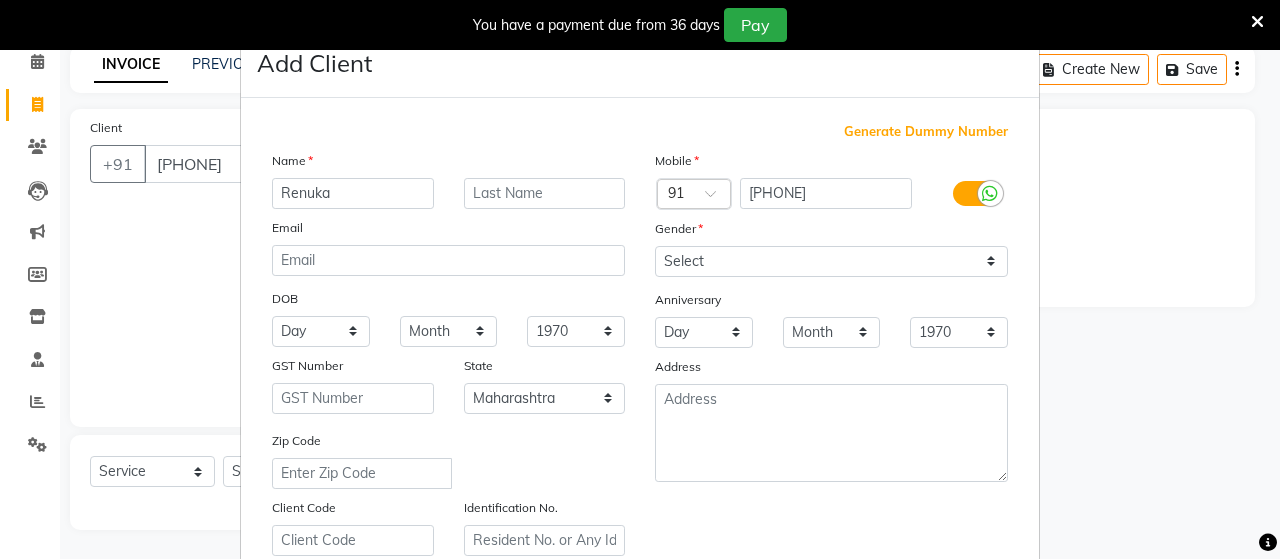 type on "Renuka" 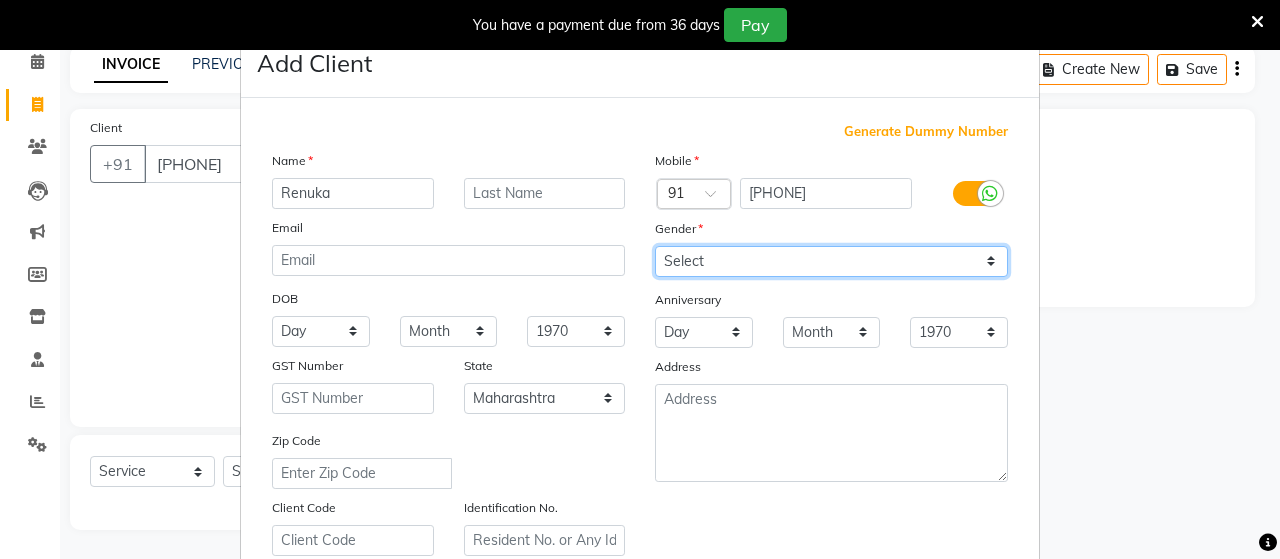 click on "Select Male Female Other Prefer Not To Say" at bounding box center [831, 261] 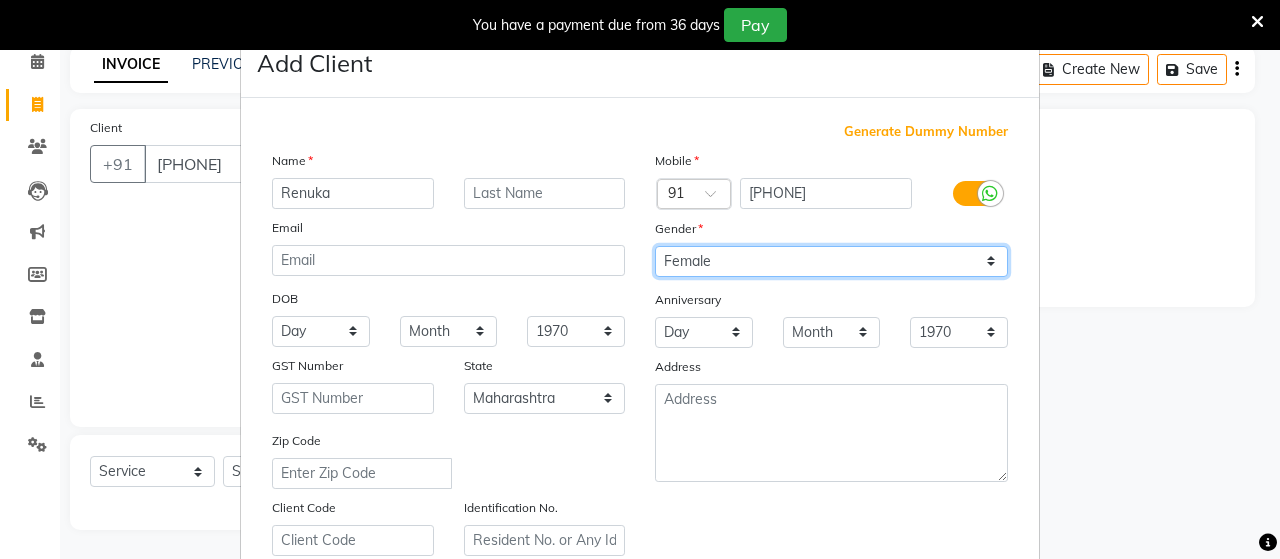 click on "Select Male Female Other Prefer Not To Say" at bounding box center [831, 261] 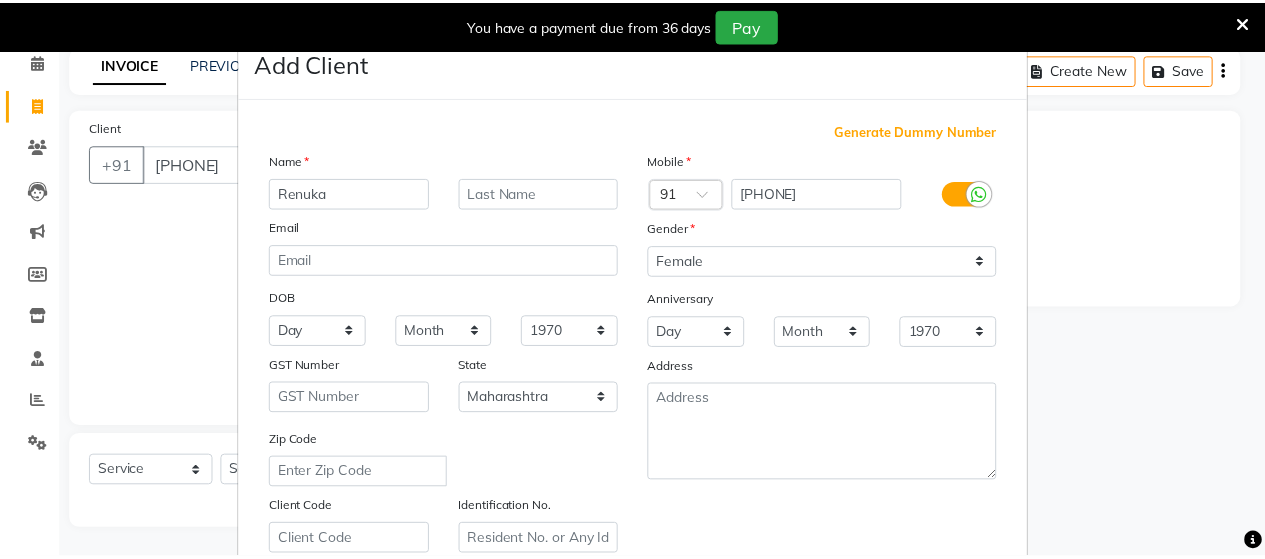 scroll, scrollTop: 360, scrollLeft: 0, axis: vertical 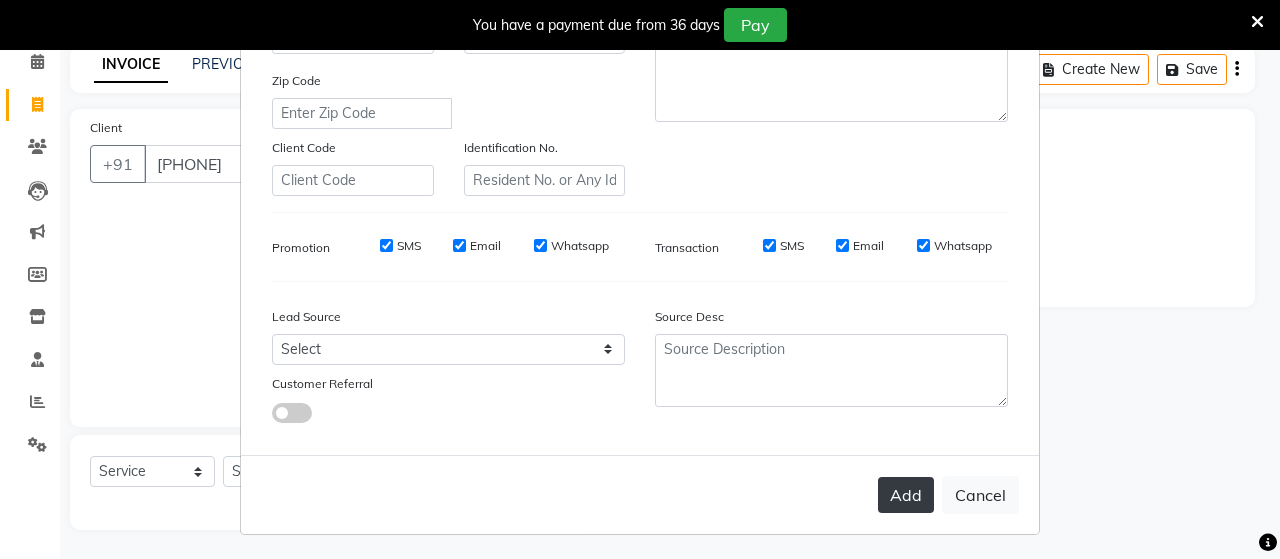 click on "Add" at bounding box center [906, 495] 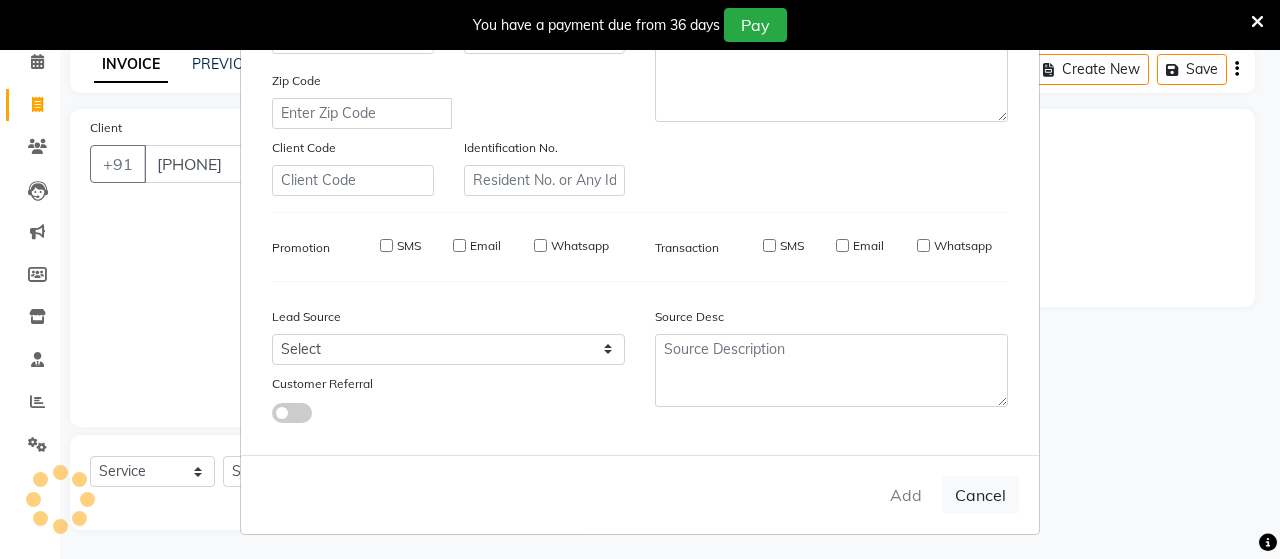 type on "98******20" 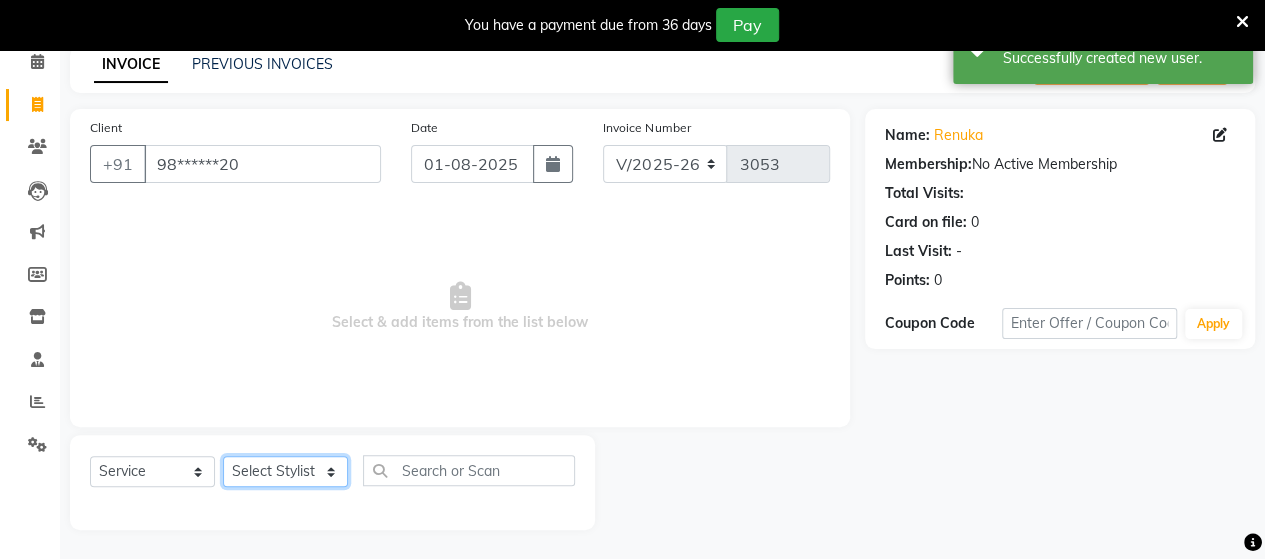 click on "Select Stylist Admin Datta  Jyoti  Krushna  Pratik  RAVI Rohit Rutuja" 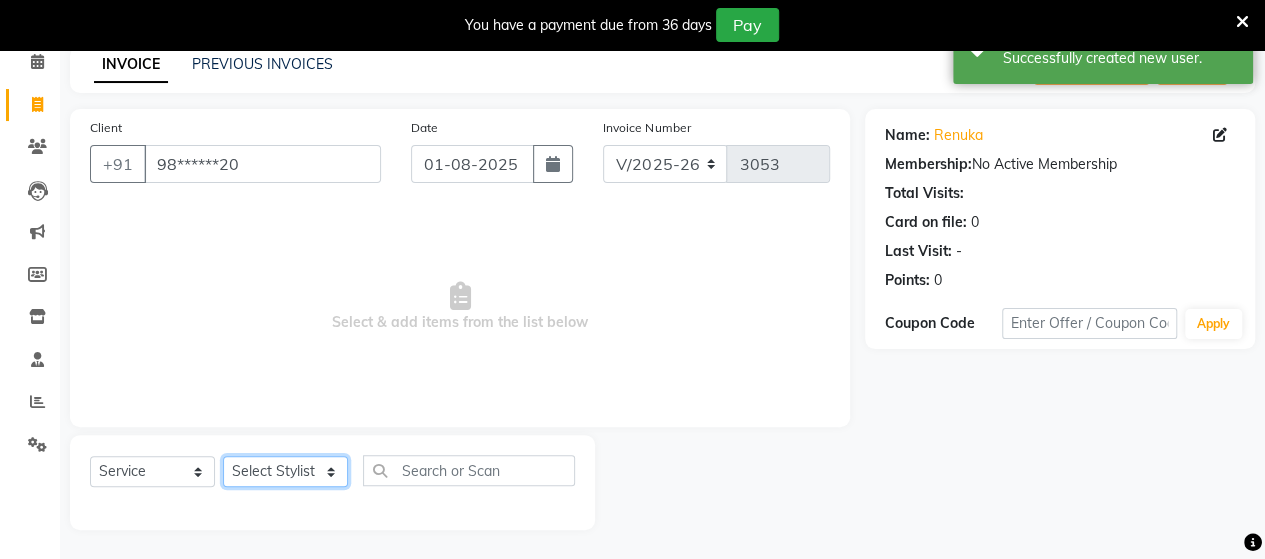 select on "58673" 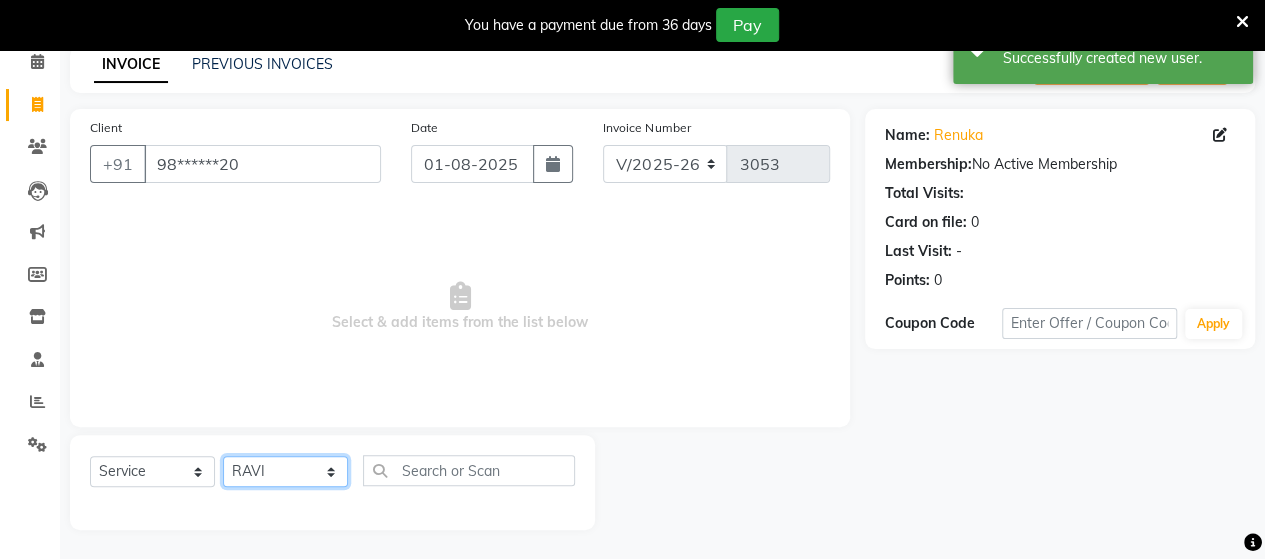 click on "Select Stylist Admin Datta  Jyoti  Krushna  Pratik  RAVI Rohit Rutuja" 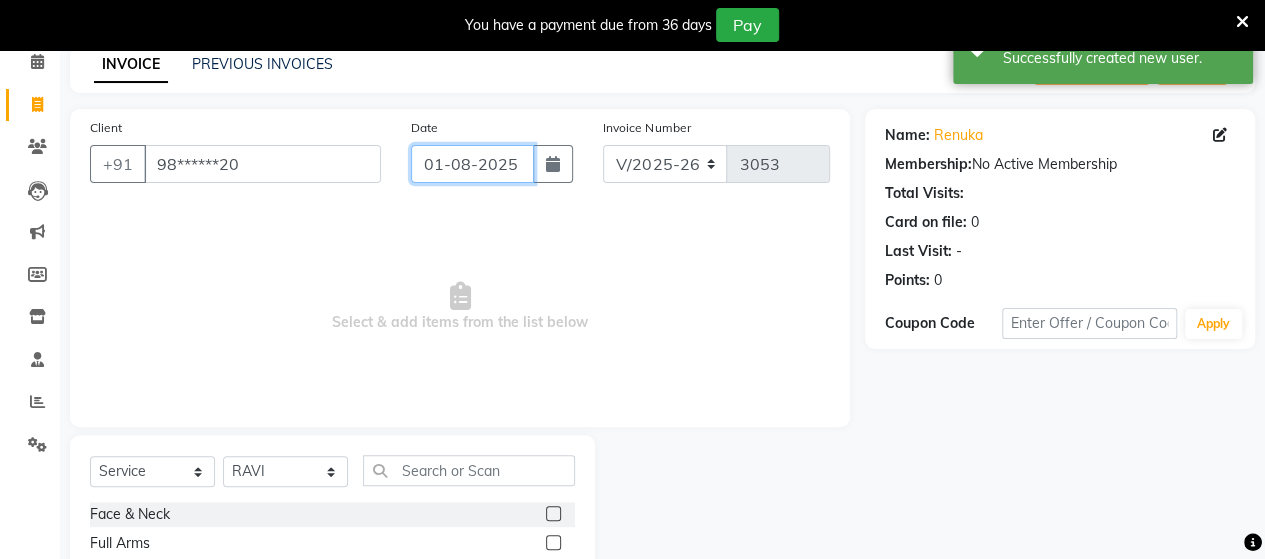 click on "01-08-2025" 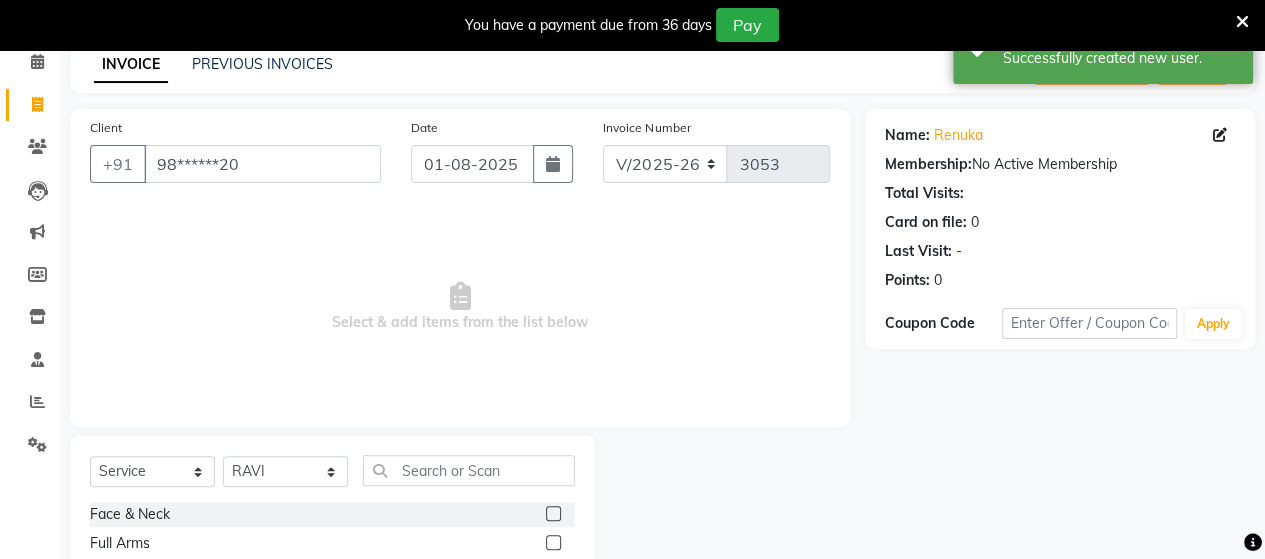 select on "8" 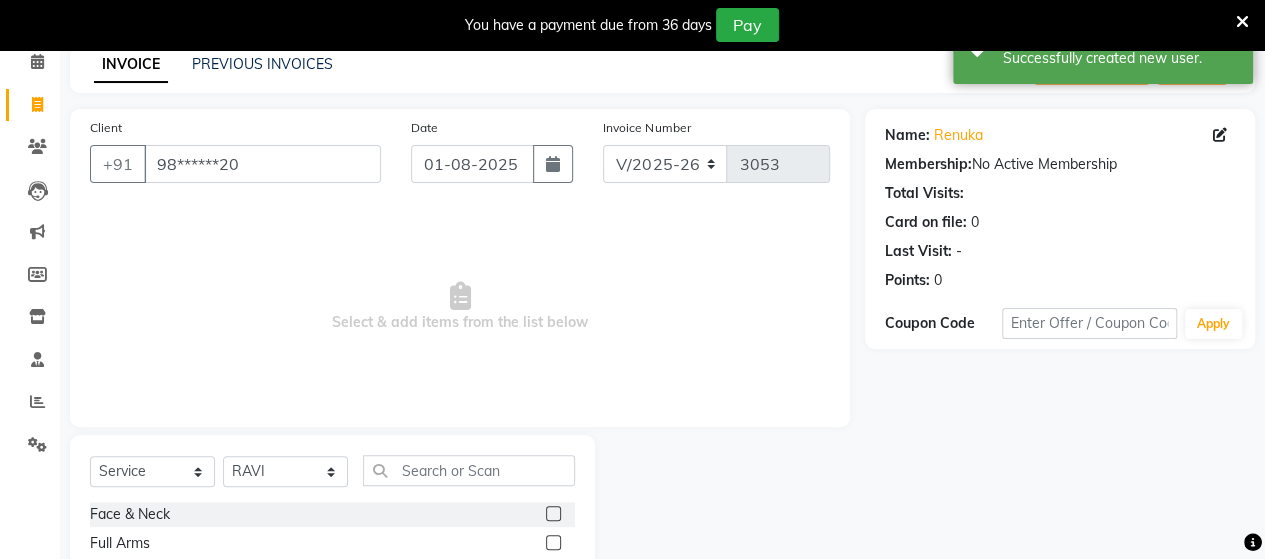 select on "2025" 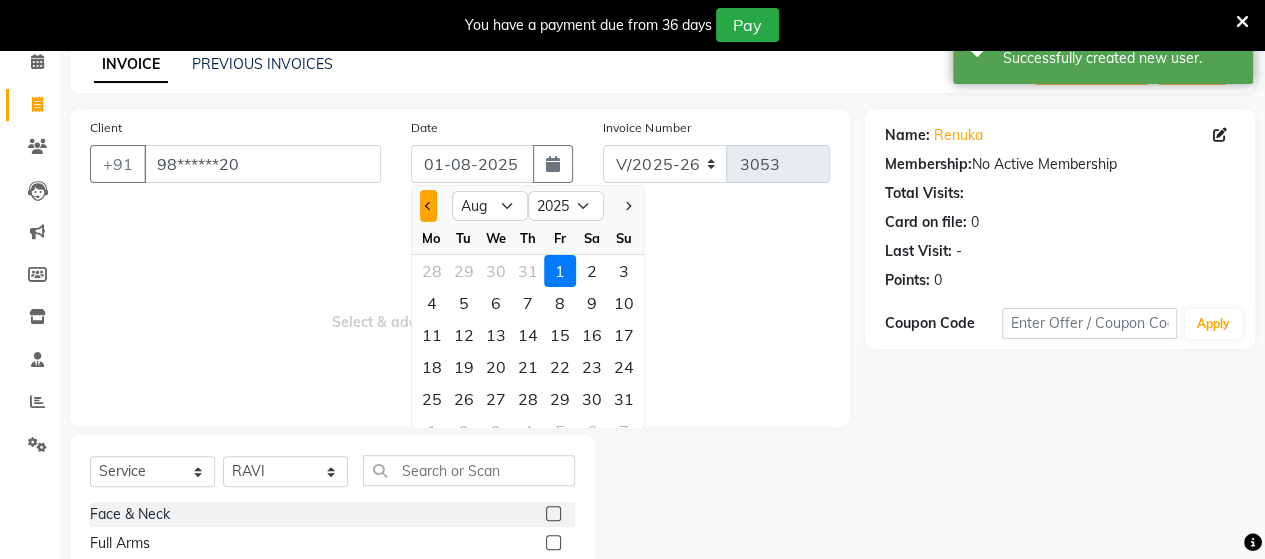 click 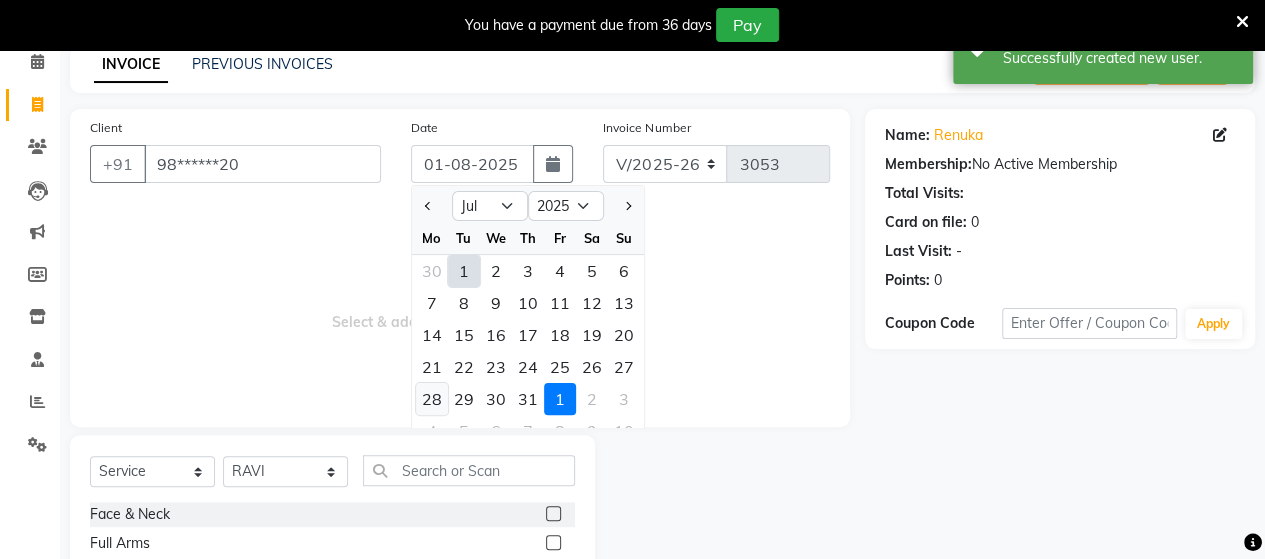 click on "28" 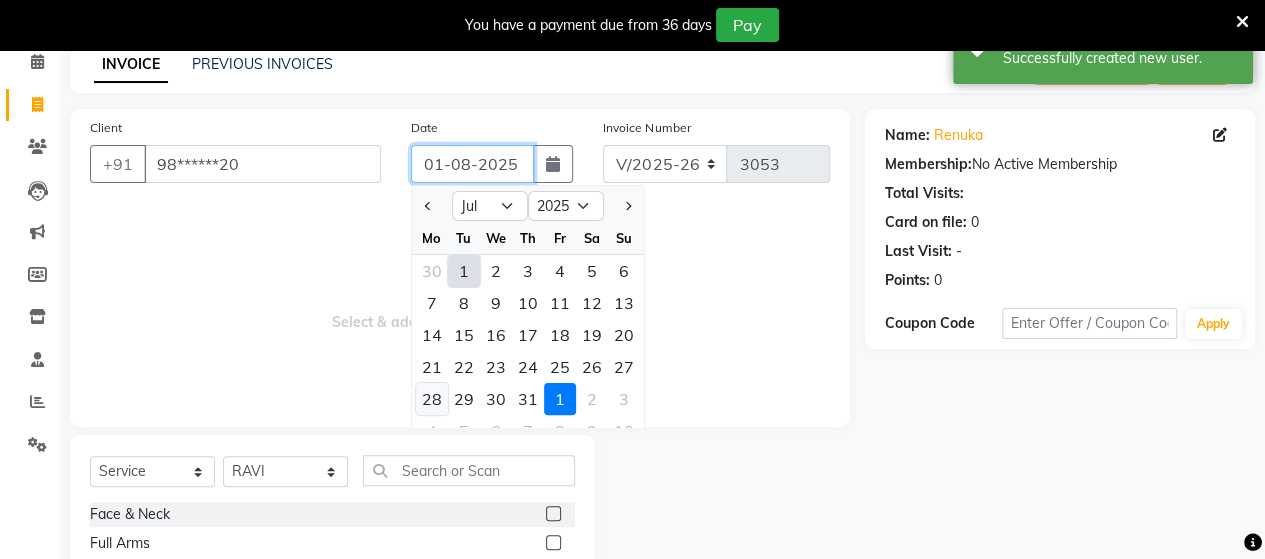 type on "28-07-2025" 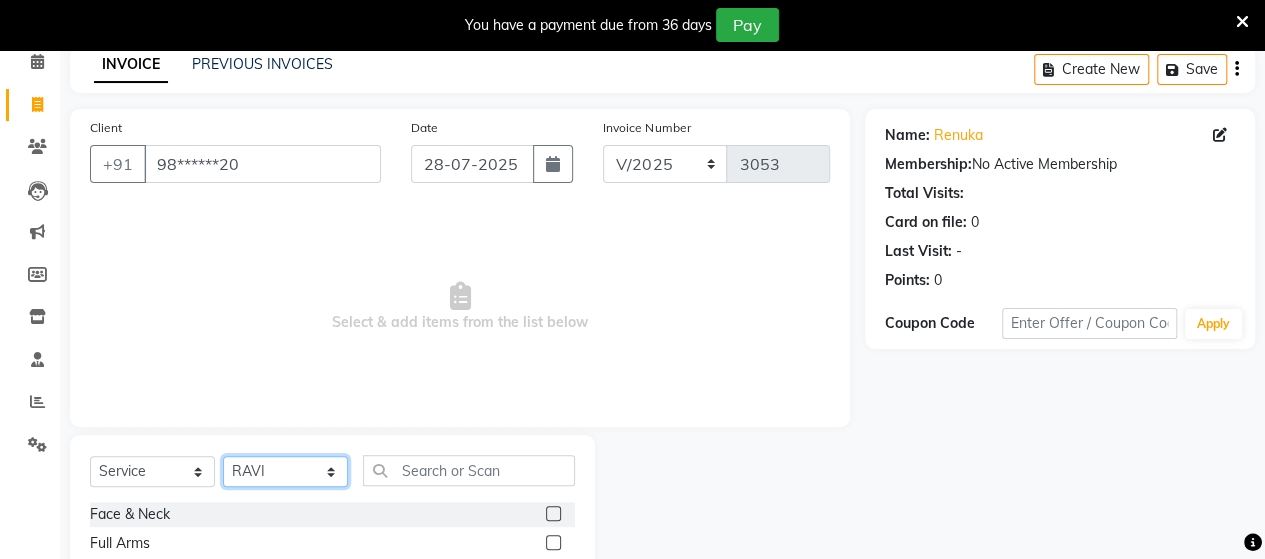 click on "Select Stylist Admin Datta  Jyoti  Krushna  Pratik  RAVI Rohit Rutuja" 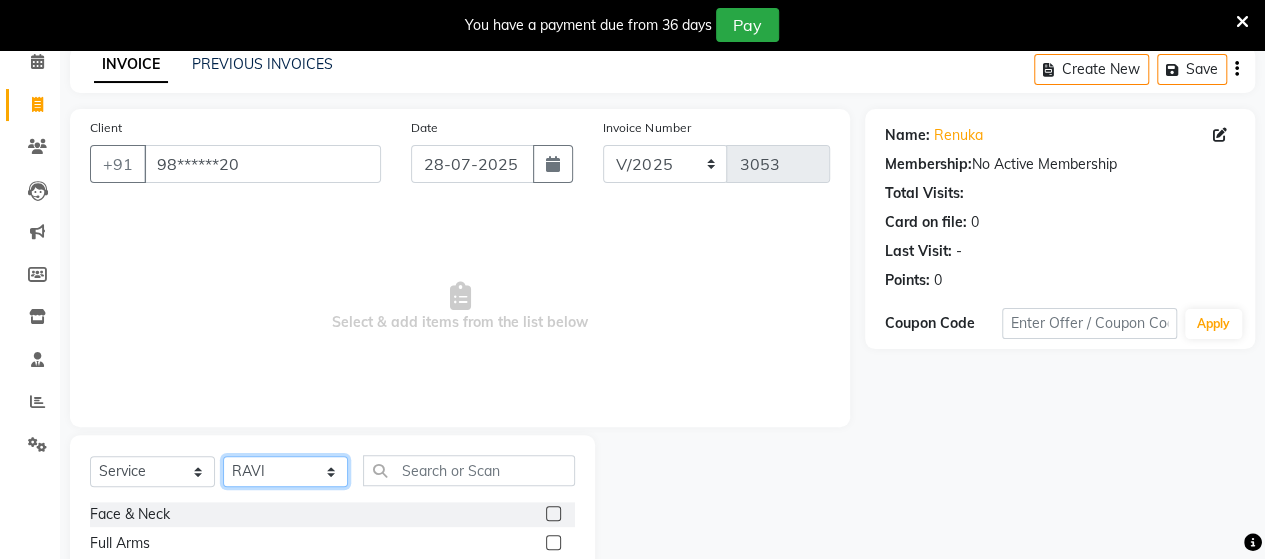 select on "62464" 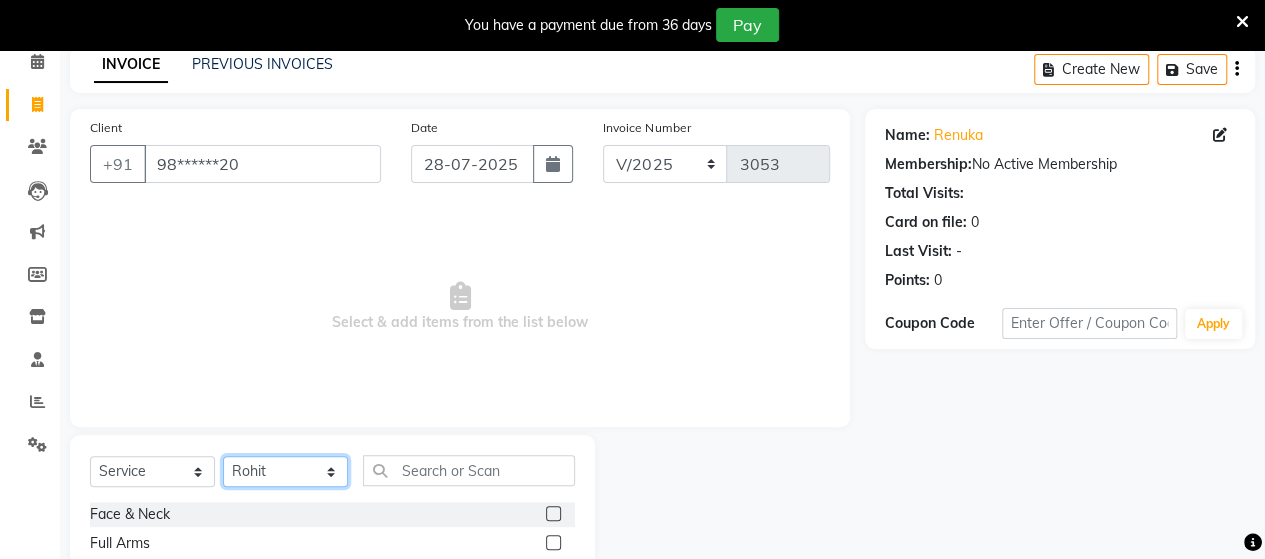 click on "Select Stylist Admin Datta  Jyoti  Krushna  Pratik  RAVI Rohit Rutuja" 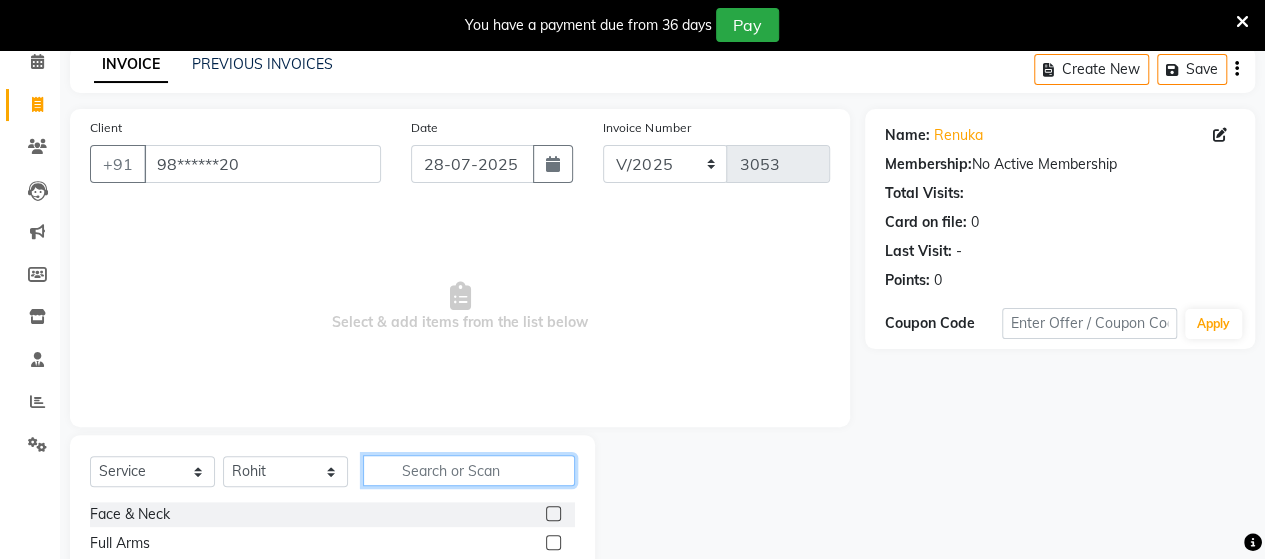 click 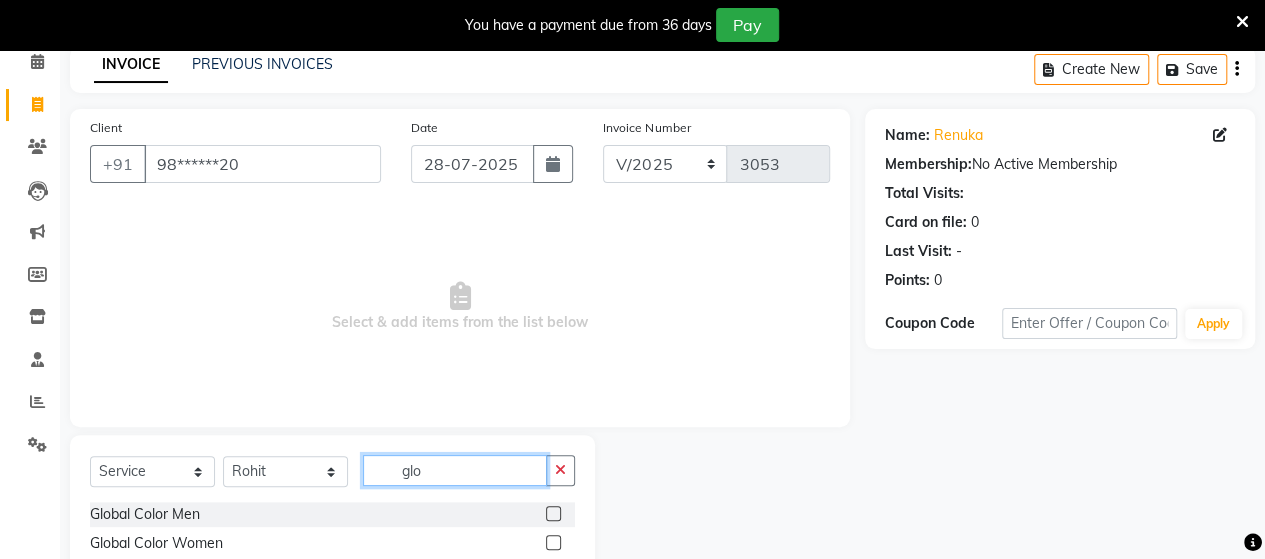 type on "glo" 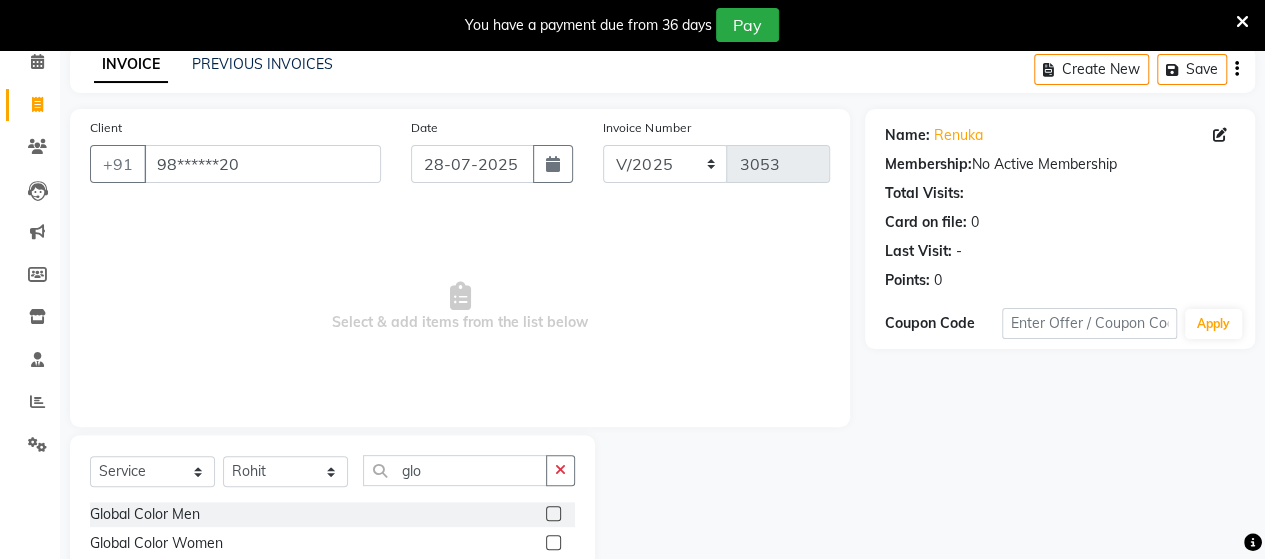 click 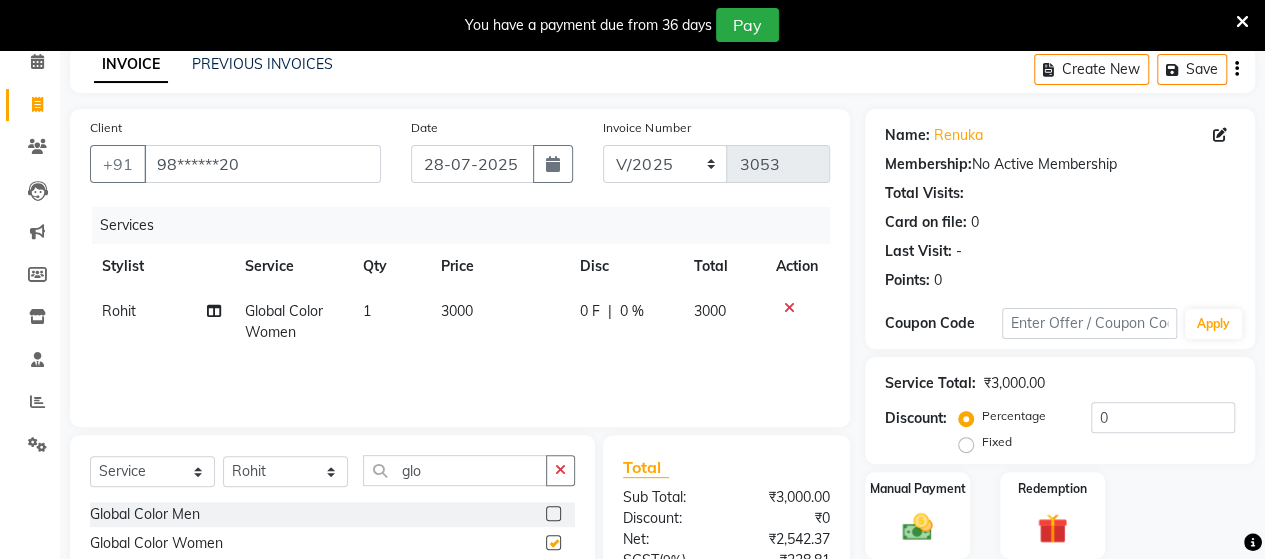 checkbox on "false" 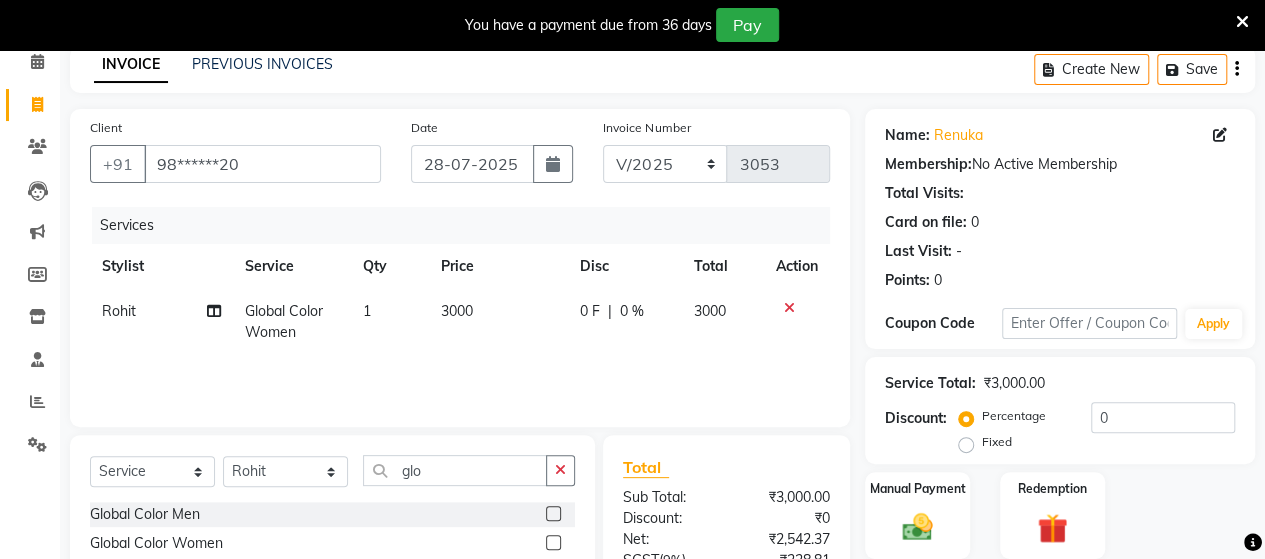 click on "3000" 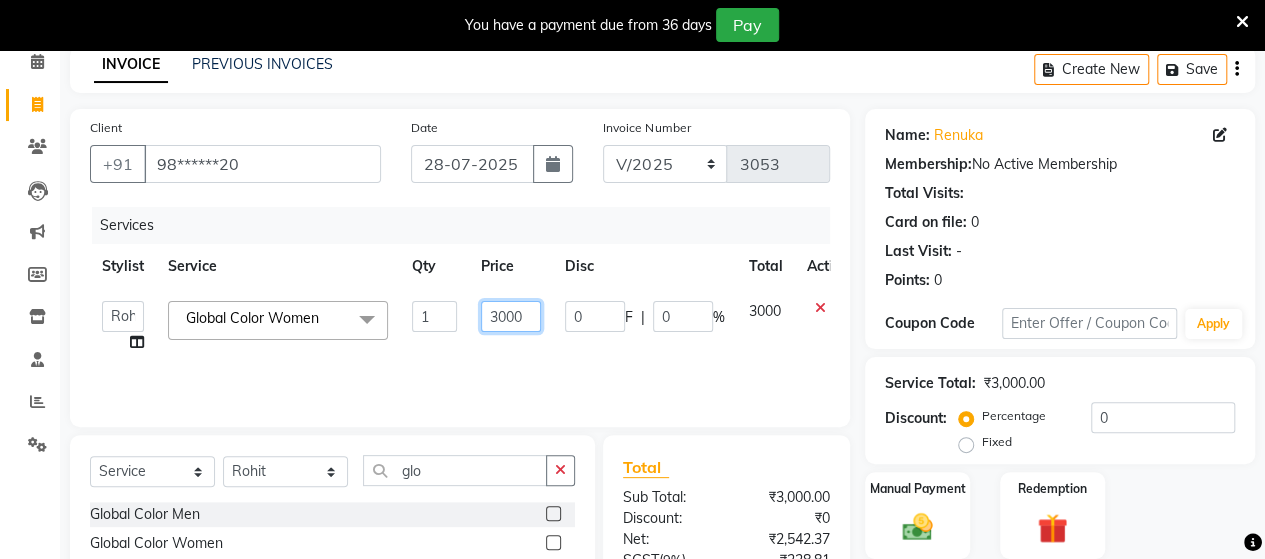 click on "3000" 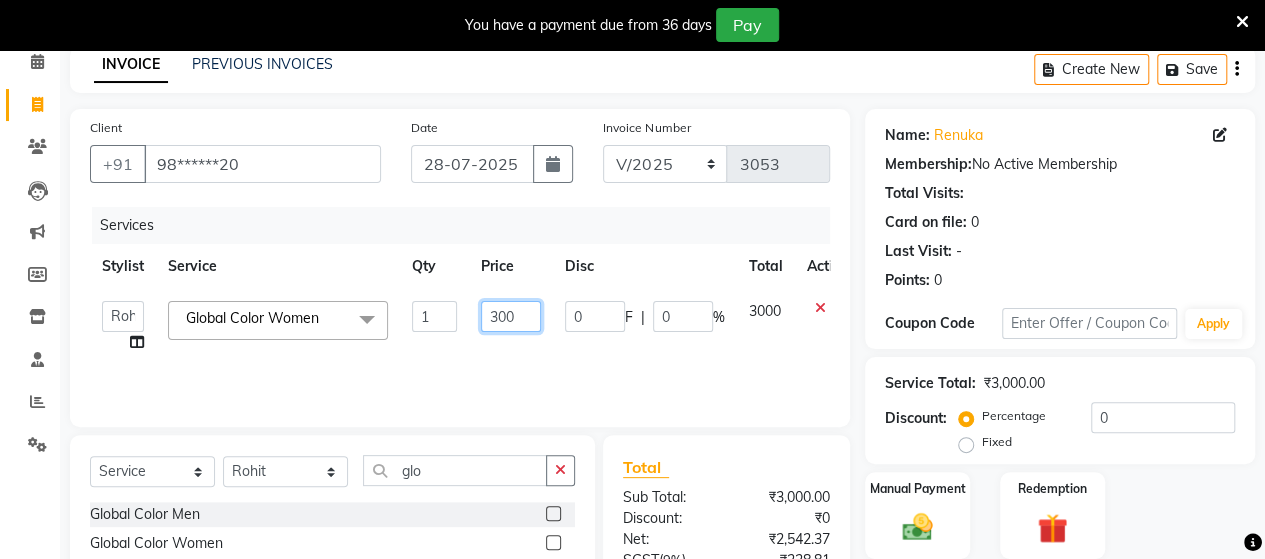 type on "3500" 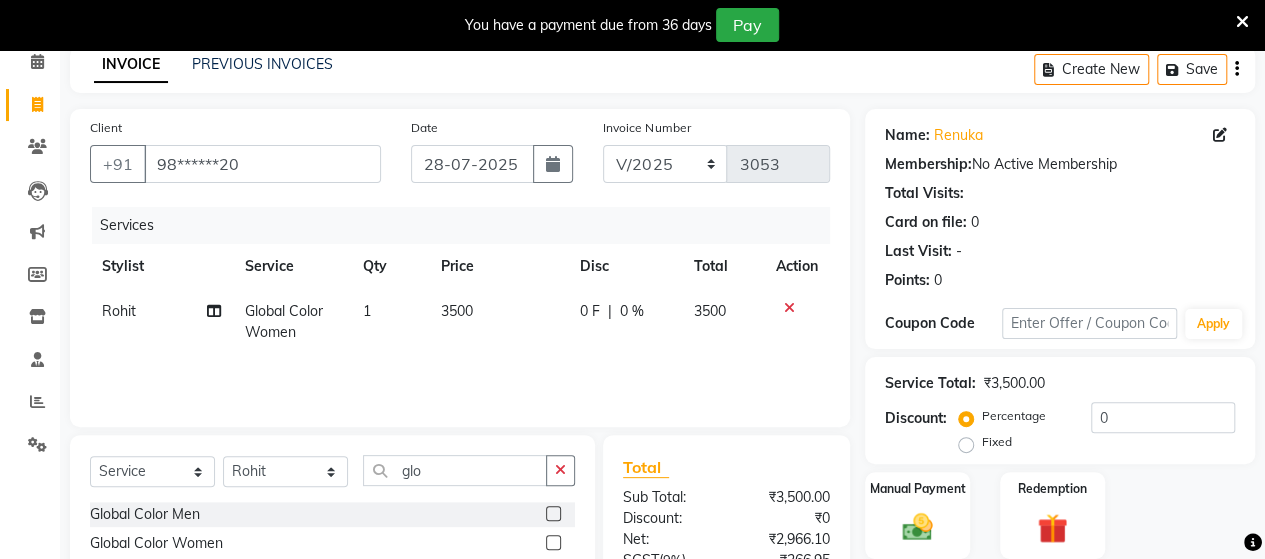 click on "Services Stylist Service Qty Price Disc Total Action Rohit Global Color Women 1 3500 0 F | 0 % 3500" 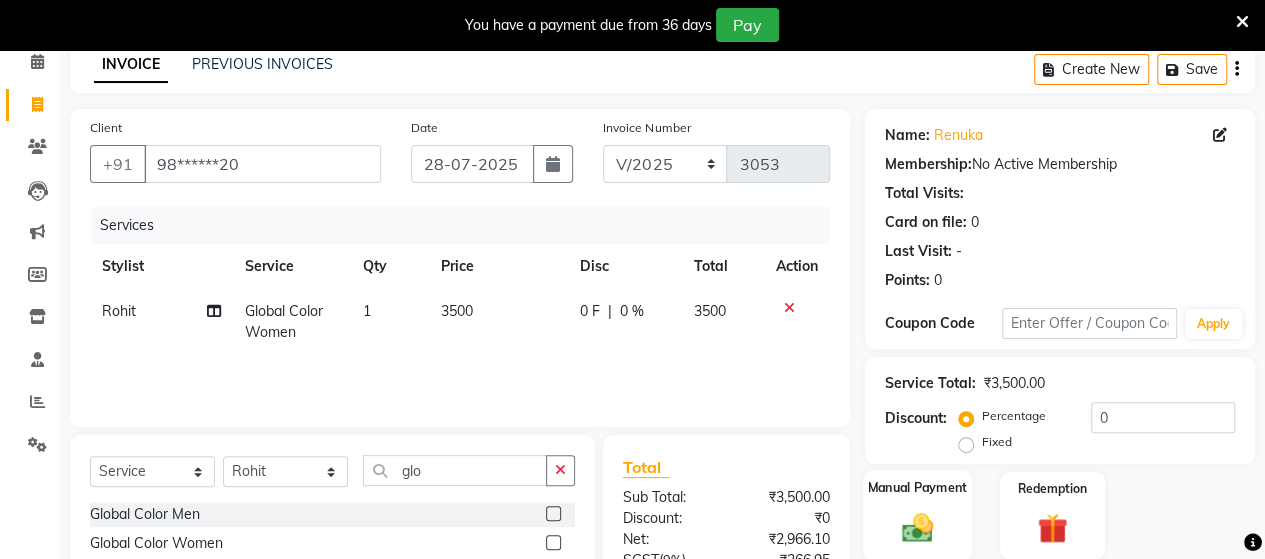 click 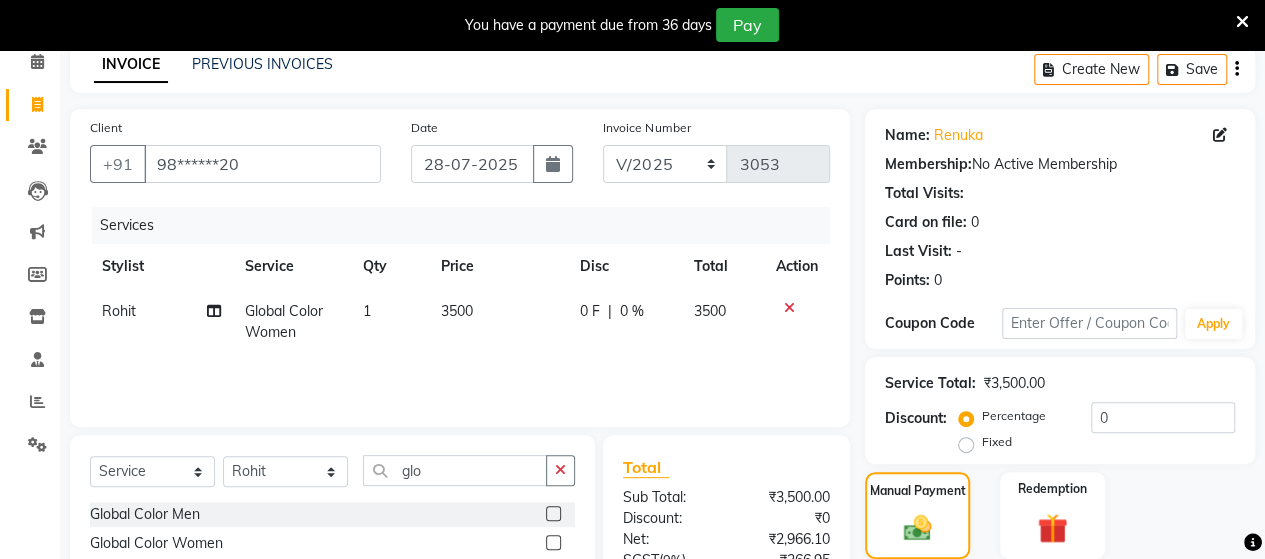 scroll, scrollTop: 288, scrollLeft: 0, axis: vertical 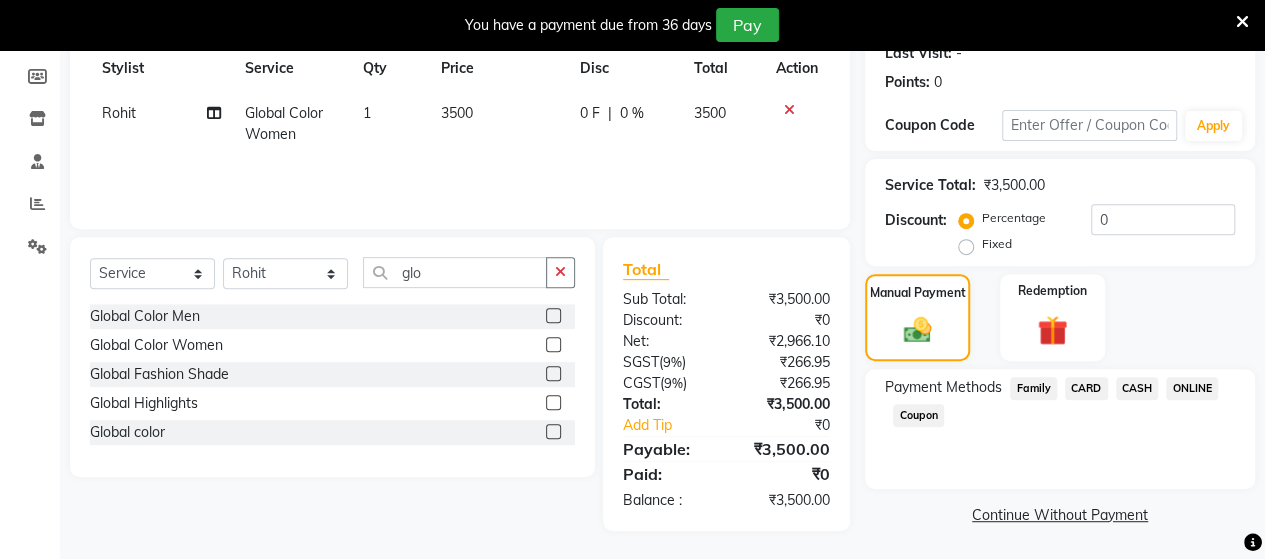 click on "ONLINE" 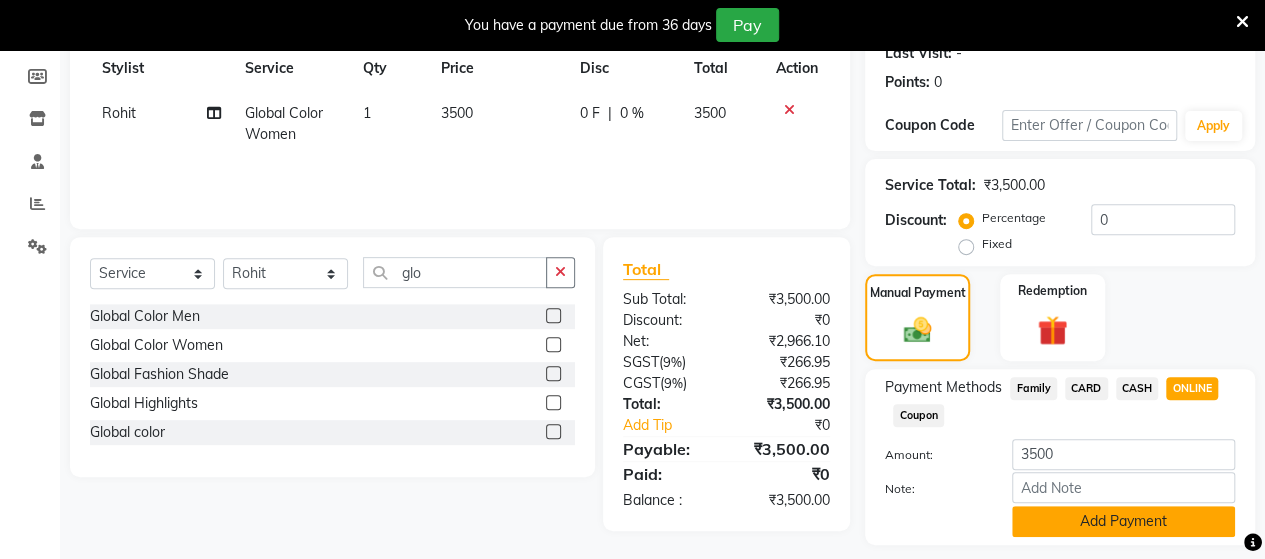 click on "Add Payment" 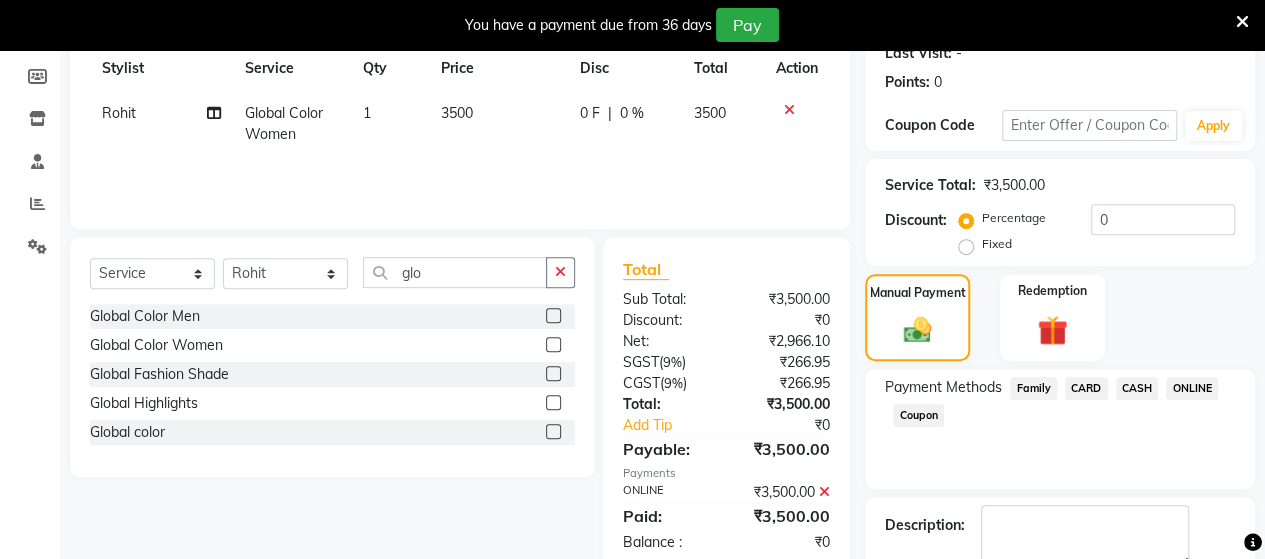 scroll, scrollTop: 400, scrollLeft: 0, axis: vertical 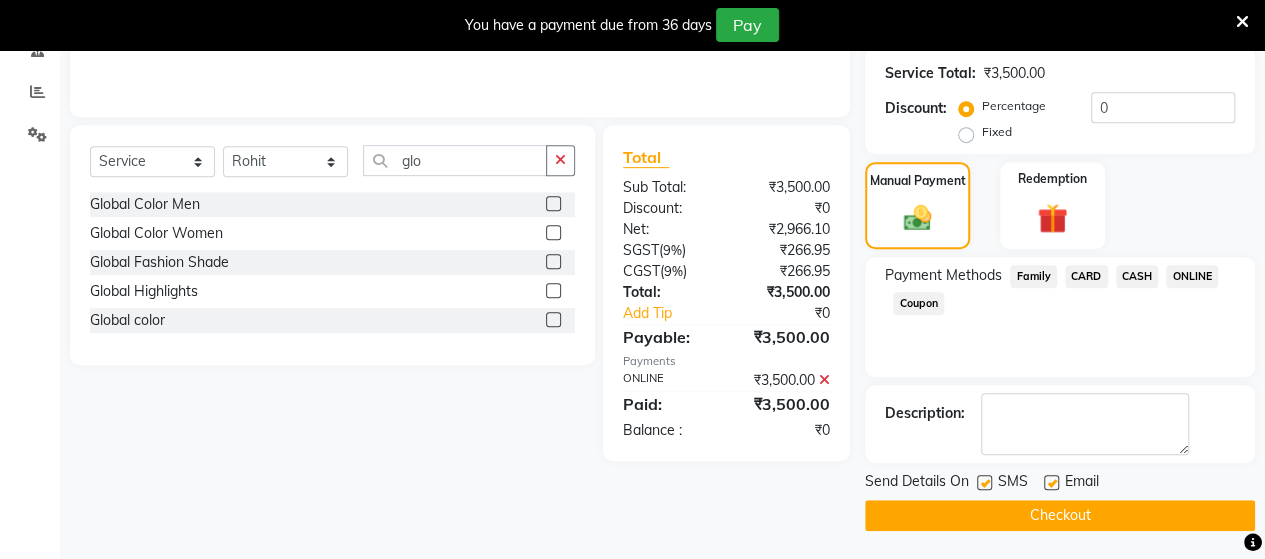 click on "Checkout" 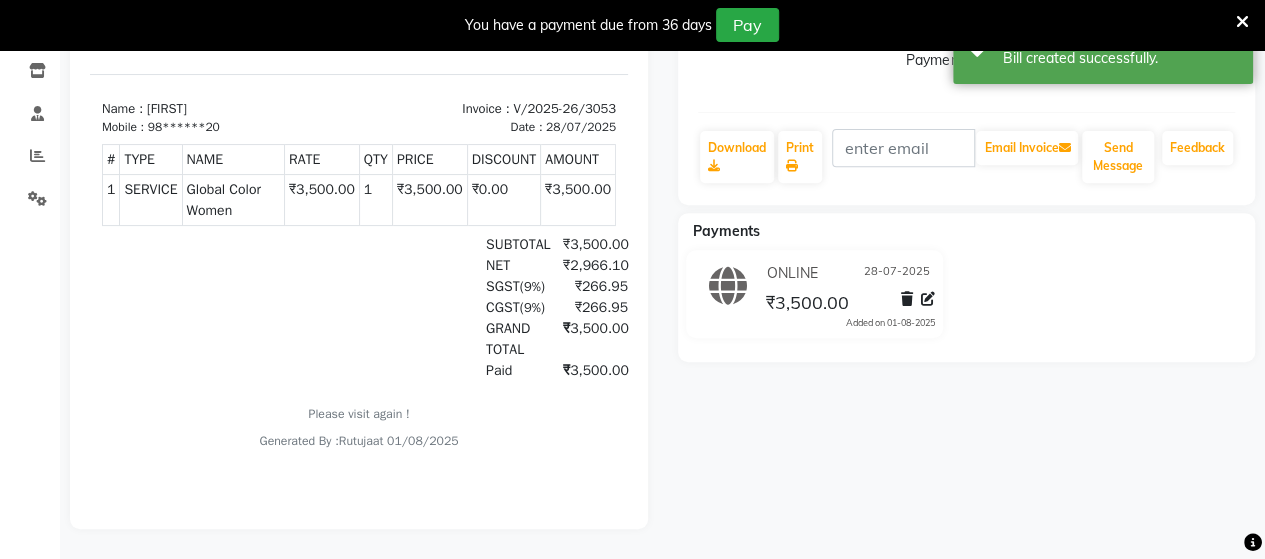 scroll, scrollTop: 0, scrollLeft: 0, axis: both 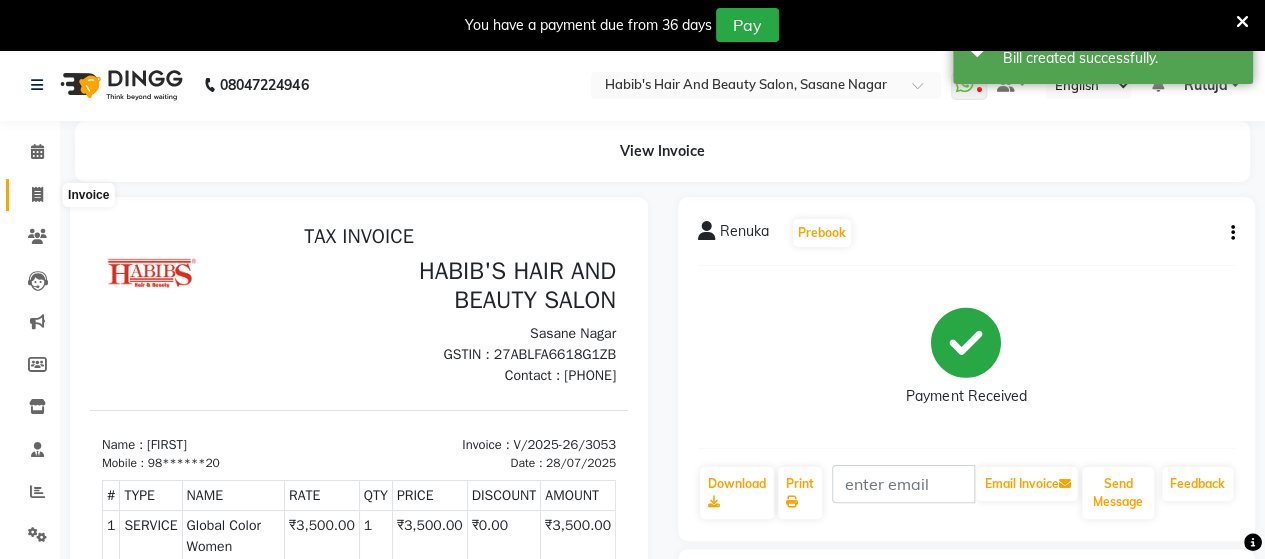 click 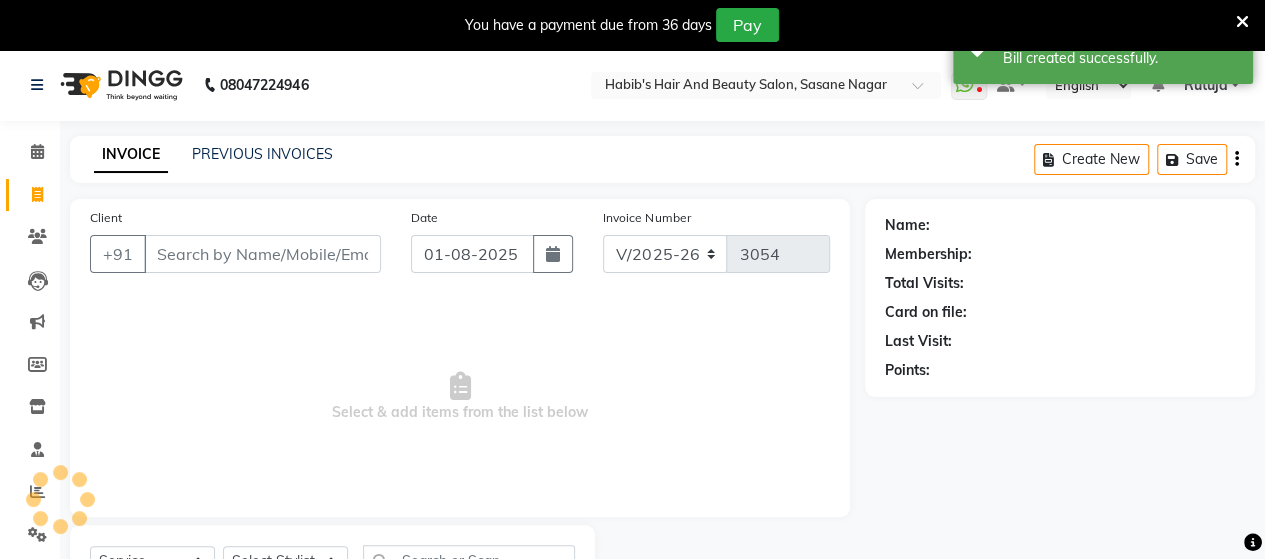 scroll, scrollTop: 90, scrollLeft: 0, axis: vertical 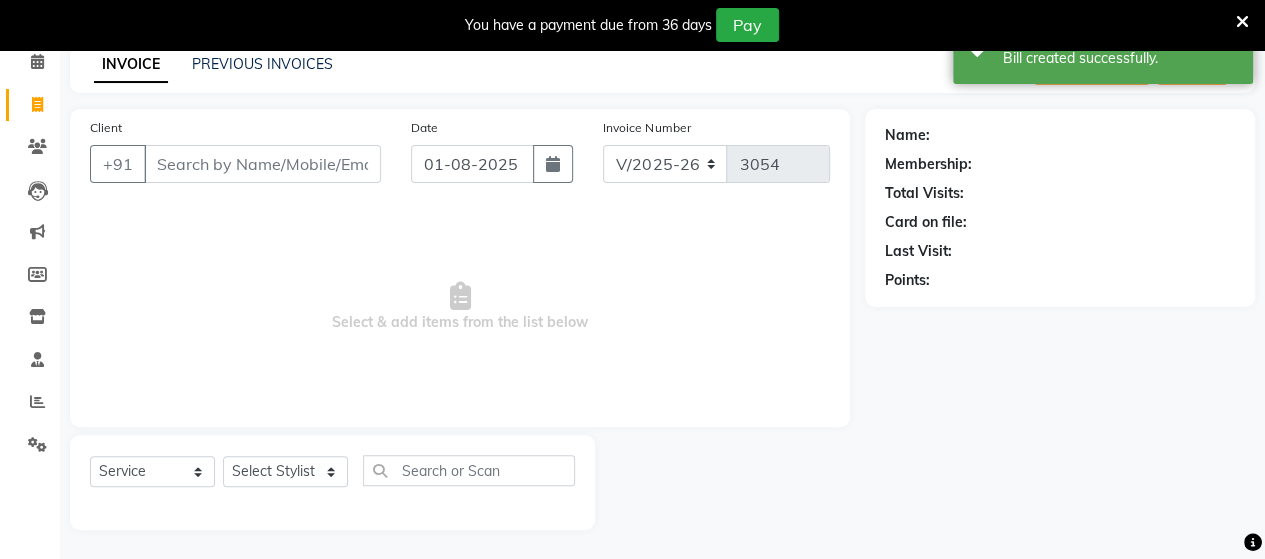 click on "Client" at bounding box center [262, 164] 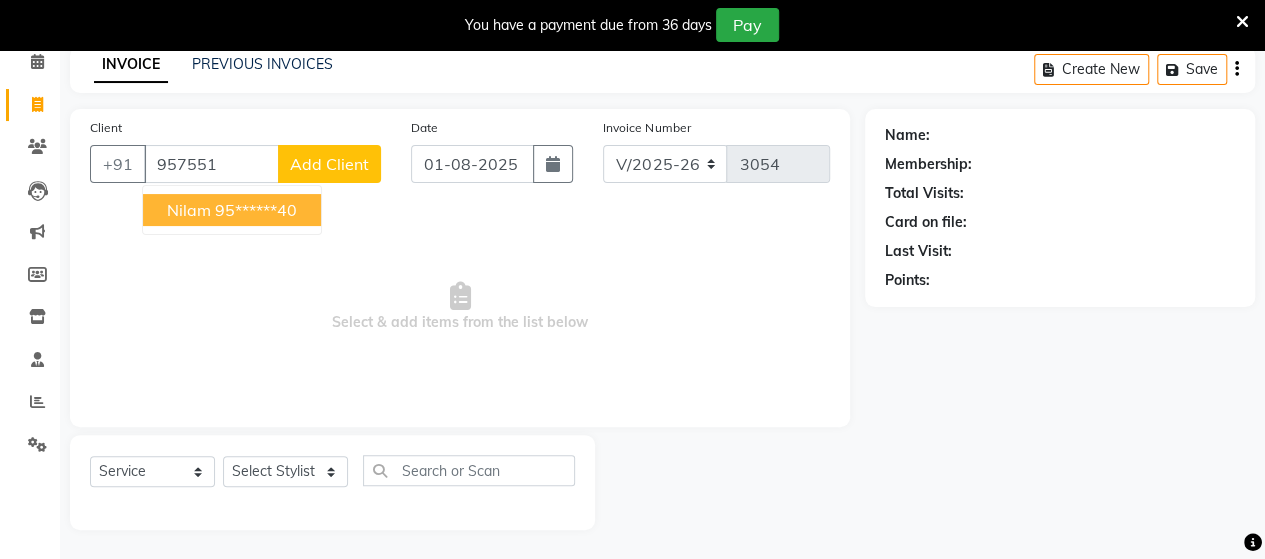 click on "95******40" at bounding box center [256, 210] 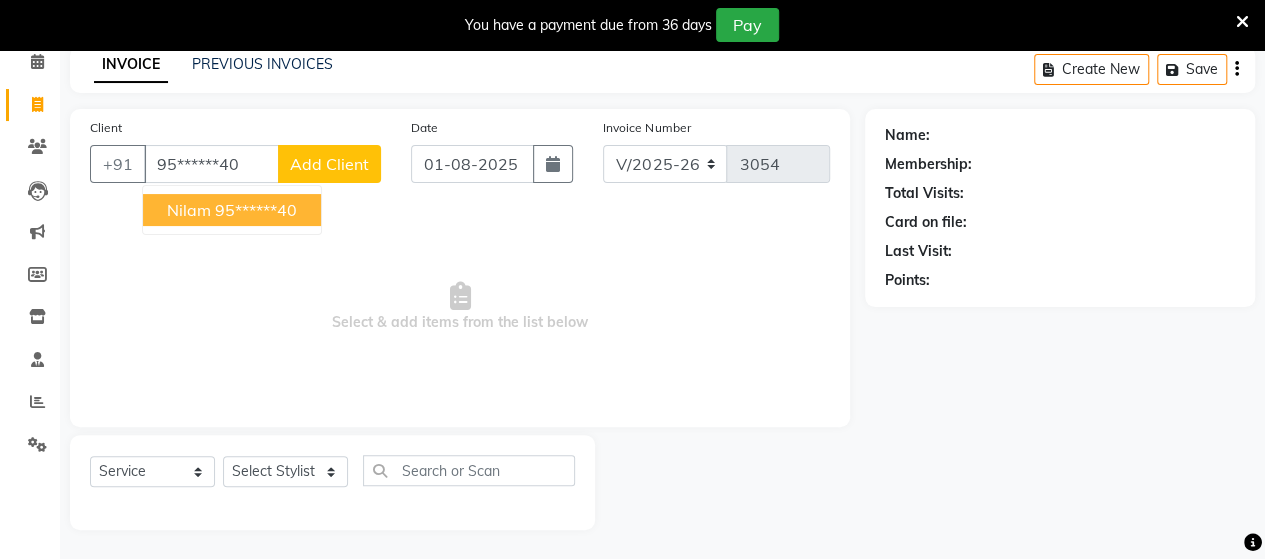 type on "95******40" 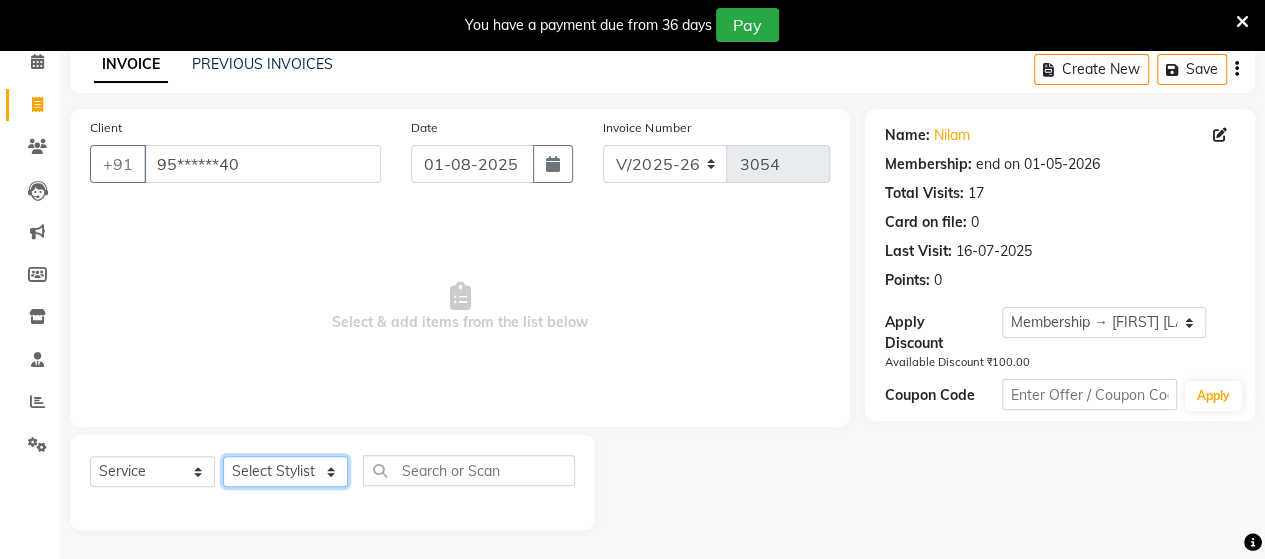 click on "Select Stylist Admin Datta  Jyoti  Krushna  Pratik  RAVI Rohit Rutuja" 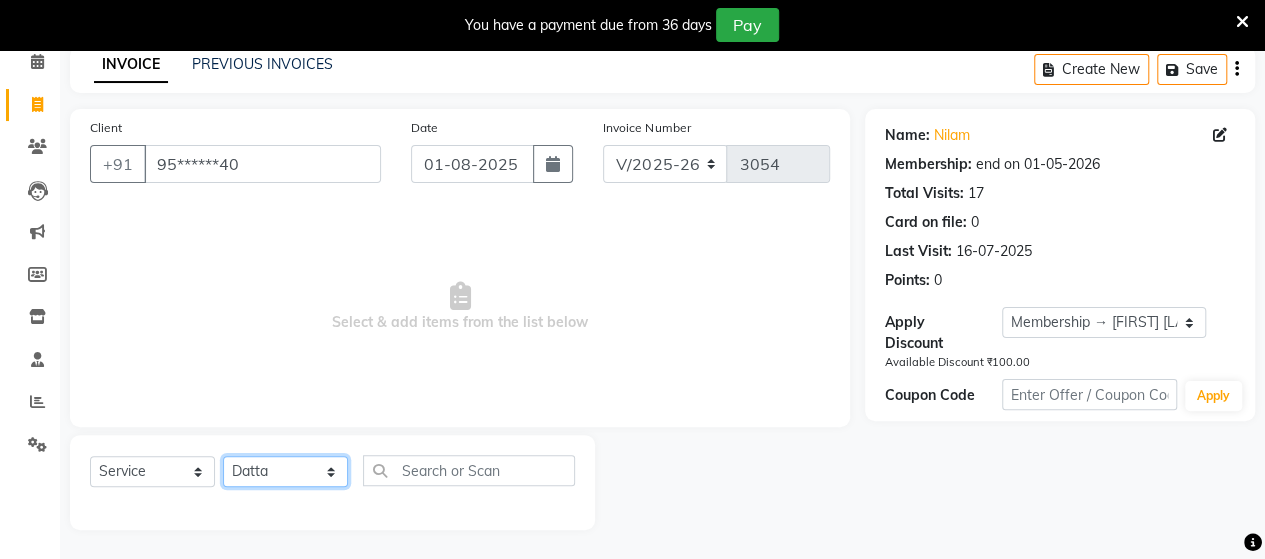 click on "Select Stylist Admin Datta  Jyoti  Krushna  Pratik  RAVI Rohit Rutuja" 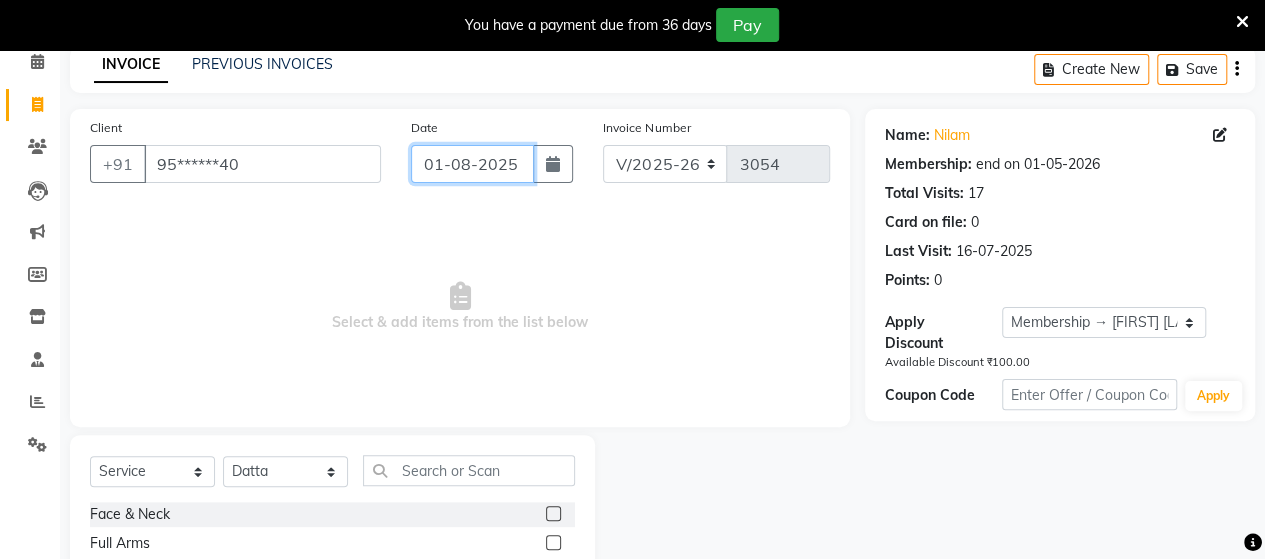 click on "01-08-2025" 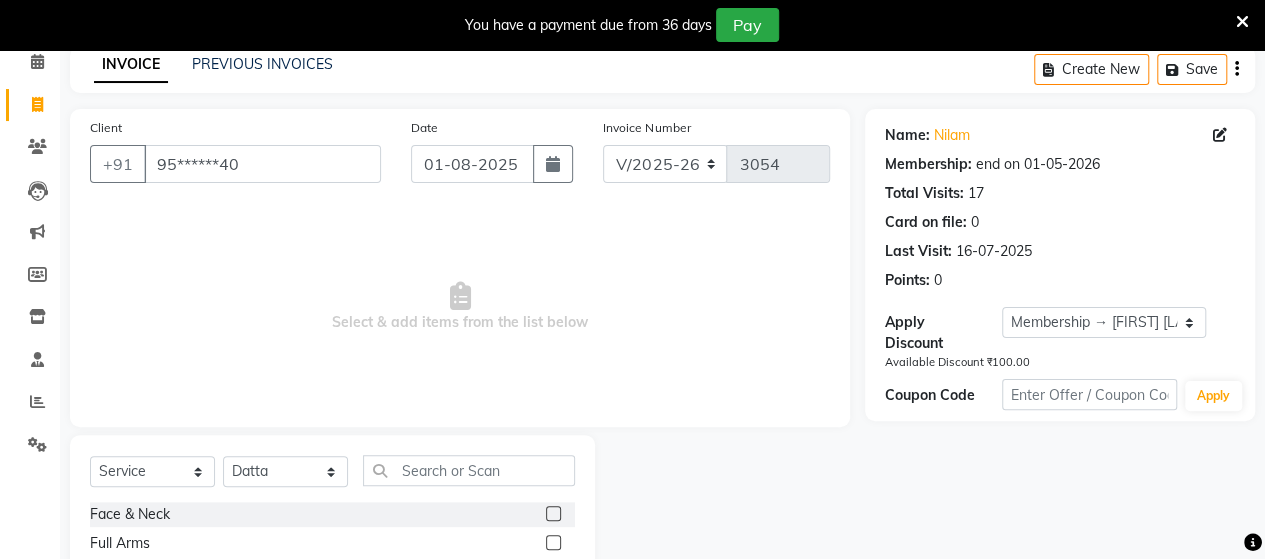 select on "8" 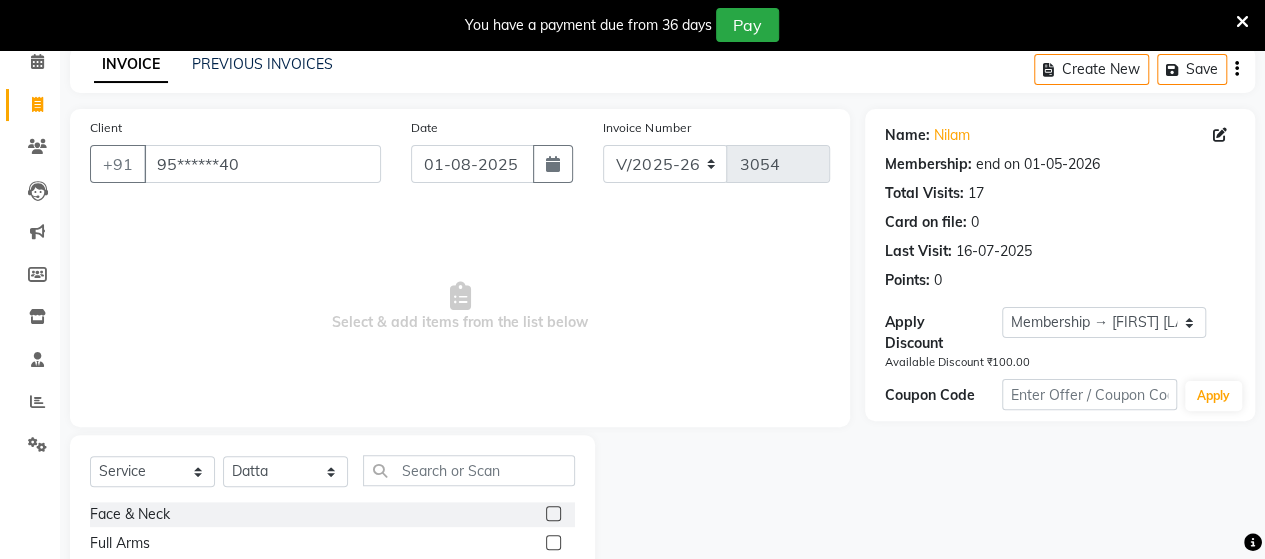 type 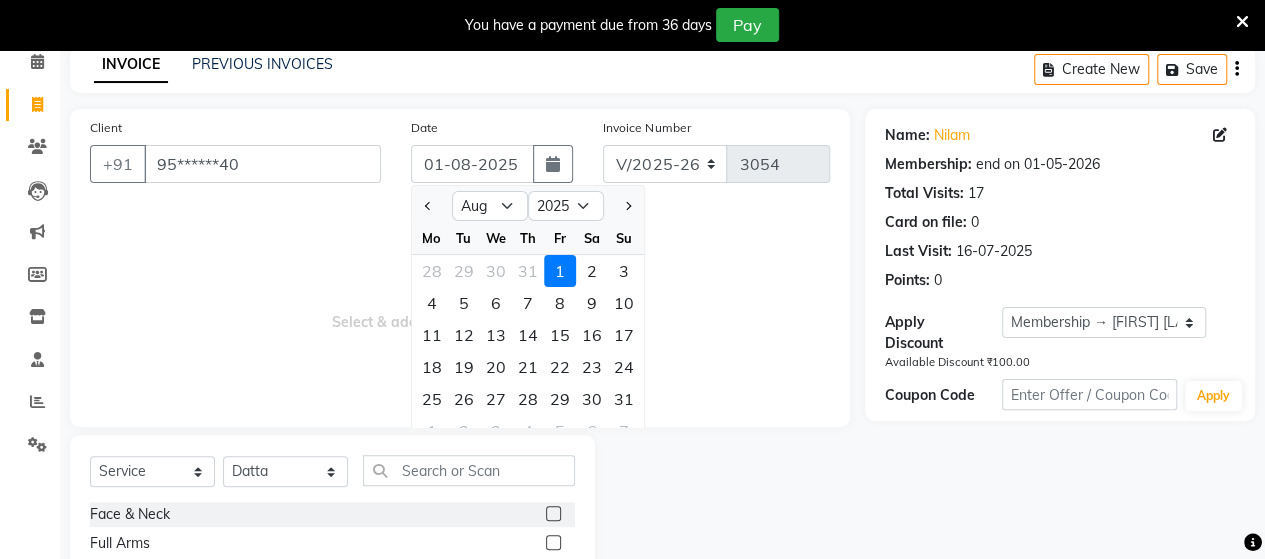 click 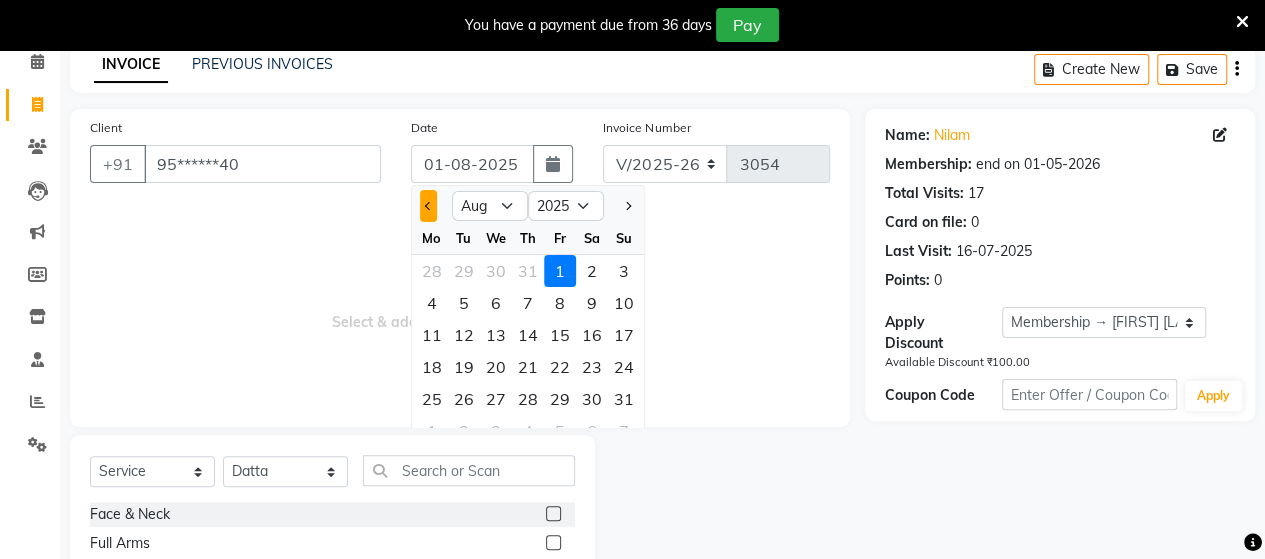 click 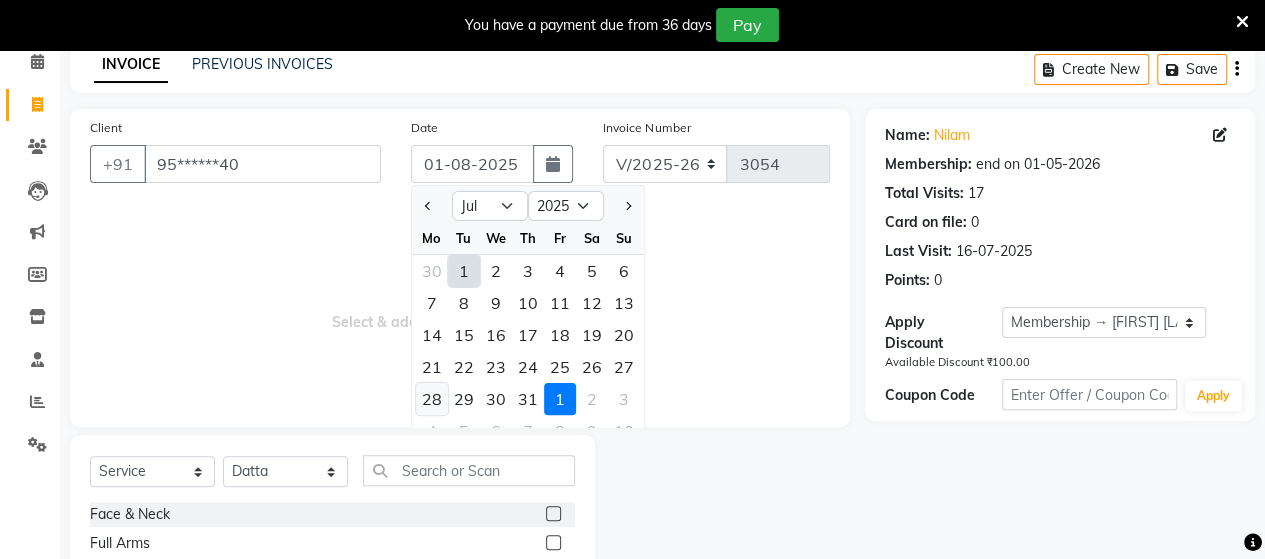 click on "28" 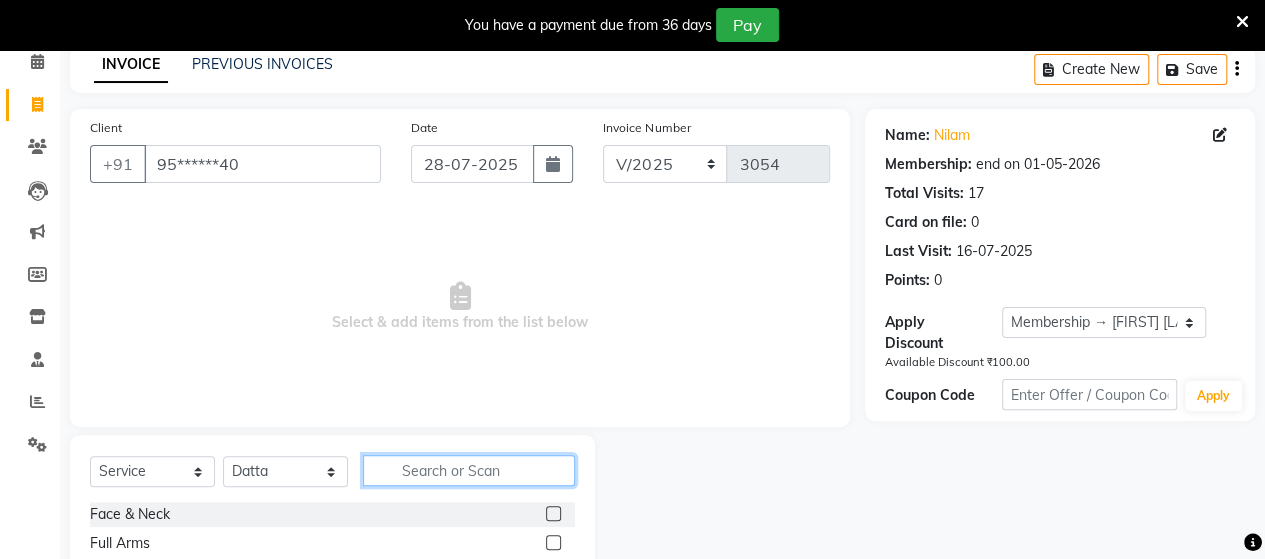 click 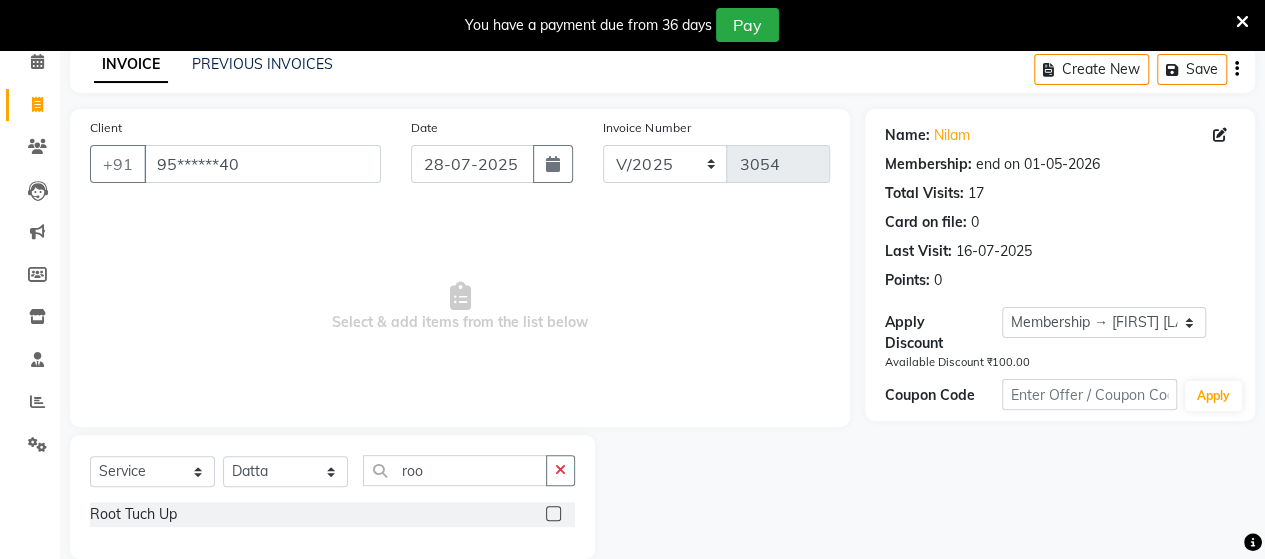 click 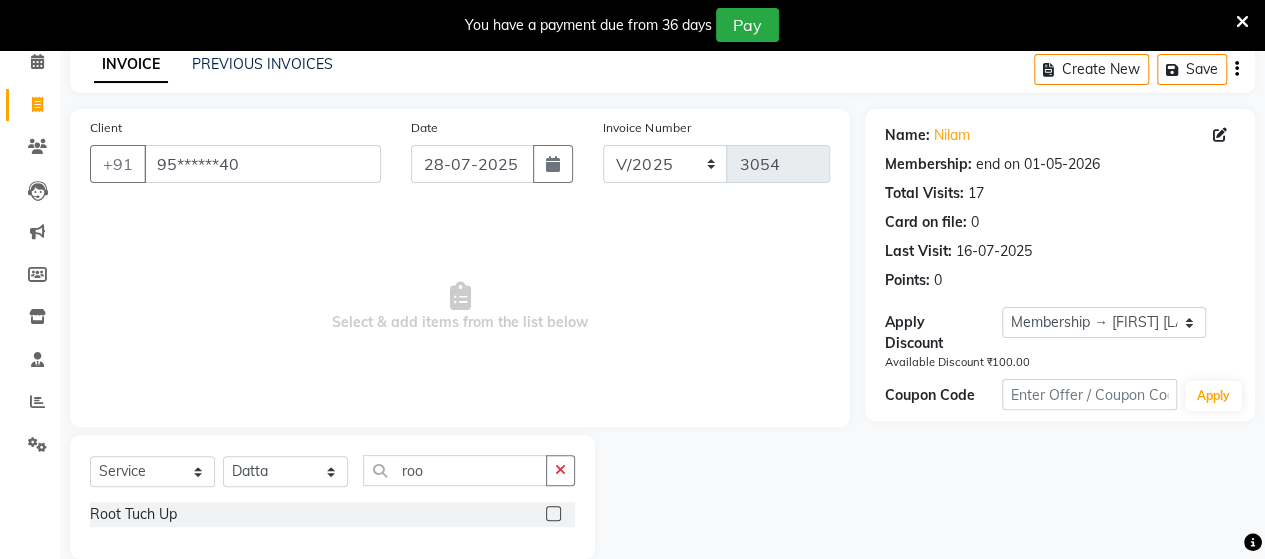 click at bounding box center [552, 514] 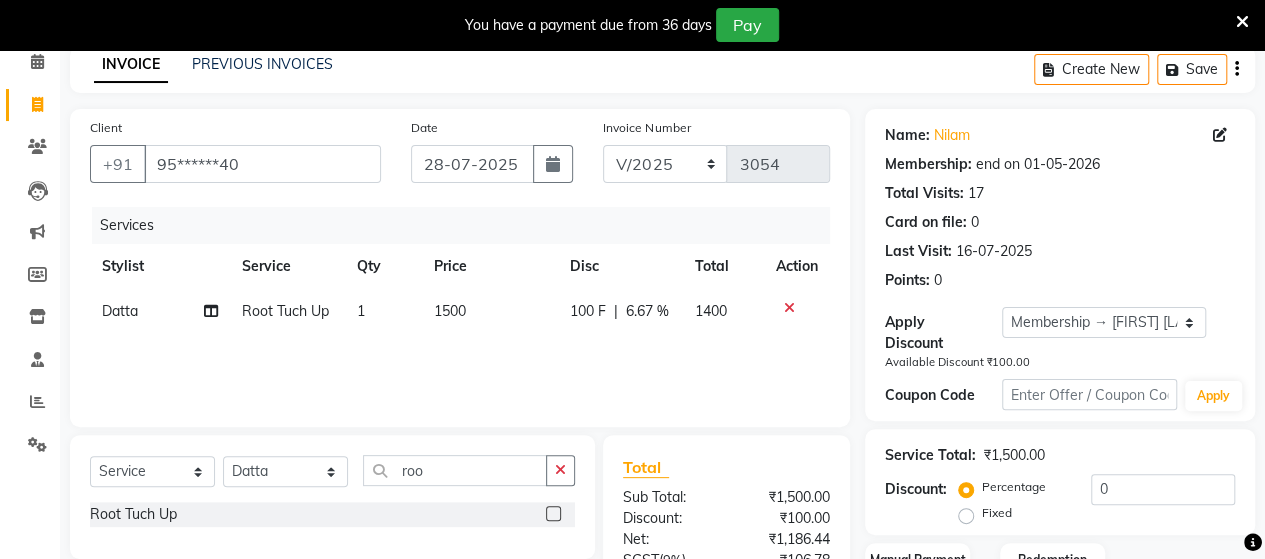 click on "1500" 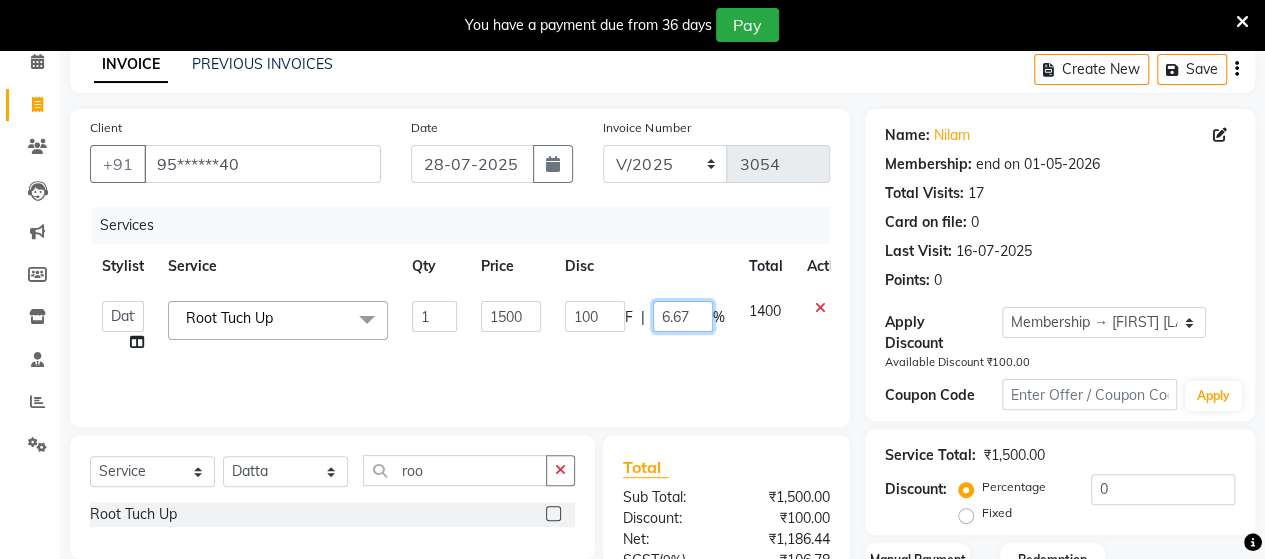 click on "6.67" 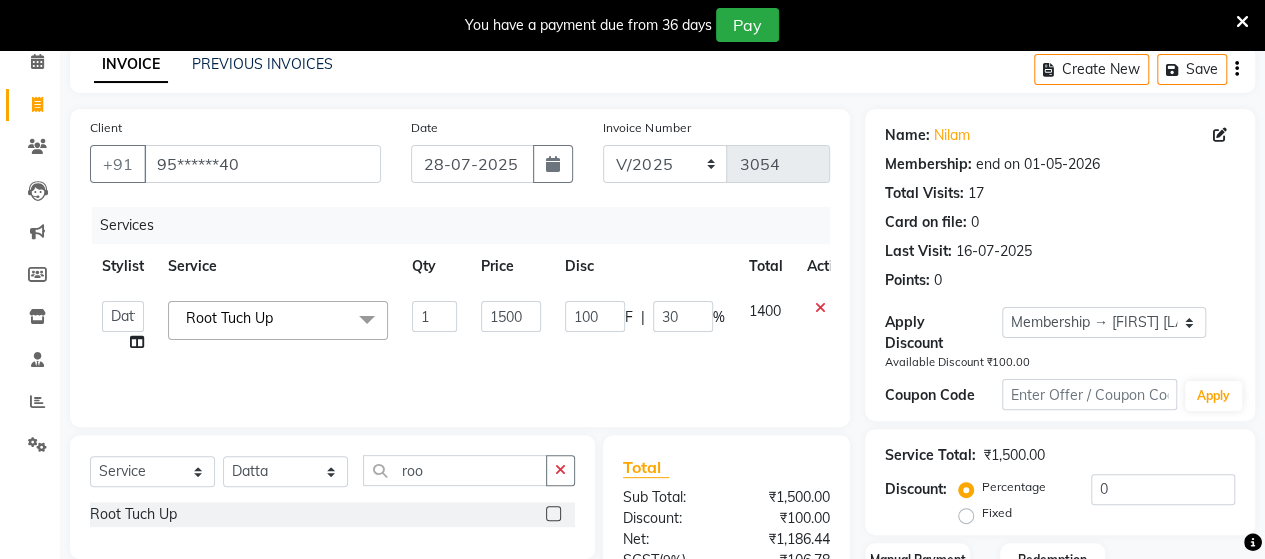 click on "Services Stylist Service Qty Price Disc Total Action  Admin   [FIRST]    [FIRST]    Krushna    Pratik    [FIRST]   Rohit   Rutuja   Root Tuch Up  x Face & Neck Full Arms Full Back Bleach Full Body Underarms hydra facial  HAIR CUT +BEARD HAIR CUT D TAN FACE D TAN NECK D TAN HAND D TAN FEET Full Body(Without Bikini) Polishing B Wax Upperlips Brazilian Keratin Smoothening Straightening Anti-Tan Cleanup Basic Clean Up O3+ Cleanup Saree Draping Cheryals Luxuzry Facial O3+ Facial Crown Highlights Global Color Men Global Color Women Global Fashion Shade Global Highlights Root Tuch Up Global color Boy Hair Cut Dry Haircut Female Female Hair Cut & BD Girl Hair Cut Hair-set Shaving Wash Haircut Female Wash Haircut Male Dry Haircut Male  Ironing Tong Basic Manicure Basic Pedicure Spa Manicure Spa Pedicure Full Body(Without Bikini) Honey Wax Full Hands Honey Wax Full Legs Honey Wax Half Legs Honey Wax Ubderarms Honey Wax Bridal Makeup Engagement Makeup Party Makeup(Sider Makeup) Reception Makeup O3 Mask Back Massage Bwax Chin" 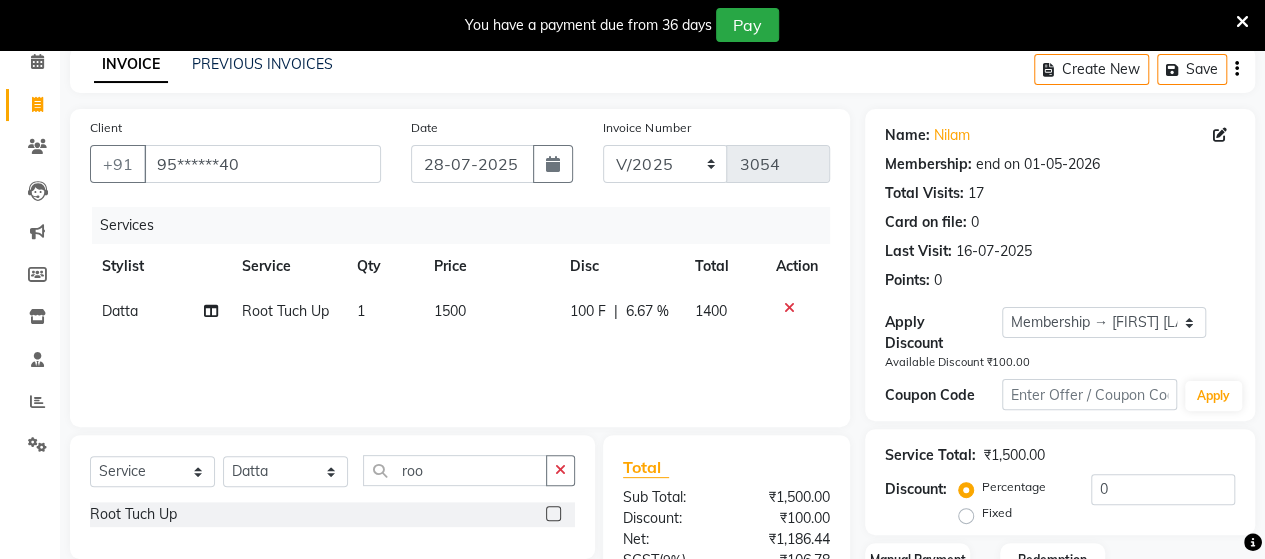 click on "Services Stylist Service Qty Price Disc Total Action [FIRST]  Root Tuch Up 1 1500 100 F | 6.67 % 1400" 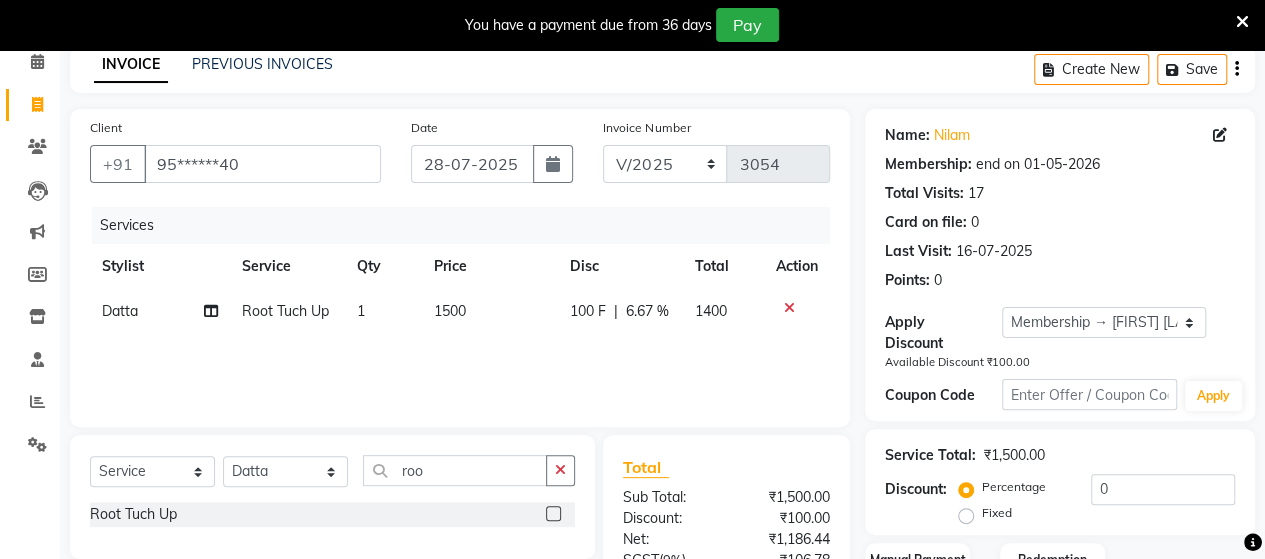click on "100 F | 6.67 %" 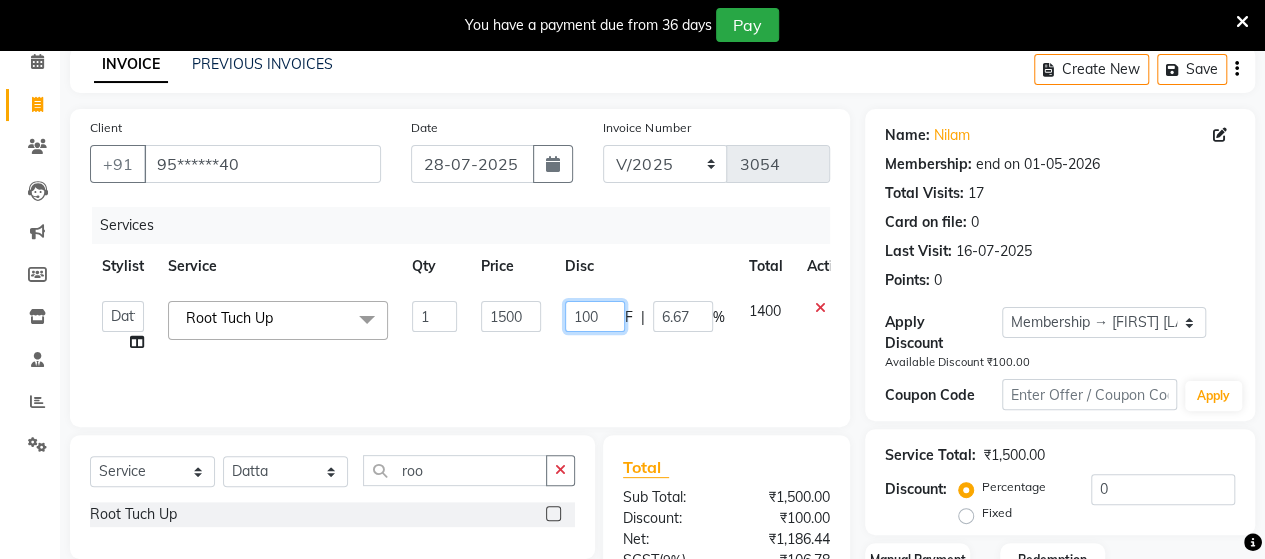 click on "100" 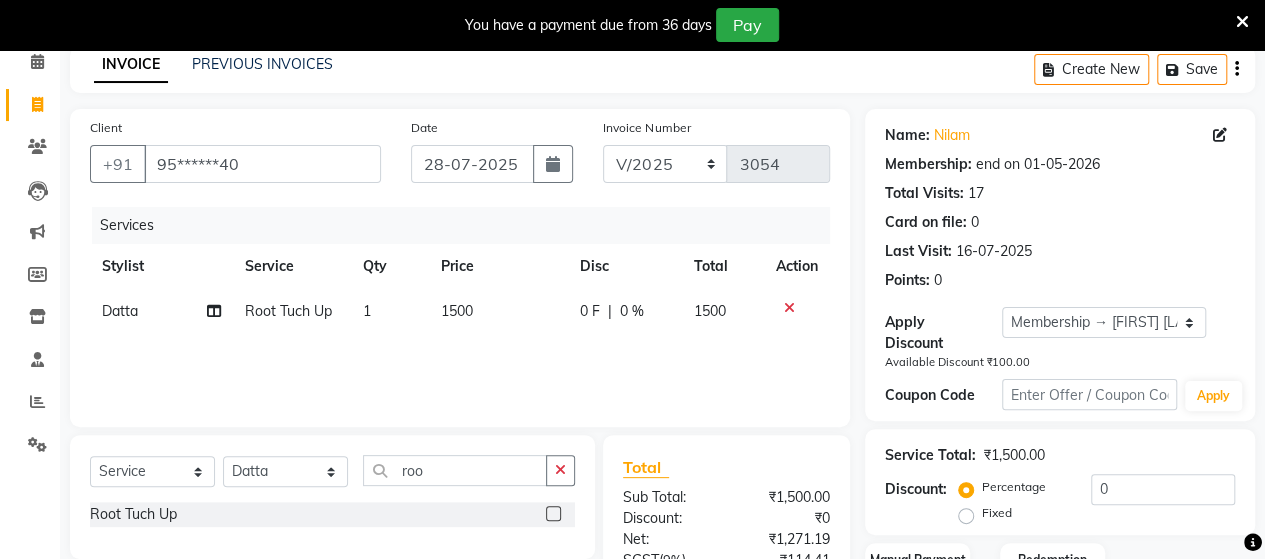 click on "Services Stylist Service Qty Price Disc Total Action Datta  Root Tuch Up 1 1500 0 F | 0 % 1500" 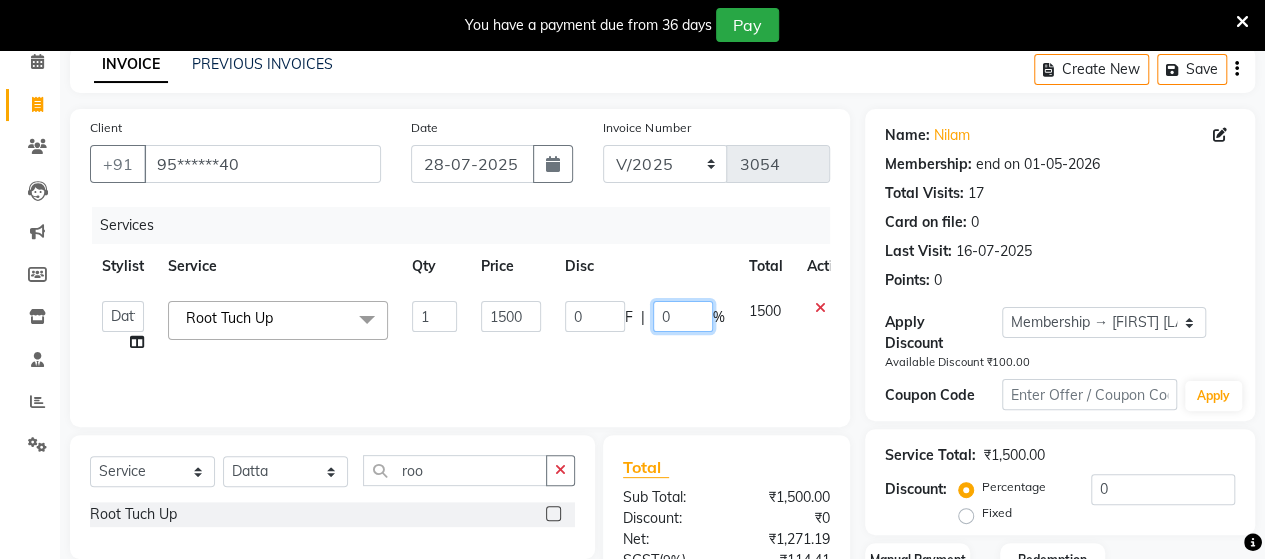 click on "0" 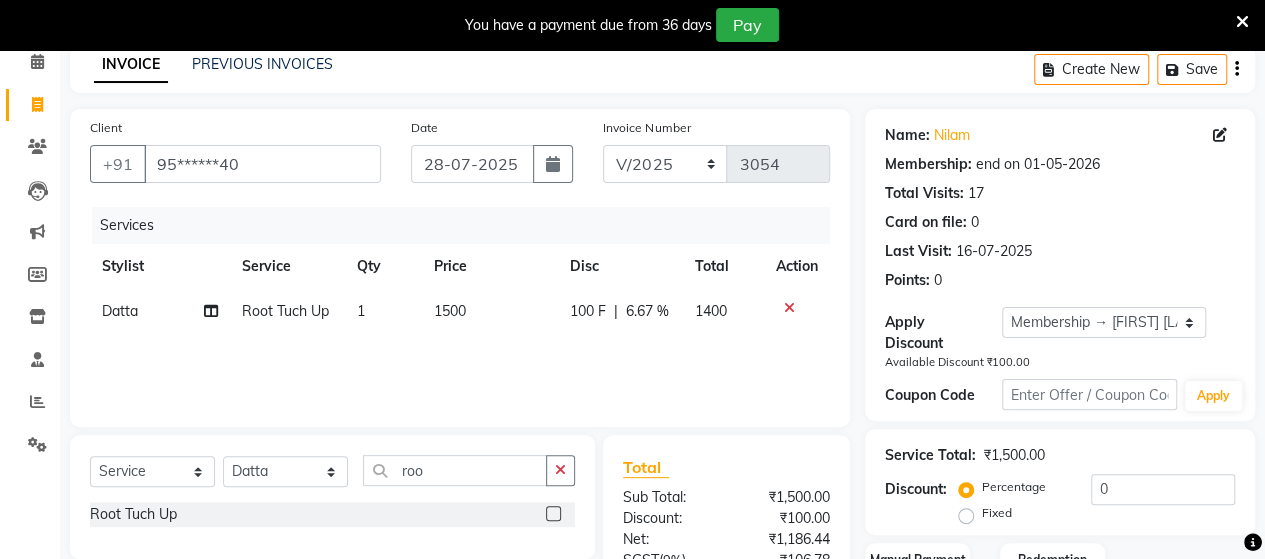click on "Services Stylist Service Qty Price Disc Total Action [FIRST]  Root Tuch Up 1 1500 100 F | 6.67 % 1400" 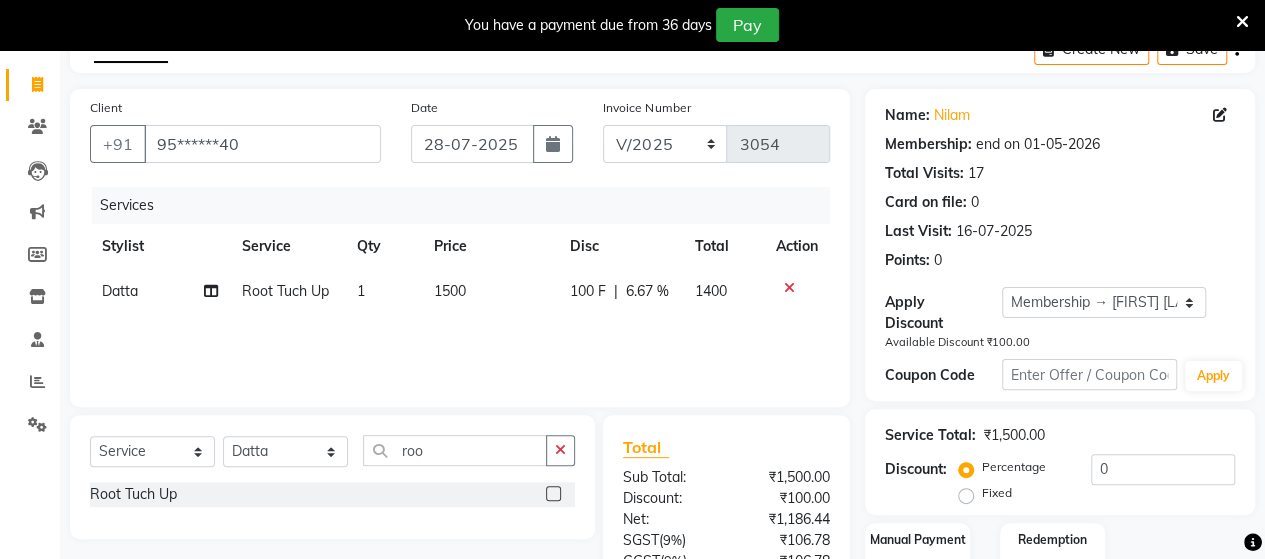 scroll, scrollTop: 54, scrollLeft: 0, axis: vertical 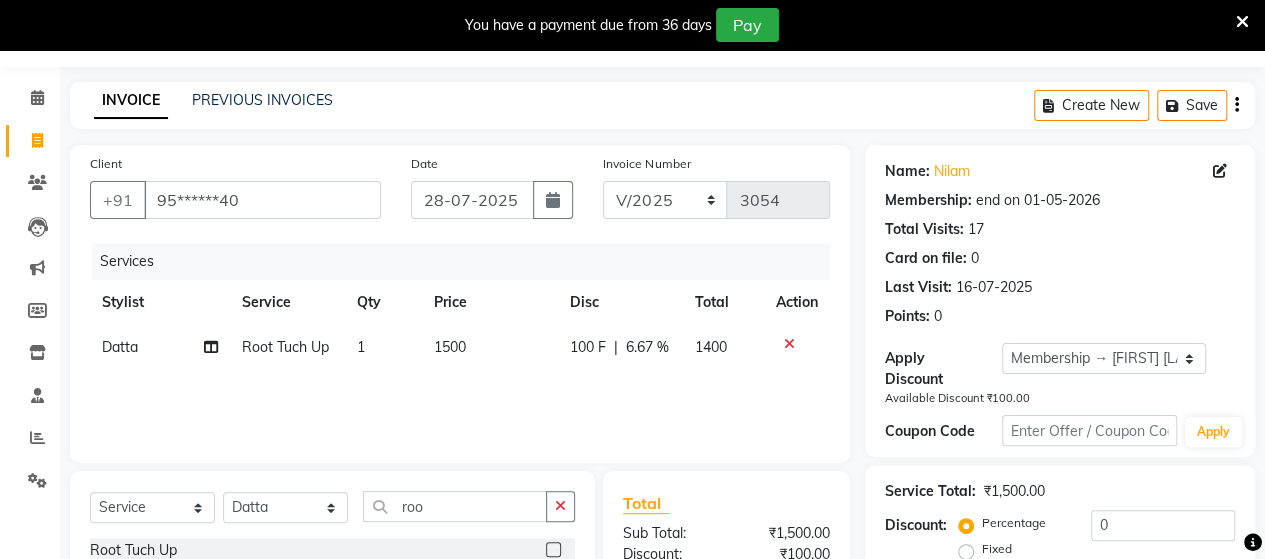 click on "100 F" 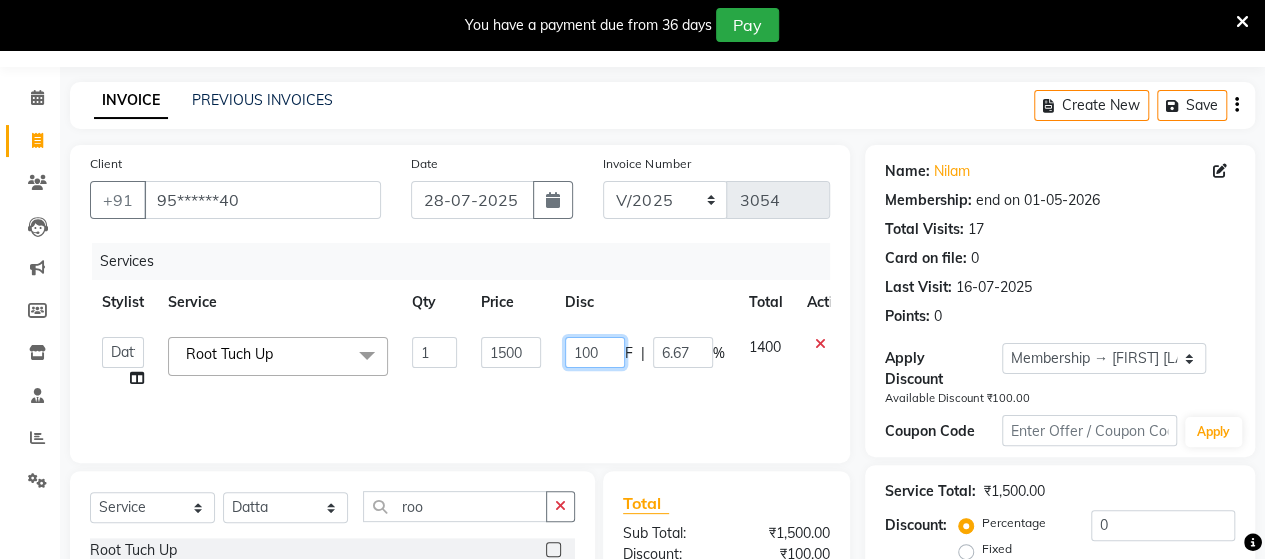 click on "100" 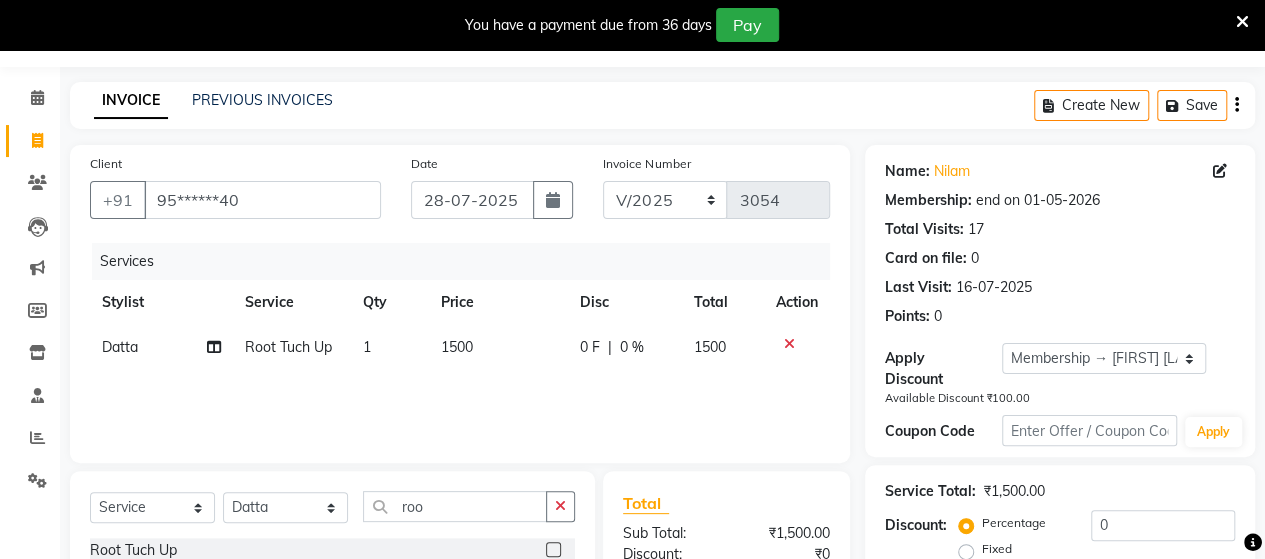 click on "Services Stylist Service Qty Price Disc Total Action Datta  Root Tuch Up 1 1500 0 F | 0 % 1500" 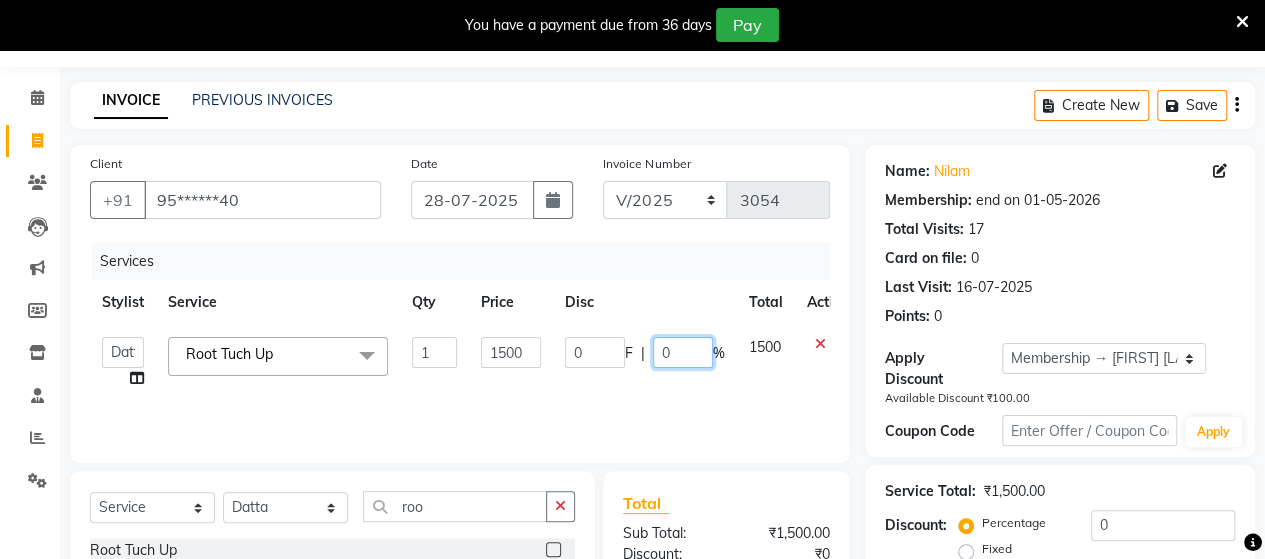 click on "0" 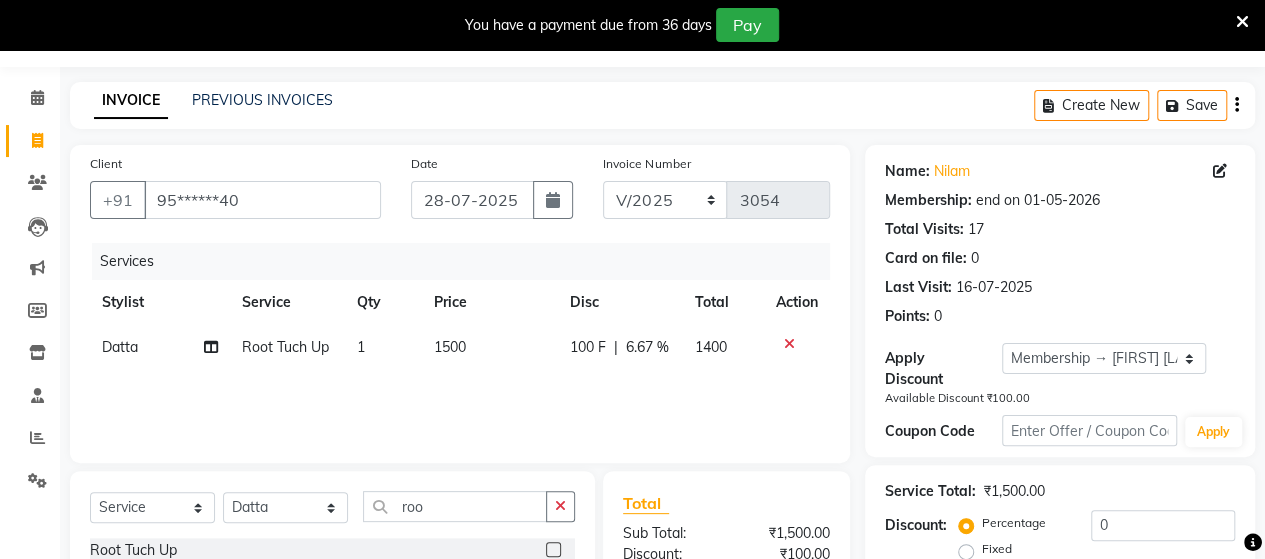 click on "Services Stylist Service Qty Price Disc Total Action [FIRST]  Root Tuch Up 1 1500 100 F | 6.67 % 1400" 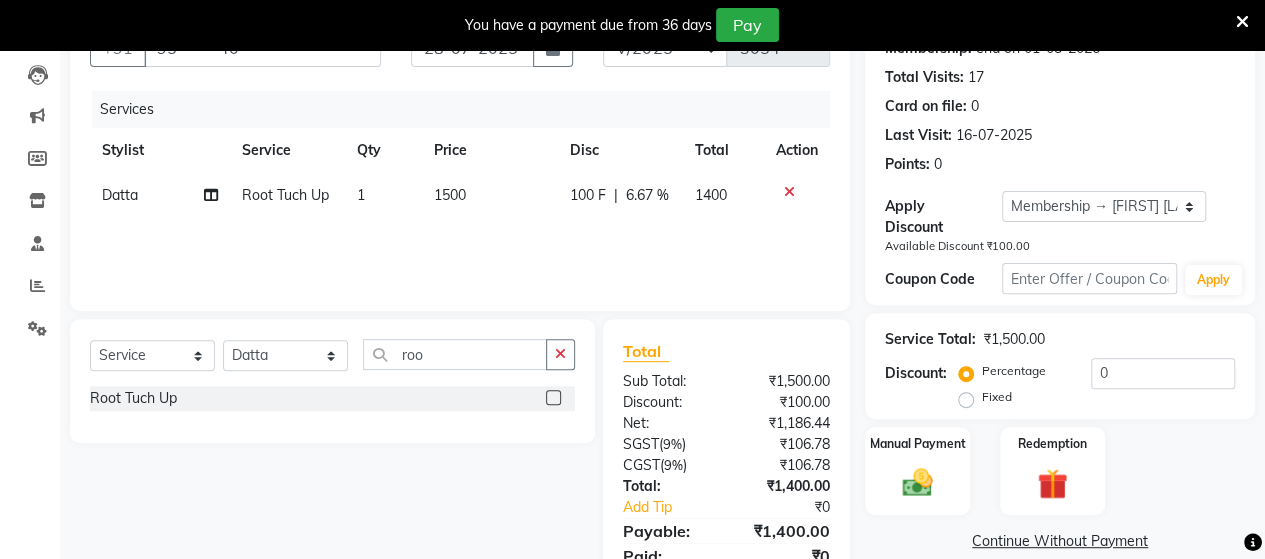 scroll, scrollTop: 288, scrollLeft: 0, axis: vertical 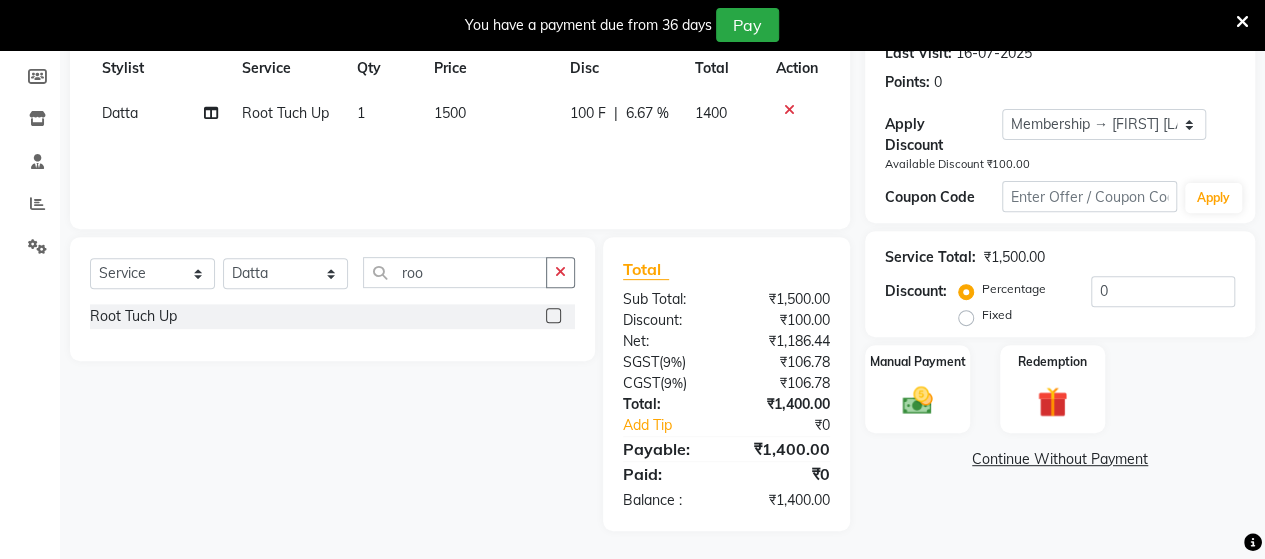 click on "1500" 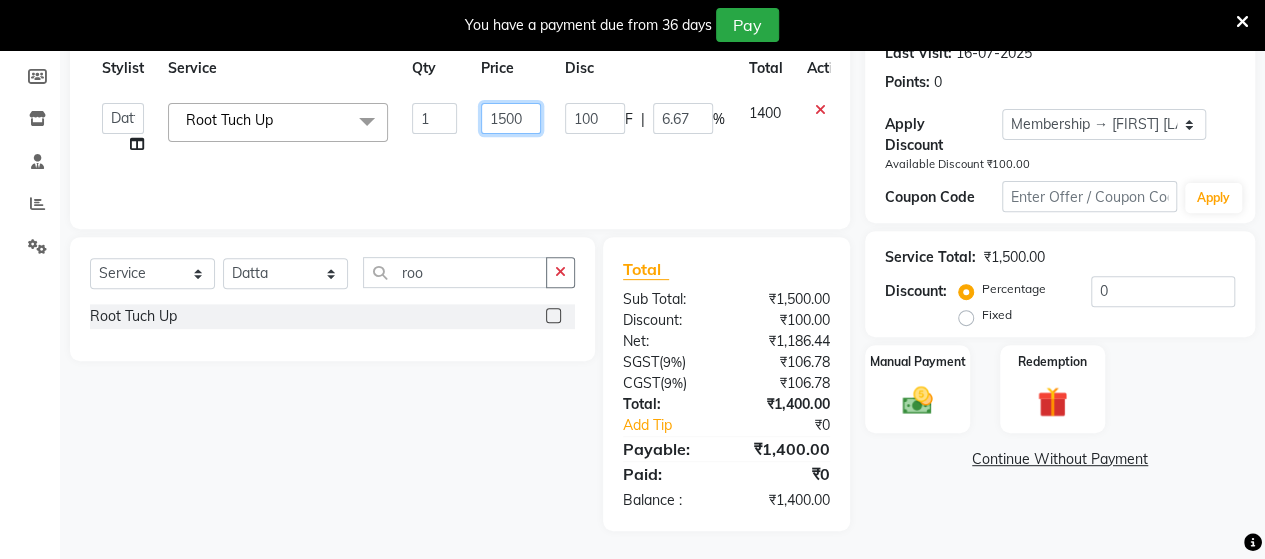 click on "1500" 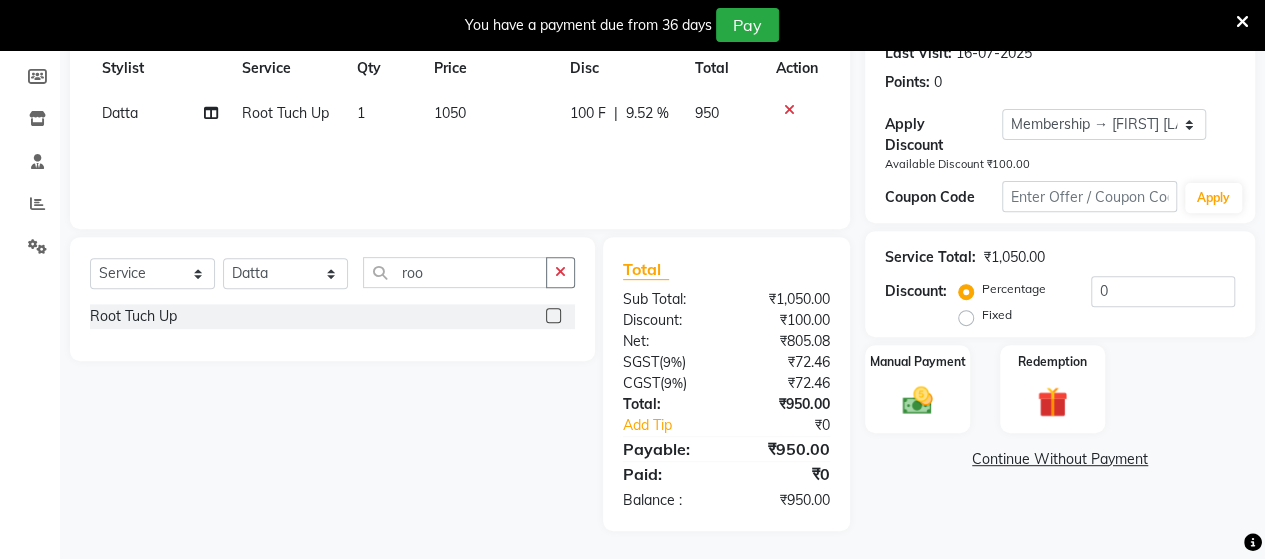 click on "Services Stylist Service Qty Price Disc Total Action [FIRST]  Root Tuch Up 1 1050 100 F | 9.52 % 950" 